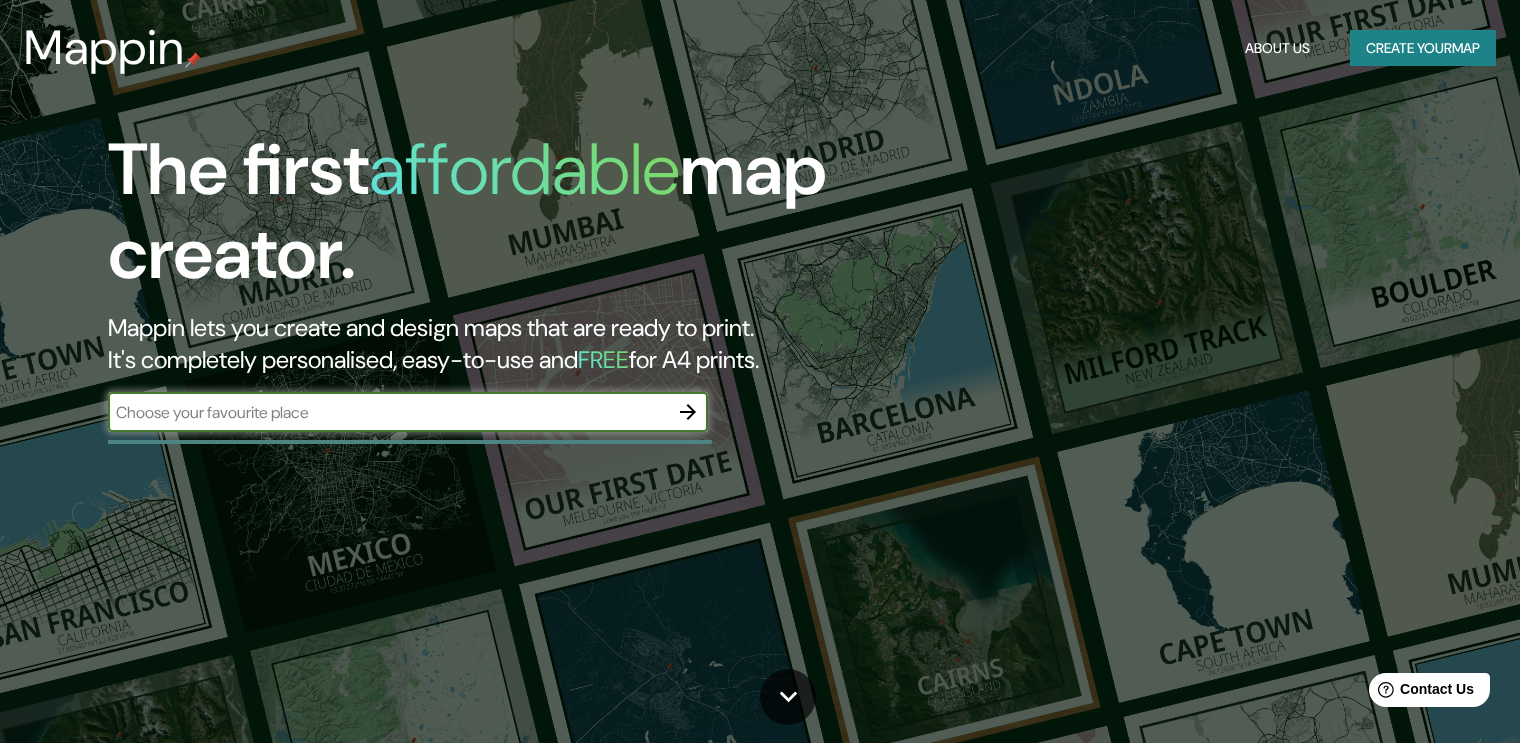 scroll, scrollTop: 0, scrollLeft: 0, axis: both 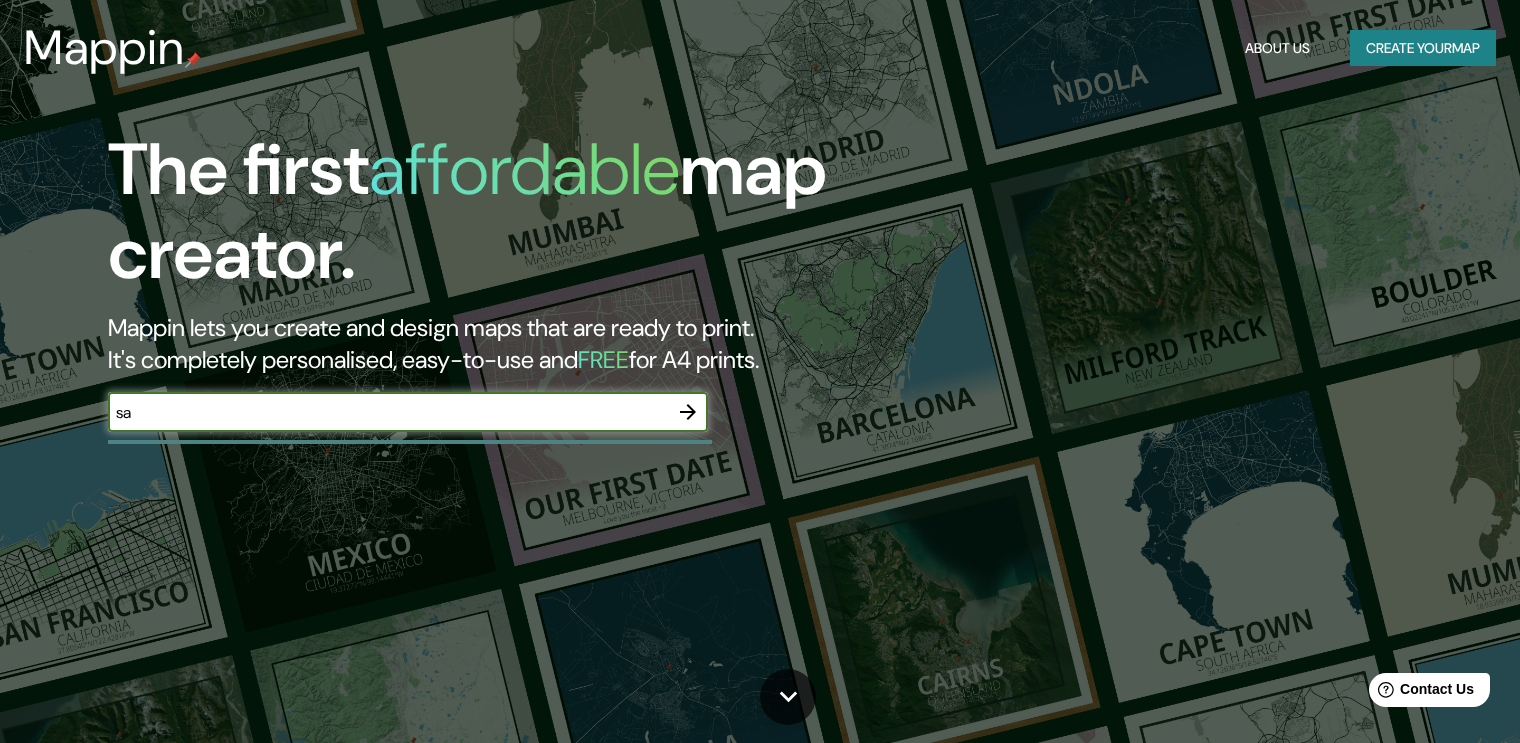 type on "s" 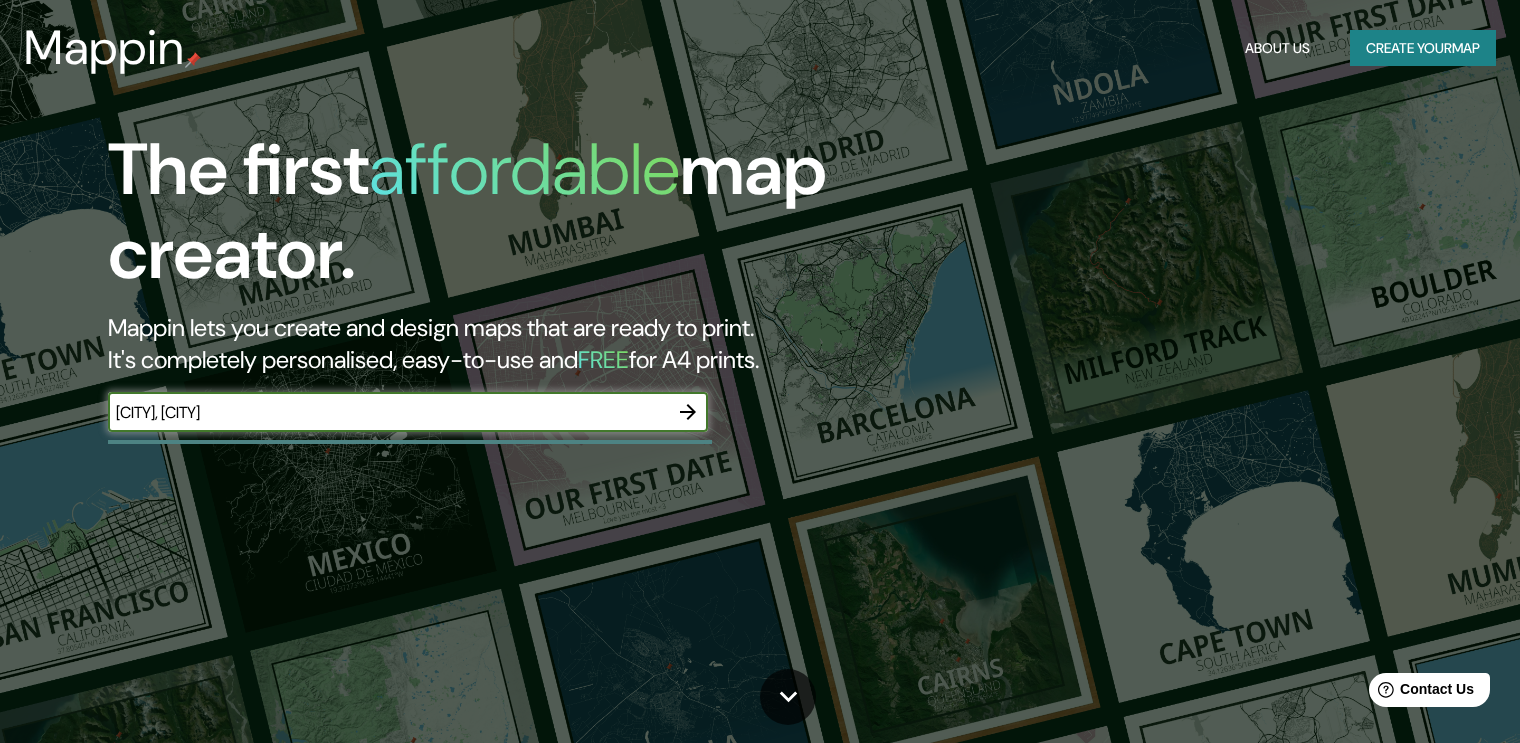 type on "guanajuato" 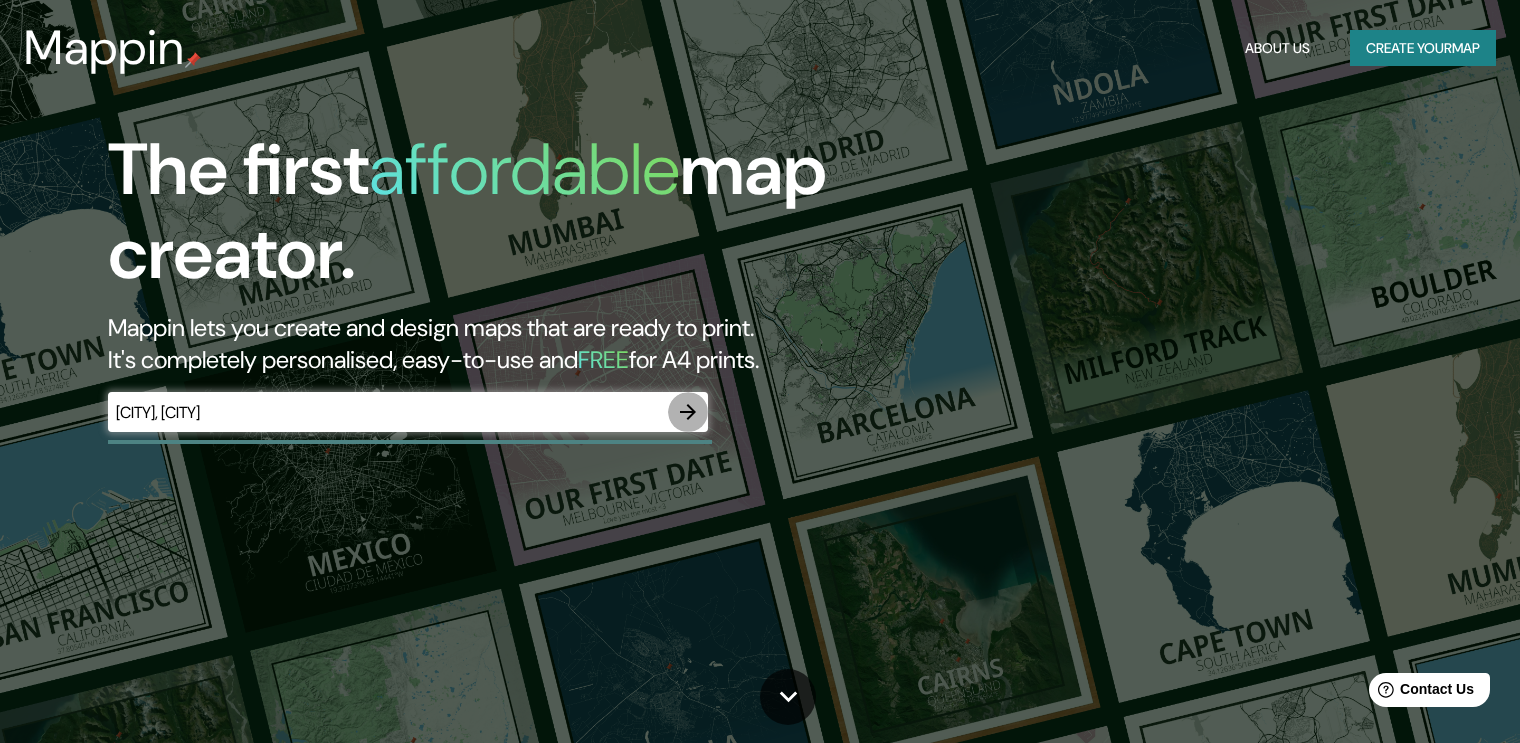 click 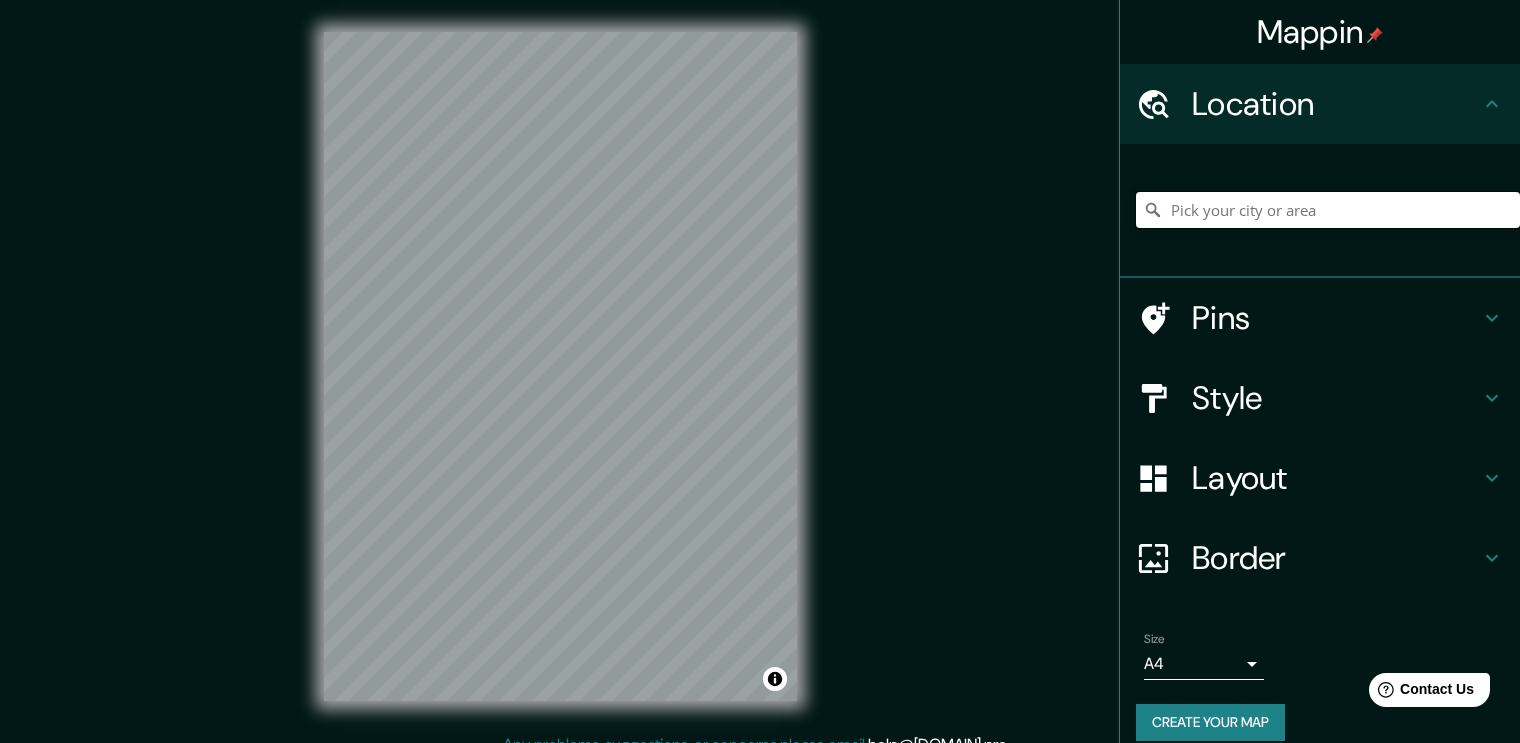 click at bounding box center (1328, 210) 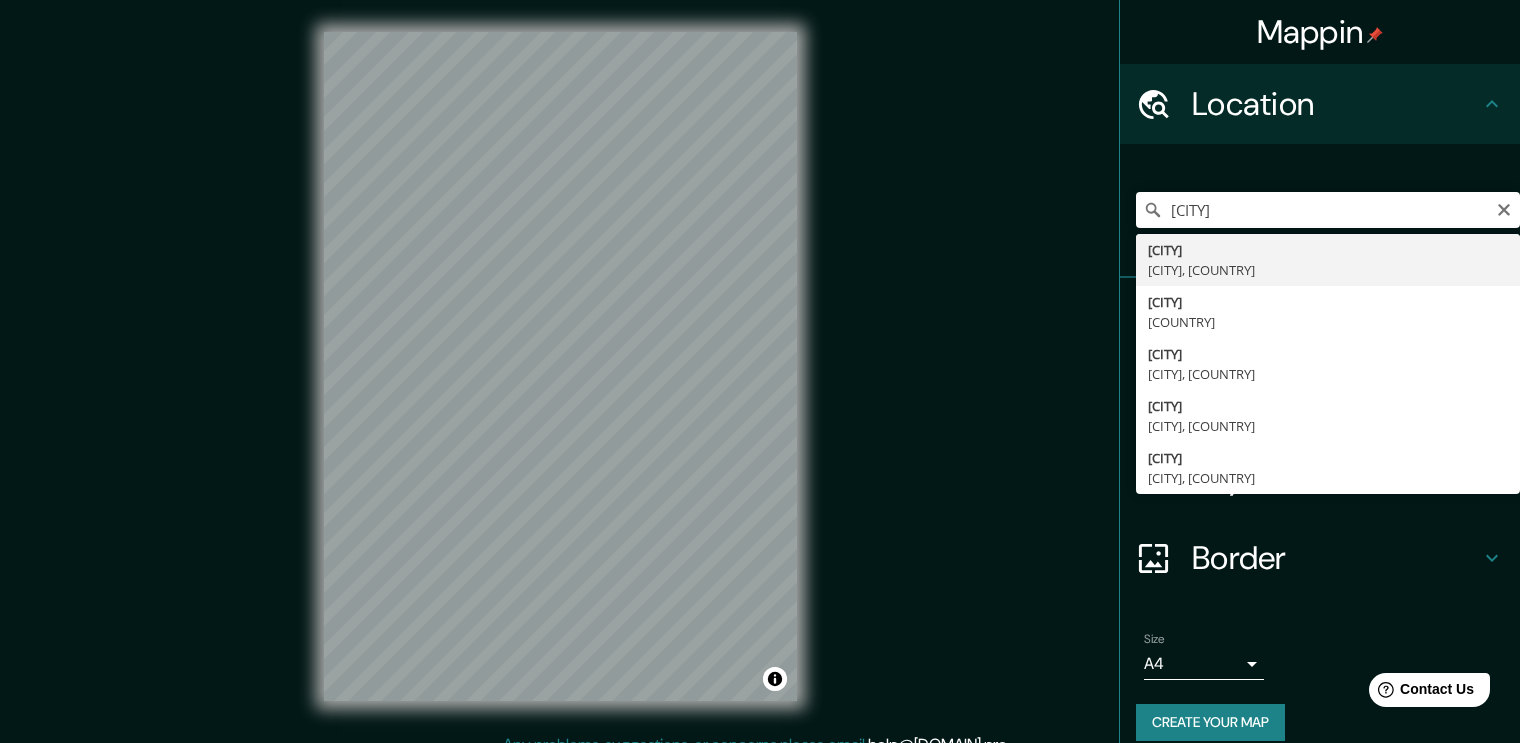 type on "[CITY], [CITY], [COUNTRY]" 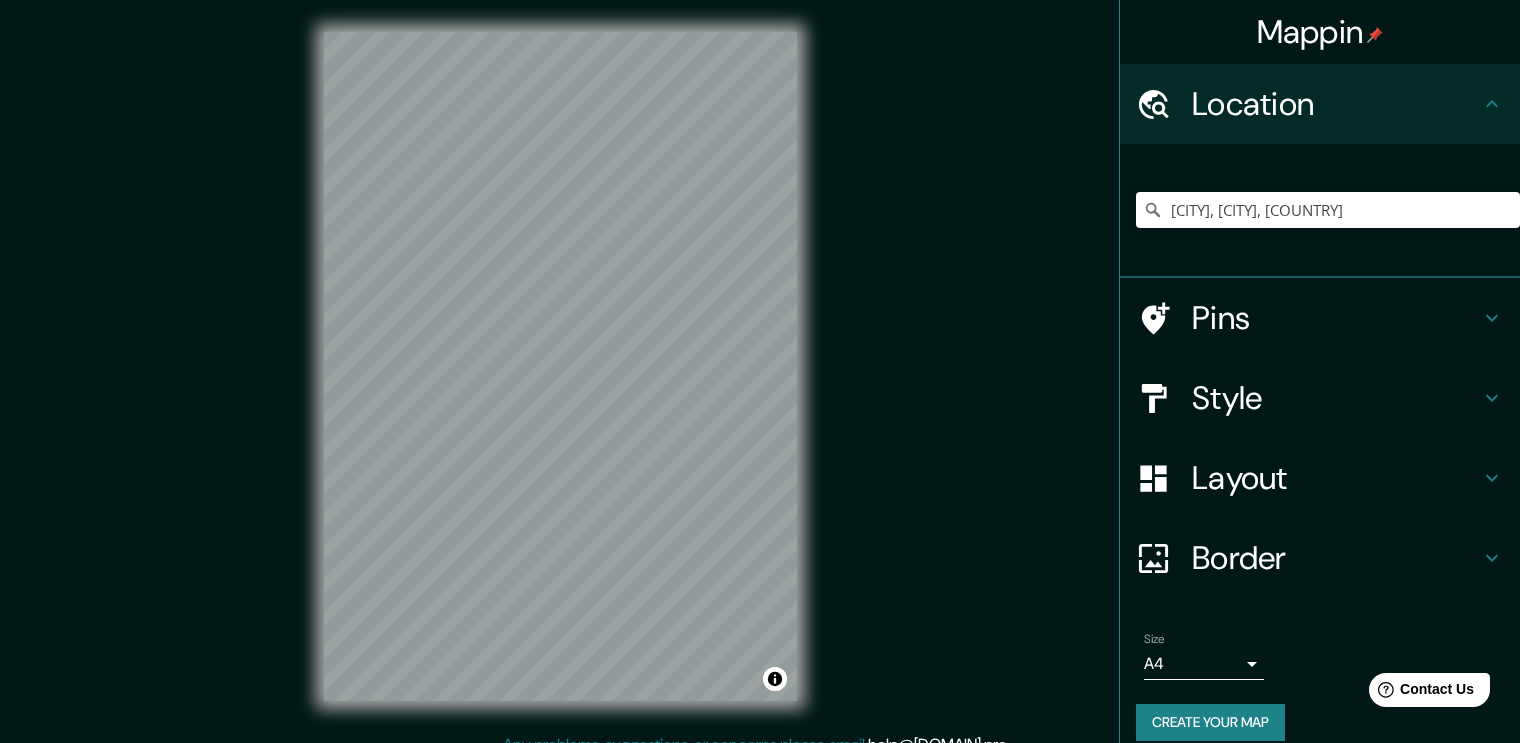 click on "Pins" at bounding box center (1336, 318) 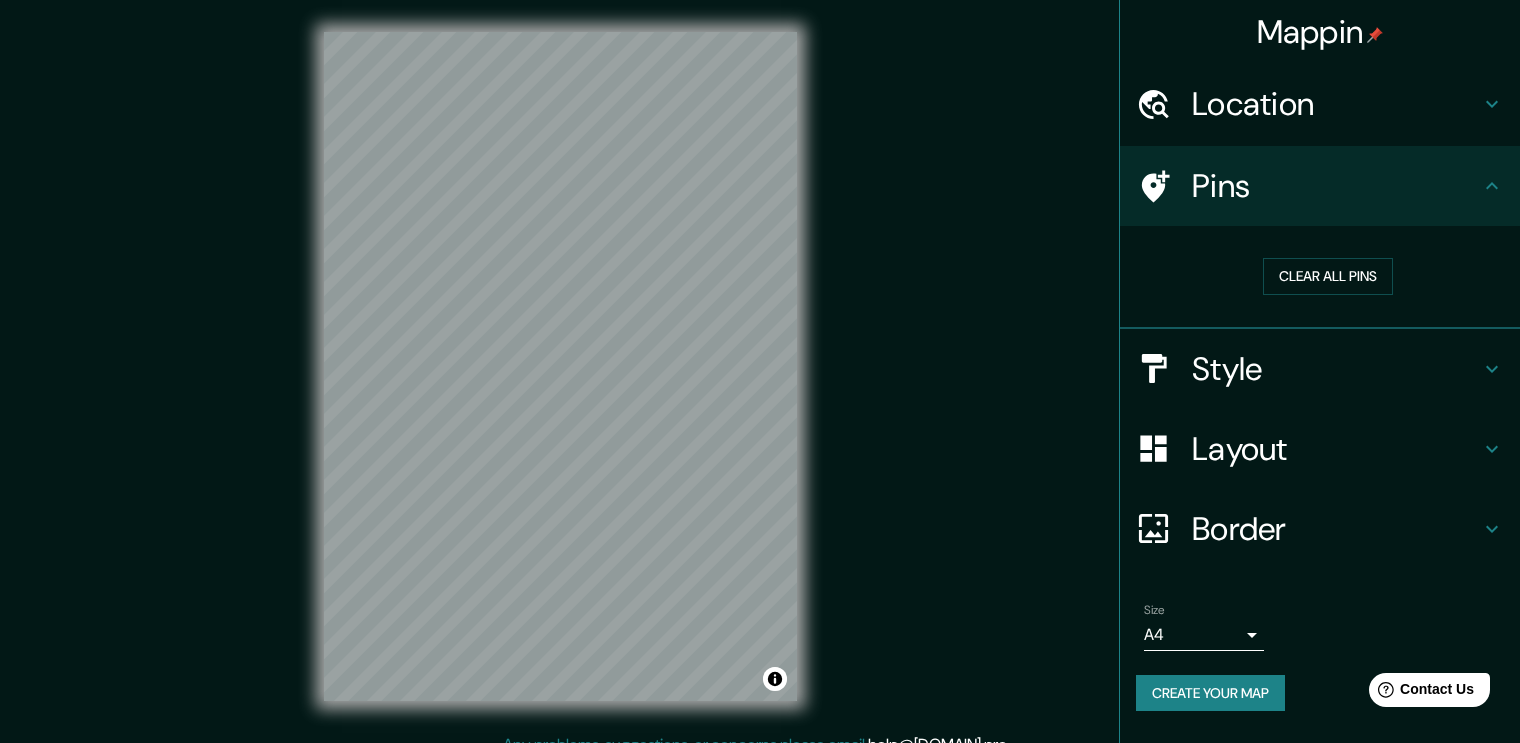 click on "Style" at bounding box center (1336, 369) 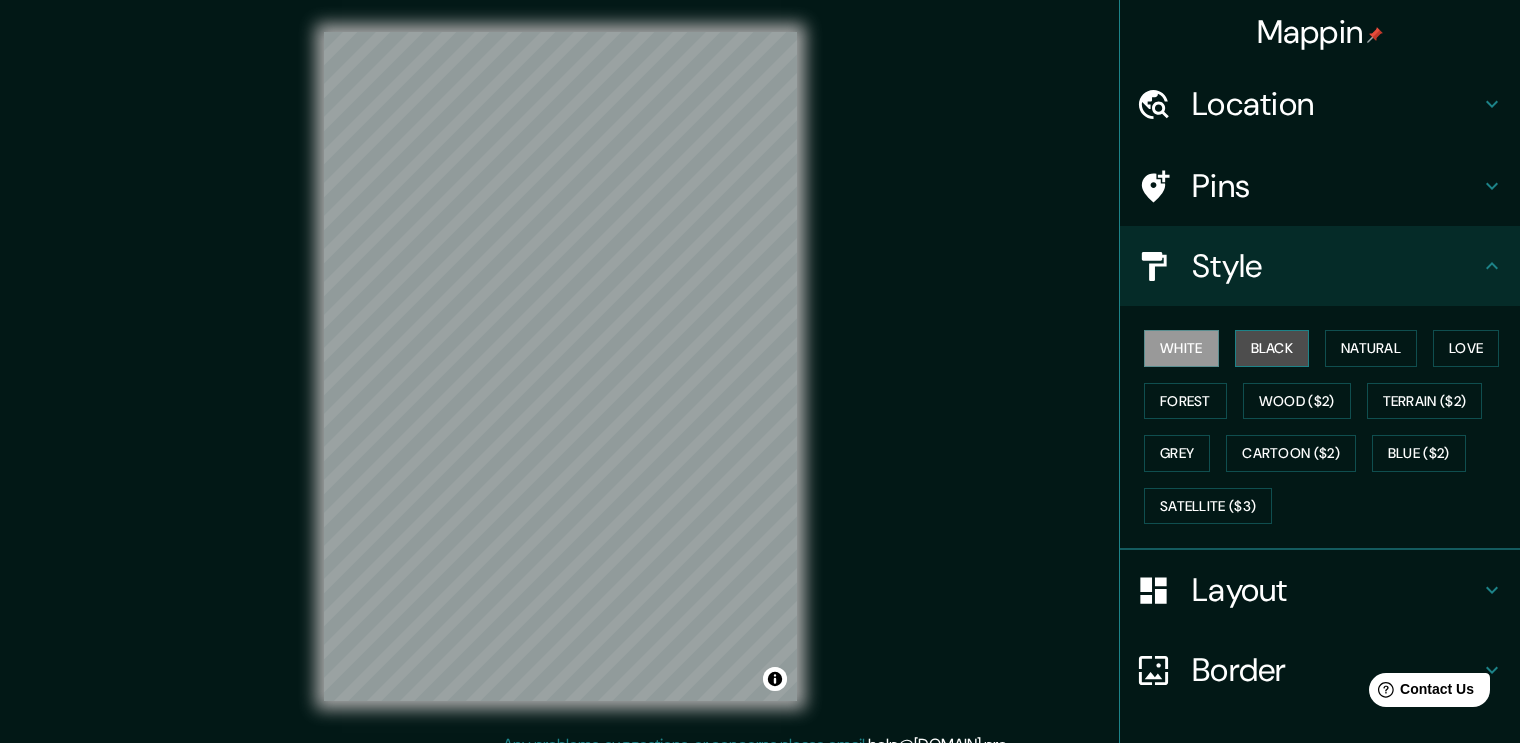 click on "Black" at bounding box center [1272, 348] 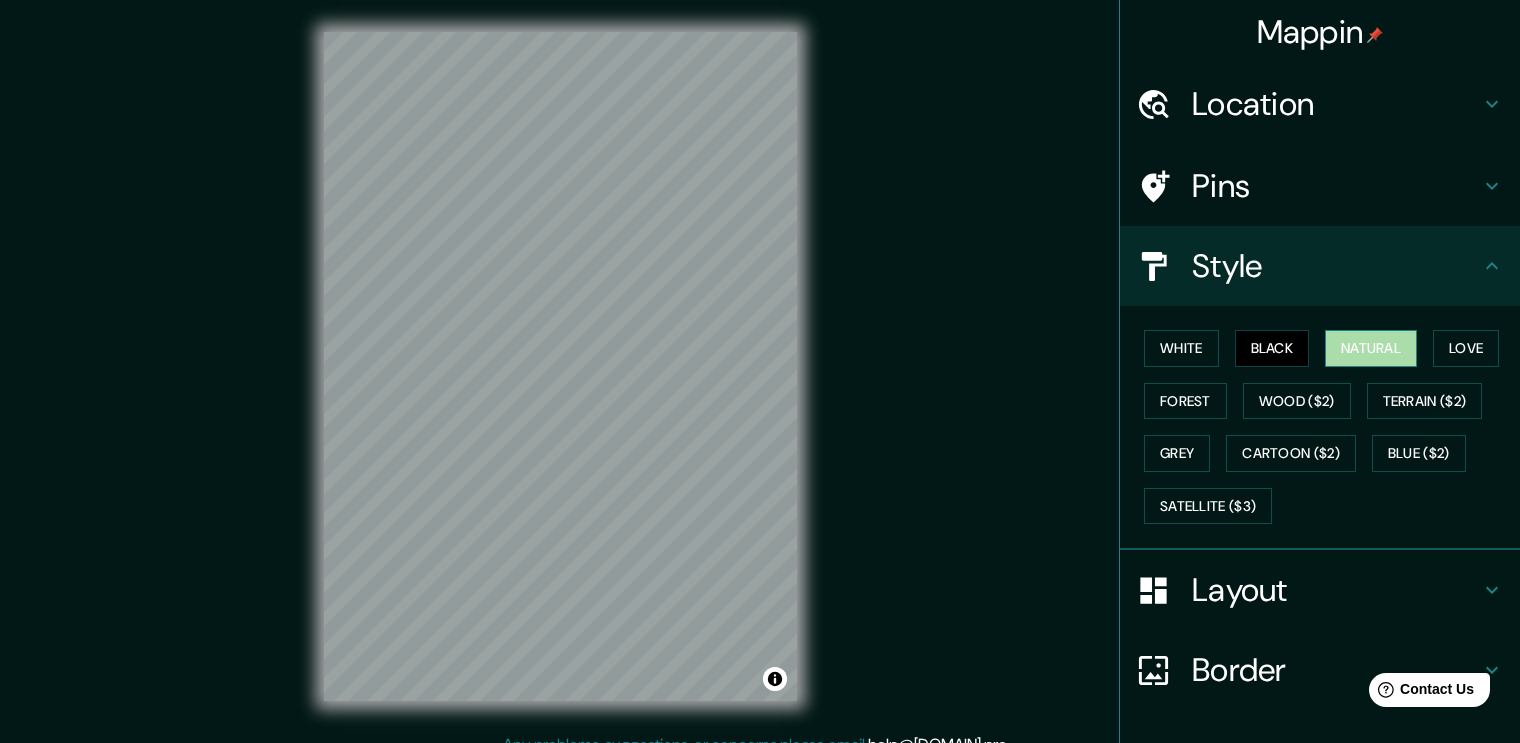 click on "Natural" at bounding box center [1371, 348] 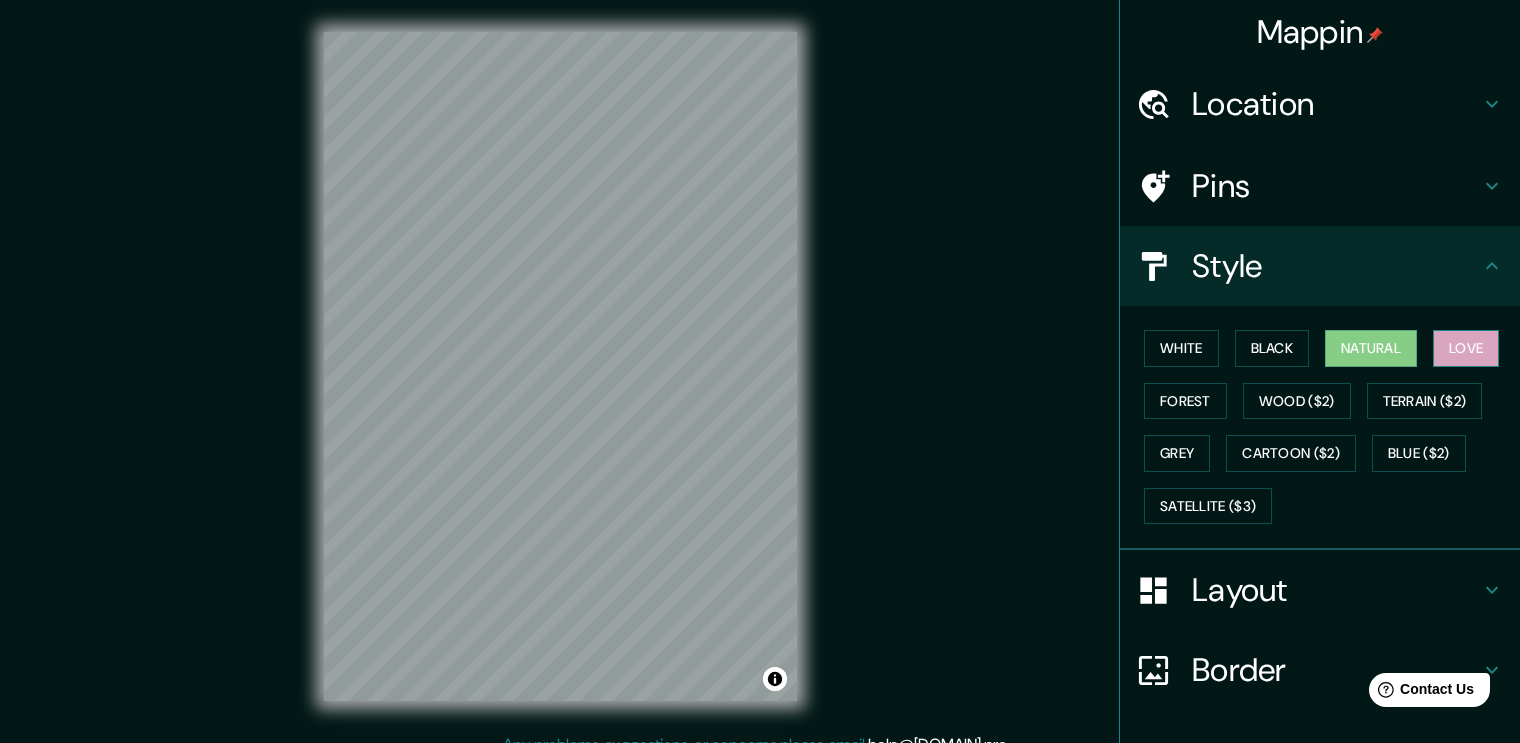 click on "Love" at bounding box center (1466, 348) 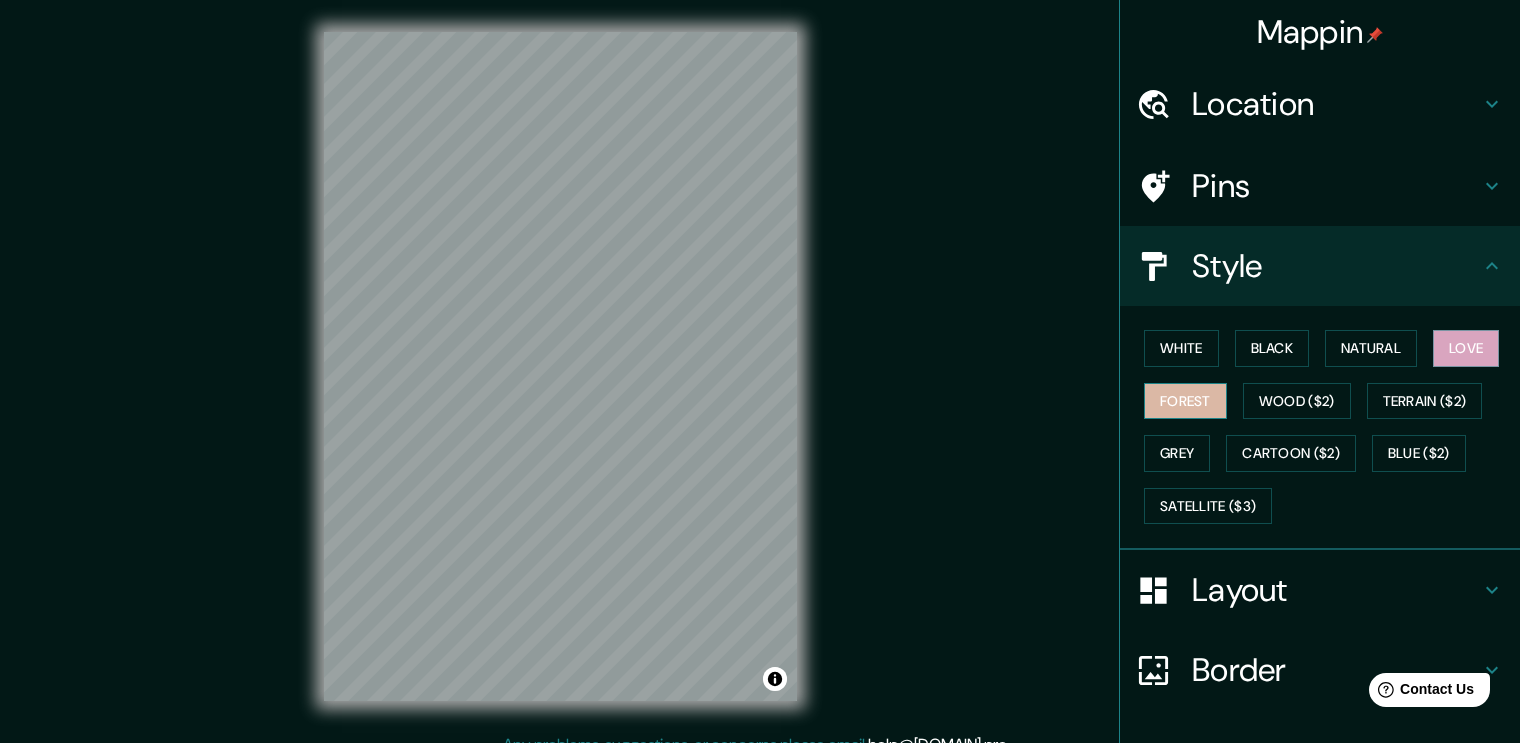 click on "Forest" at bounding box center [1185, 401] 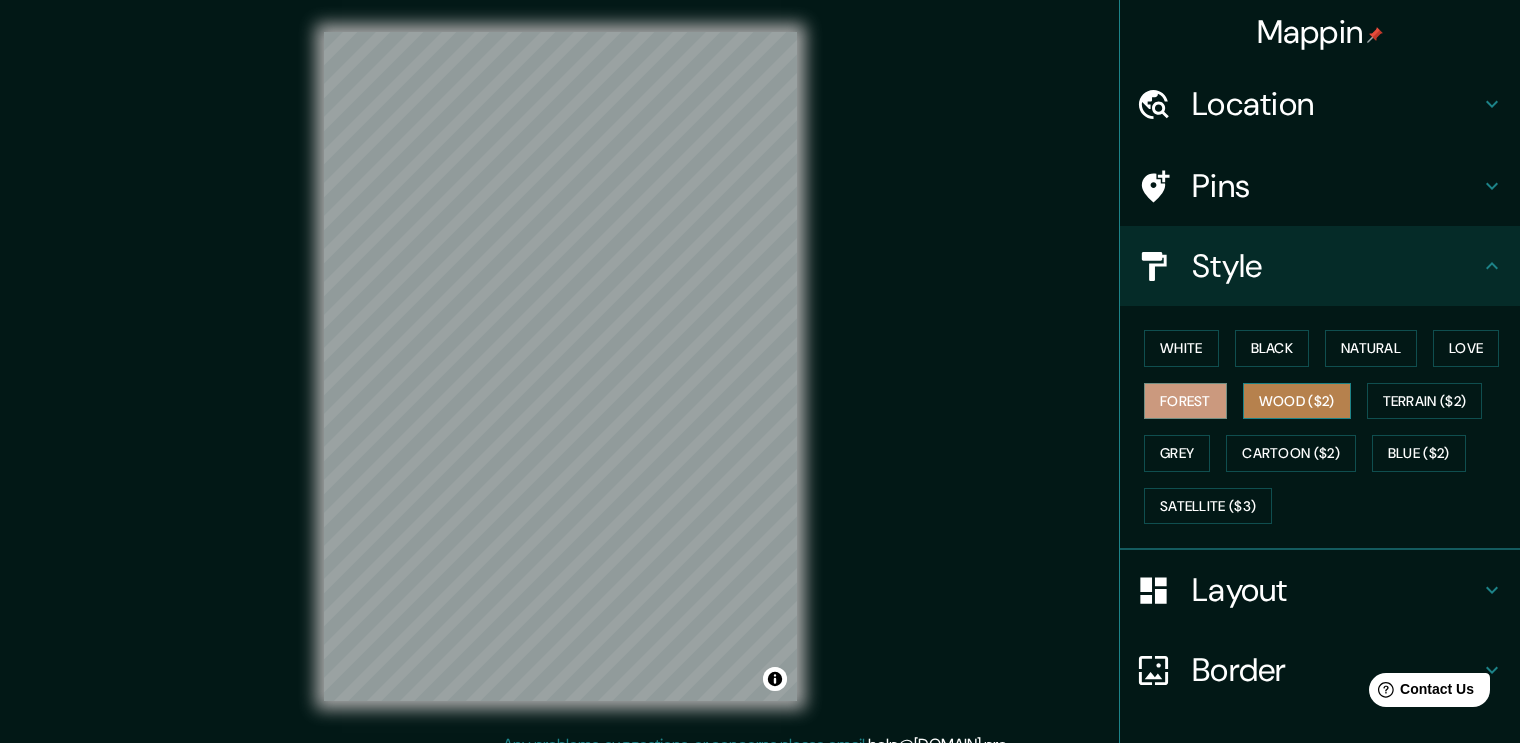 click on "Wood ($2)" at bounding box center [1297, 401] 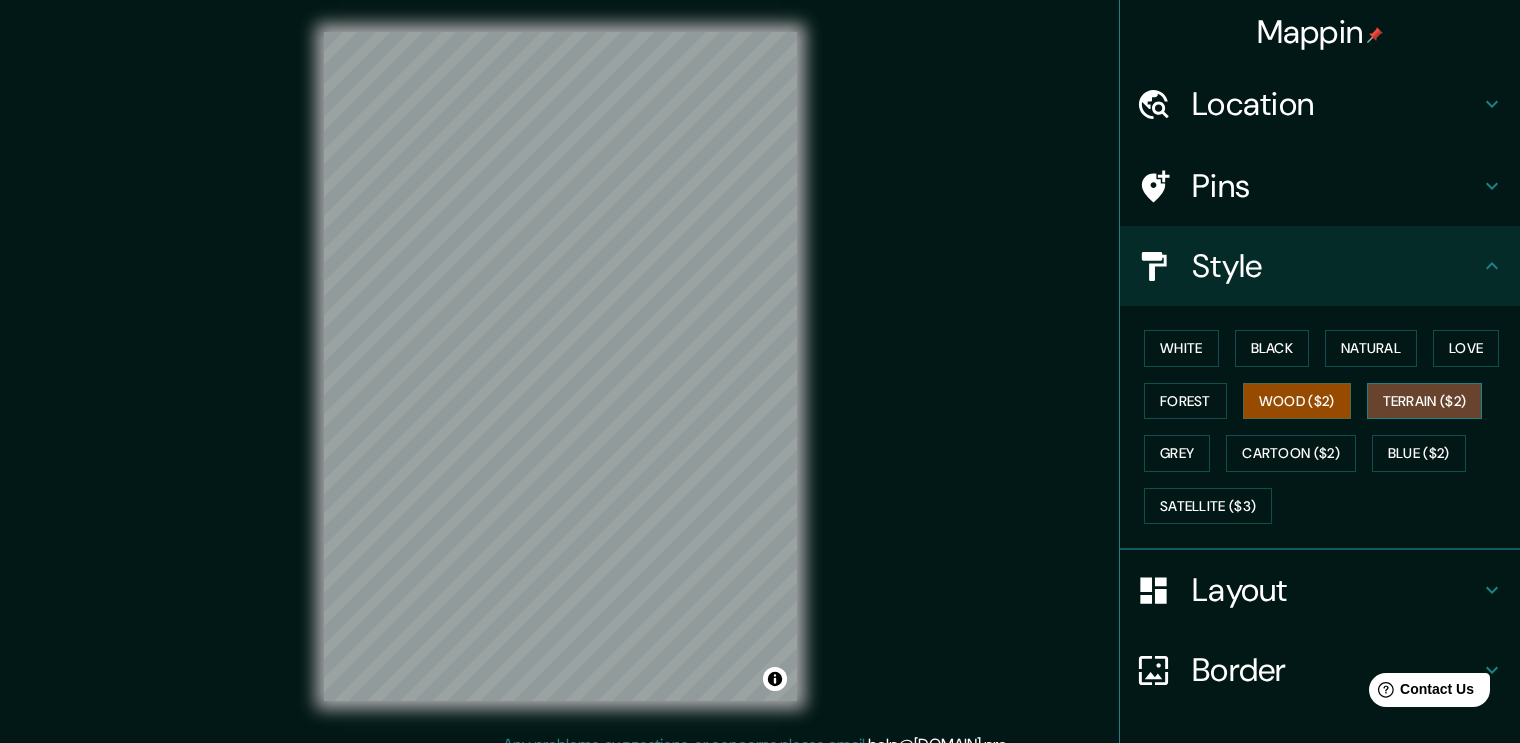 click on "Terrain ($2)" at bounding box center (1425, 401) 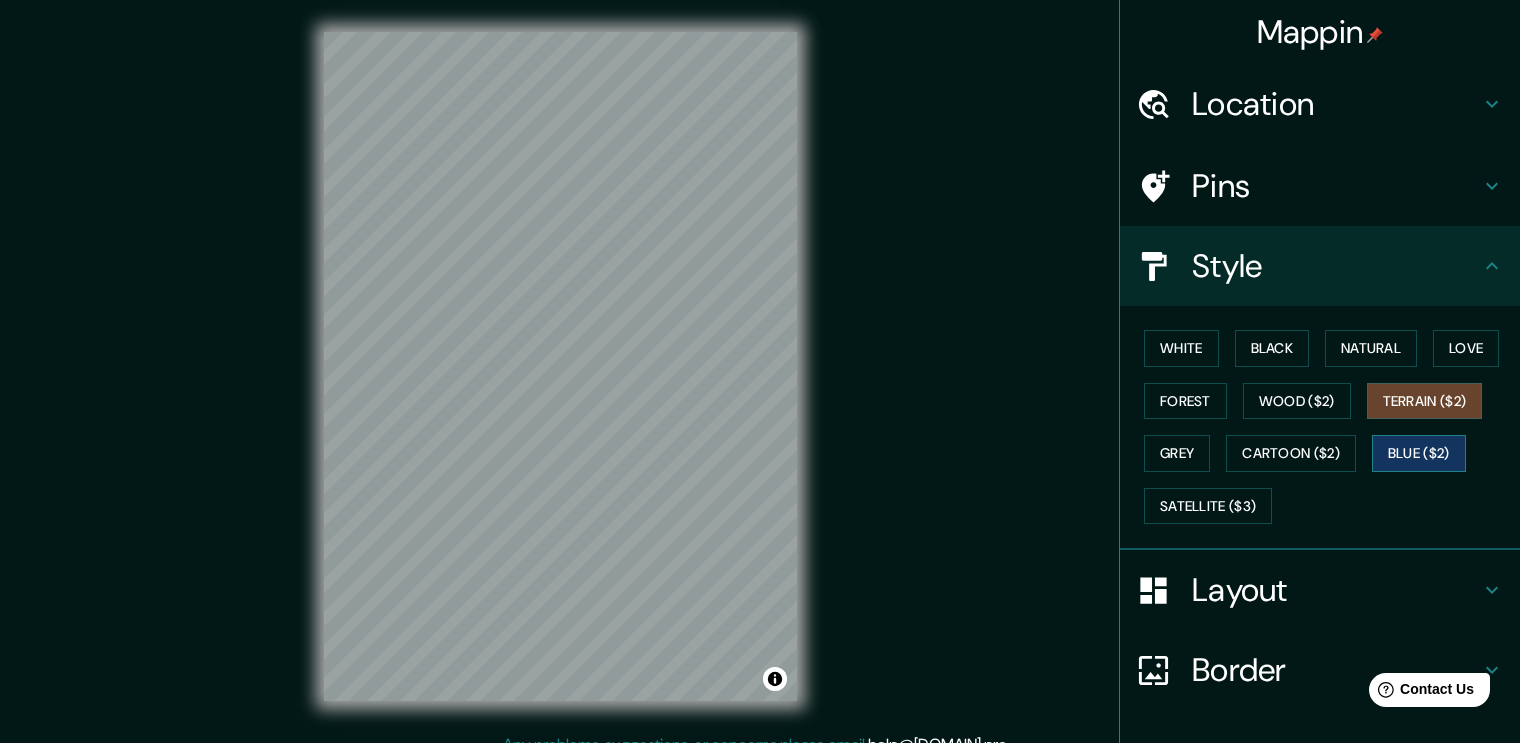 click on "Blue ($2)" at bounding box center [1419, 453] 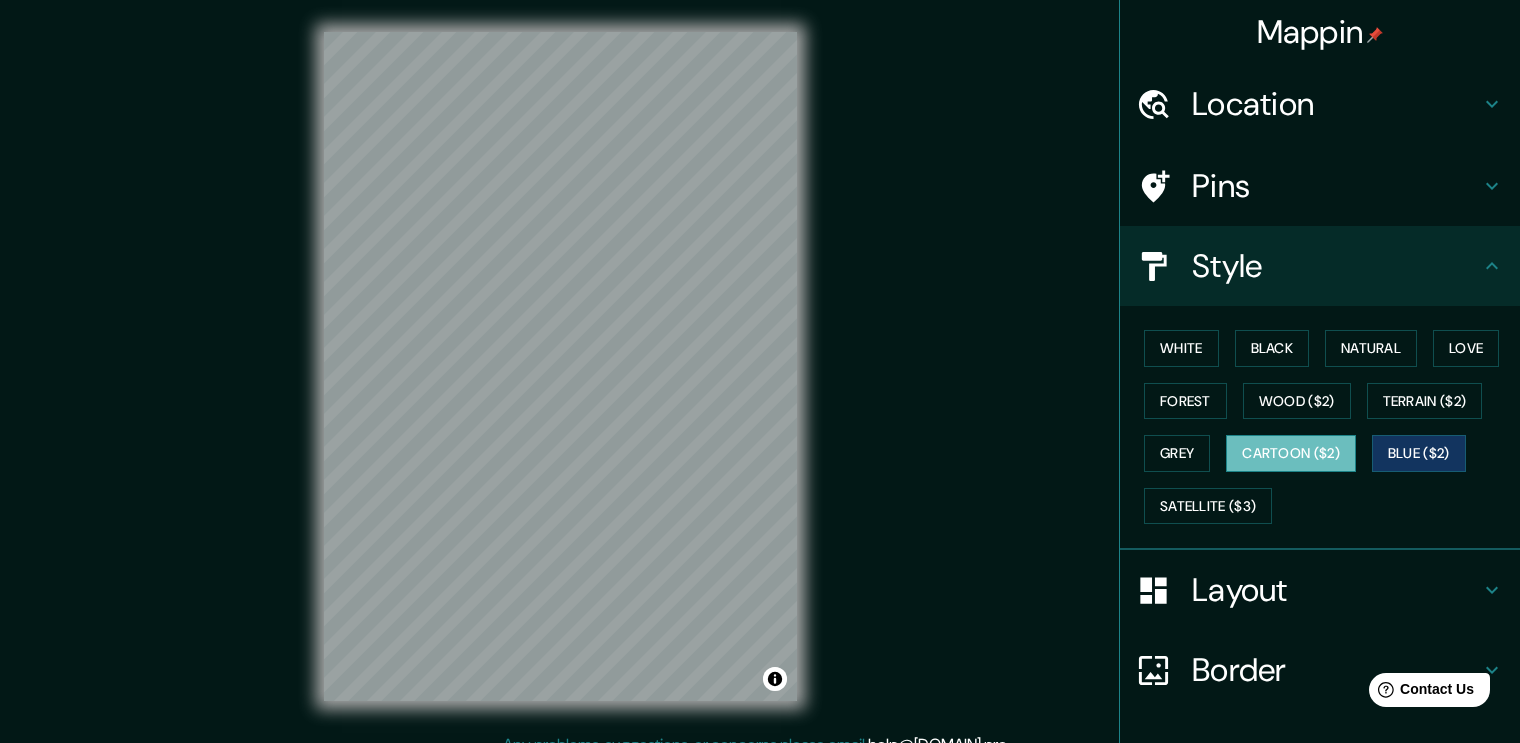 click on "Cartoon ($2)" at bounding box center [1291, 453] 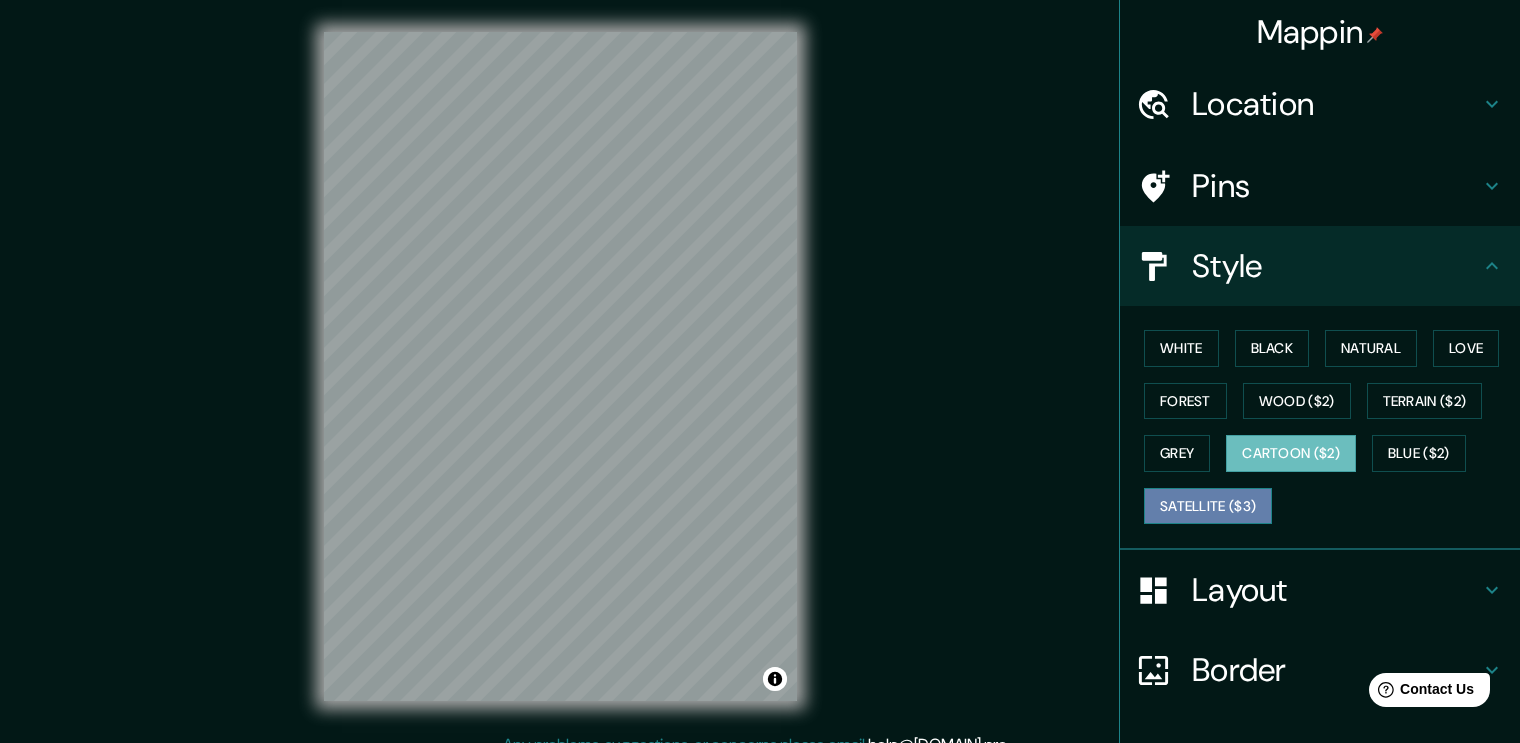 click on "Satellite ($3)" at bounding box center [1208, 506] 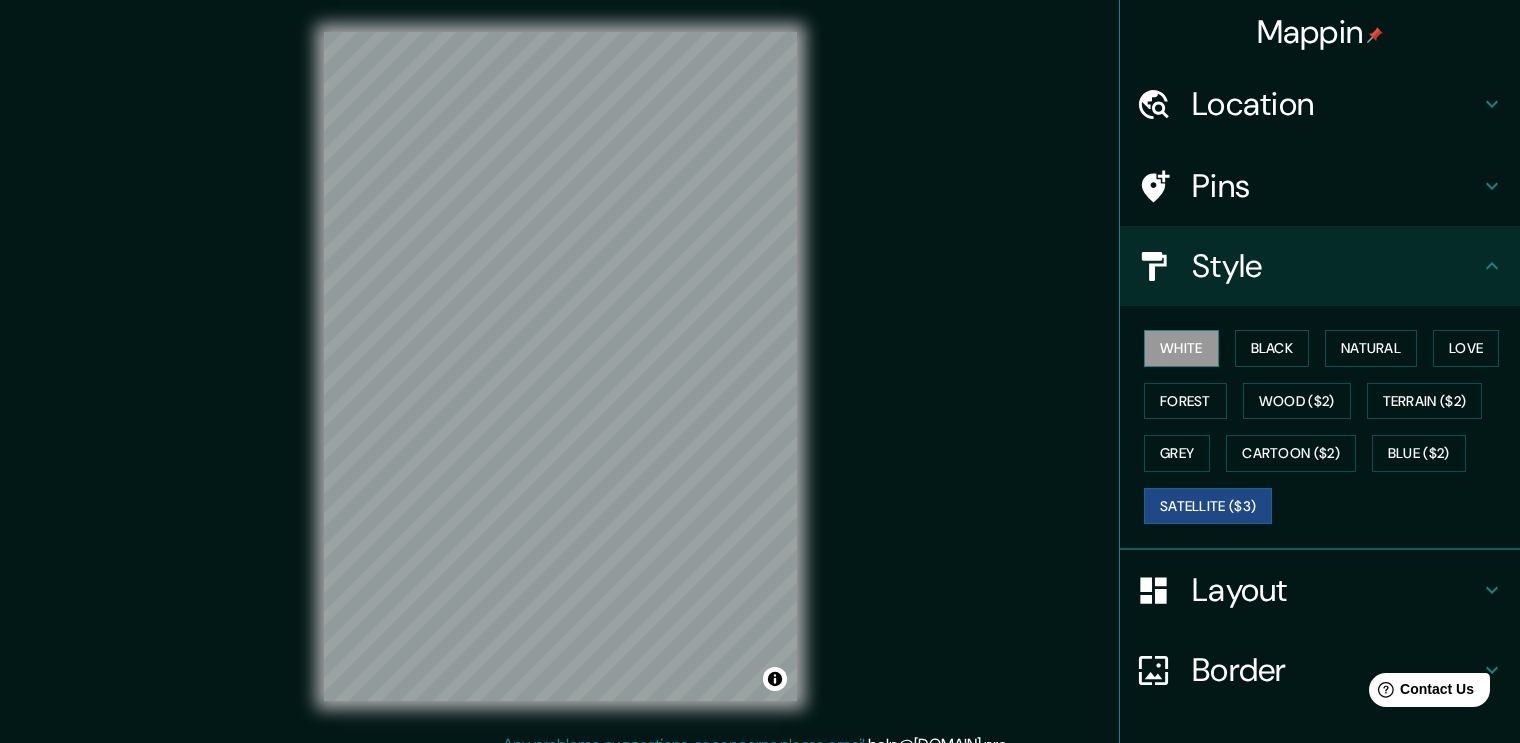 click on "White" at bounding box center [1181, 348] 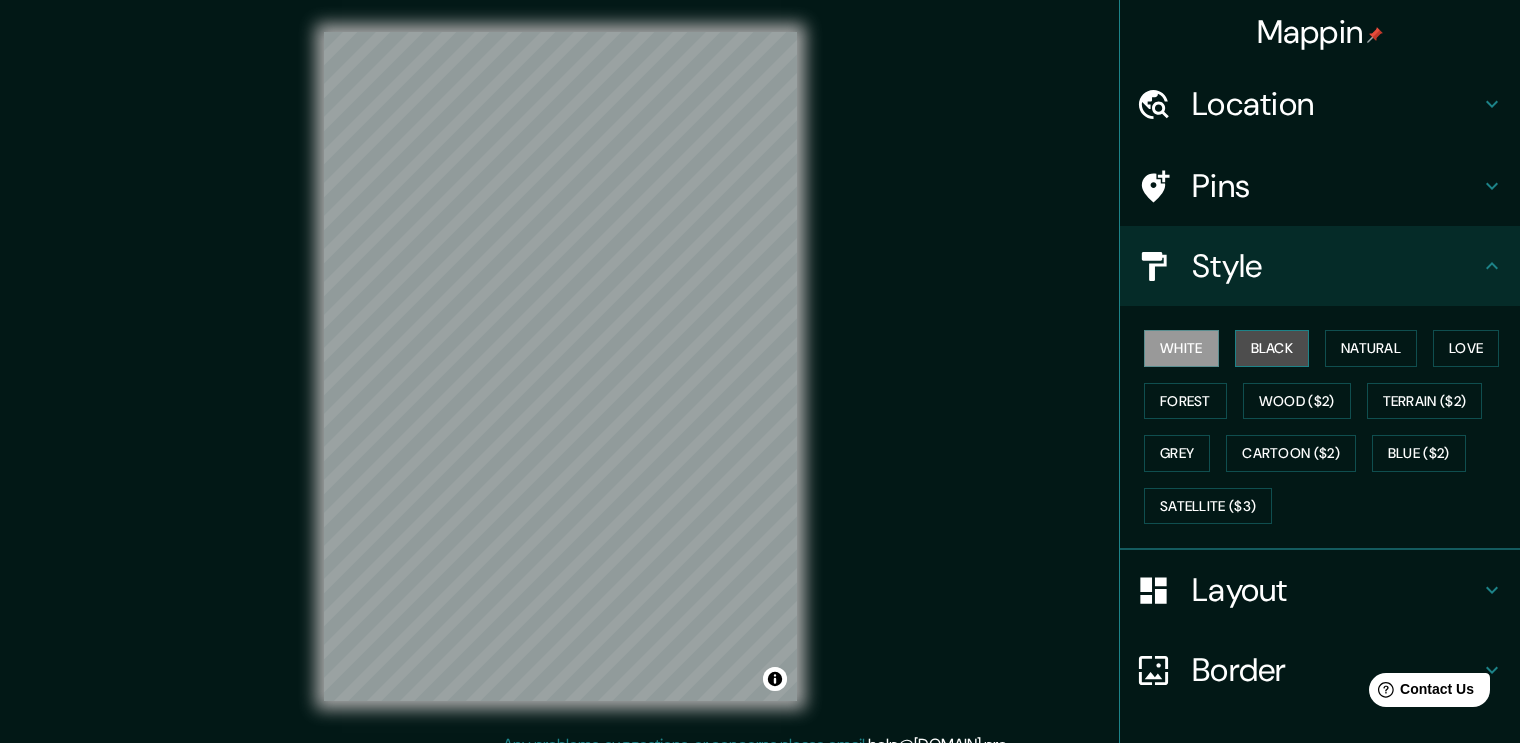 click on "Black" at bounding box center [1272, 348] 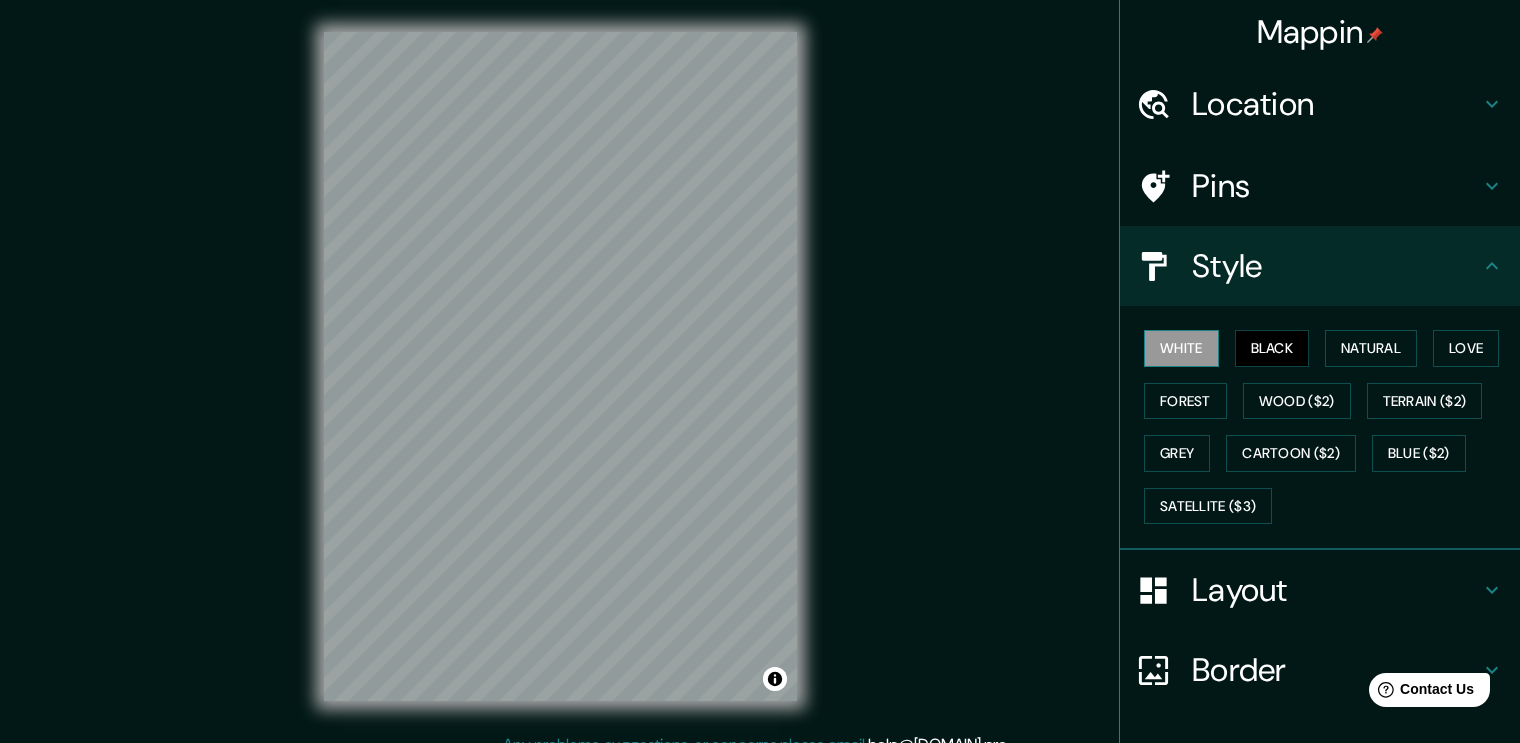 click on "White" at bounding box center [1181, 348] 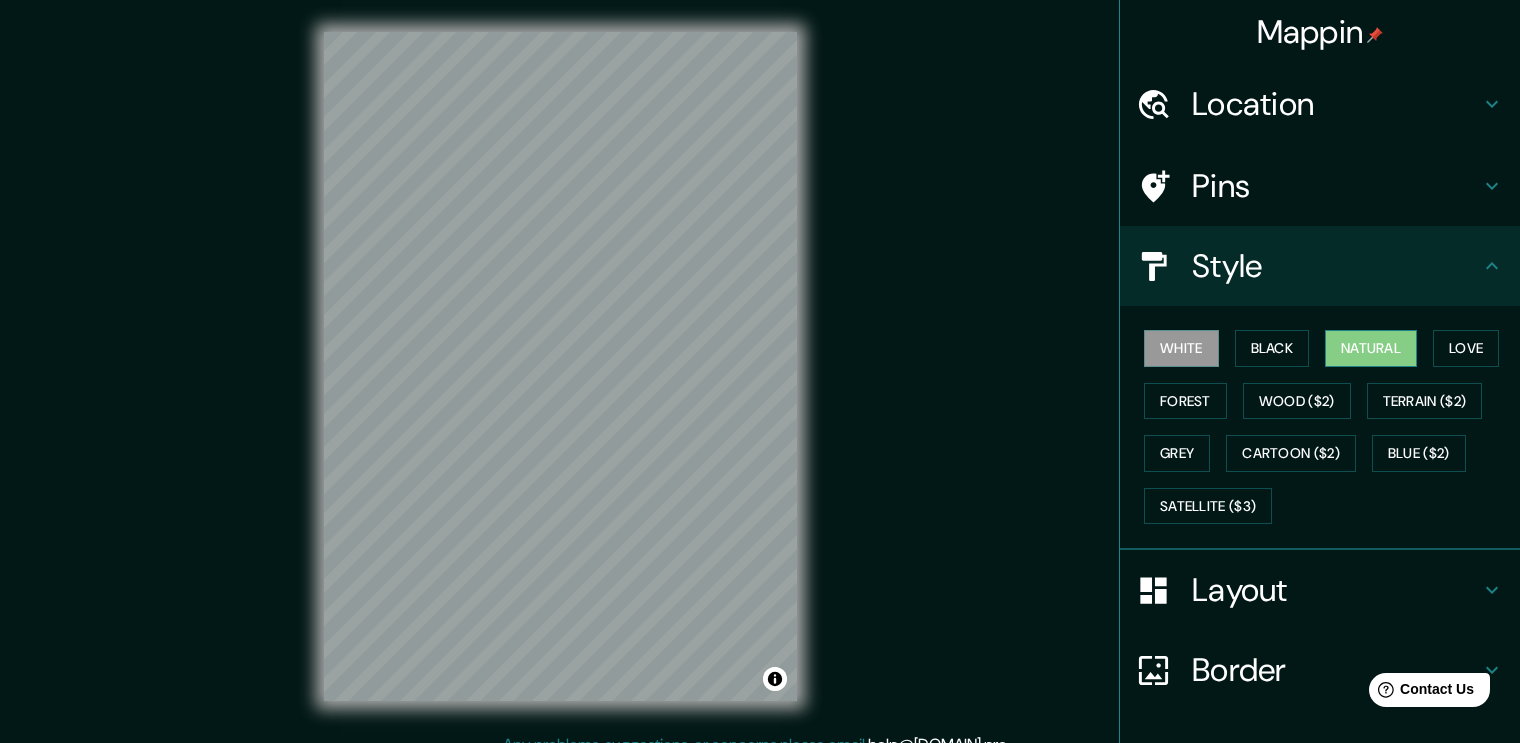 click on "Natural" at bounding box center (1371, 348) 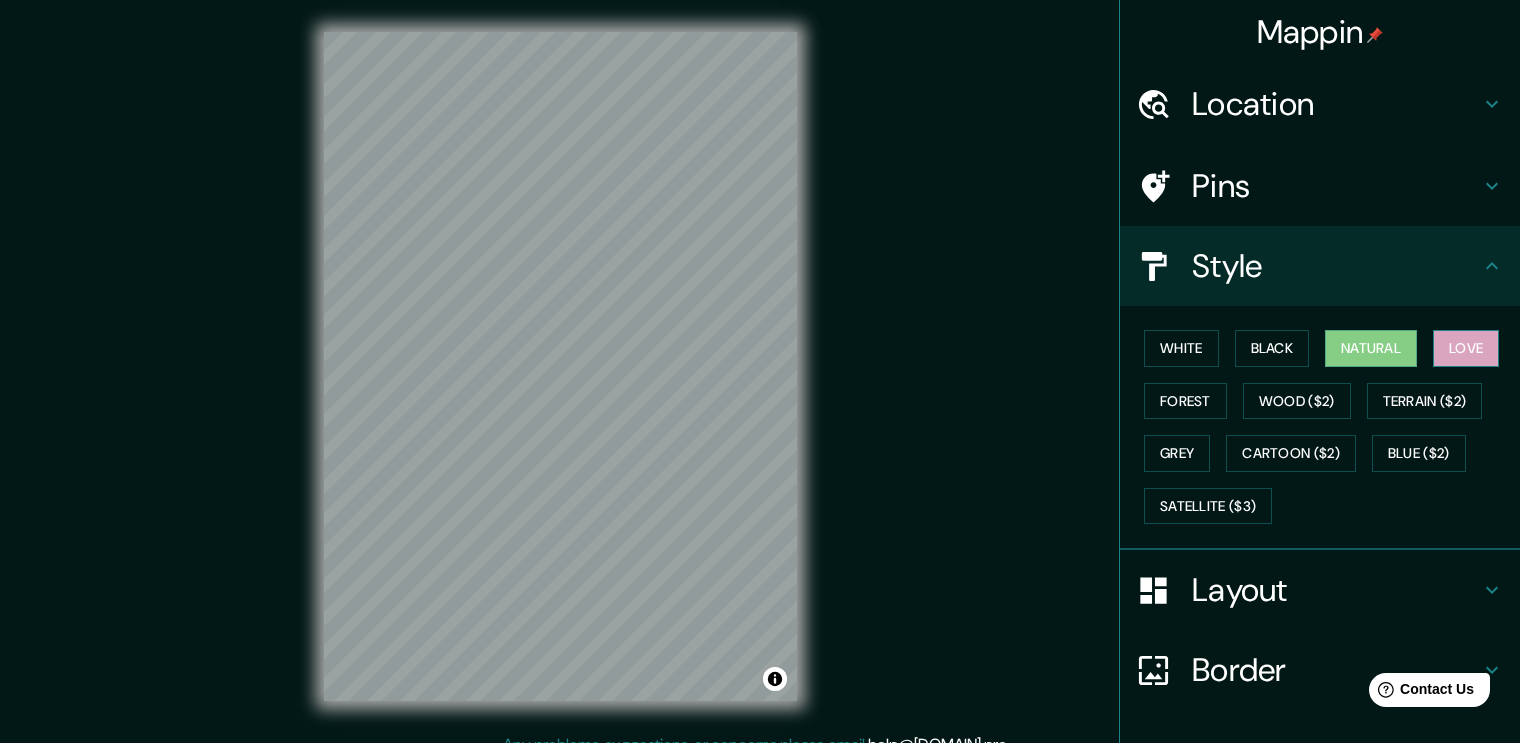 click on "Love" at bounding box center [1466, 348] 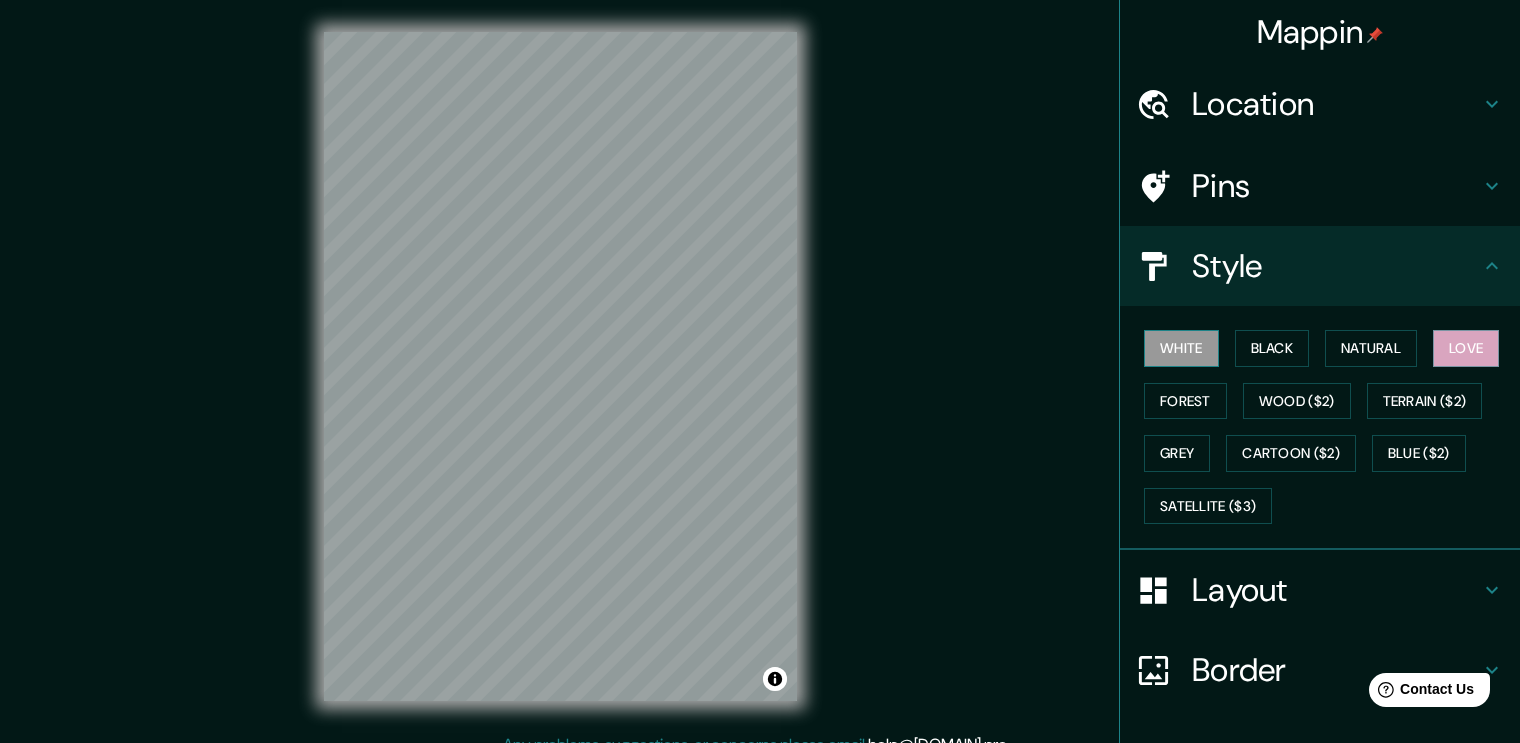 click on "White" at bounding box center [1181, 348] 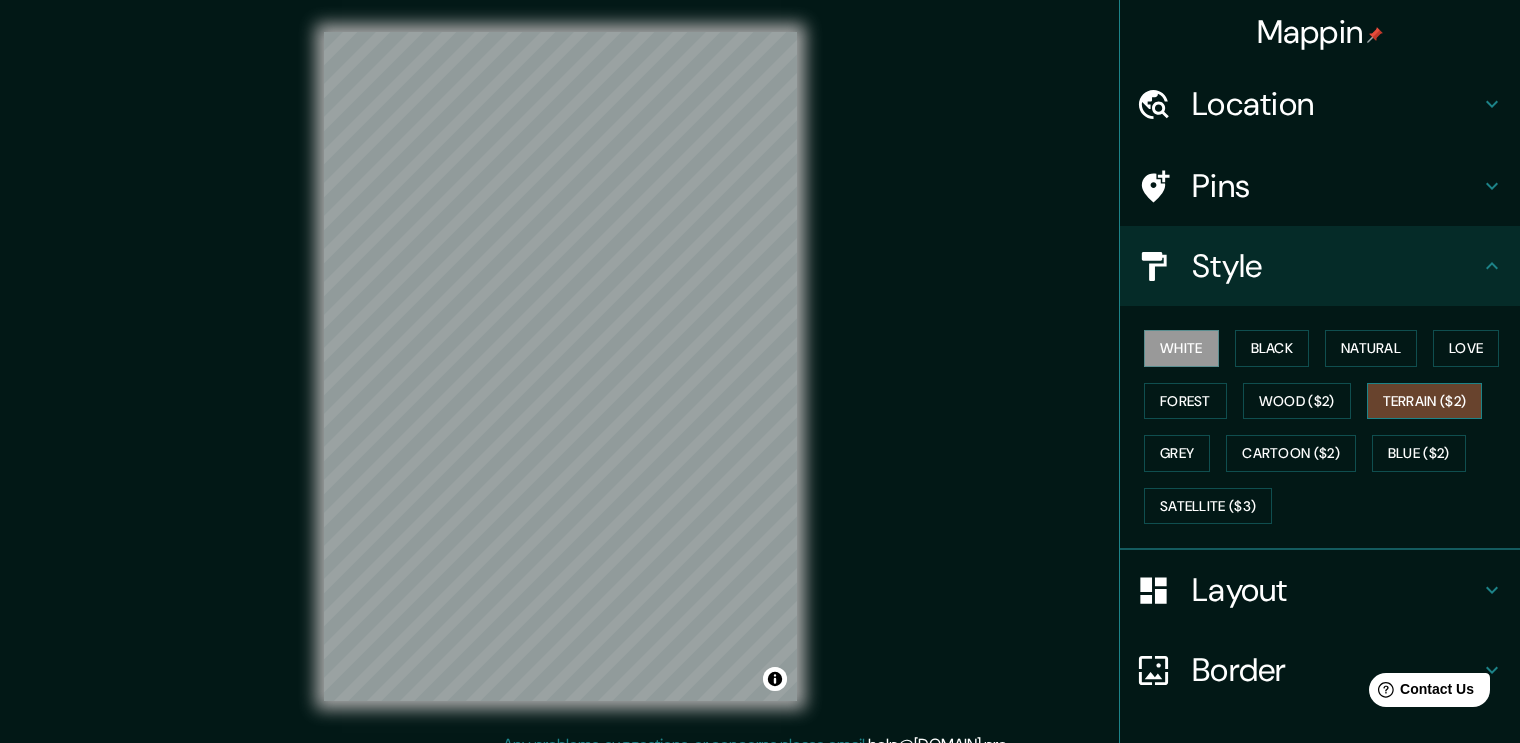 click on "Terrain ($2)" at bounding box center (1425, 401) 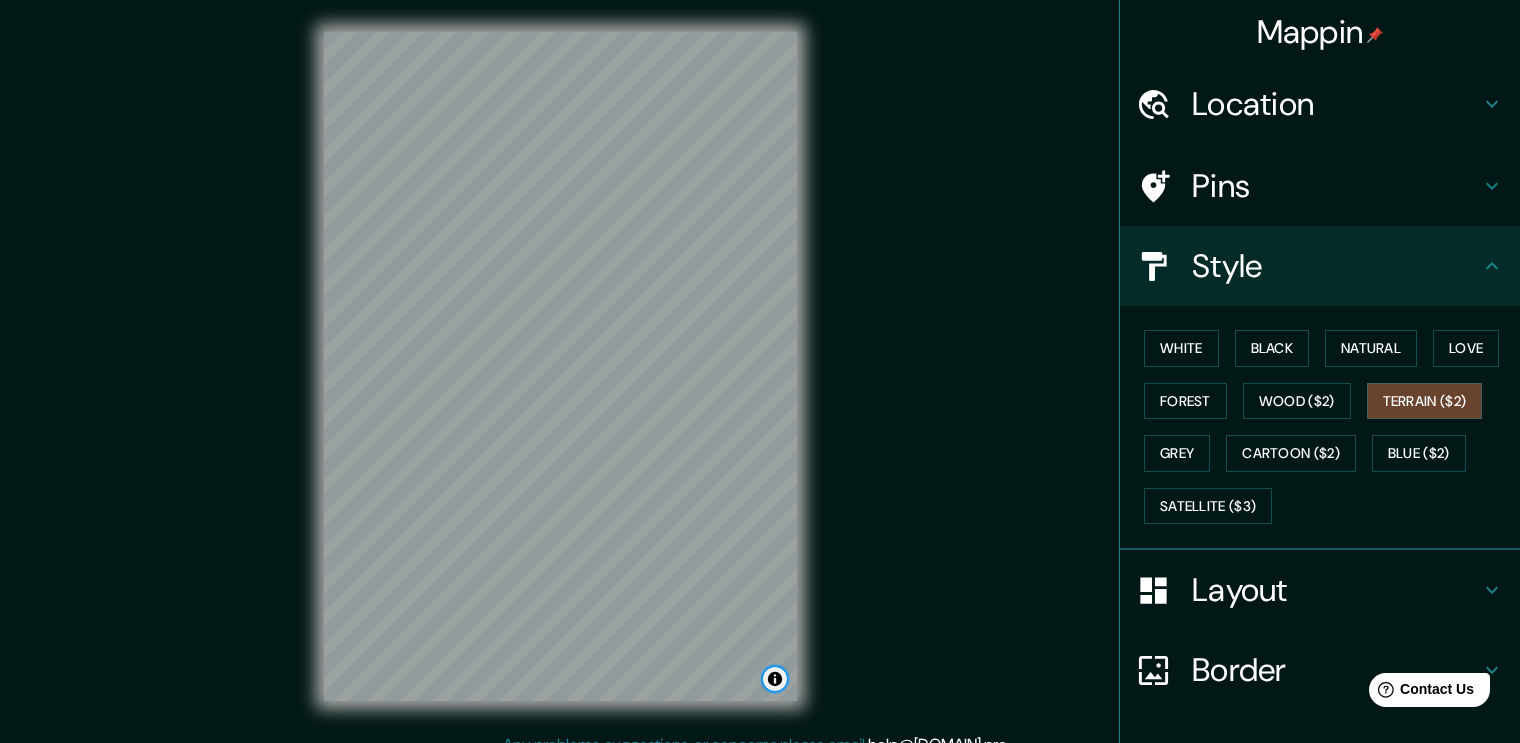 click at bounding box center (775, 679) 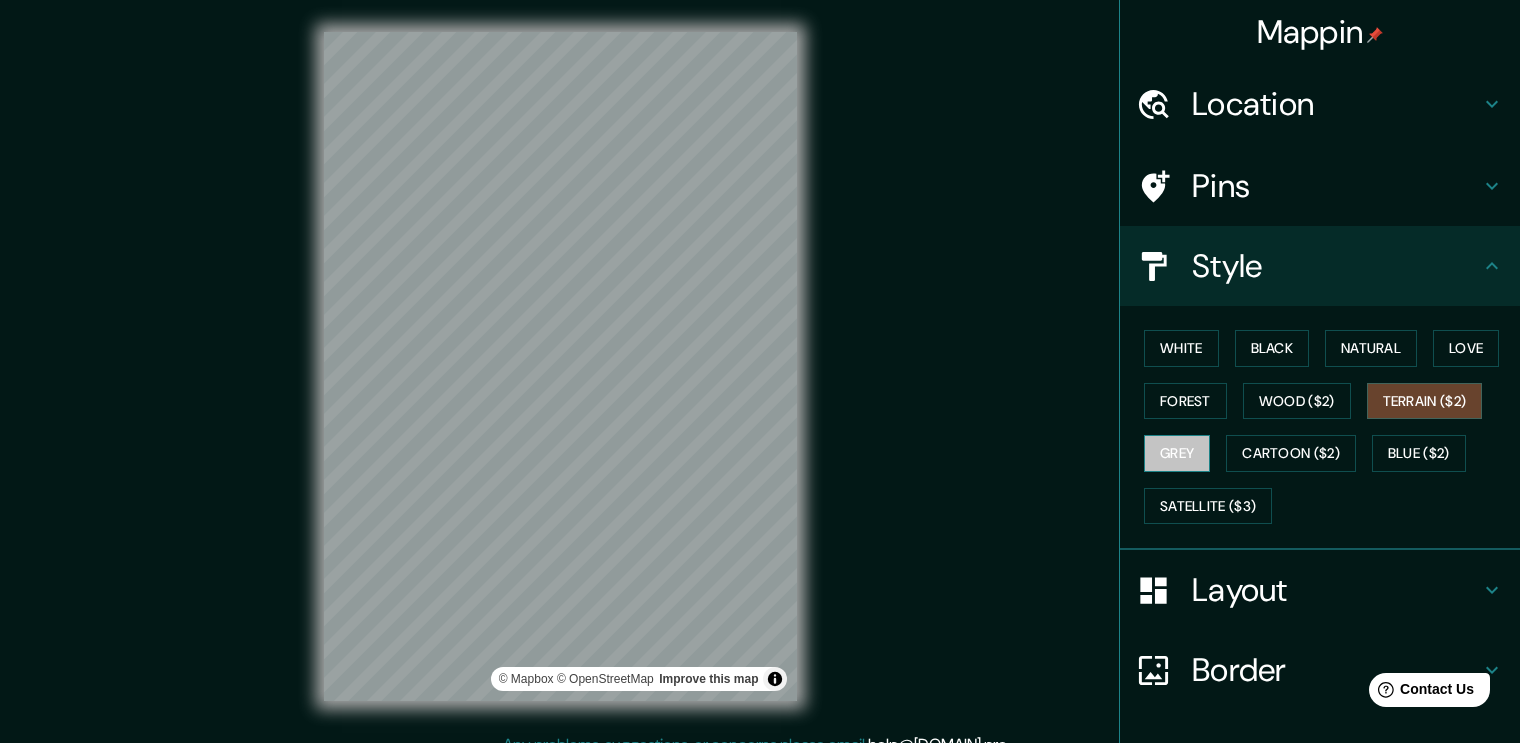 click on "Grey" at bounding box center (1177, 453) 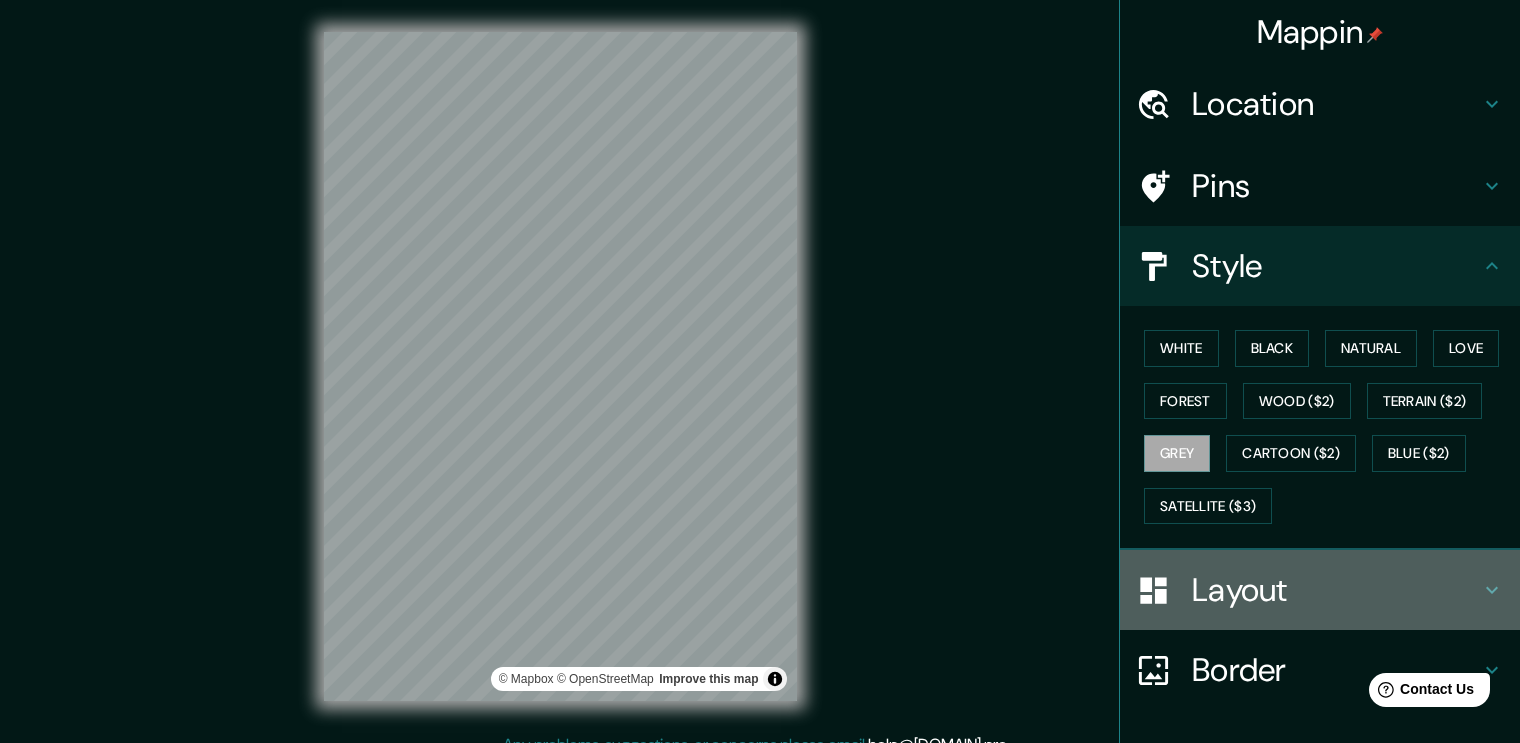 click on "Layout" at bounding box center [1336, 590] 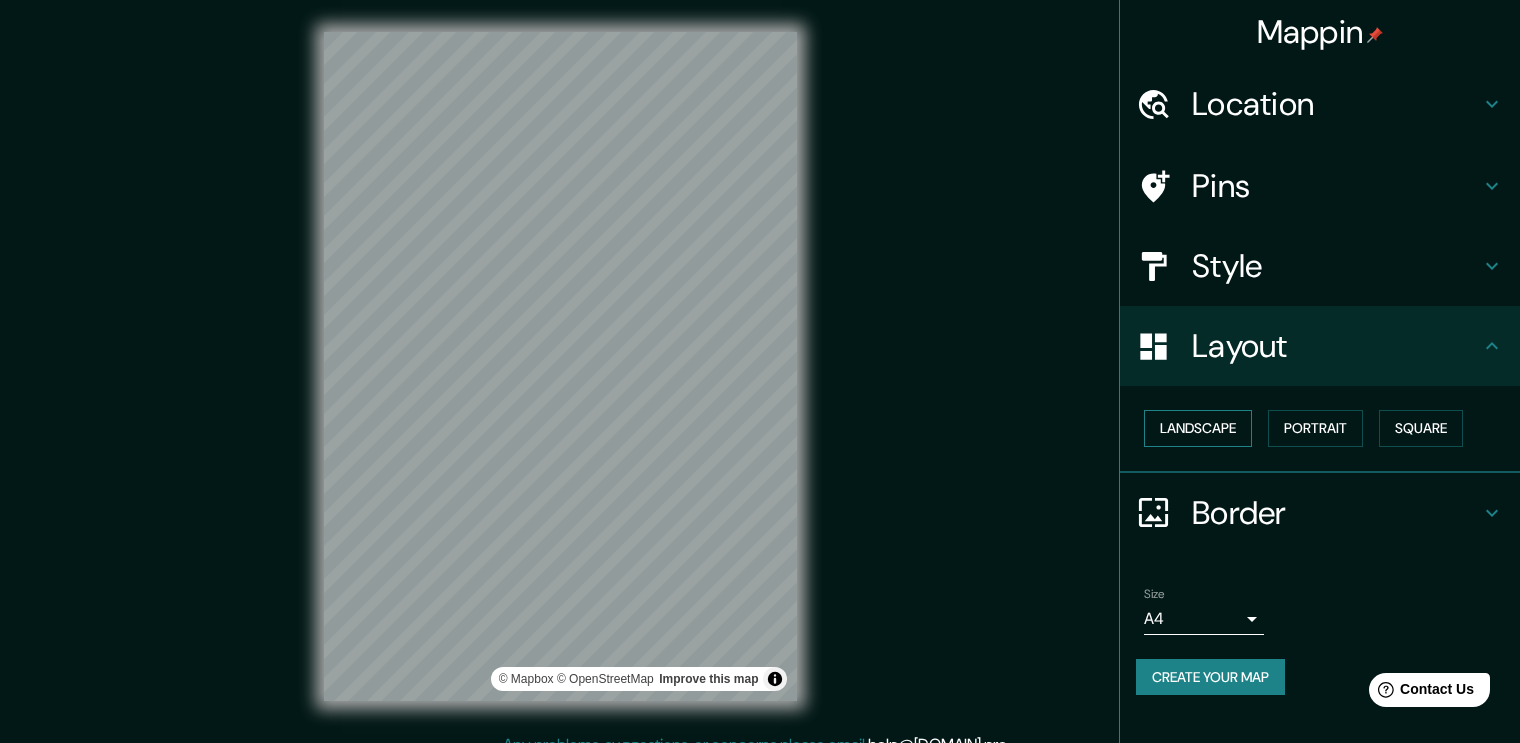 click on "Landscape" at bounding box center (1198, 428) 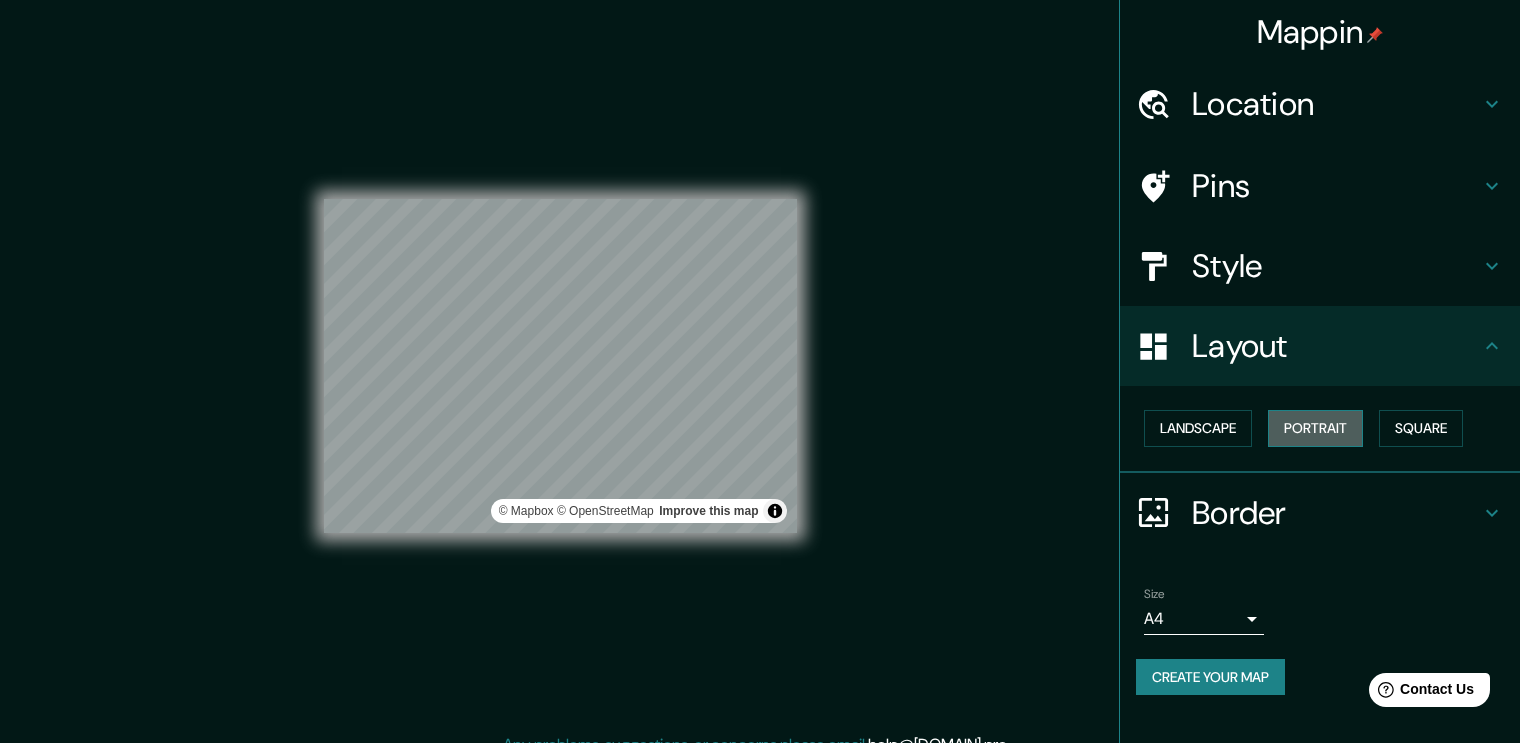 click on "Portrait" at bounding box center (1315, 428) 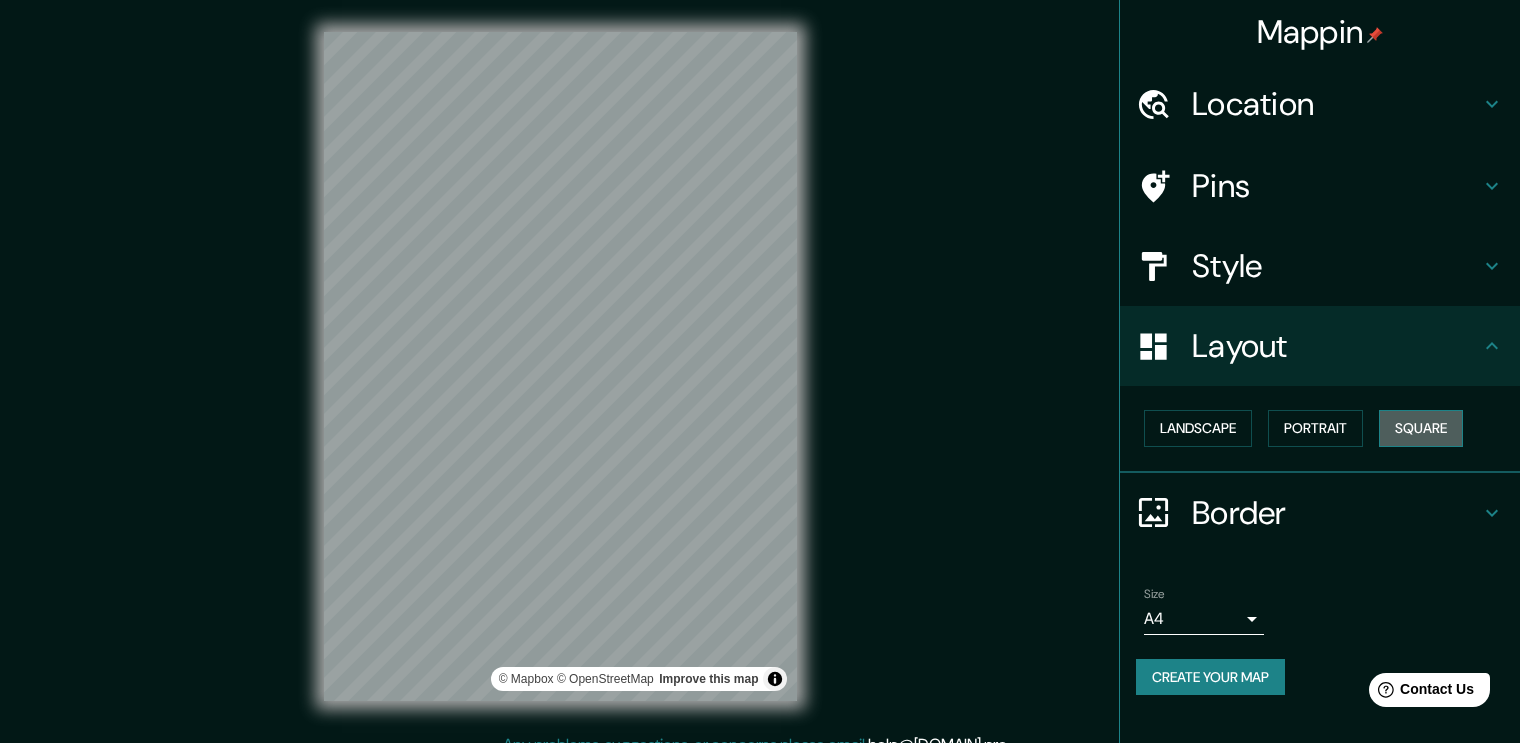 click on "Square" at bounding box center (1421, 428) 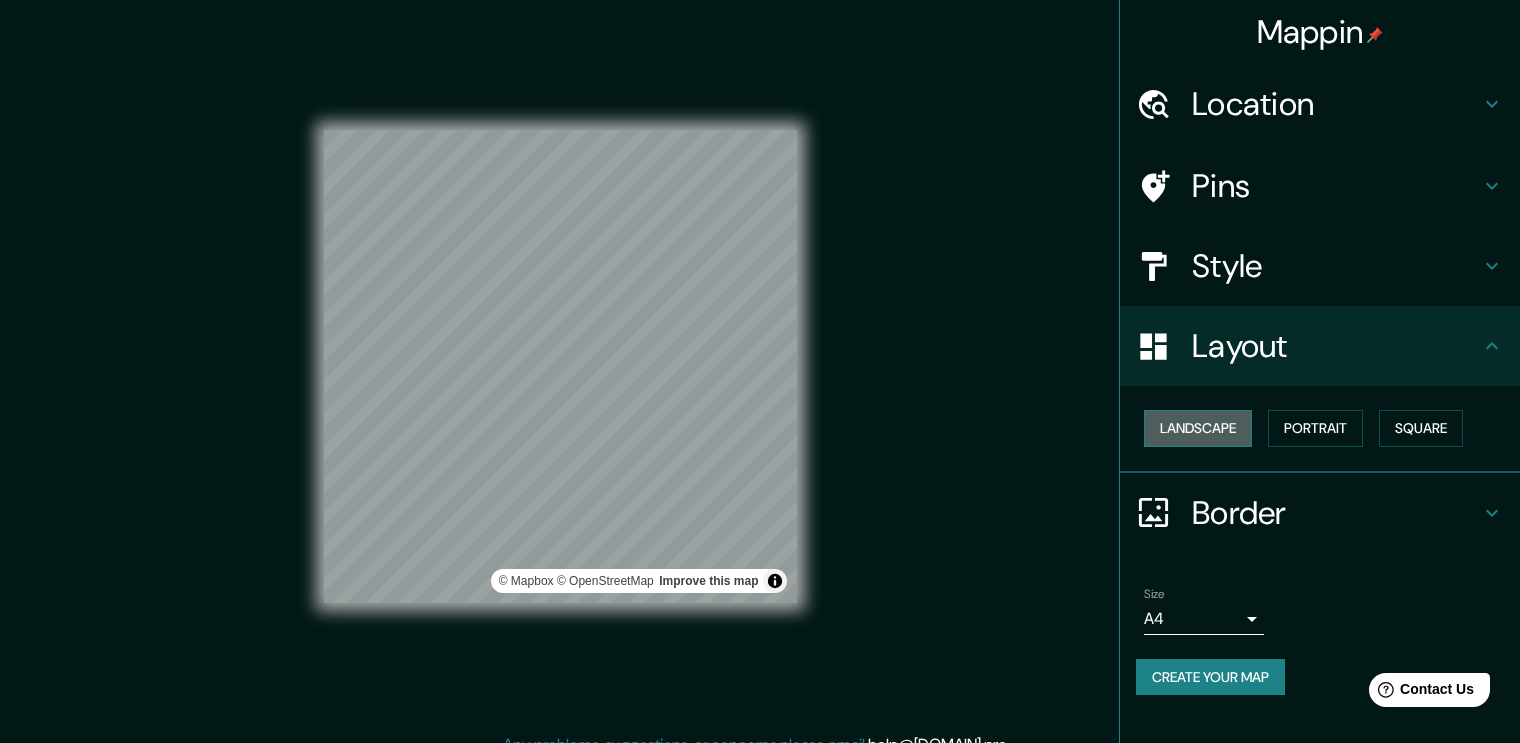 click on "Landscape" at bounding box center (1198, 428) 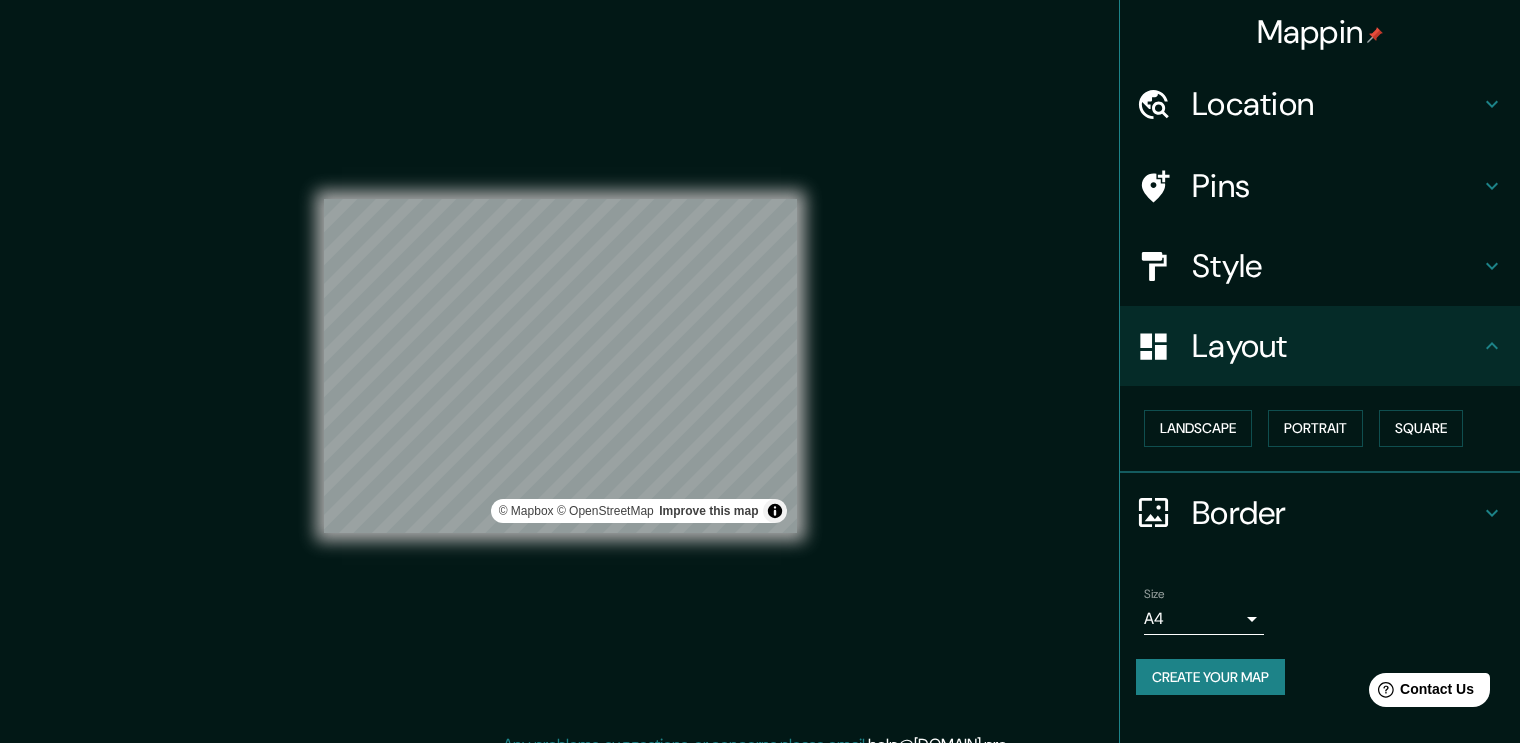 click on "Mappin Location Guanajuato, Guanajuato, Mexico Bulevar Guanajuato  36089 Guanajuato, Guanajuato, Mexico Calle Distrito Federal  36040 Guanajuato, Guanajuato, Mexico Guanajuato  Guanajuato, Mexico Calle Guanajuato  36257 Marfil, Guanajuato, Mexico Calle Guanajuato  36260 Santa Teresa, Guanajuato, Mexico Pins Style Layout Landscape Portrait Square Border Choose a border.  Hint : you can make layers of the frame opaque to create some cool effects. None Simple Transparent Fancy Size A4 single Create your map © Mapbox   © OpenStreetMap   Improve this map Any problems, suggestions, or concerns please email    help@mappin.pro . . ." at bounding box center [760, 371] 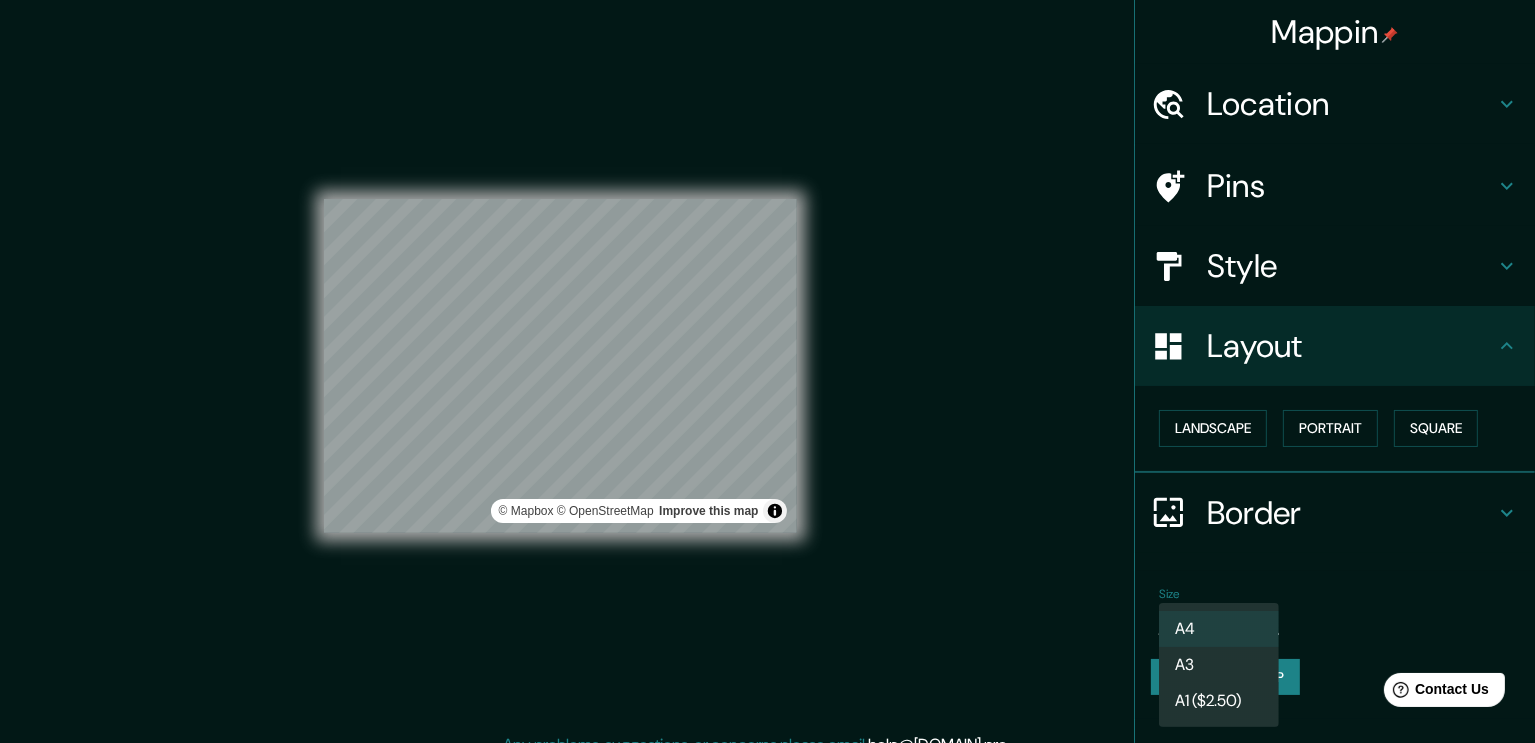 click on "A4" at bounding box center [1219, 629] 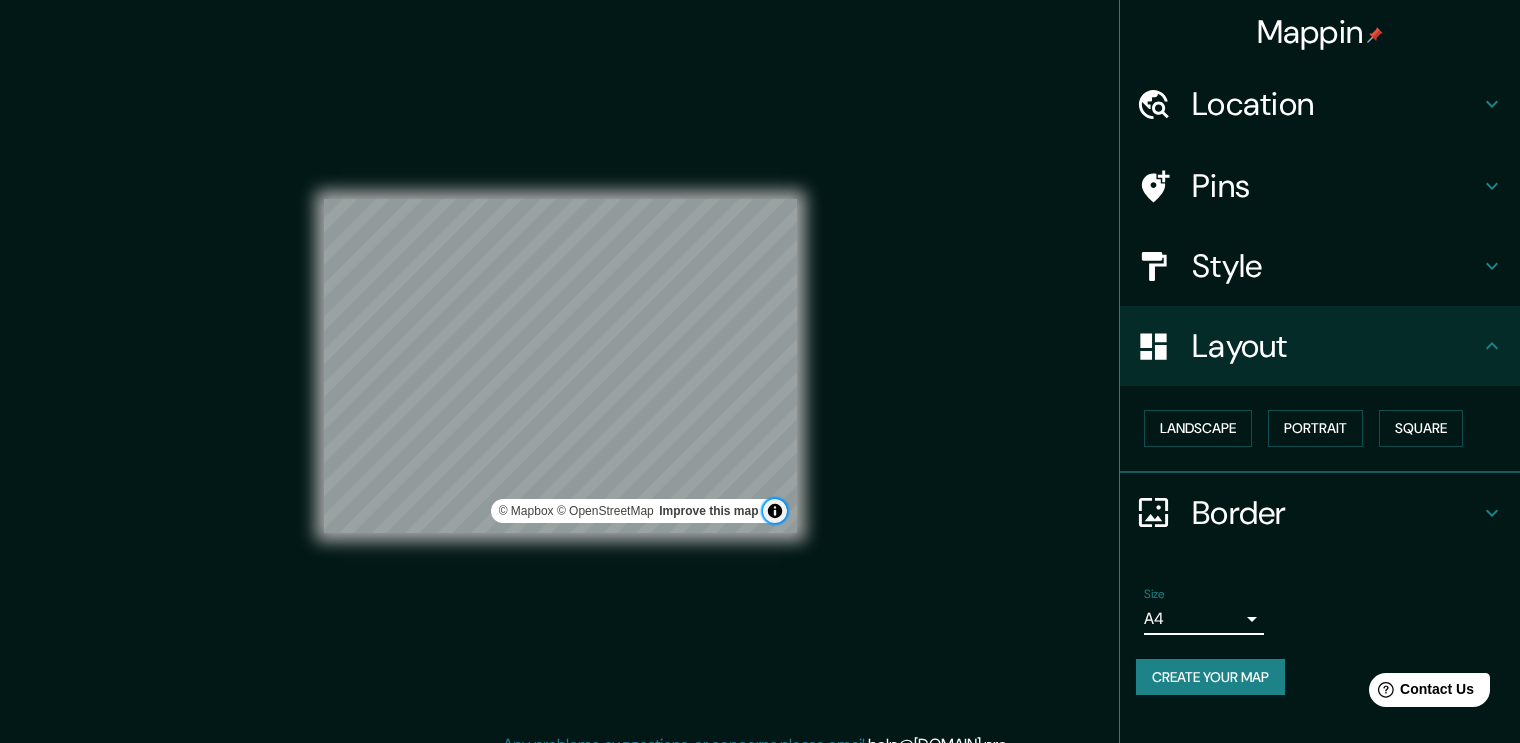 click at bounding box center [775, 511] 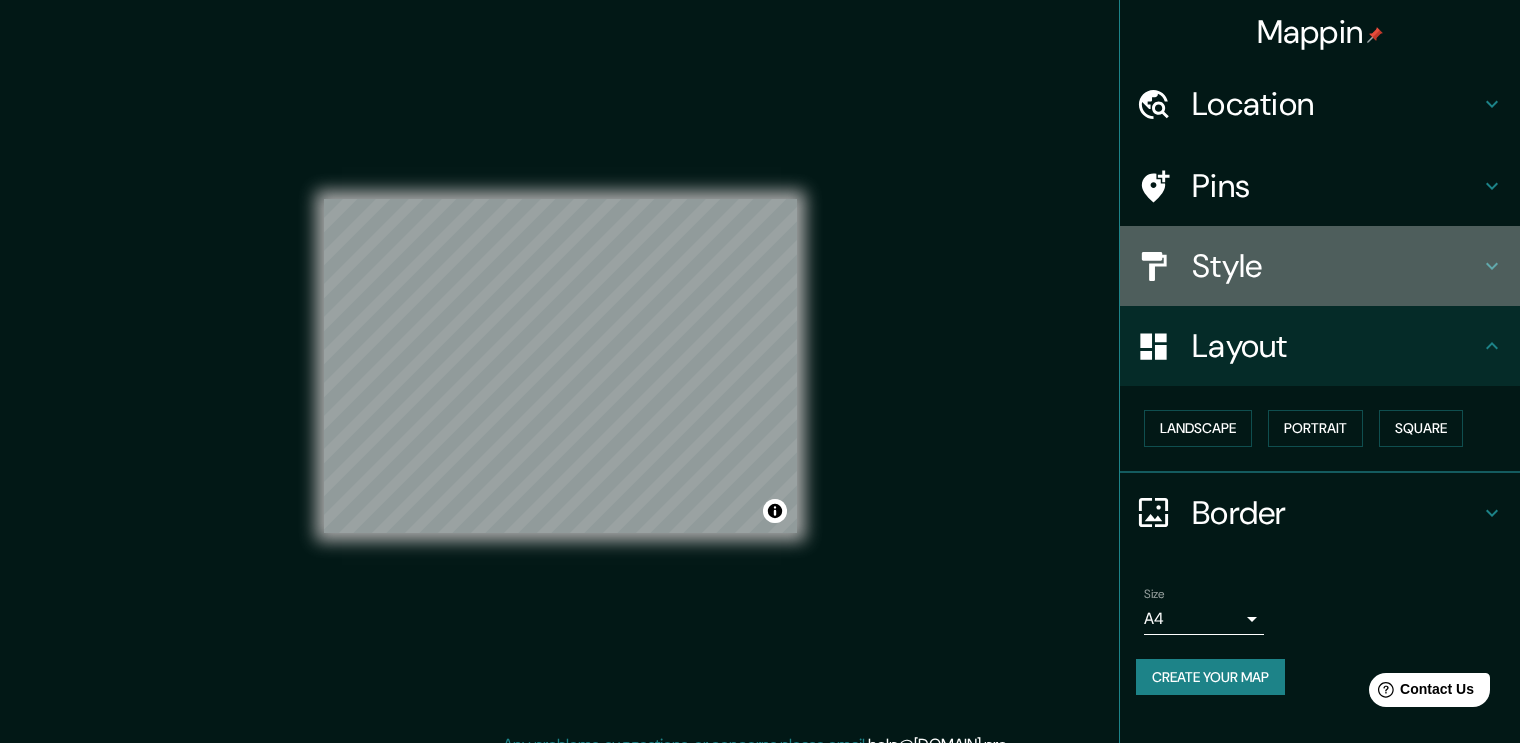 click on "Style" at bounding box center (1336, 266) 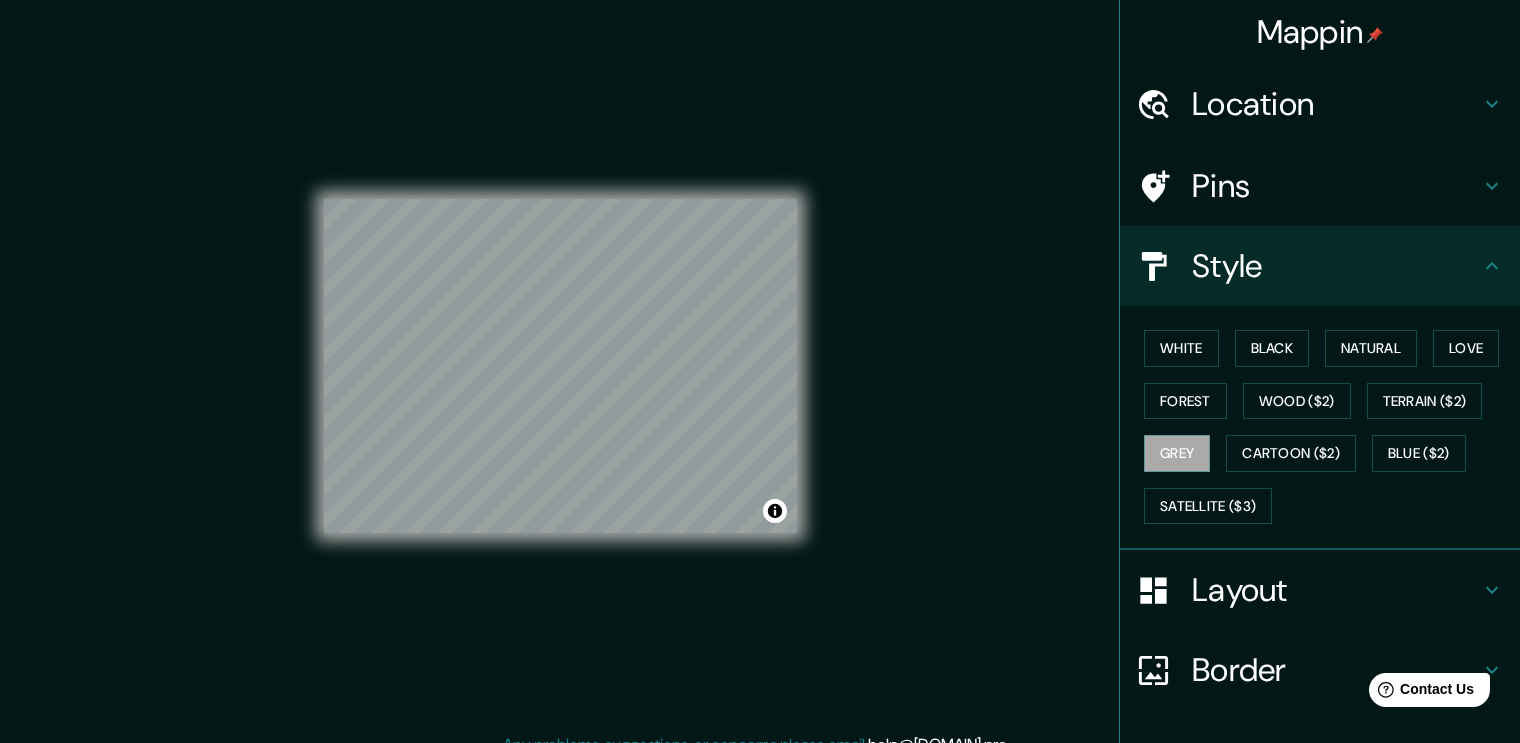 click on "Pins" at bounding box center [1336, 186] 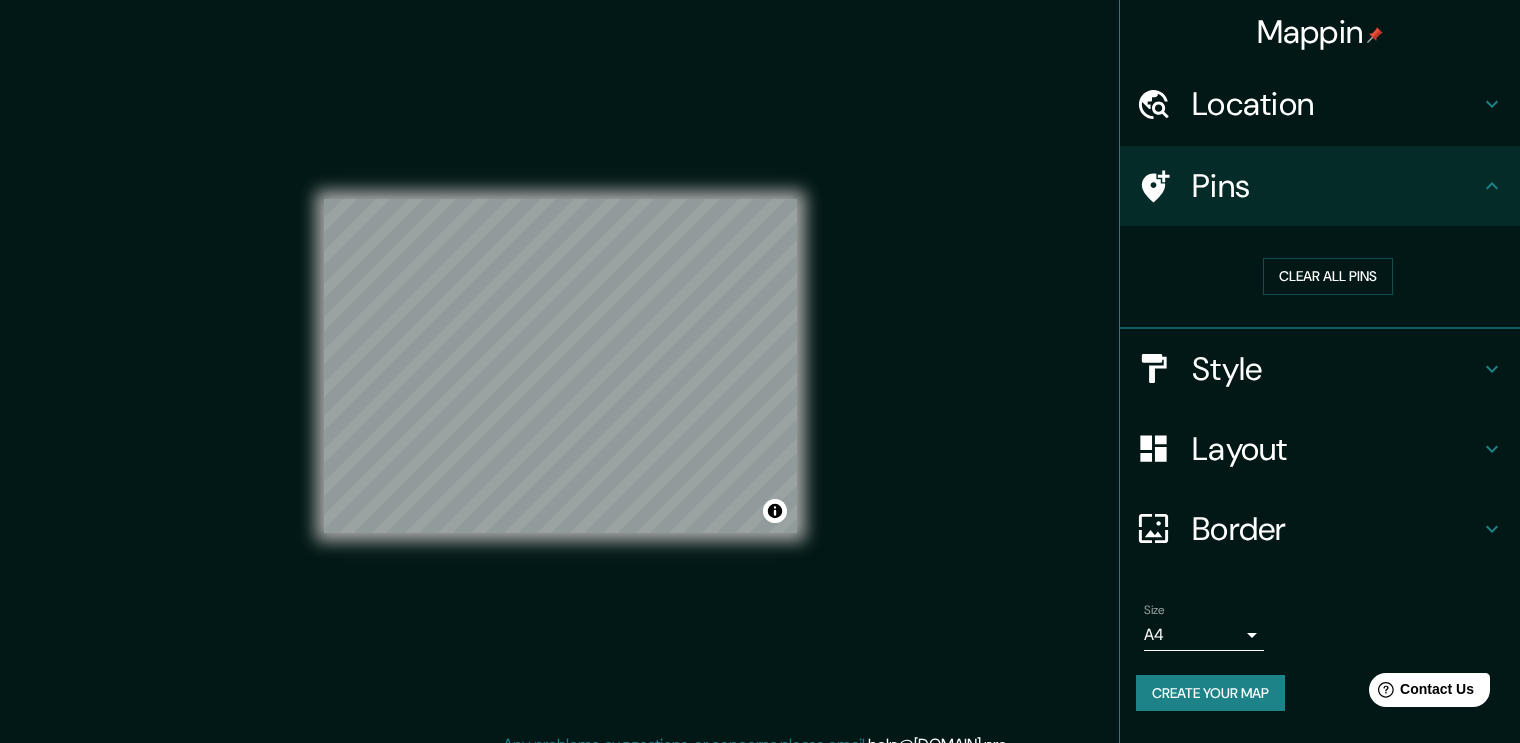 click on "Location" at bounding box center [1336, 104] 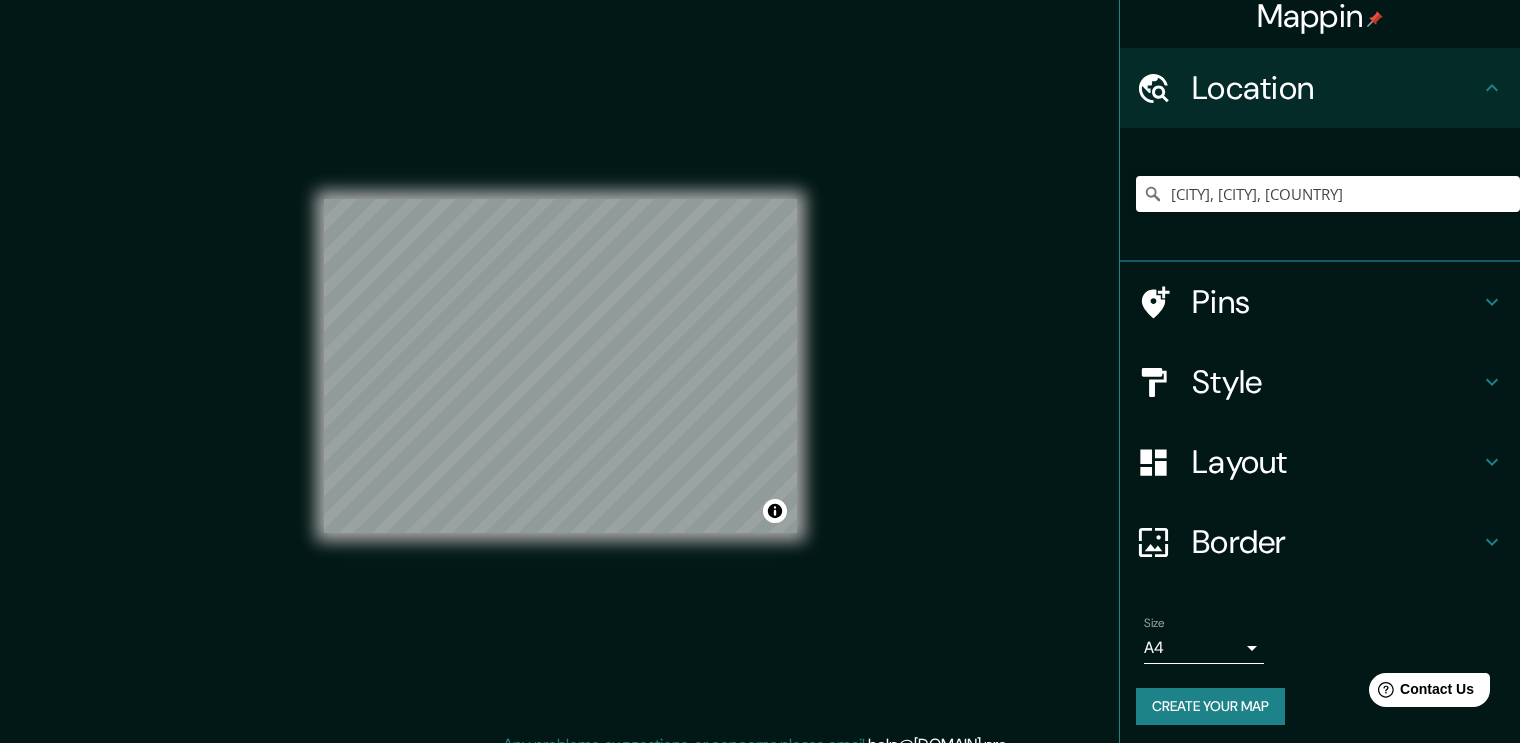 scroll, scrollTop: 20, scrollLeft: 0, axis: vertical 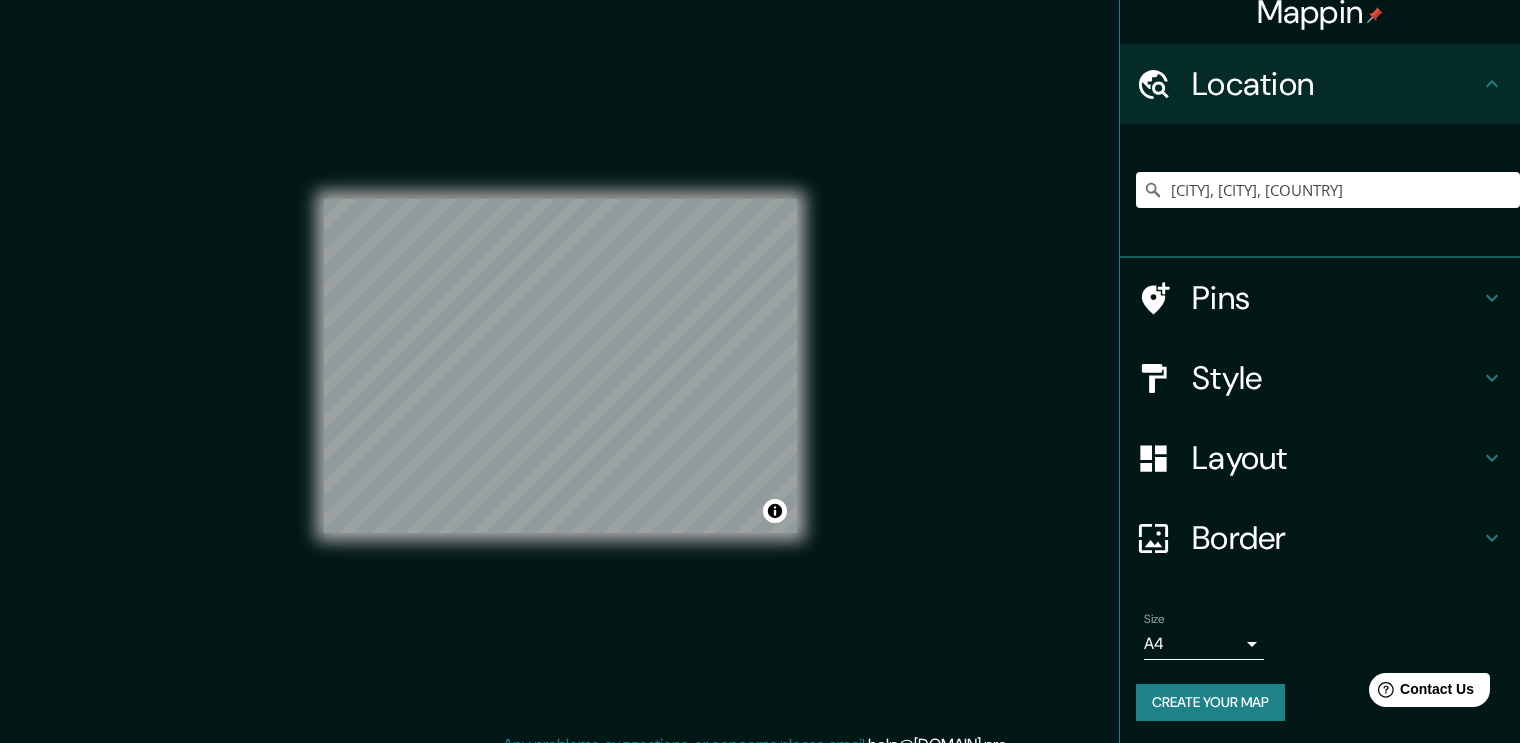 click on "Pins" at bounding box center [1336, 298] 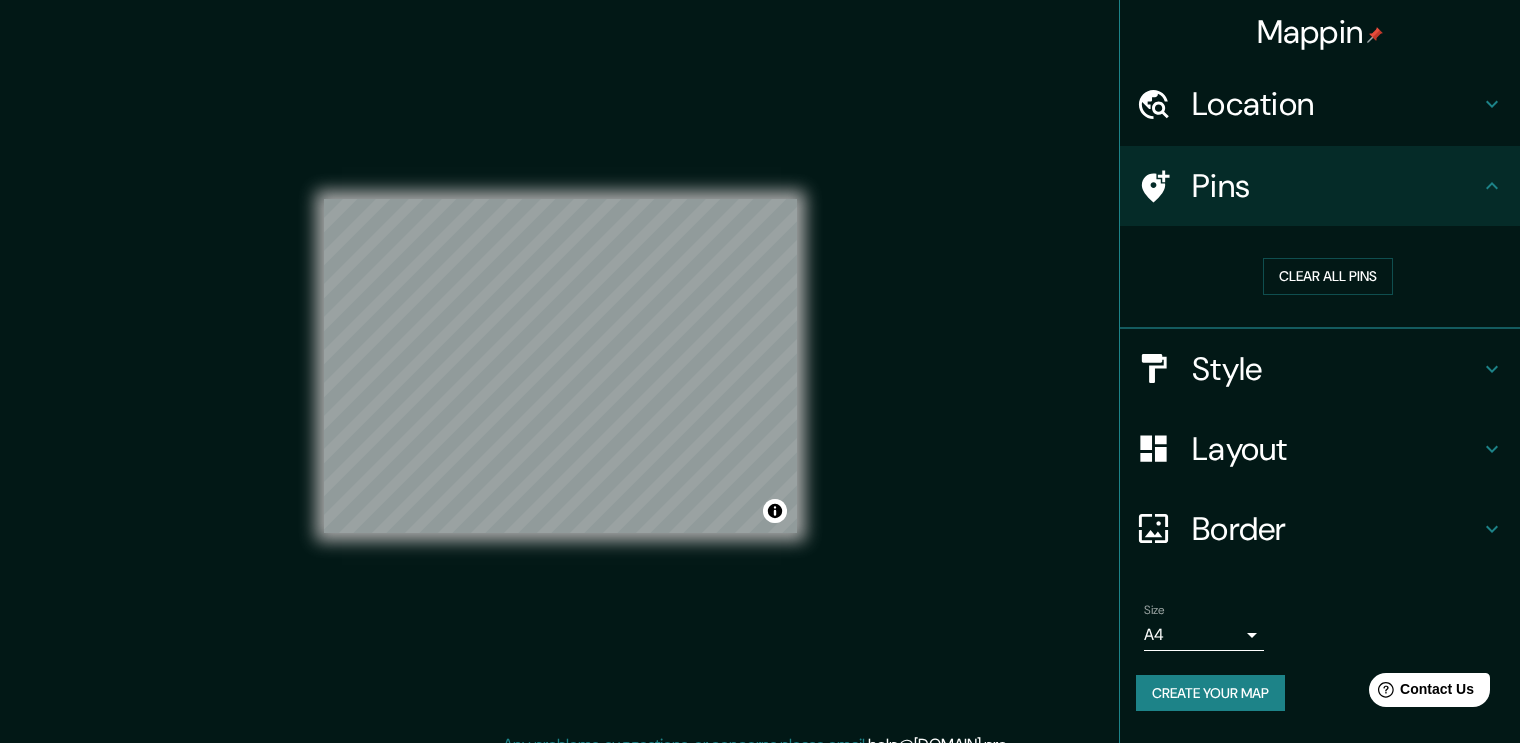 click on "Style" at bounding box center [1336, 369] 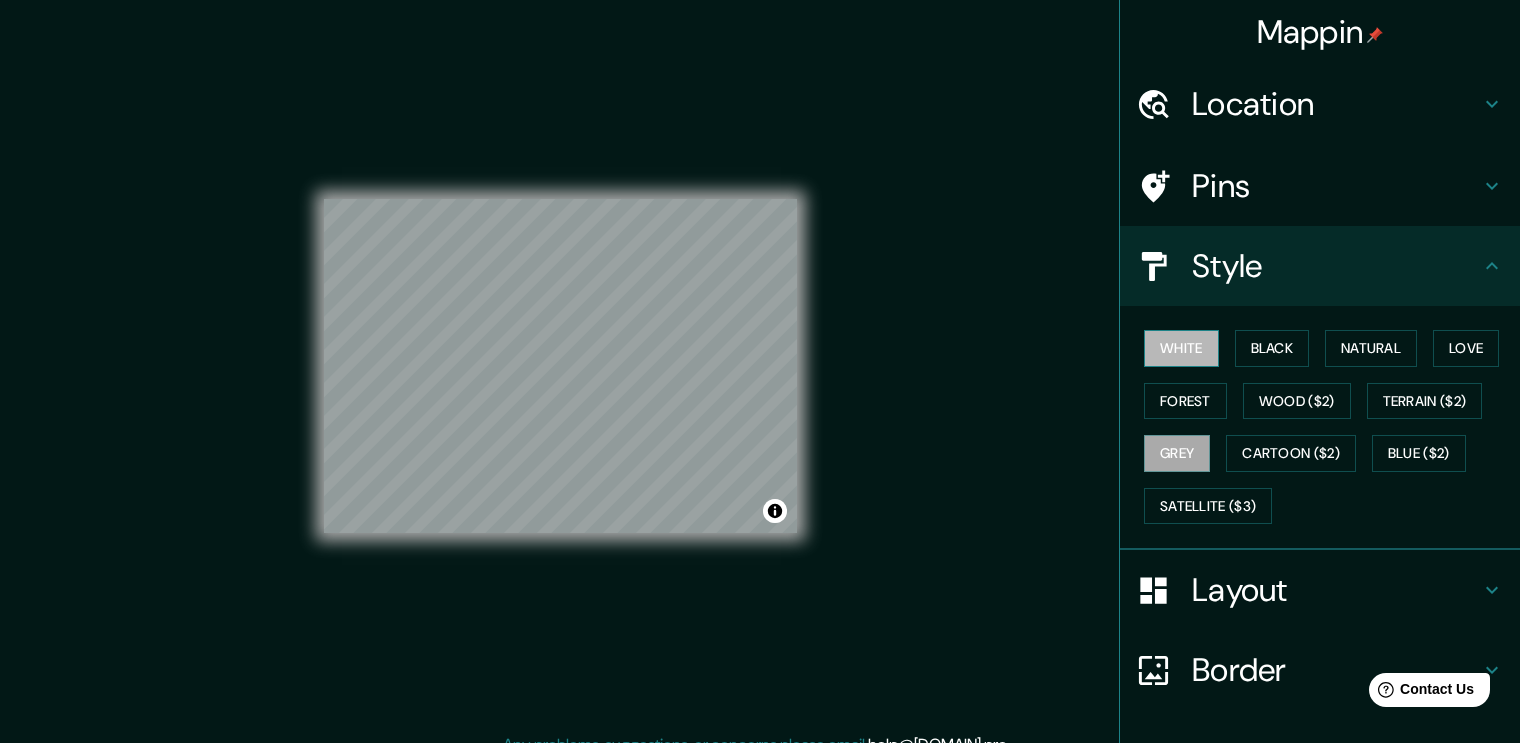 click on "White" at bounding box center (1181, 348) 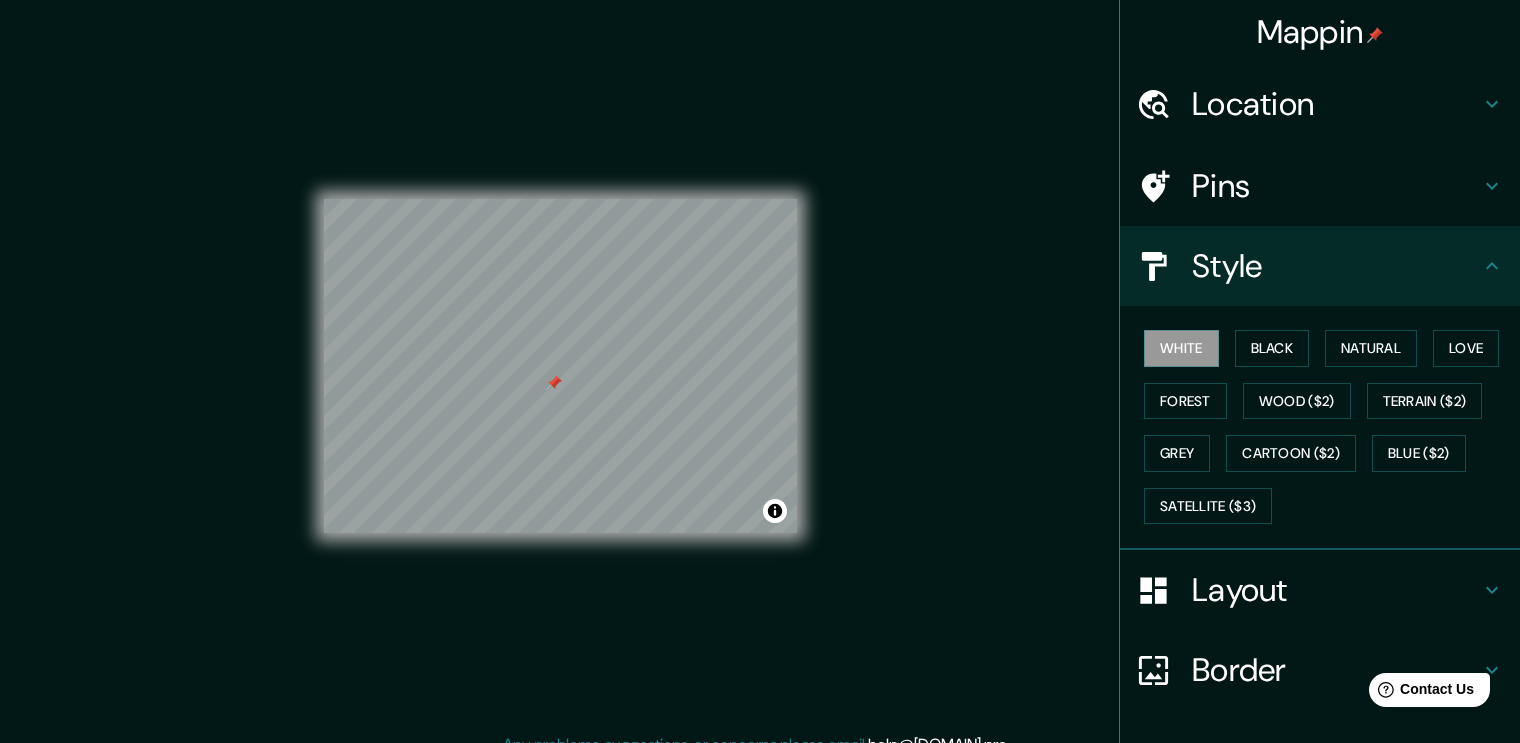 click at bounding box center [554, 383] 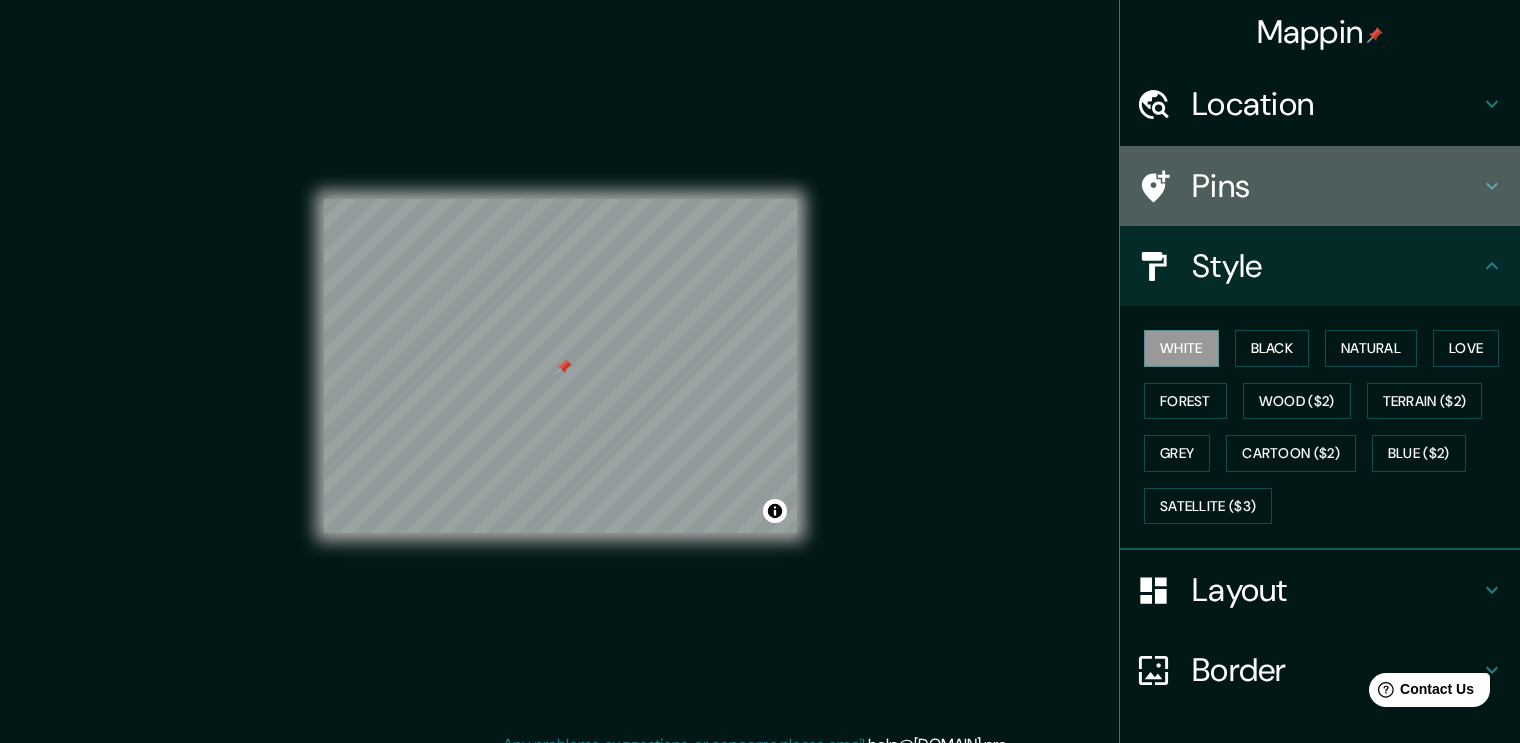click at bounding box center (1164, 186) 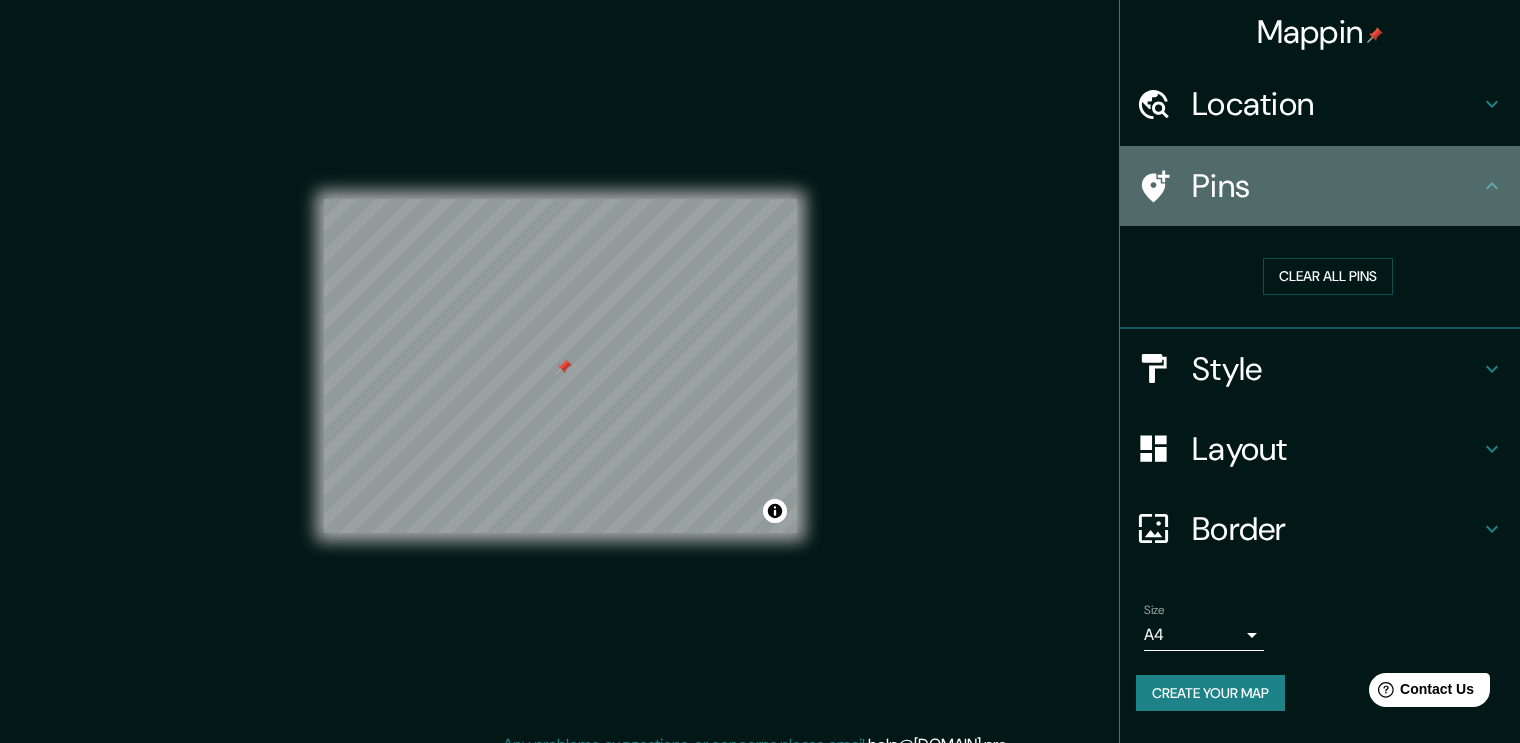 click on "Pins" at bounding box center [1336, 186] 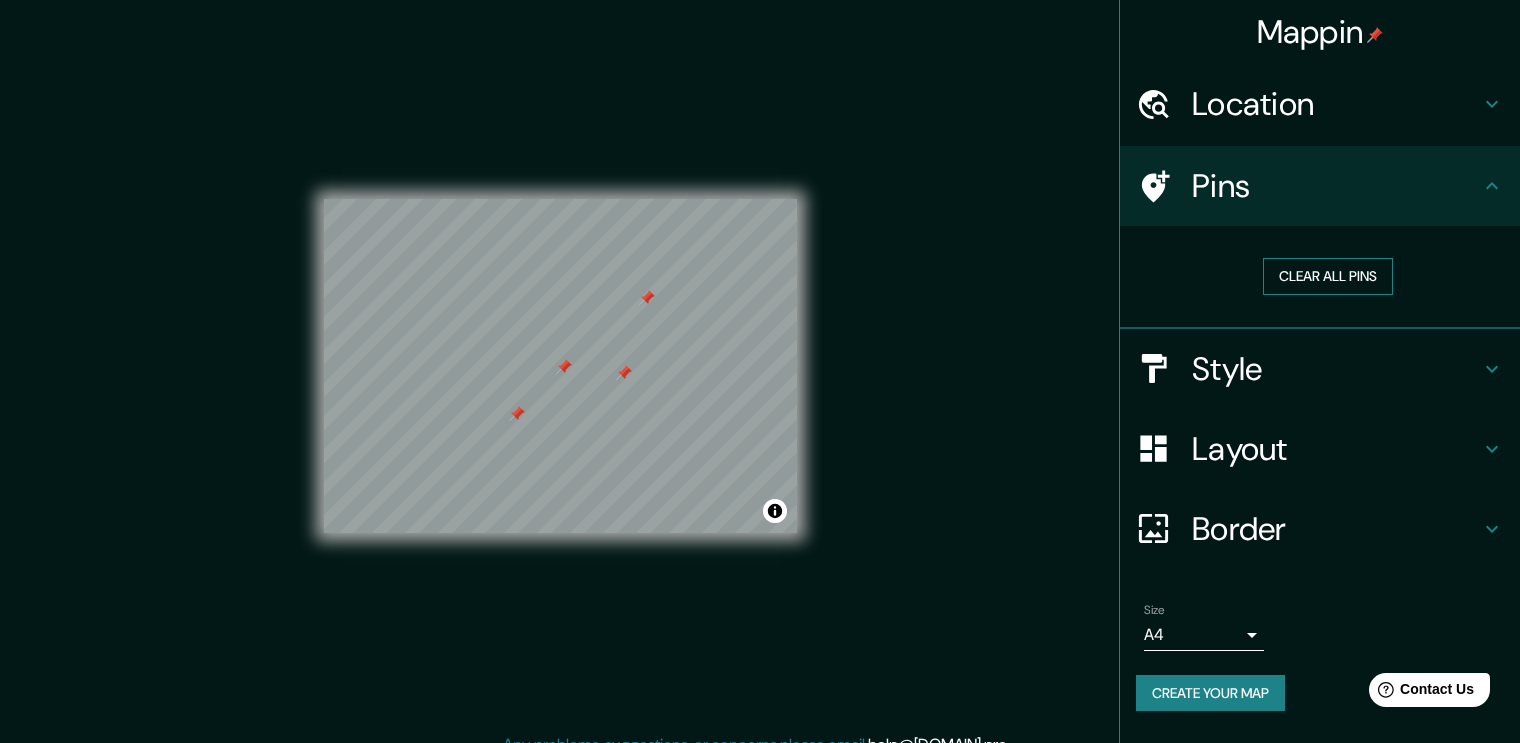 click on "Clear all pins" at bounding box center [1328, 276] 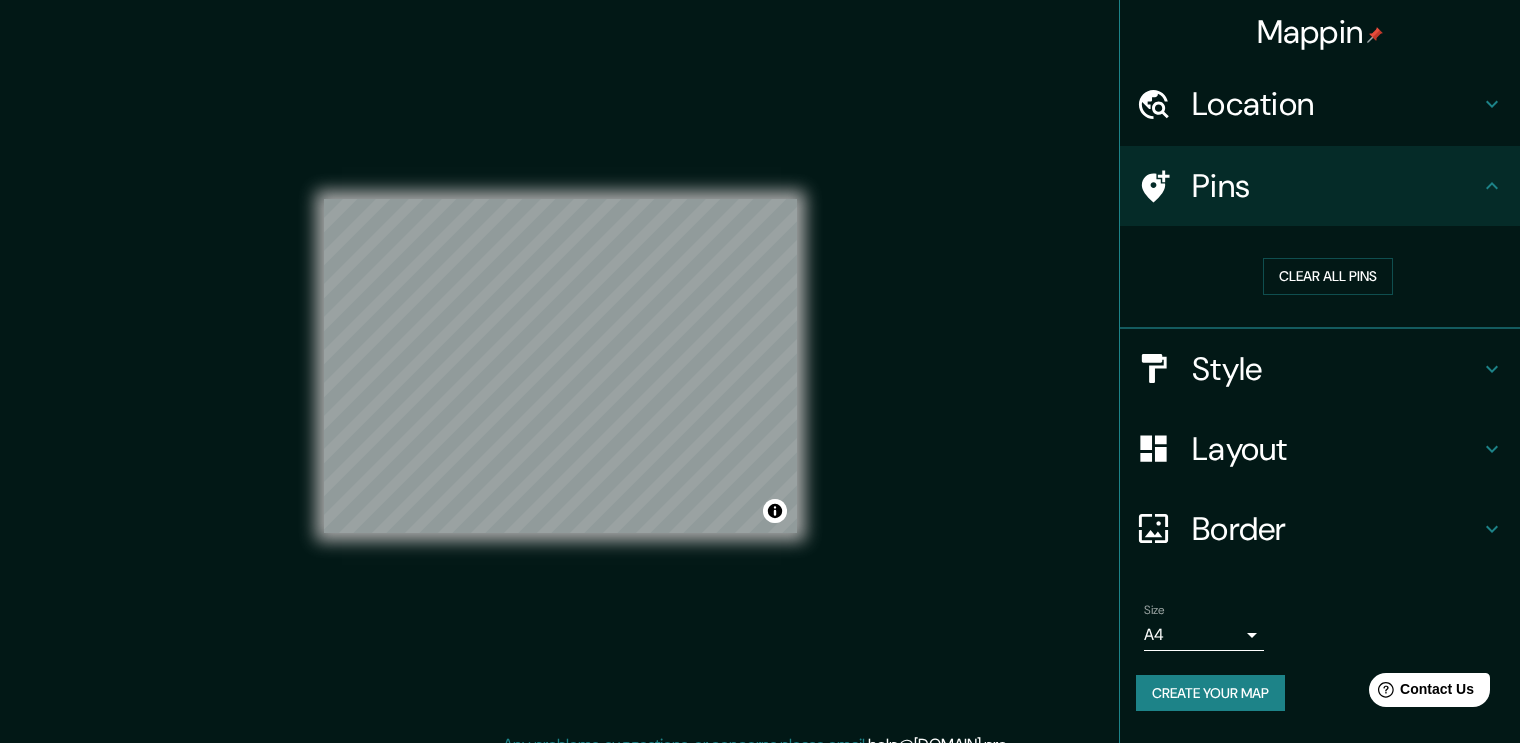 click on "Style" at bounding box center [1336, 369] 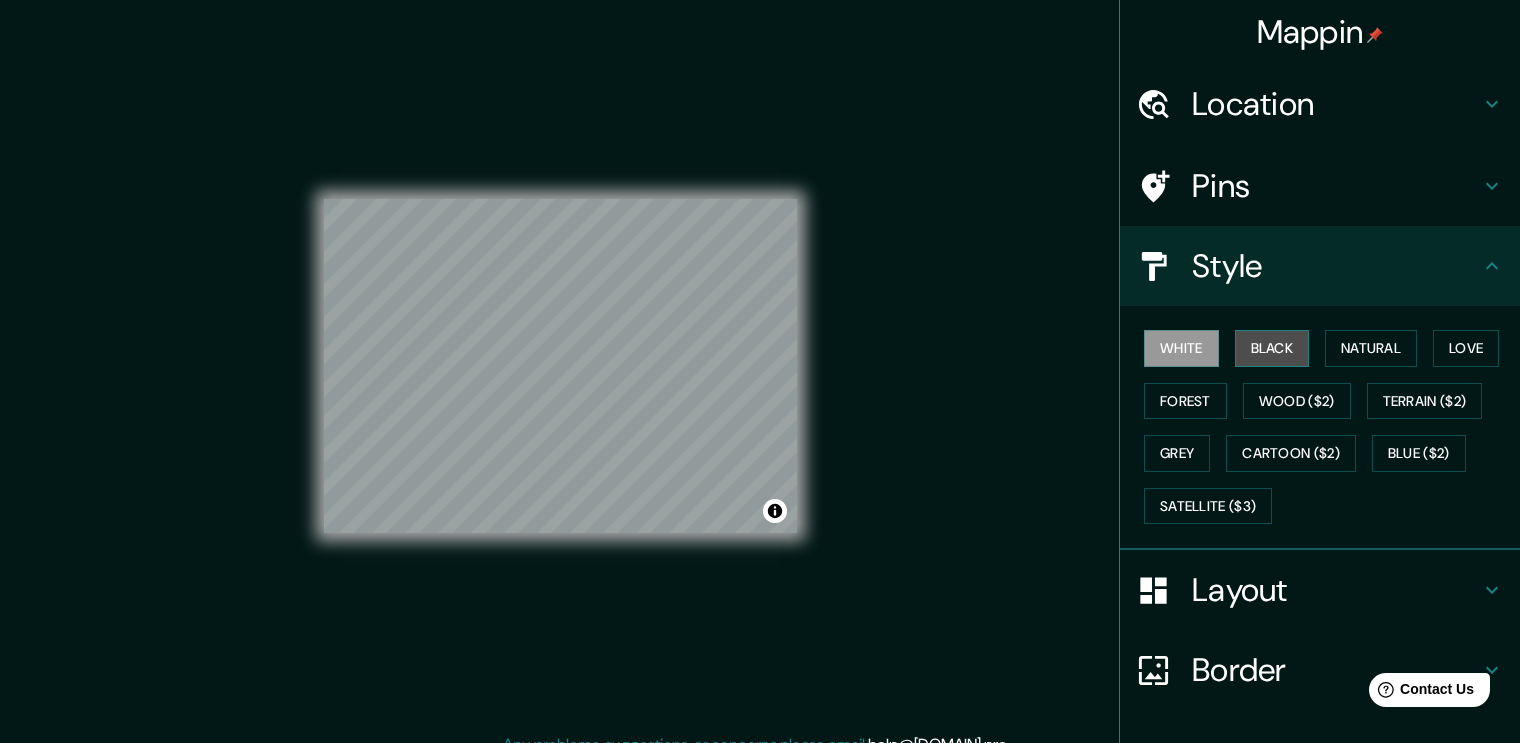 click on "Black" at bounding box center (1272, 348) 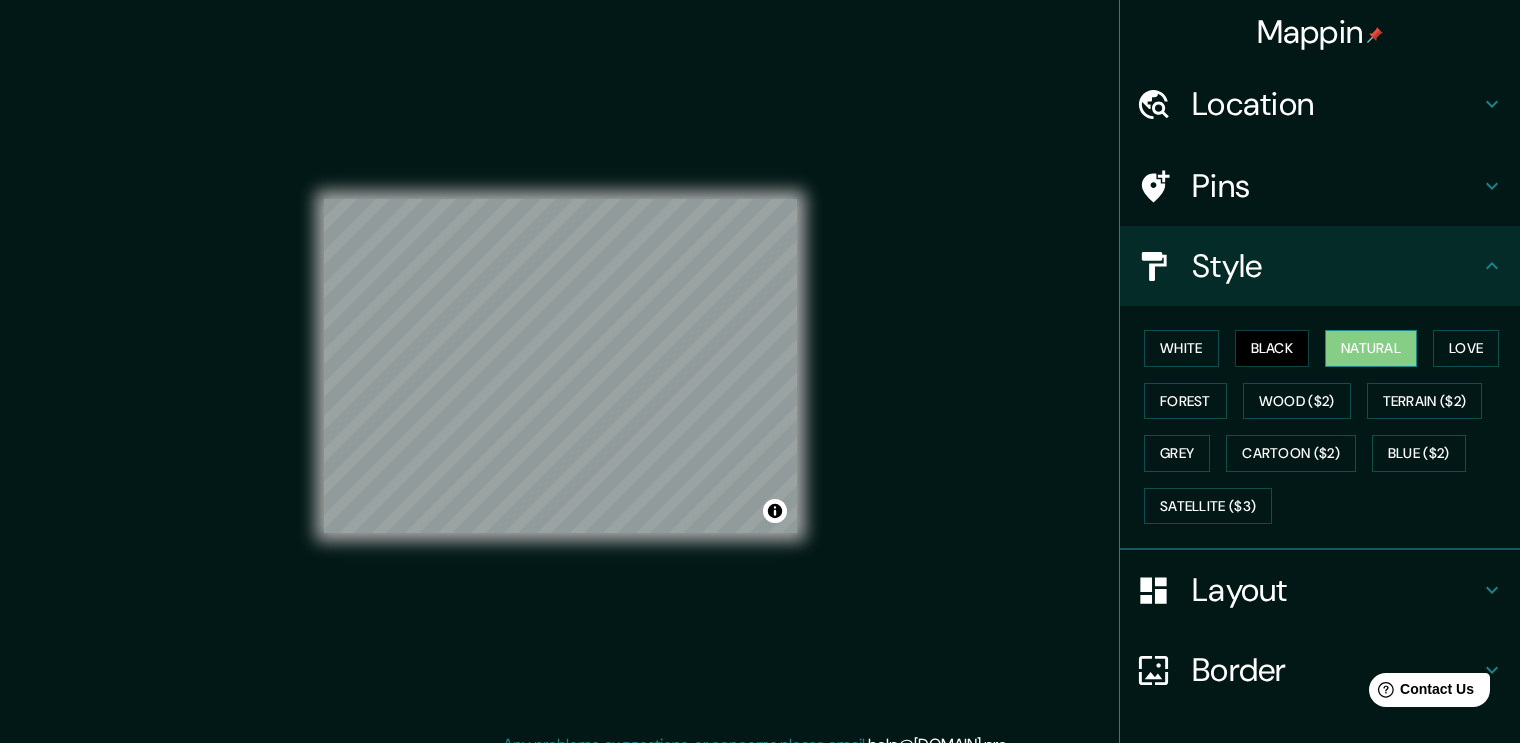 click on "Natural" at bounding box center [1371, 348] 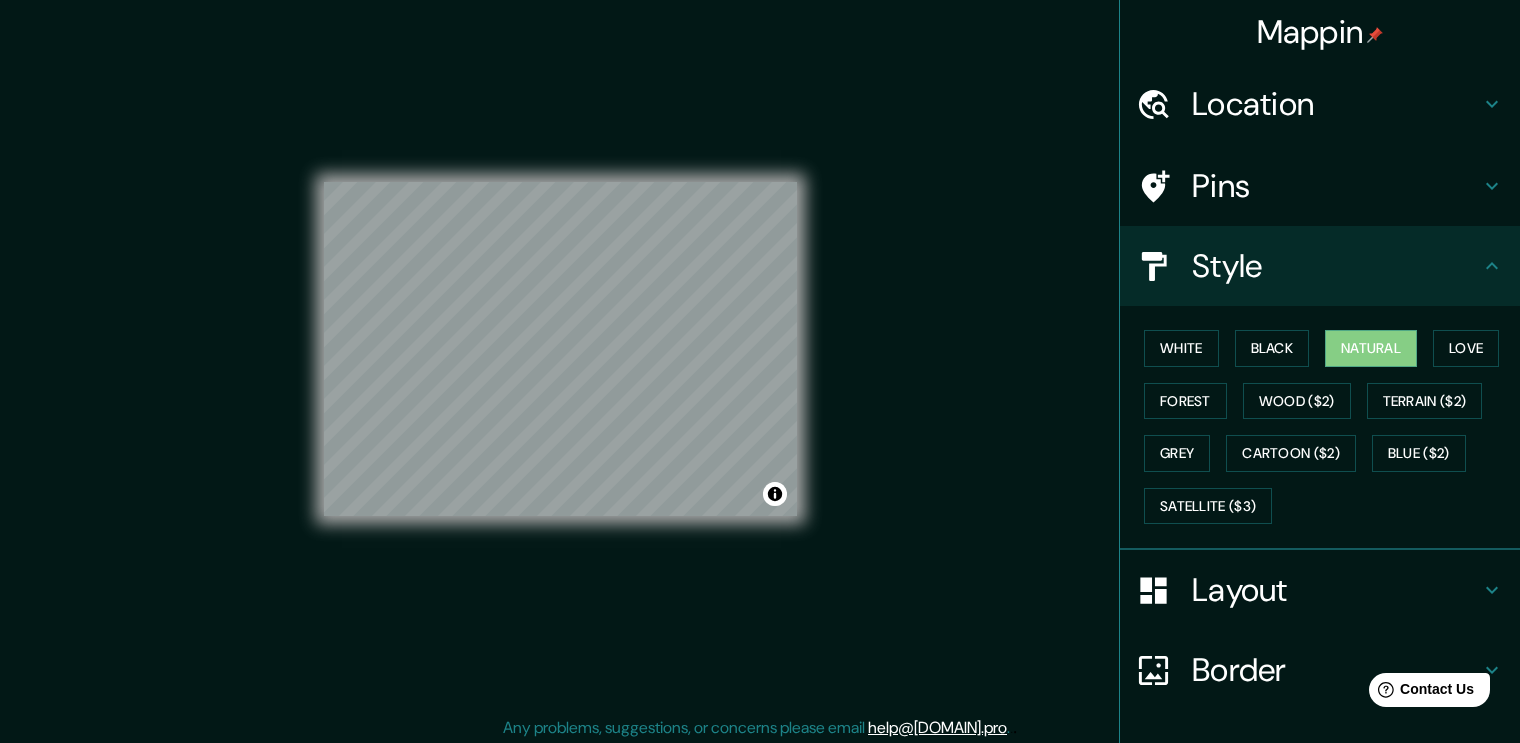 scroll, scrollTop: 21, scrollLeft: 0, axis: vertical 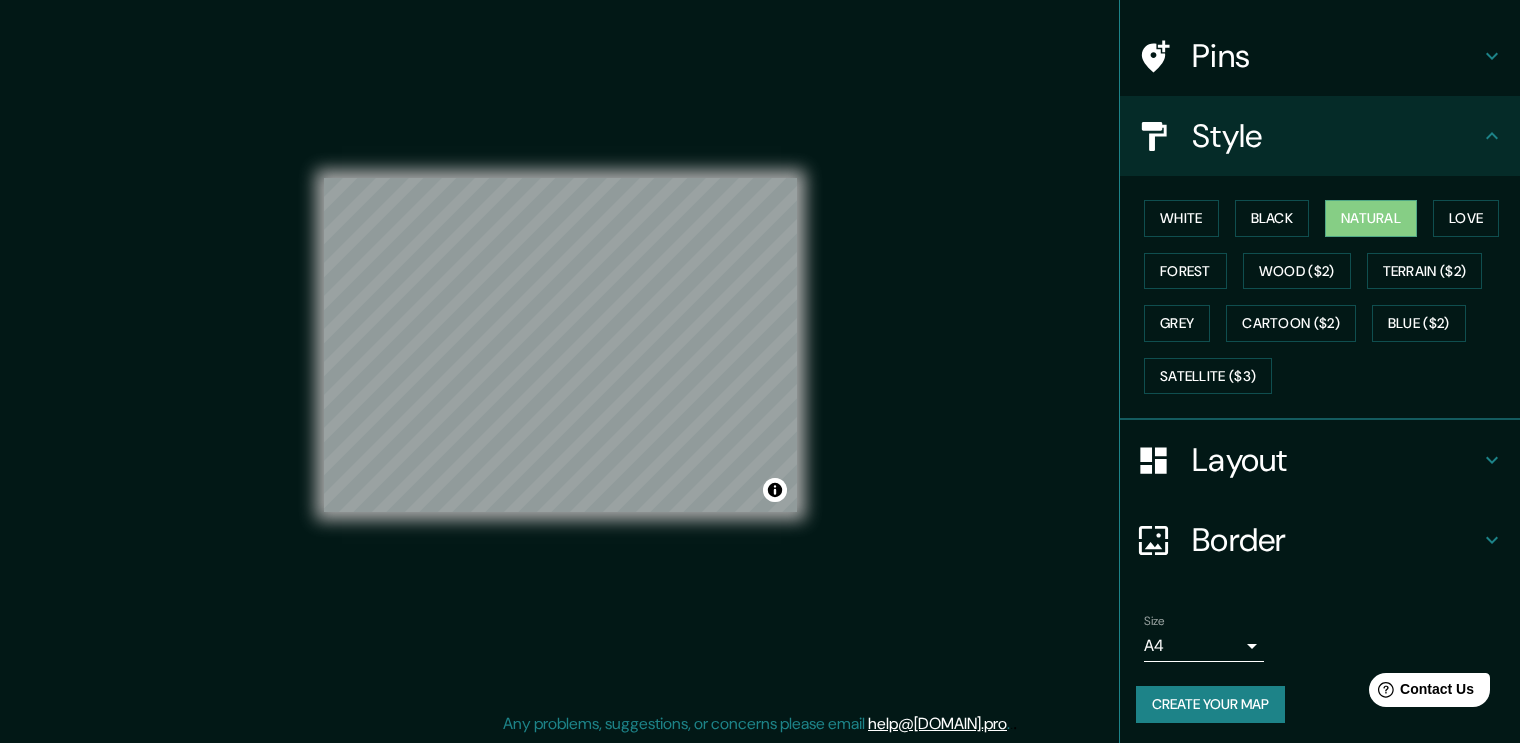 click on "Create your map" at bounding box center (1210, 704) 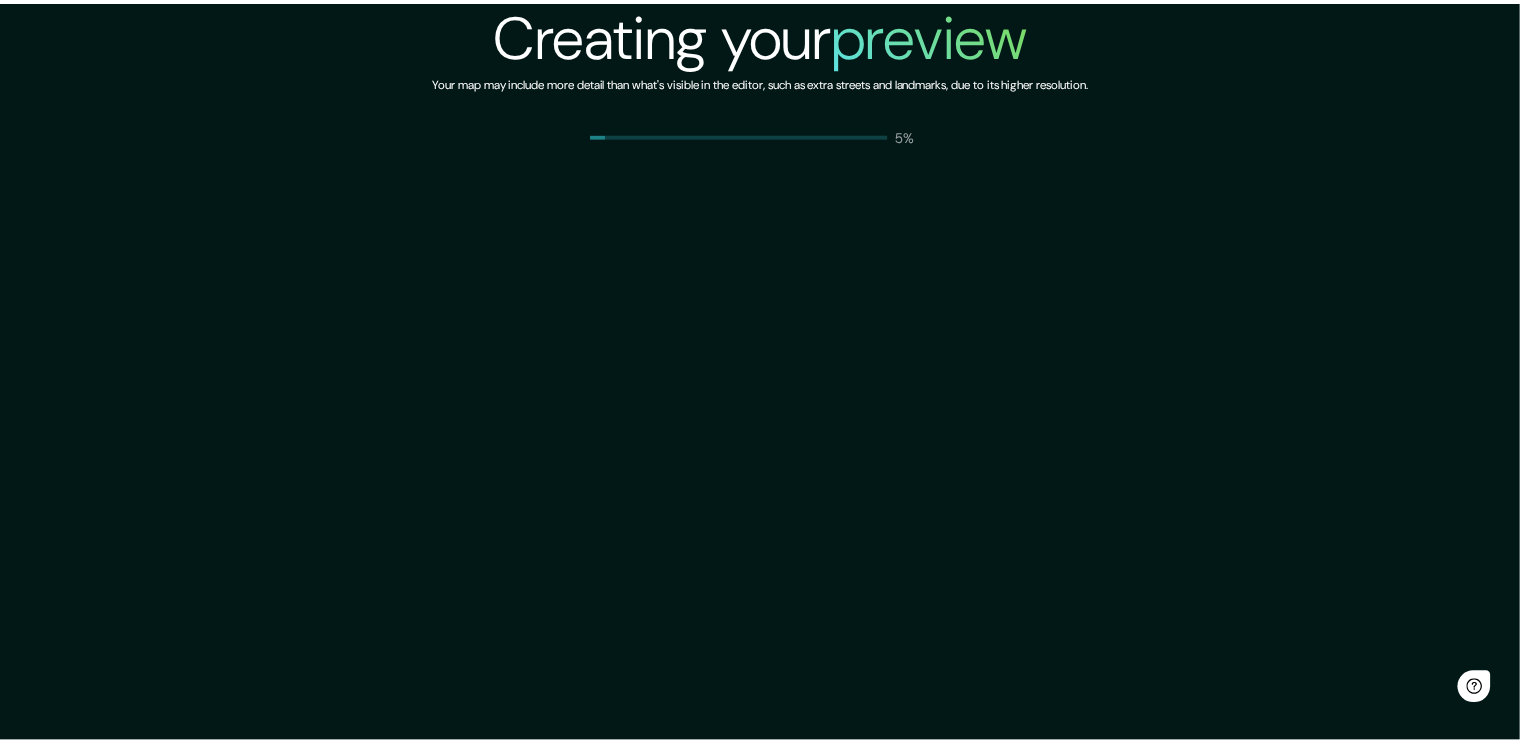 scroll, scrollTop: 0, scrollLeft: 0, axis: both 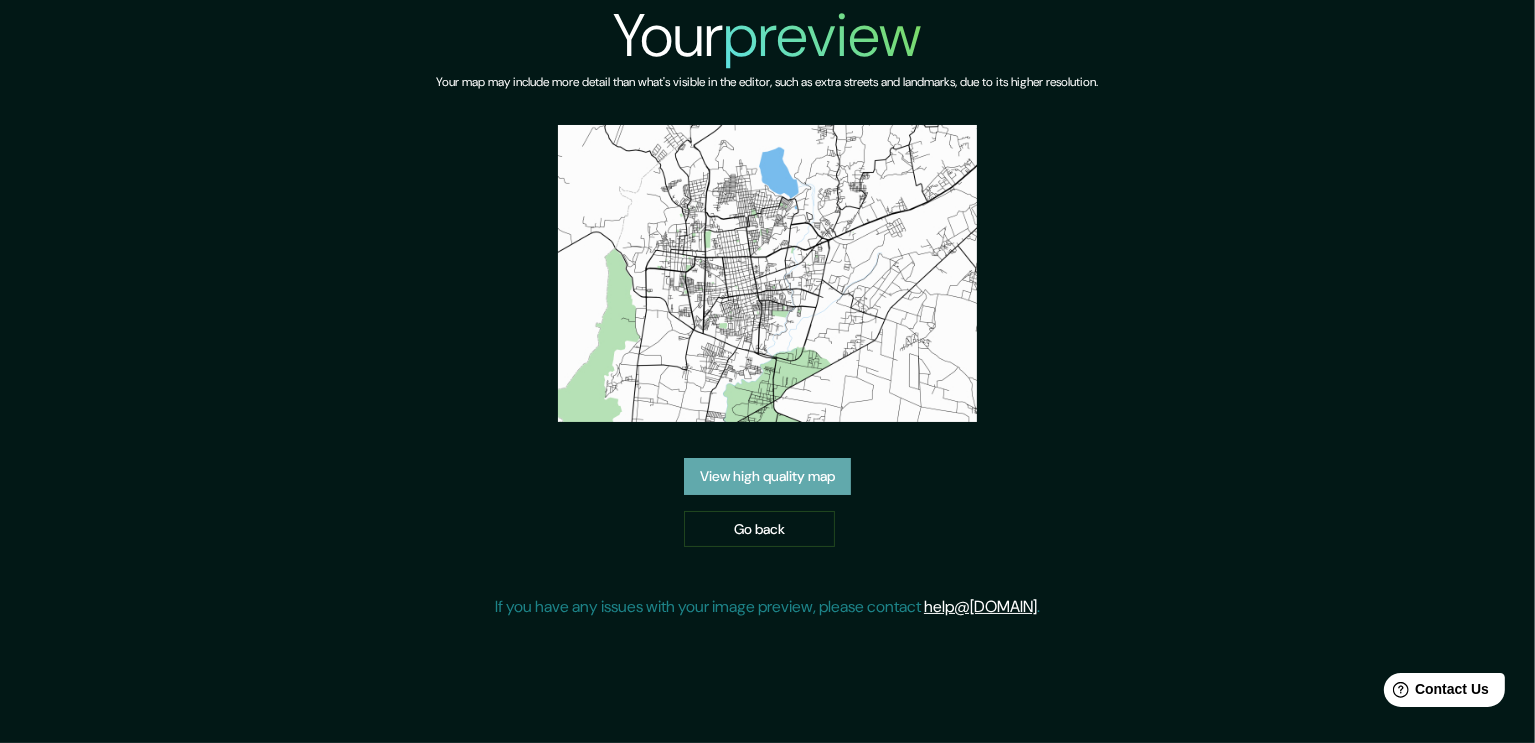 click on "View high quality map" at bounding box center (767, 476) 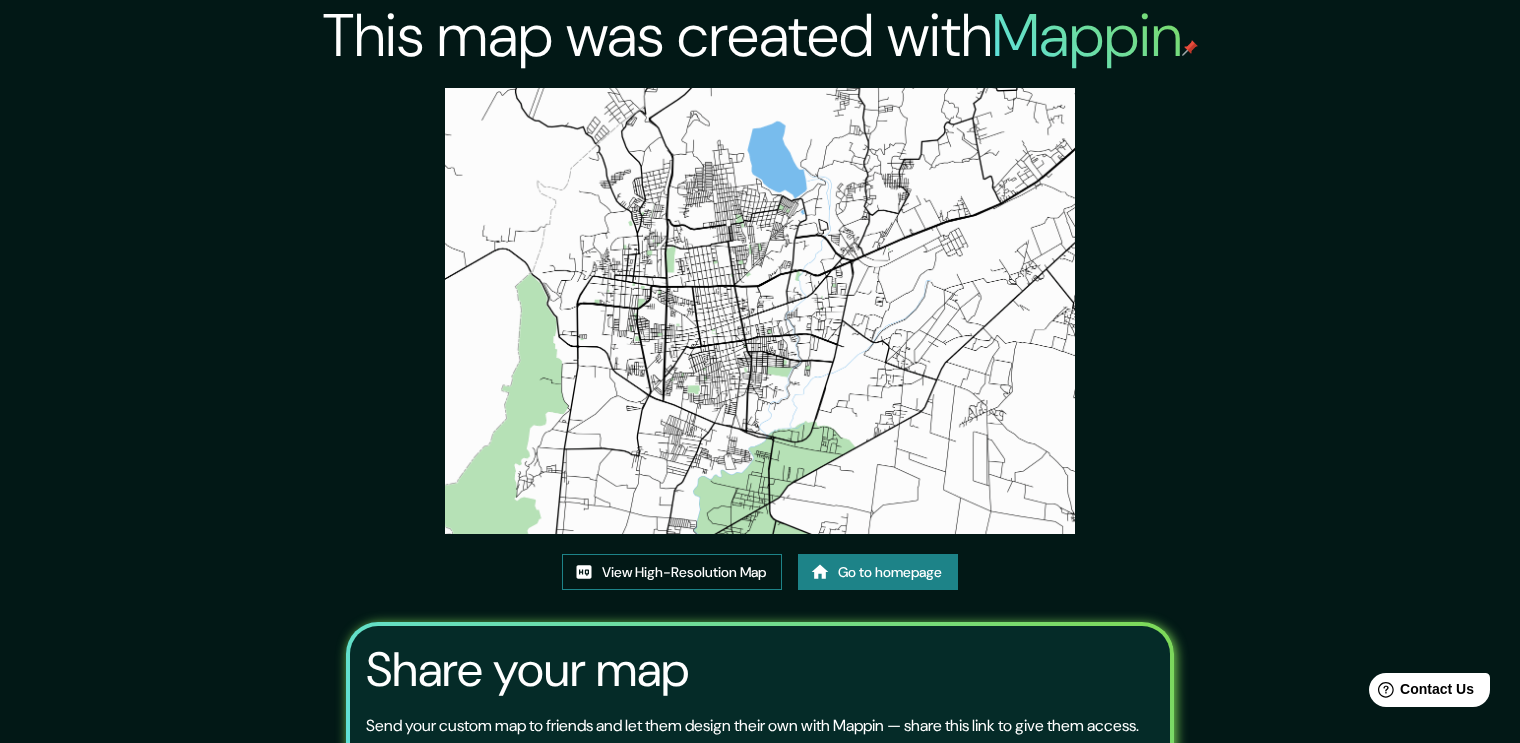 click on "View High-Resolution Map" at bounding box center [672, 572] 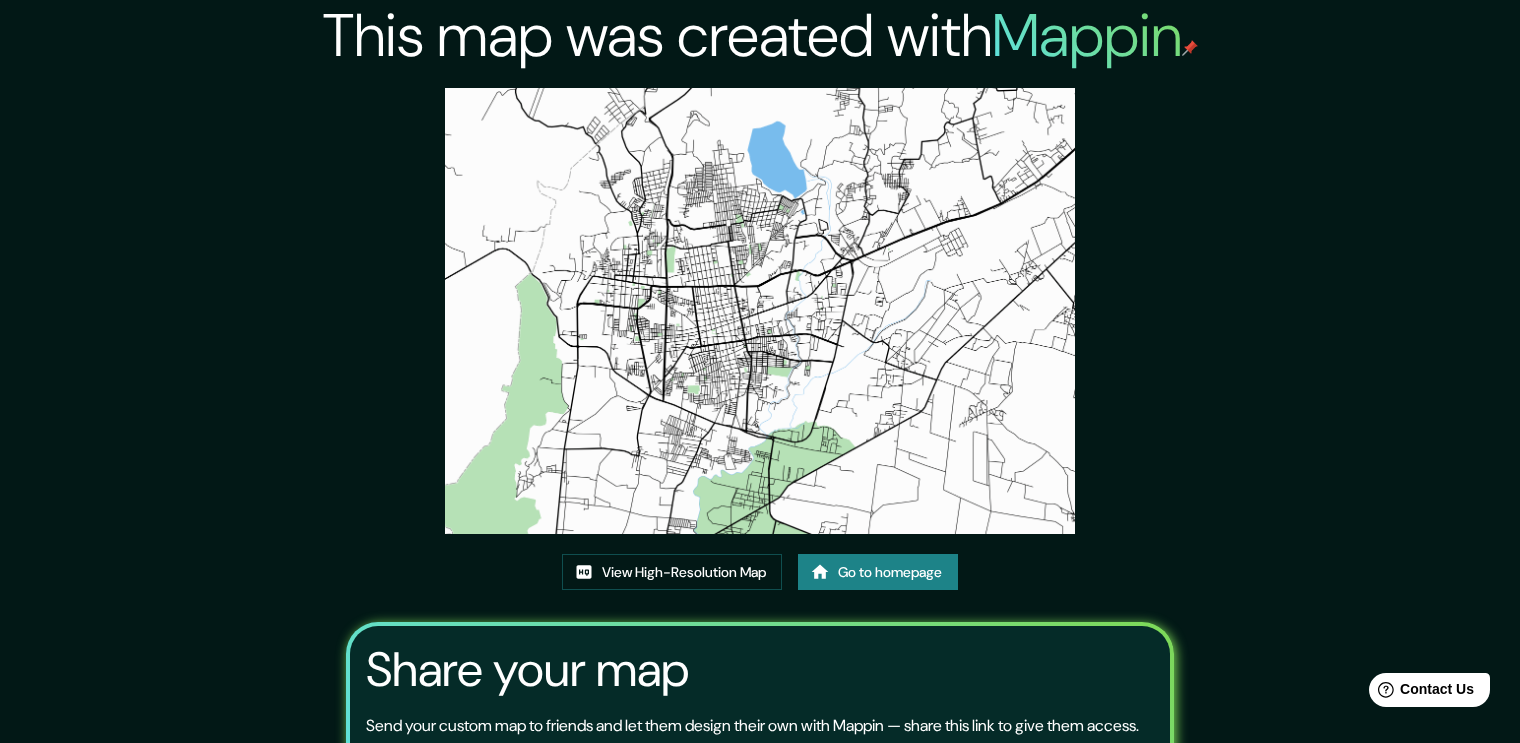 scroll, scrollTop: 202, scrollLeft: 0, axis: vertical 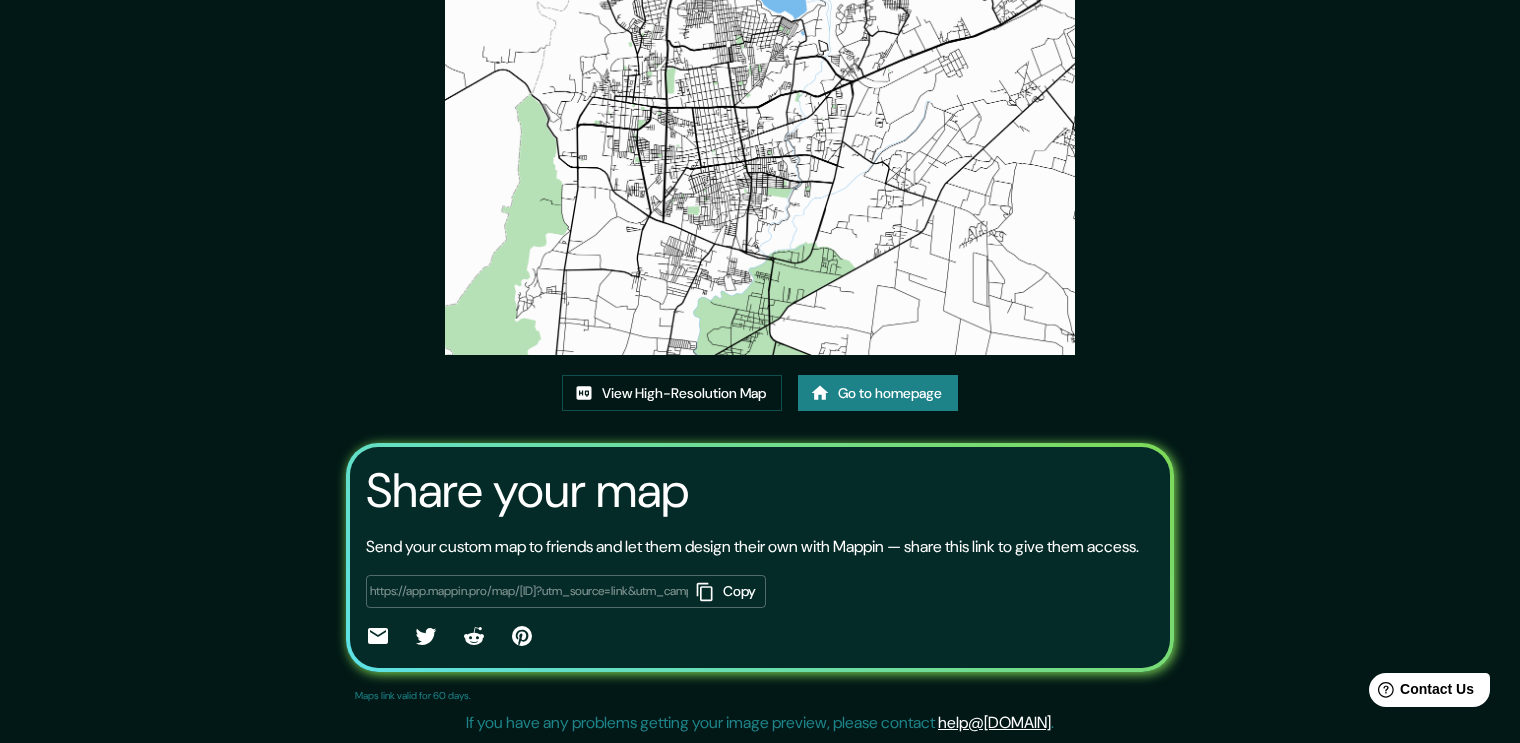 click on "View High-Resolution Map Go to homepage" at bounding box center [760, 401] 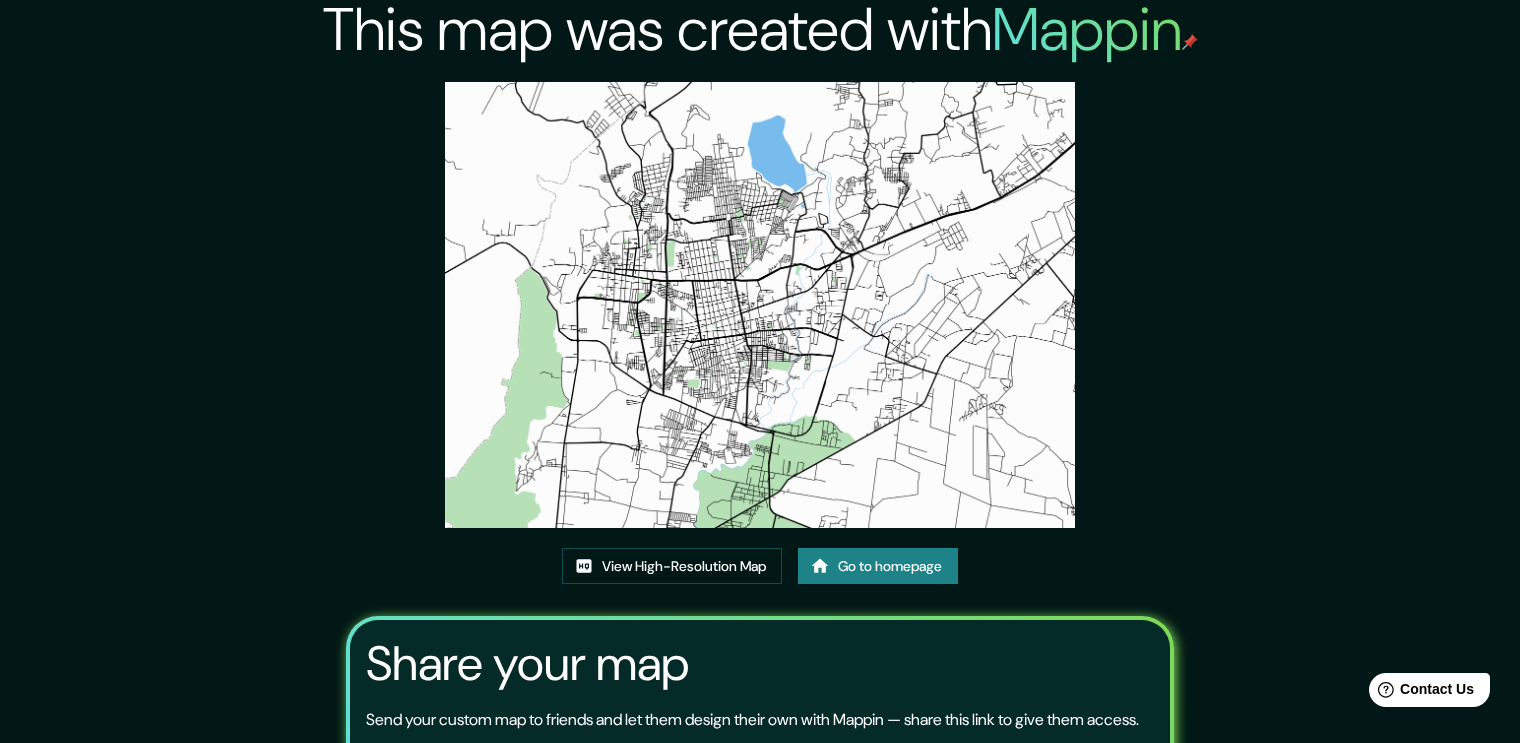 scroll, scrollTop: 2, scrollLeft: 0, axis: vertical 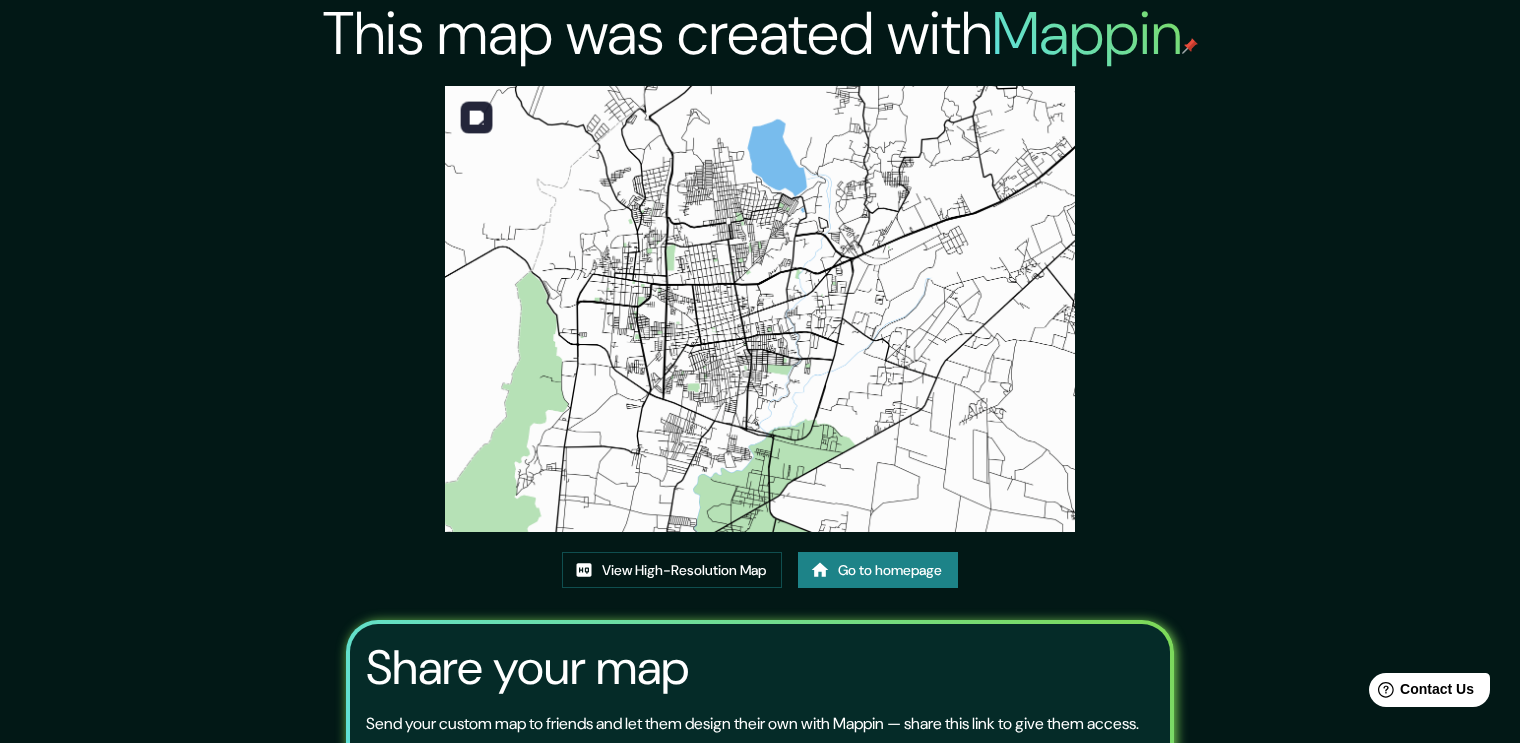 click at bounding box center (760, 309) 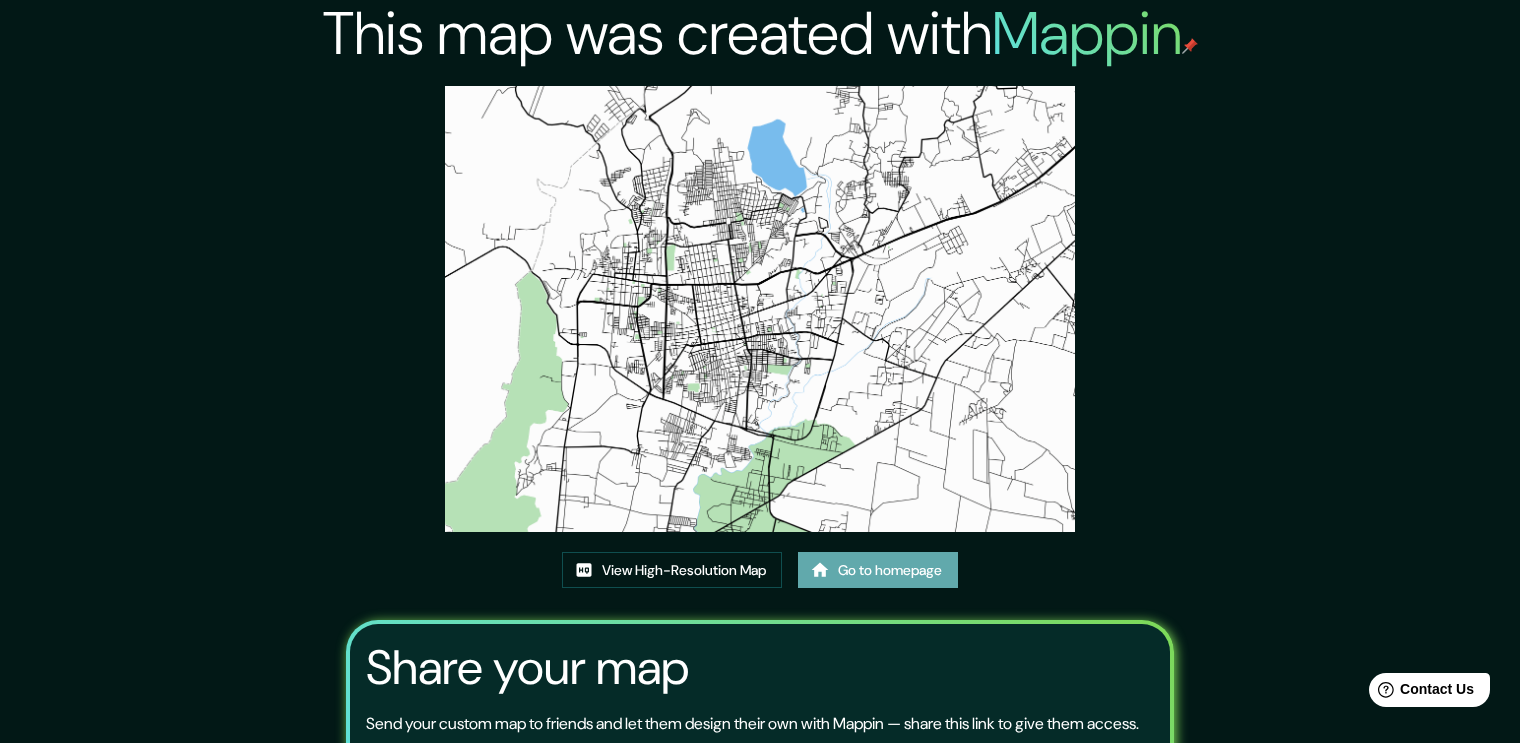 click on "Go to homepage" at bounding box center (878, 570) 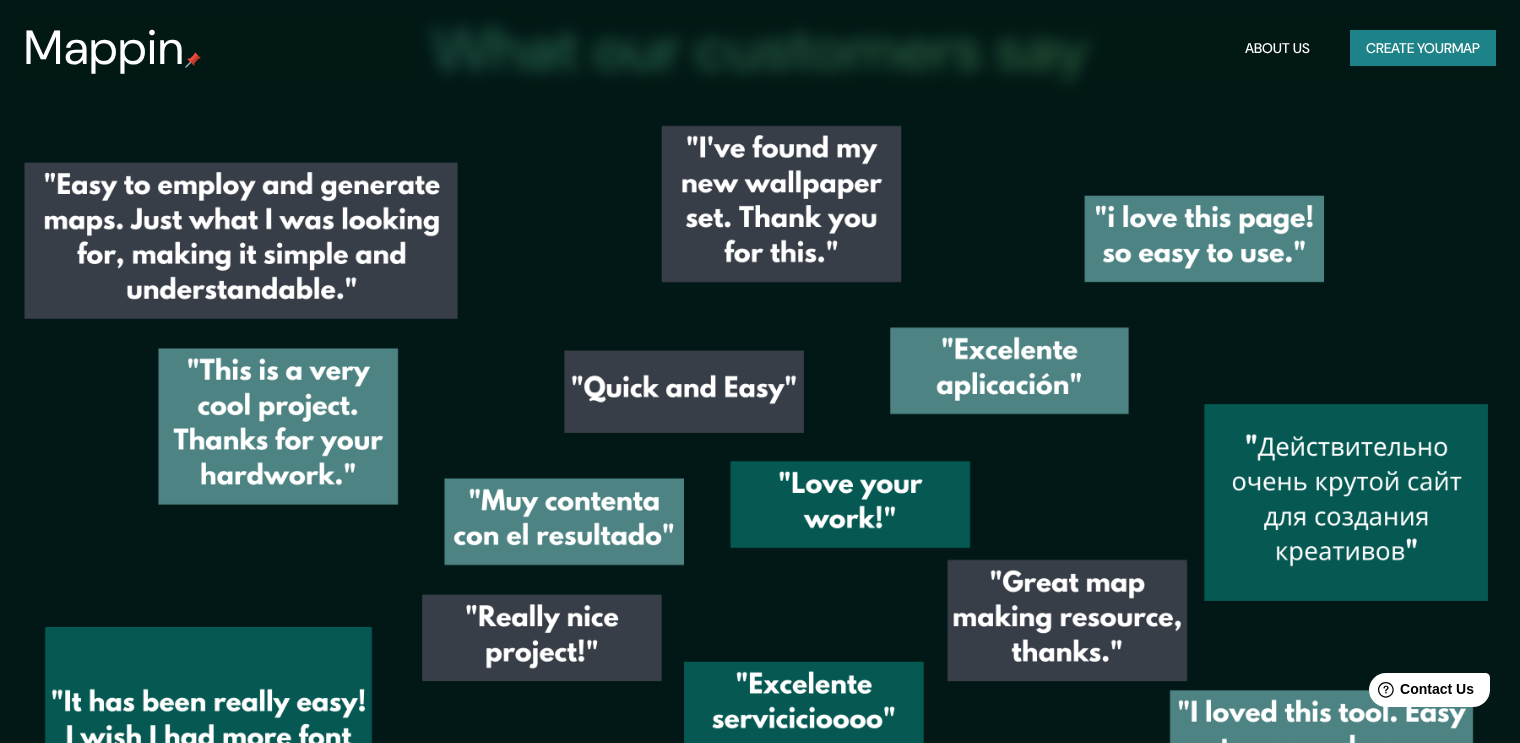 scroll, scrollTop: 2700, scrollLeft: 0, axis: vertical 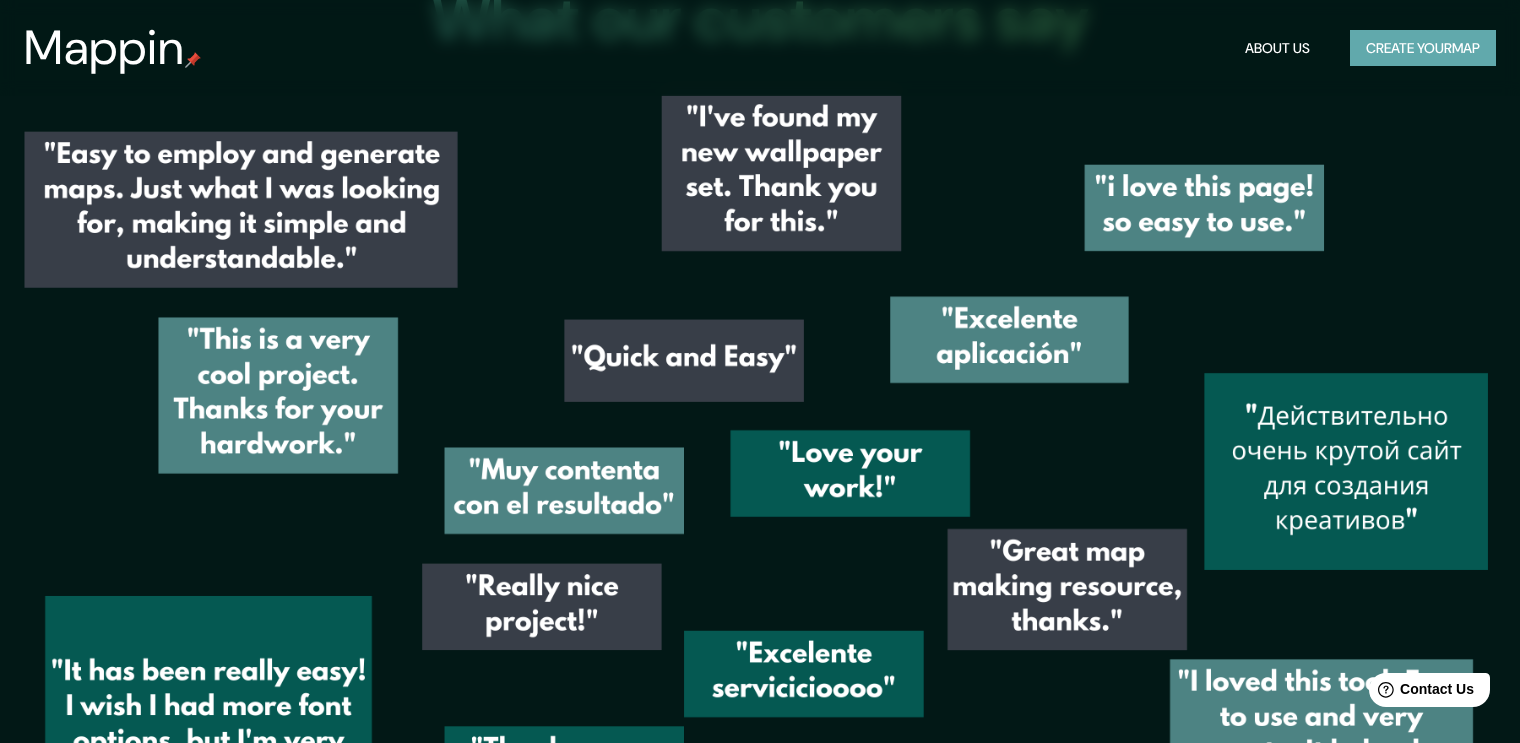 click on "Create your   map" at bounding box center (1423, 48) 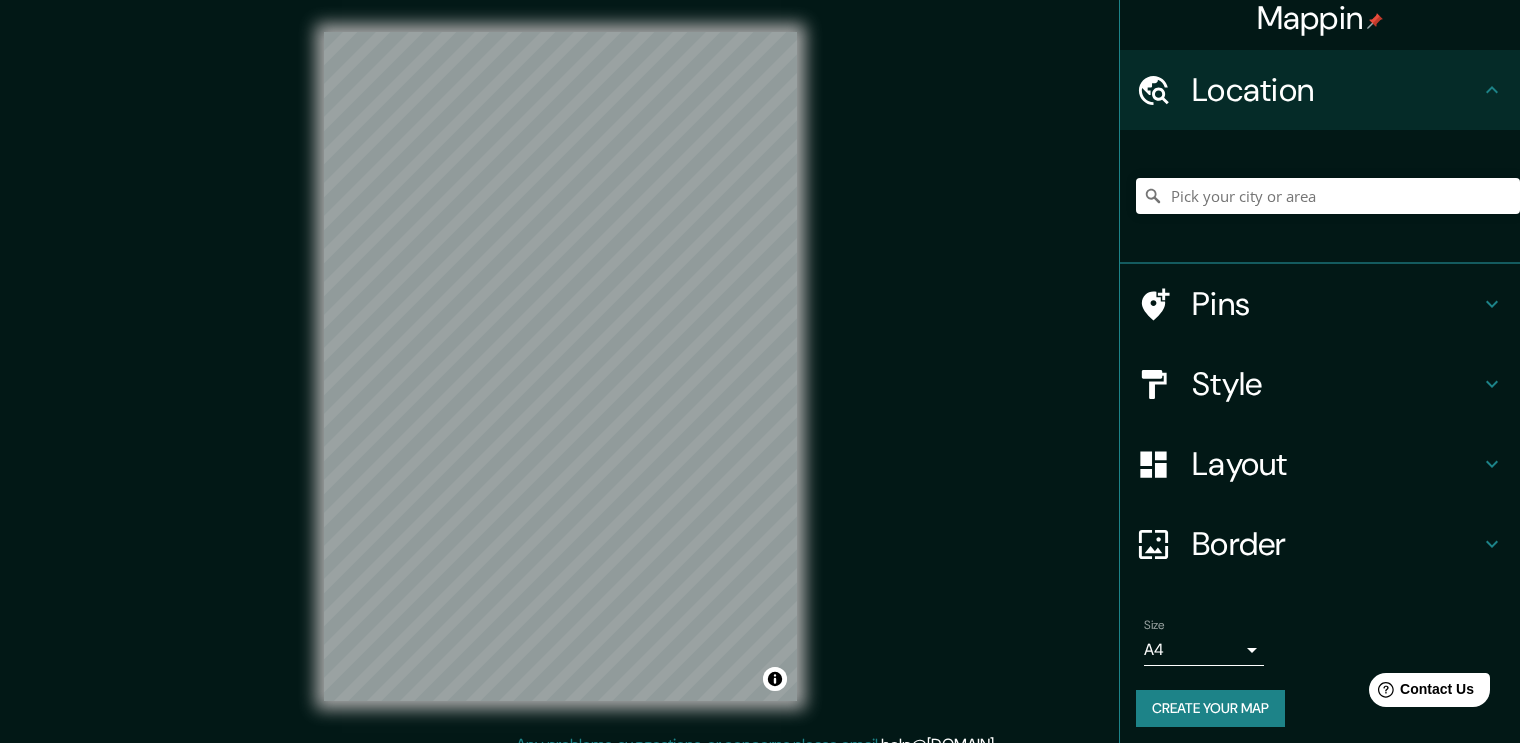 scroll, scrollTop: 20, scrollLeft: 0, axis: vertical 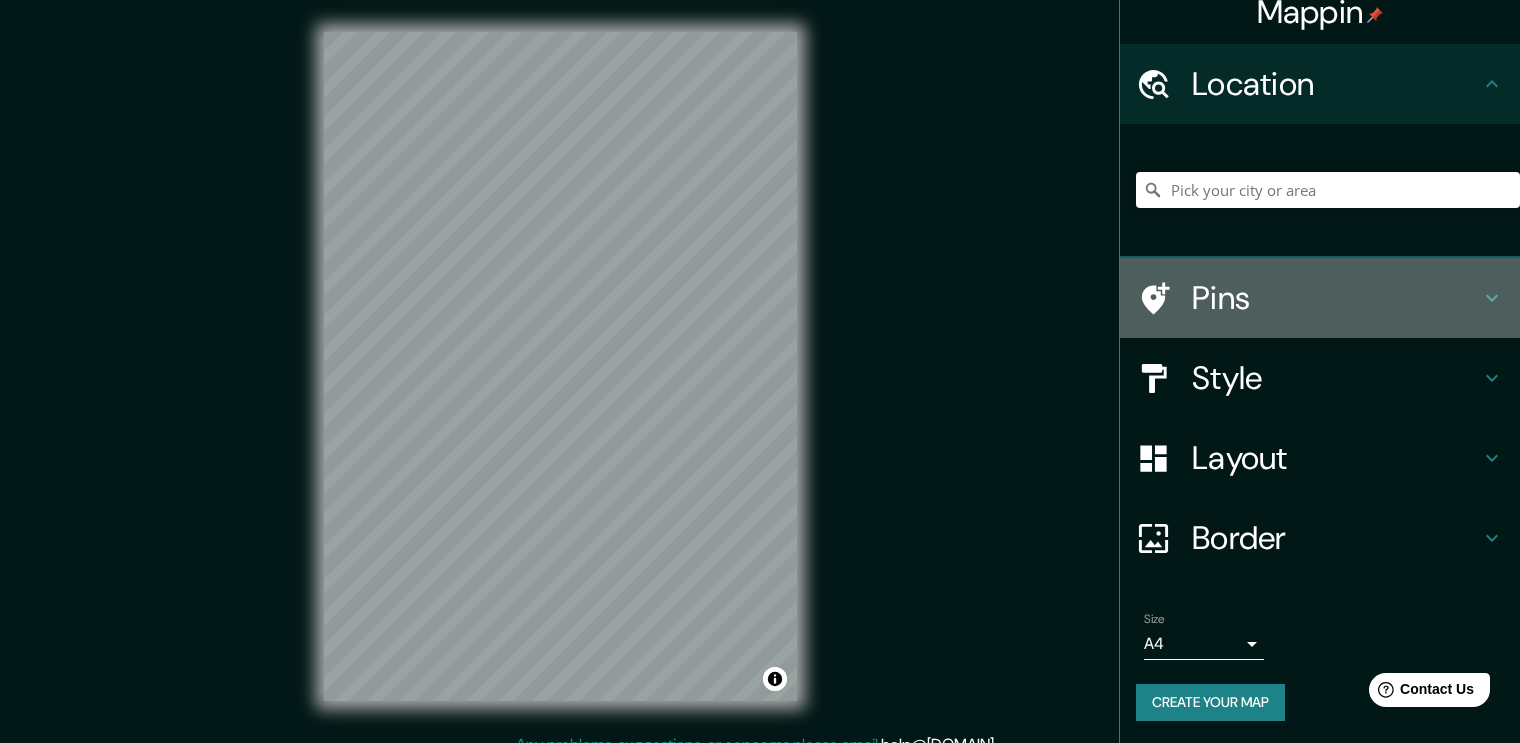 click on "Pins" at bounding box center (1336, 298) 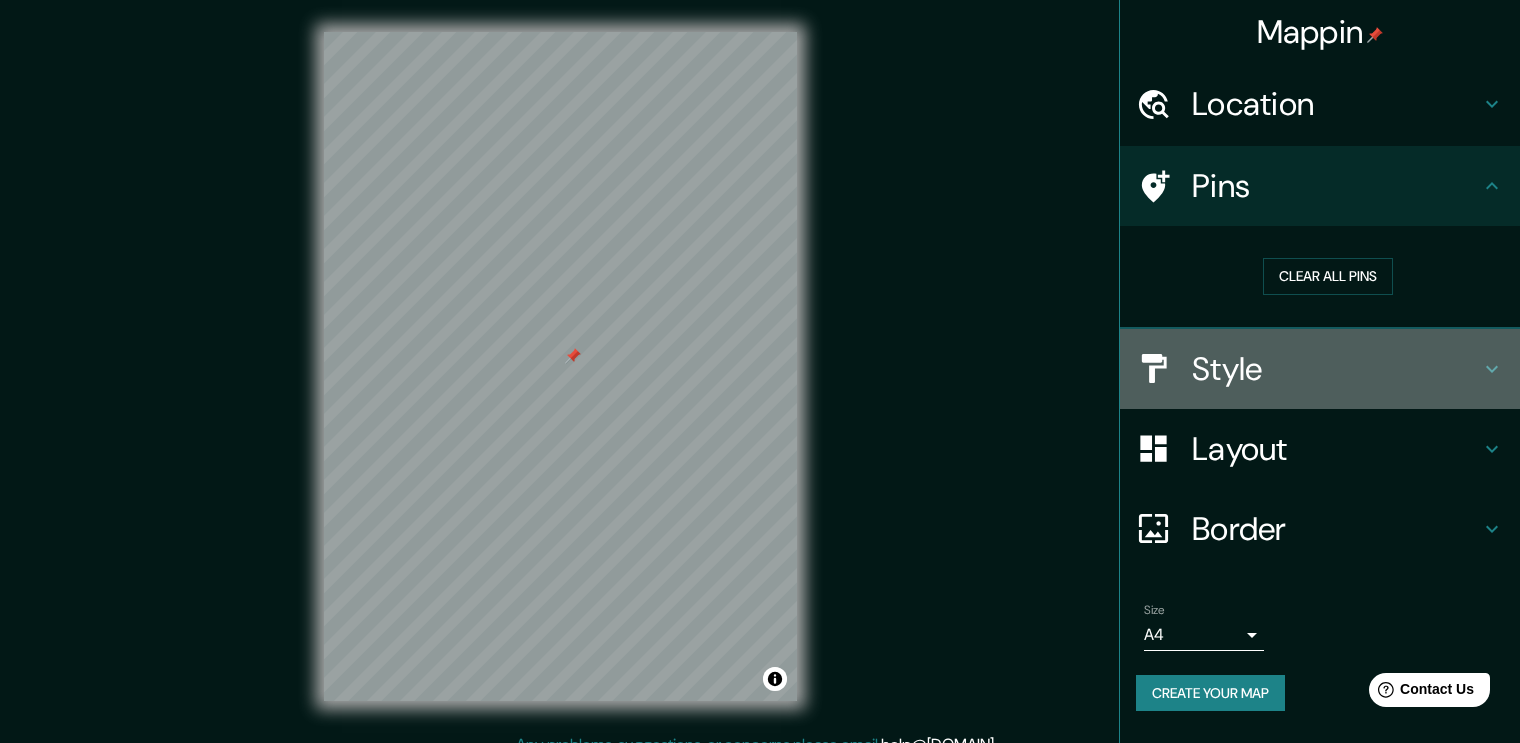 click 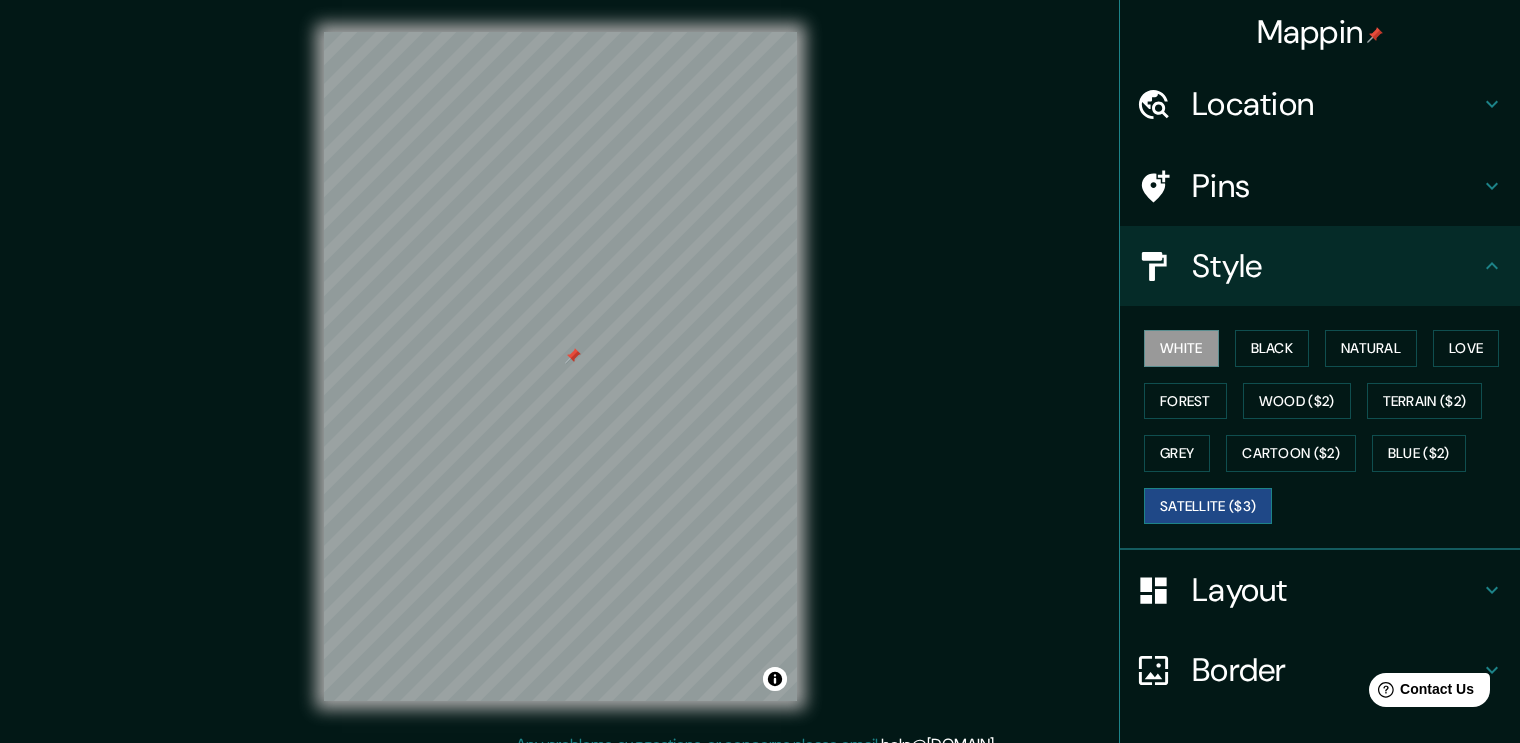 click on "Satellite ($3)" at bounding box center [1208, 506] 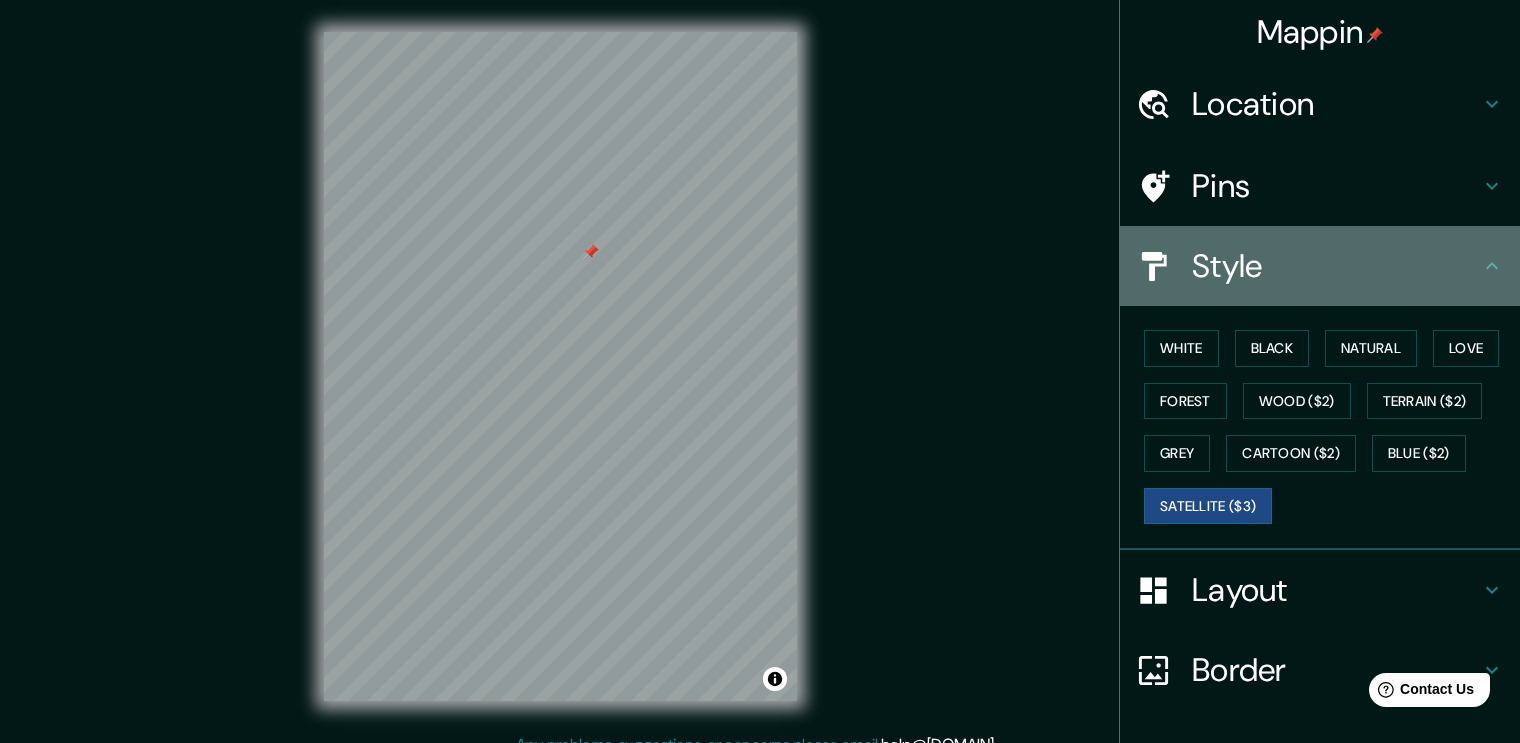 click on "Style" at bounding box center (1336, 266) 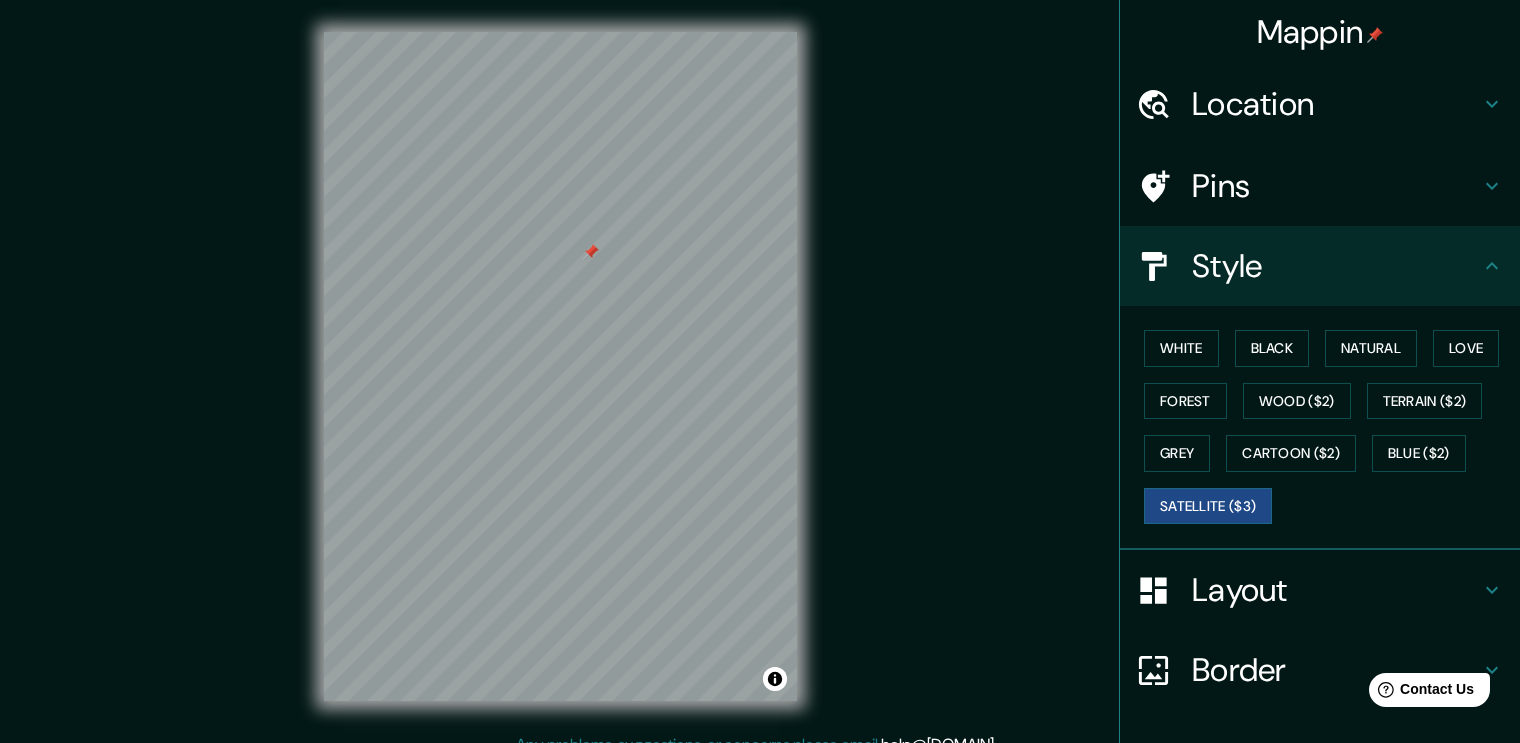 click on "Layout" at bounding box center [1320, 590] 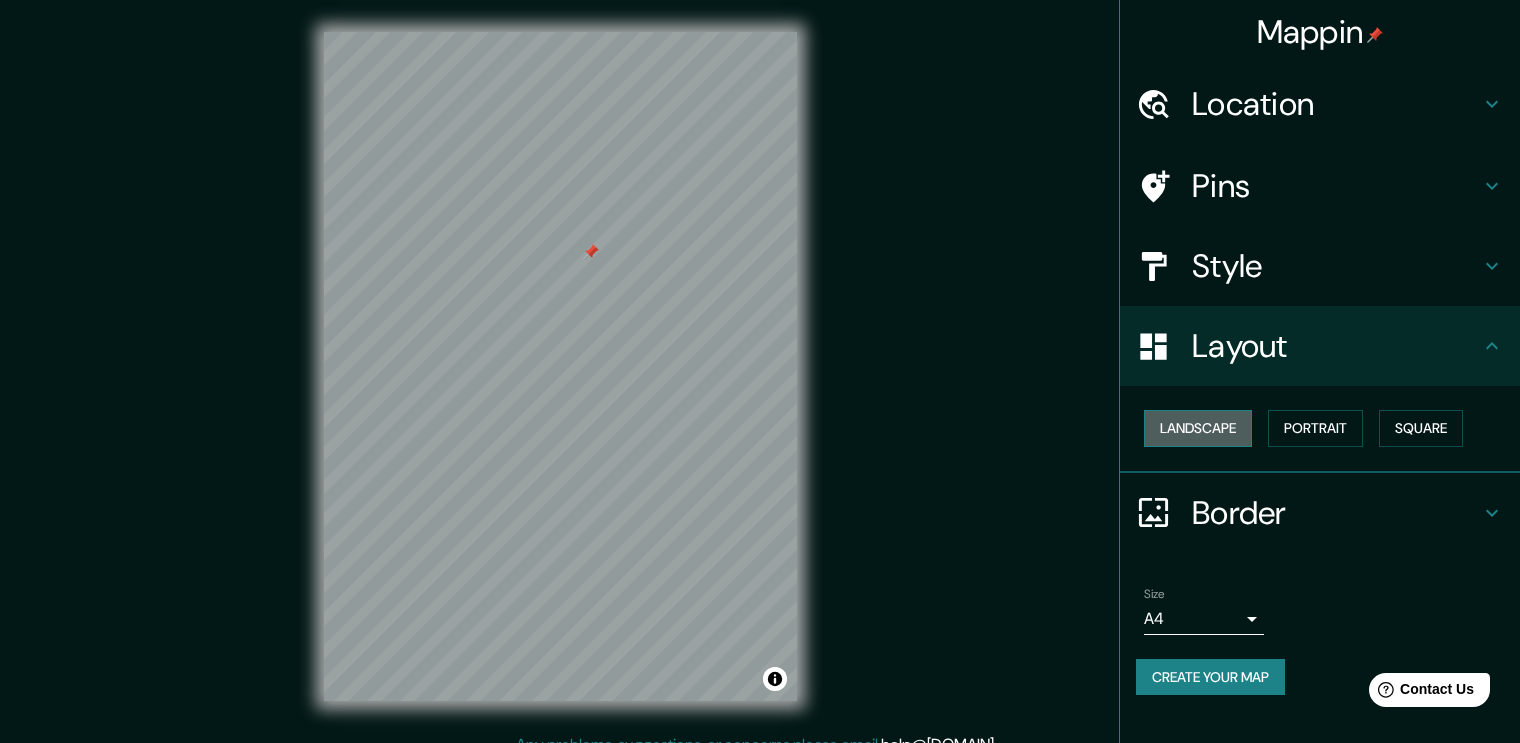 click on "Landscape" at bounding box center (1198, 428) 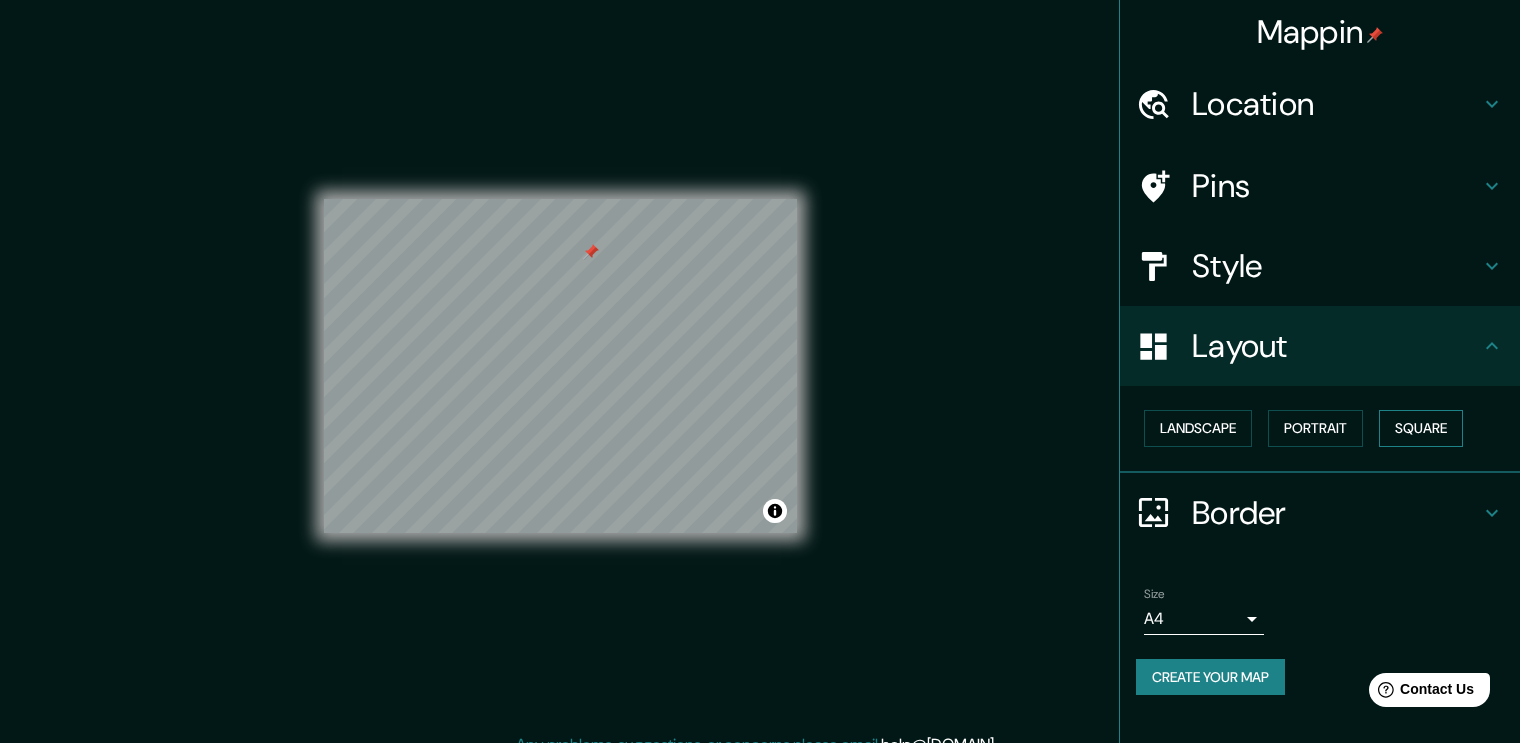 click on "Square" at bounding box center [1421, 428] 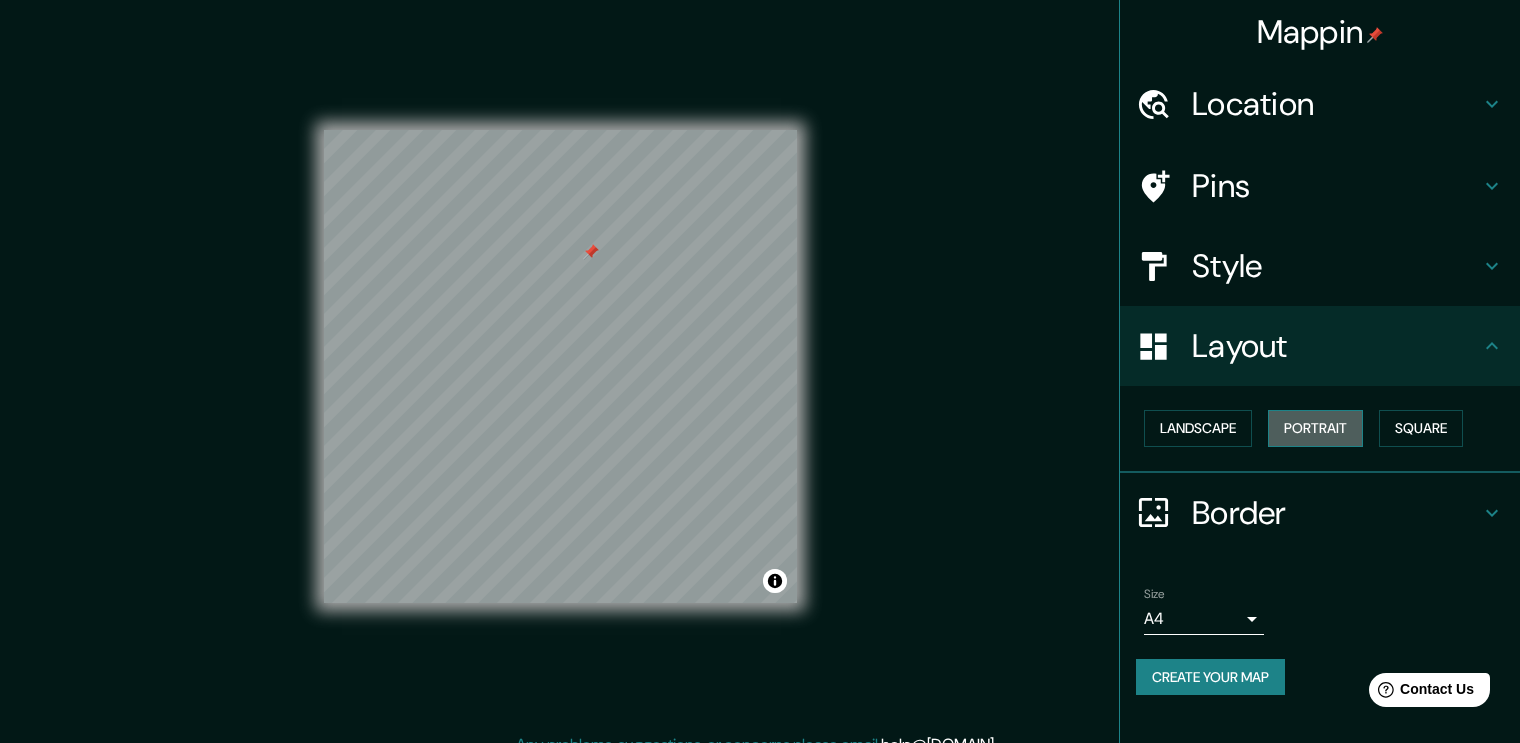 click on "Portrait" at bounding box center [1315, 428] 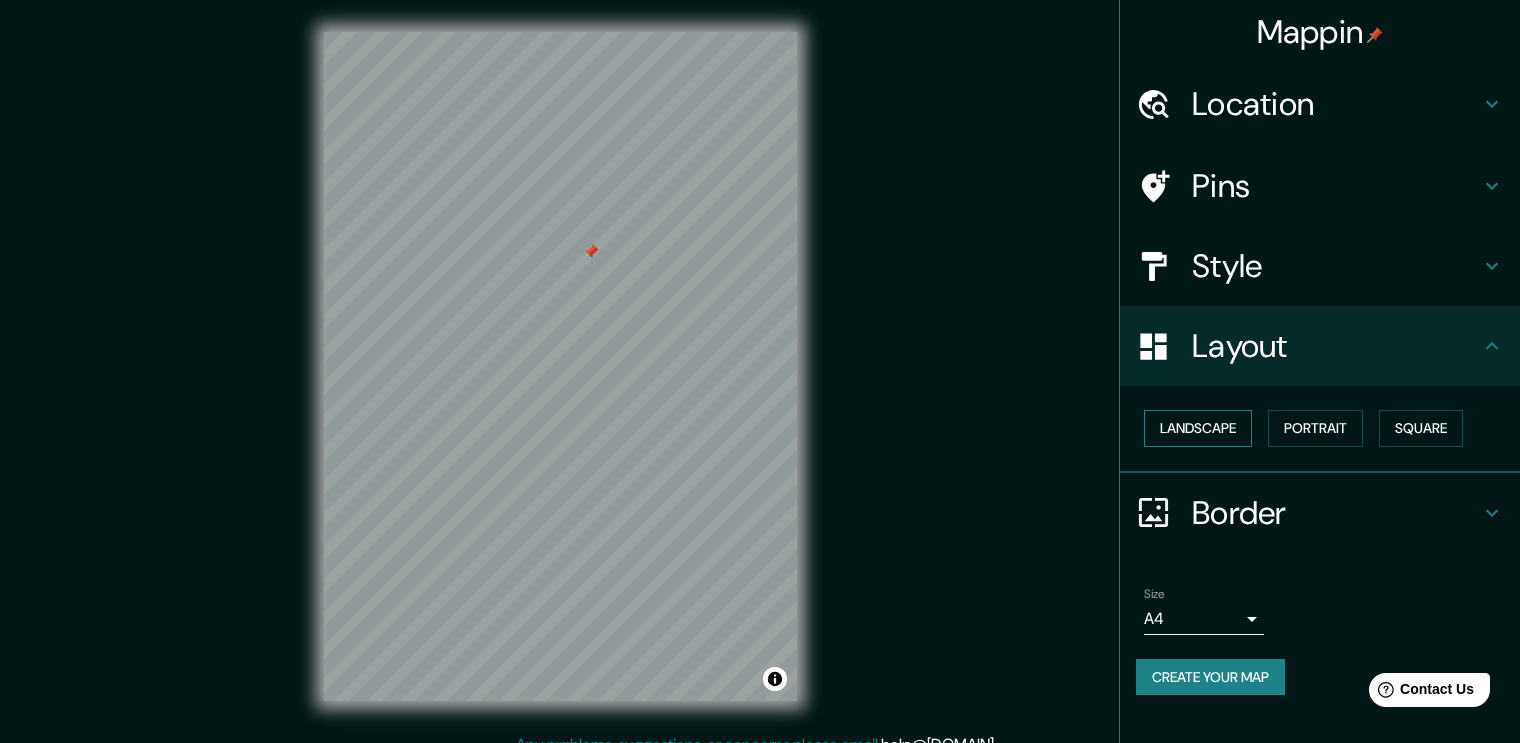 click on "Landscape" at bounding box center (1198, 428) 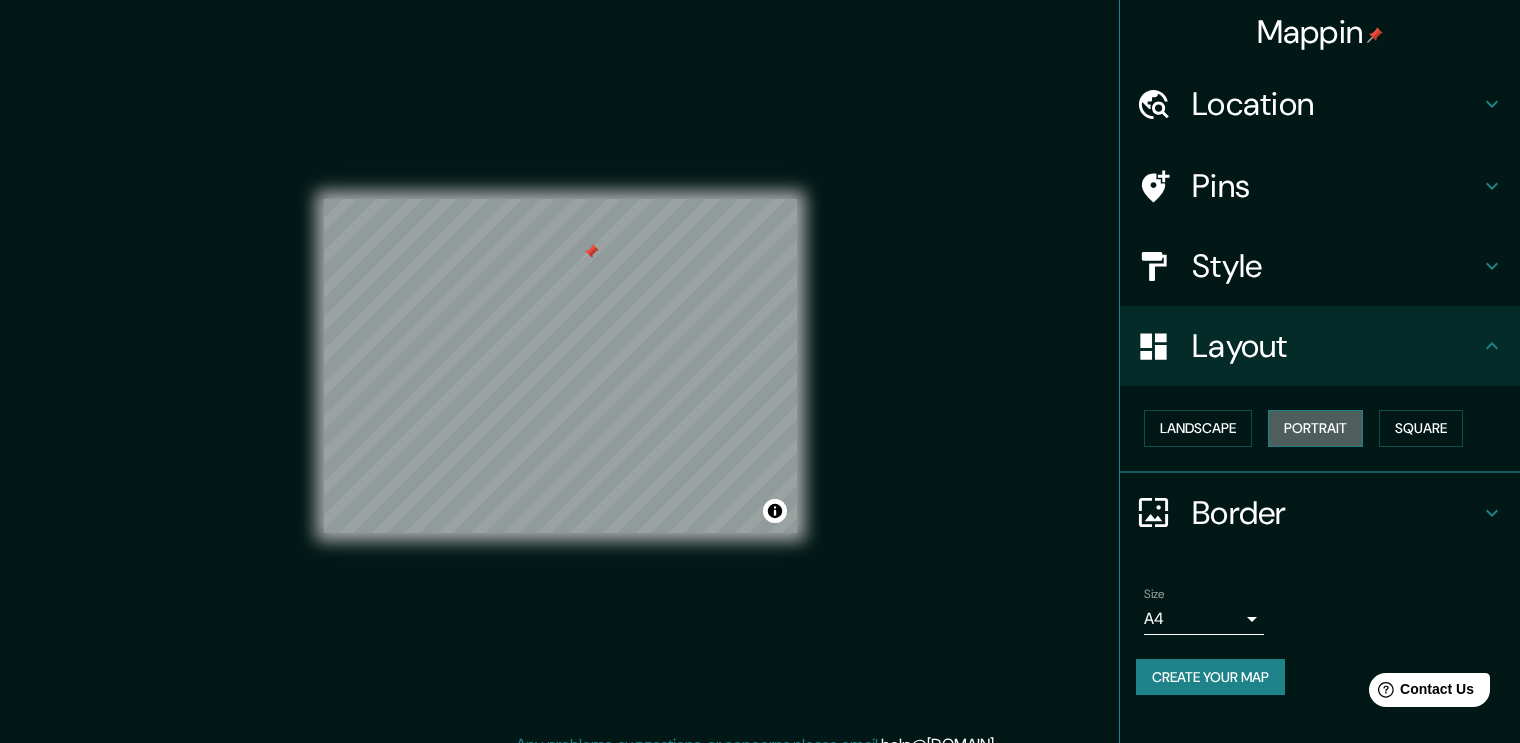 click on "Portrait" at bounding box center [1315, 428] 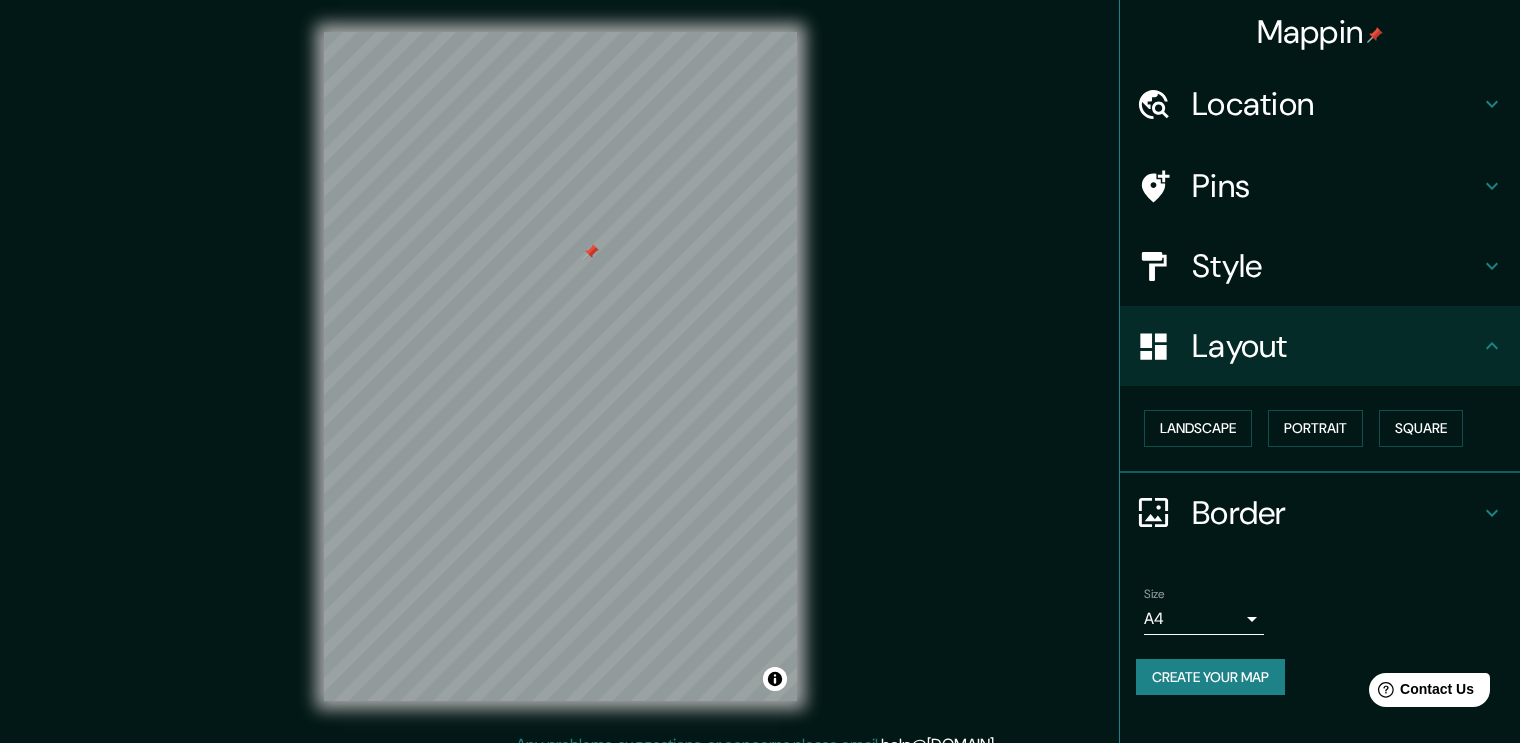 click on "Border" at bounding box center [1336, 513] 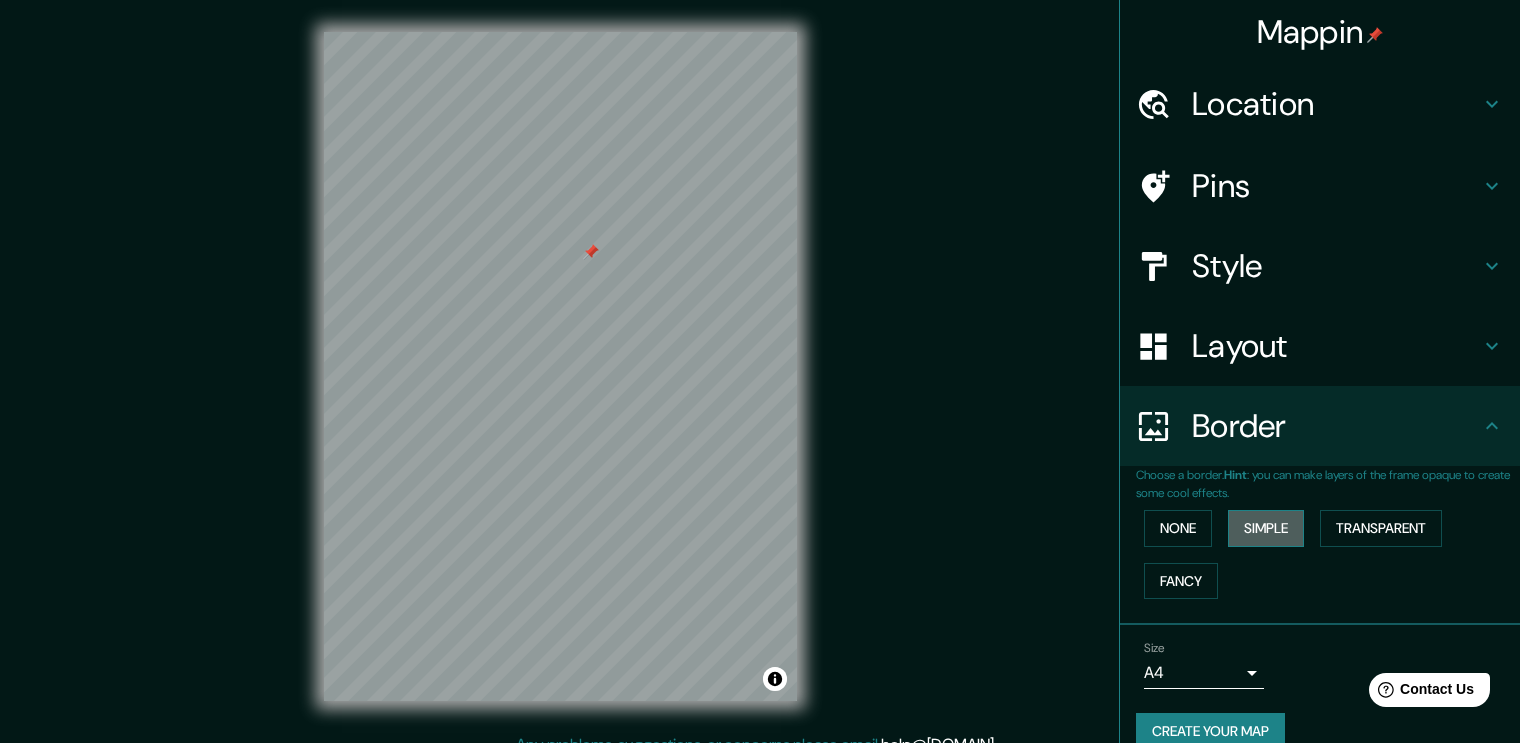 click on "Simple" at bounding box center (1266, 528) 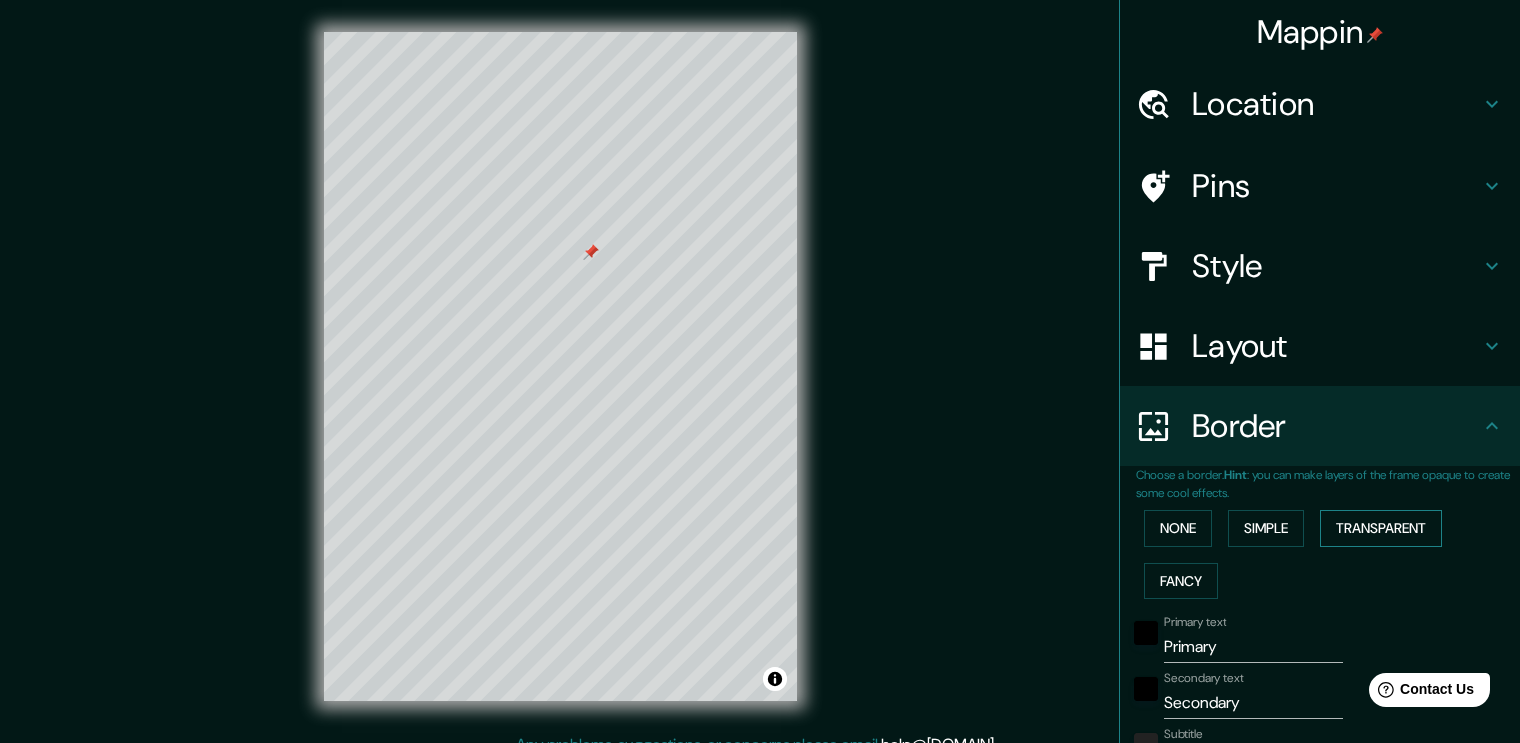click on "Transparent" at bounding box center (1381, 528) 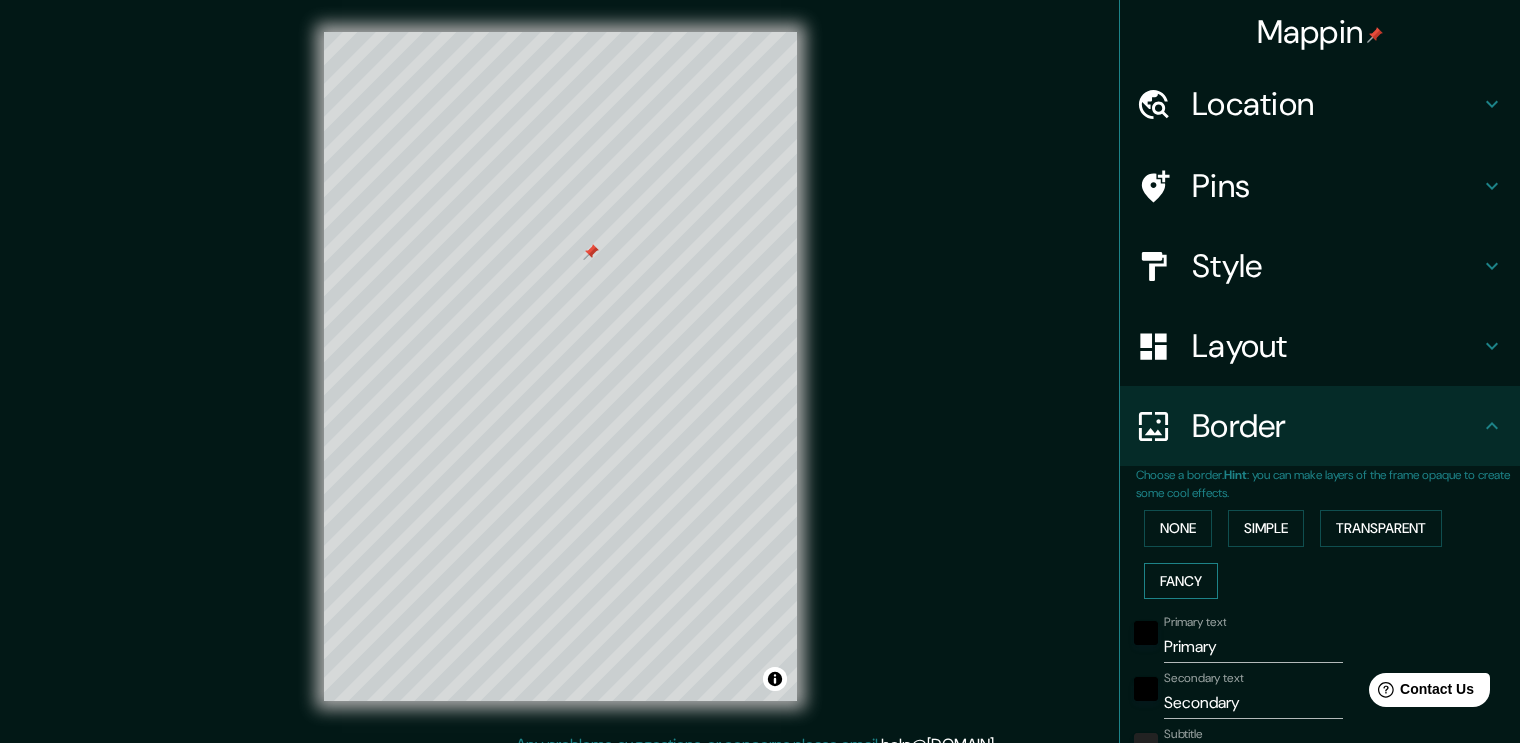click on "Fancy" at bounding box center (1181, 581) 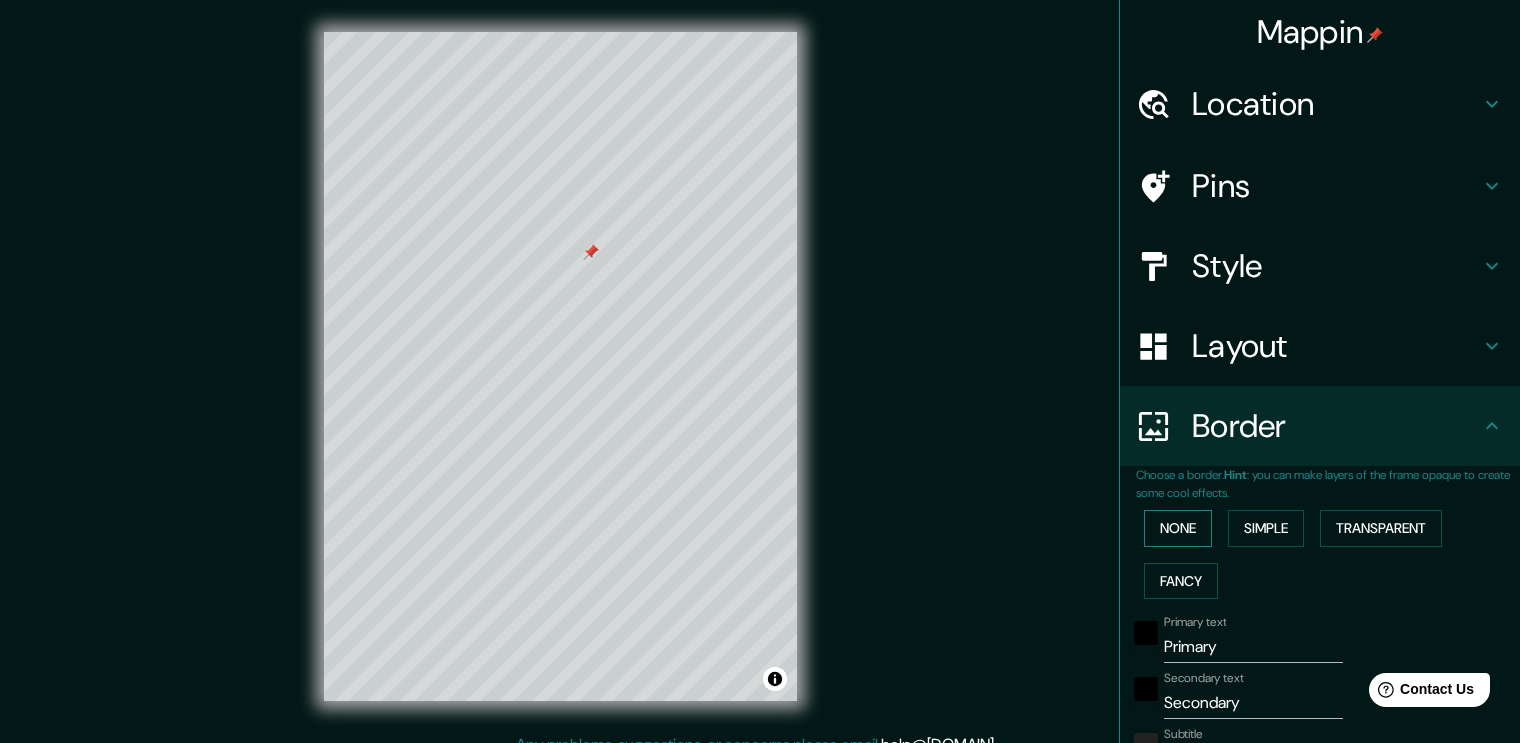 click on "None" at bounding box center [1178, 528] 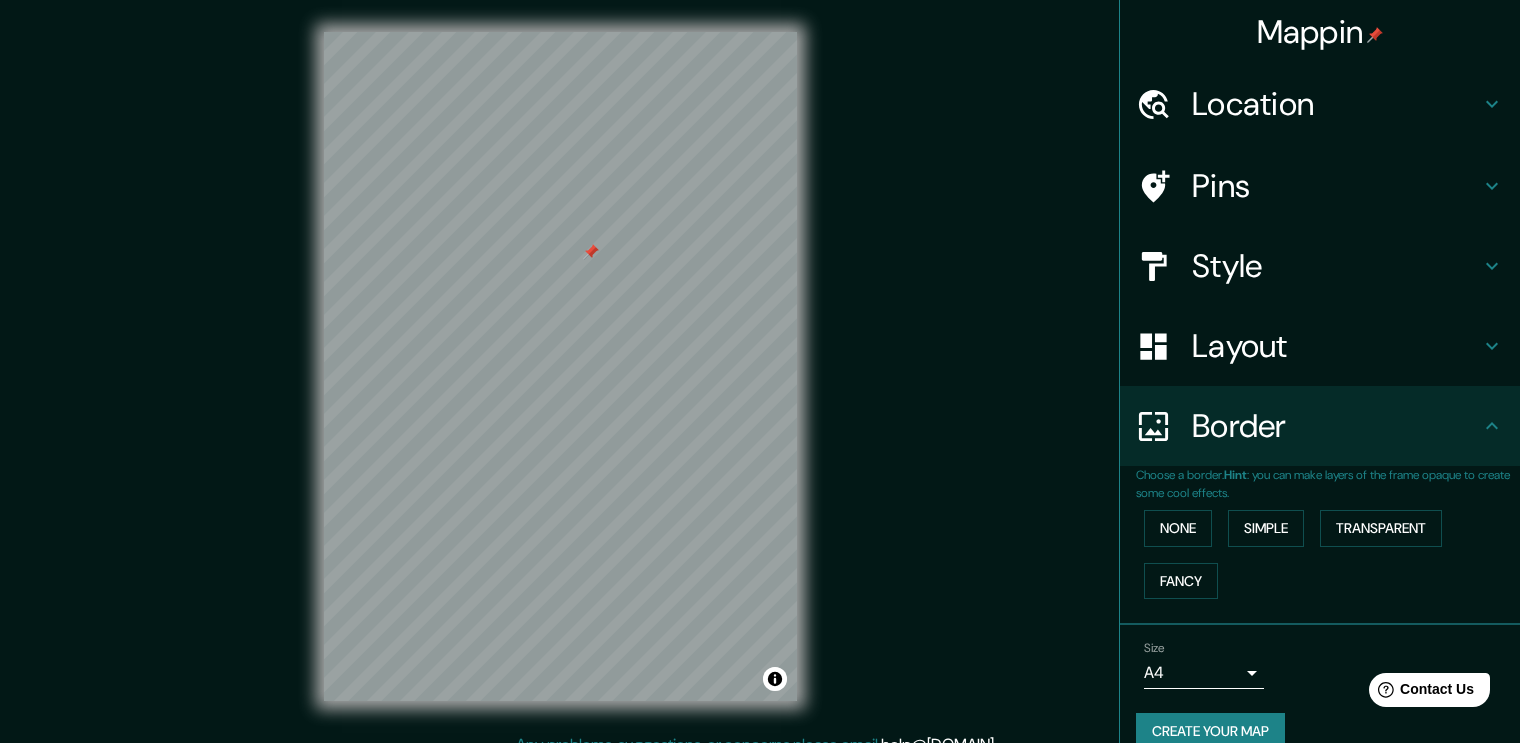 click on "Border" at bounding box center (1336, 426) 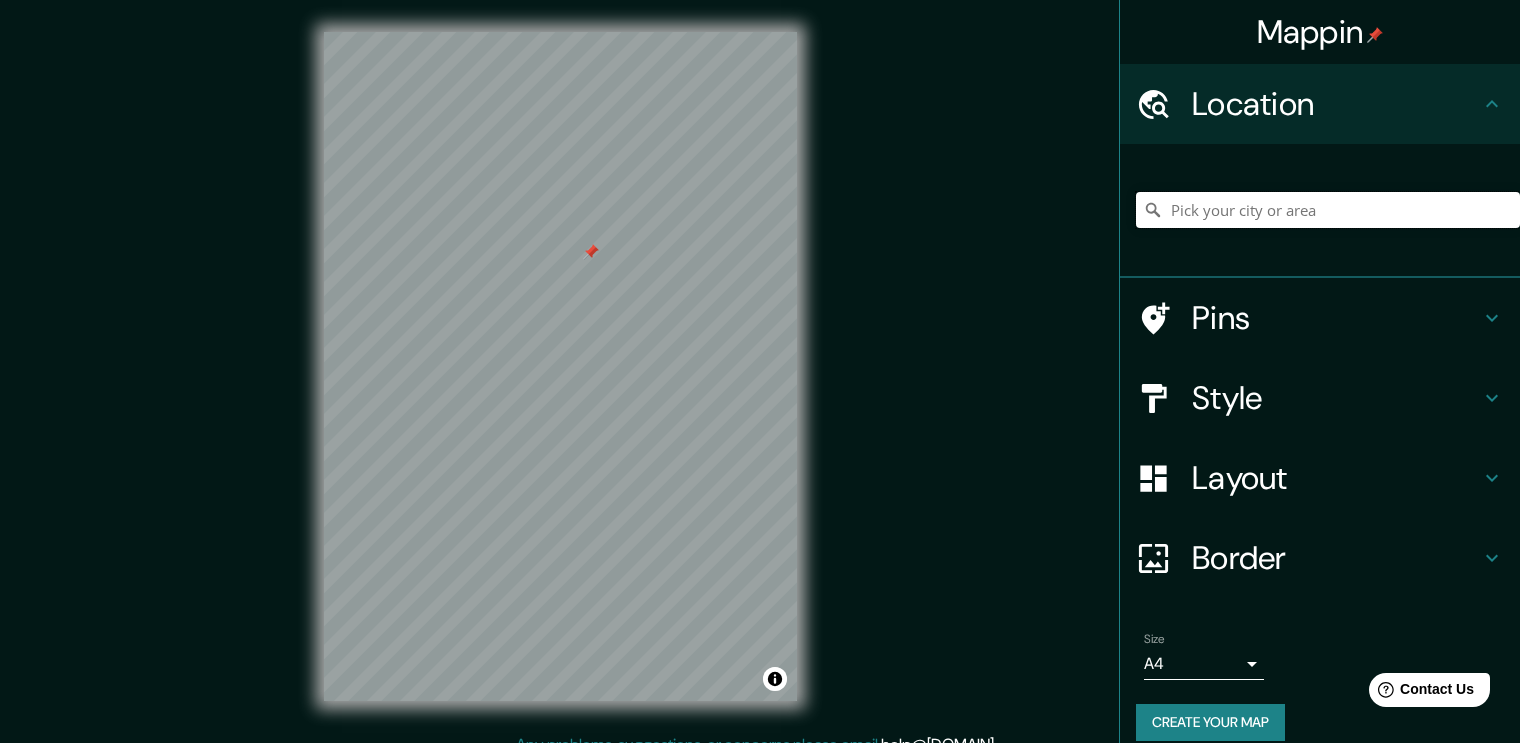 click at bounding box center [1328, 210] 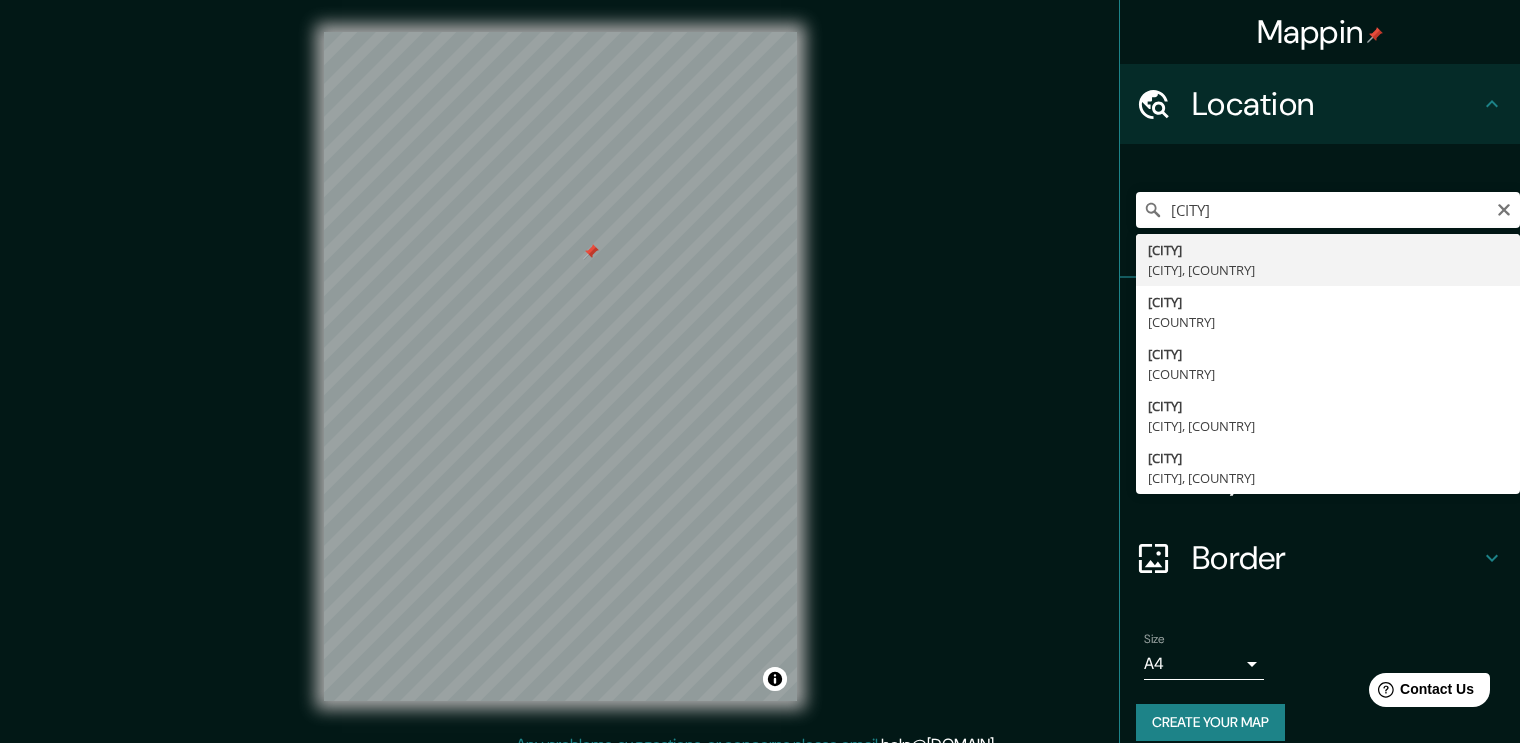 type on "[CITY], [CITY], [COUNTRY]" 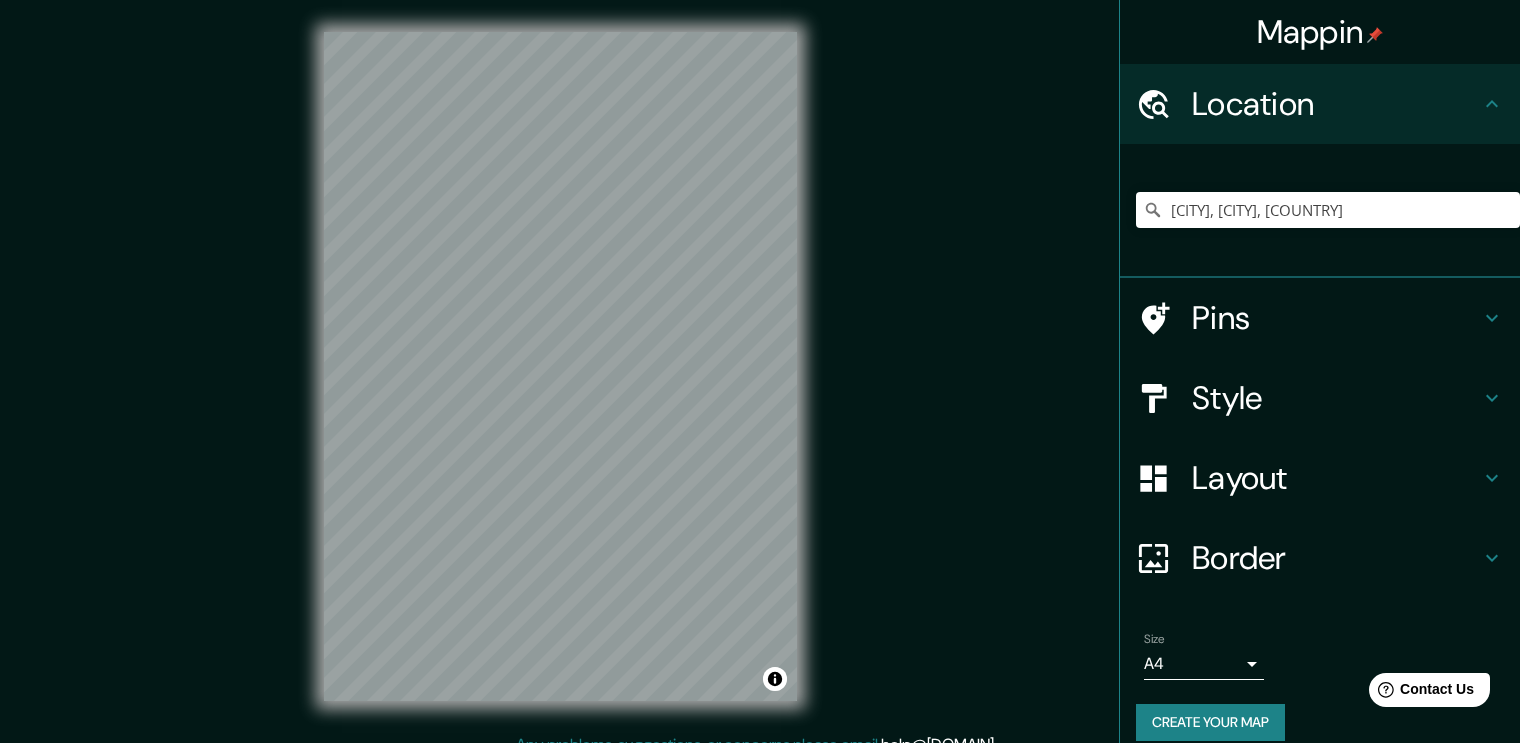 click on "Pins" at bounding box center (1336, 318) 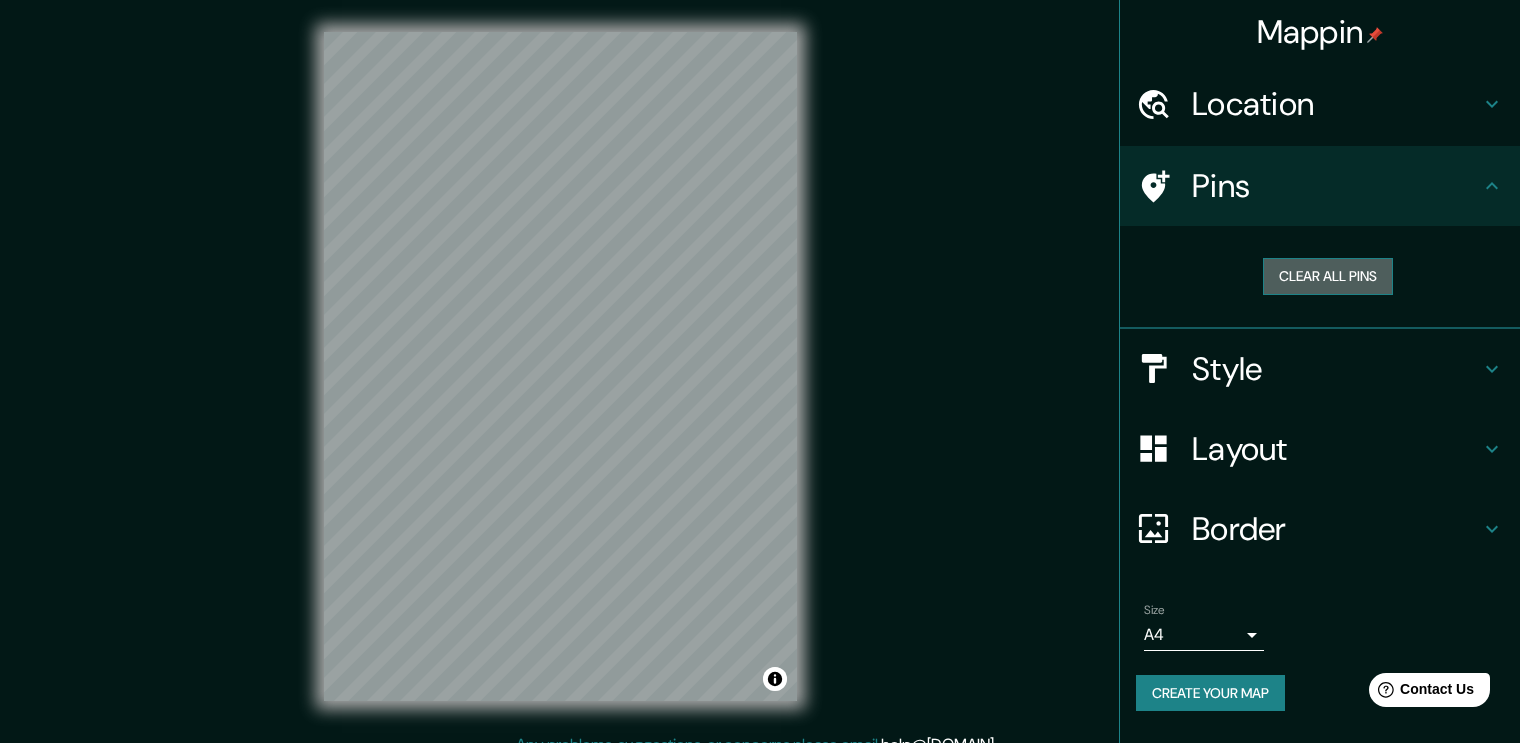 click on "Clear all pins" at bounding box center [1328, 276] 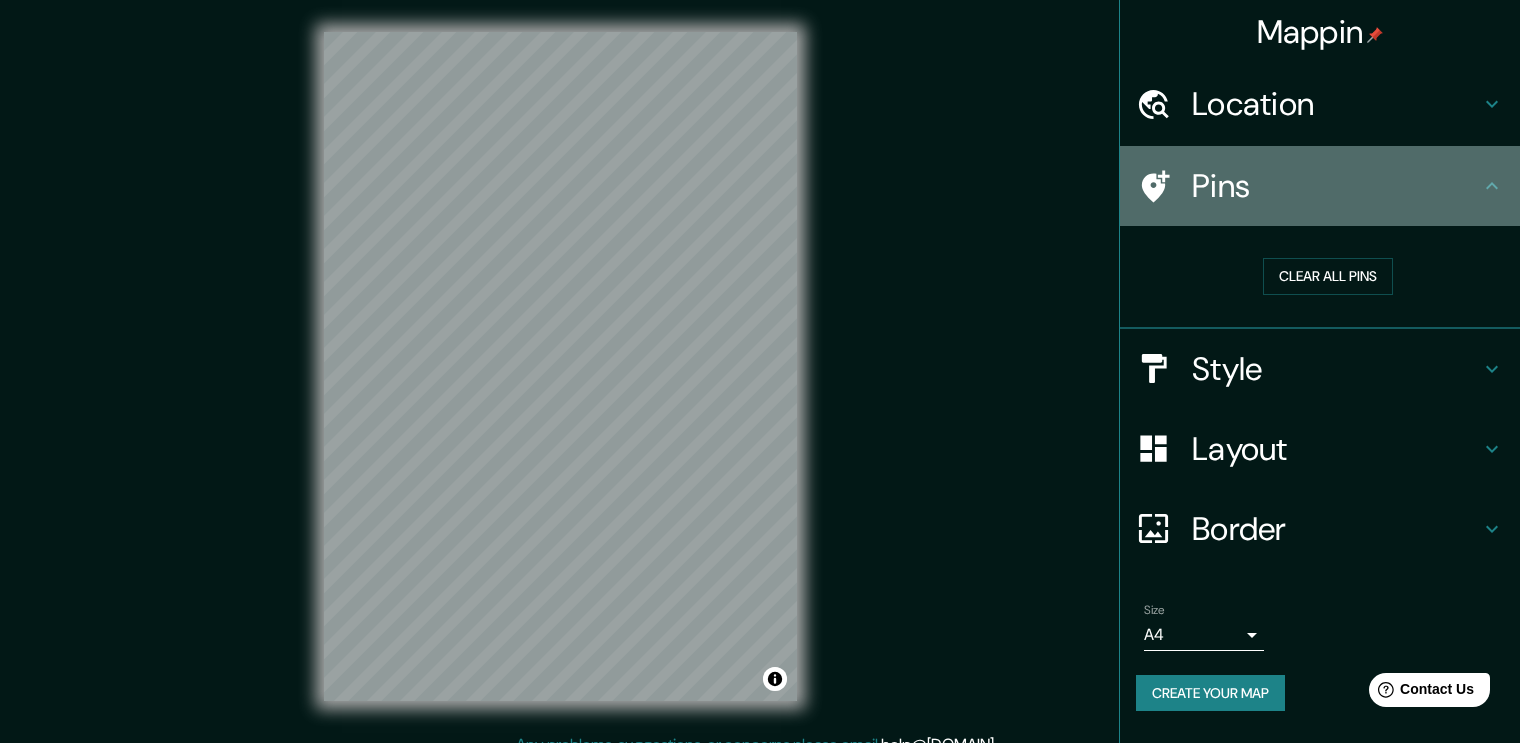click on "Pins" at bounding box center (1320, 186) 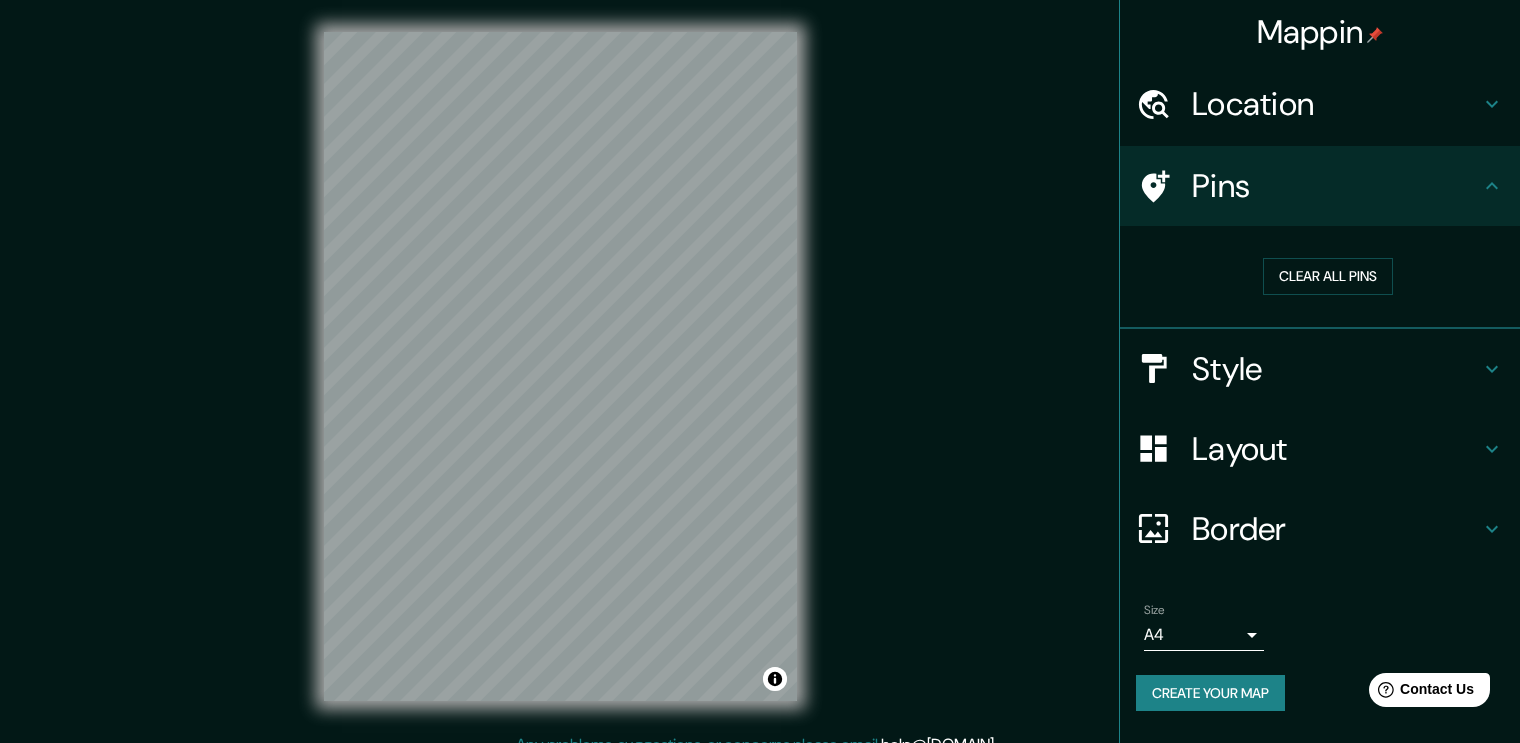 click on "Style" at bounding box center (1336, 369) 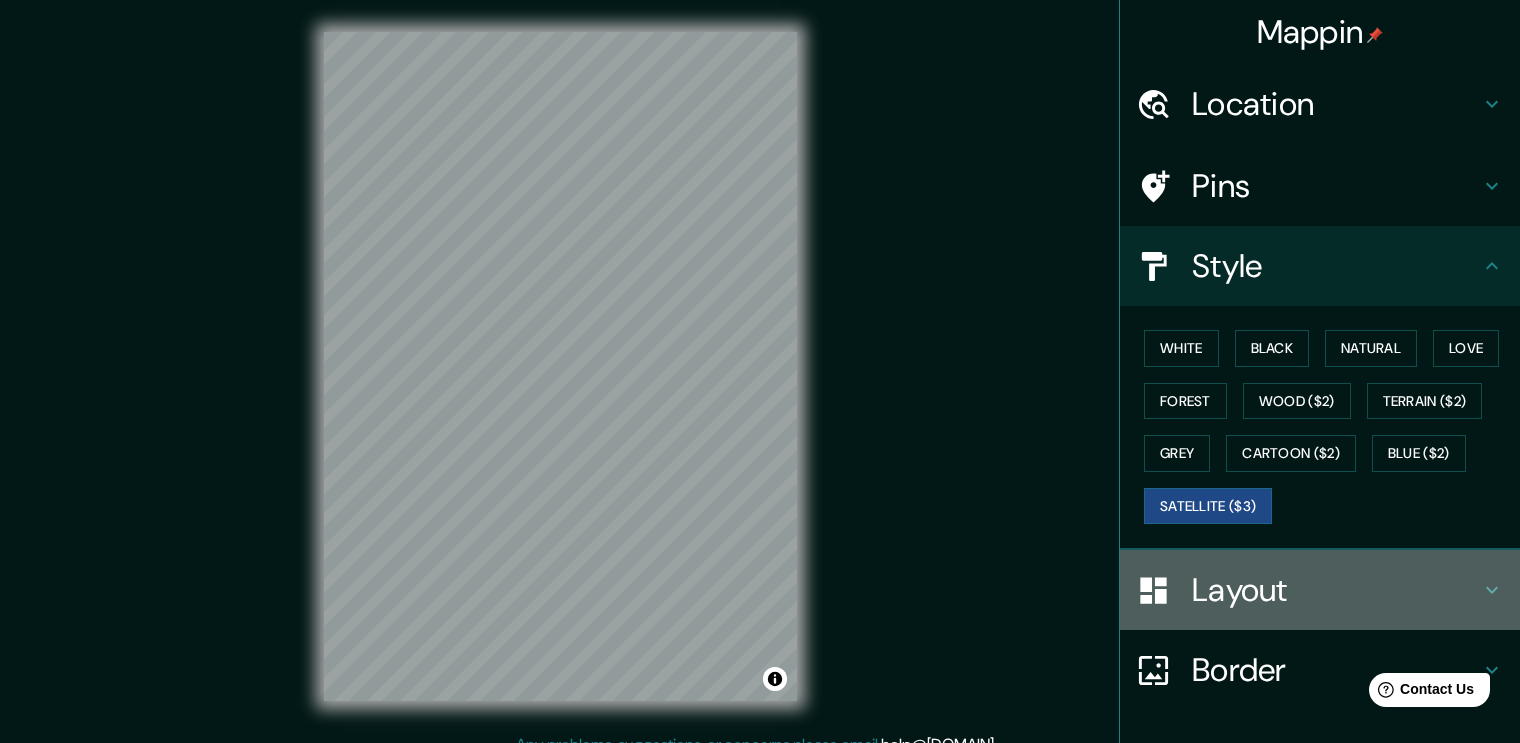 click on "Layout" at bounding box center (1336, 590) 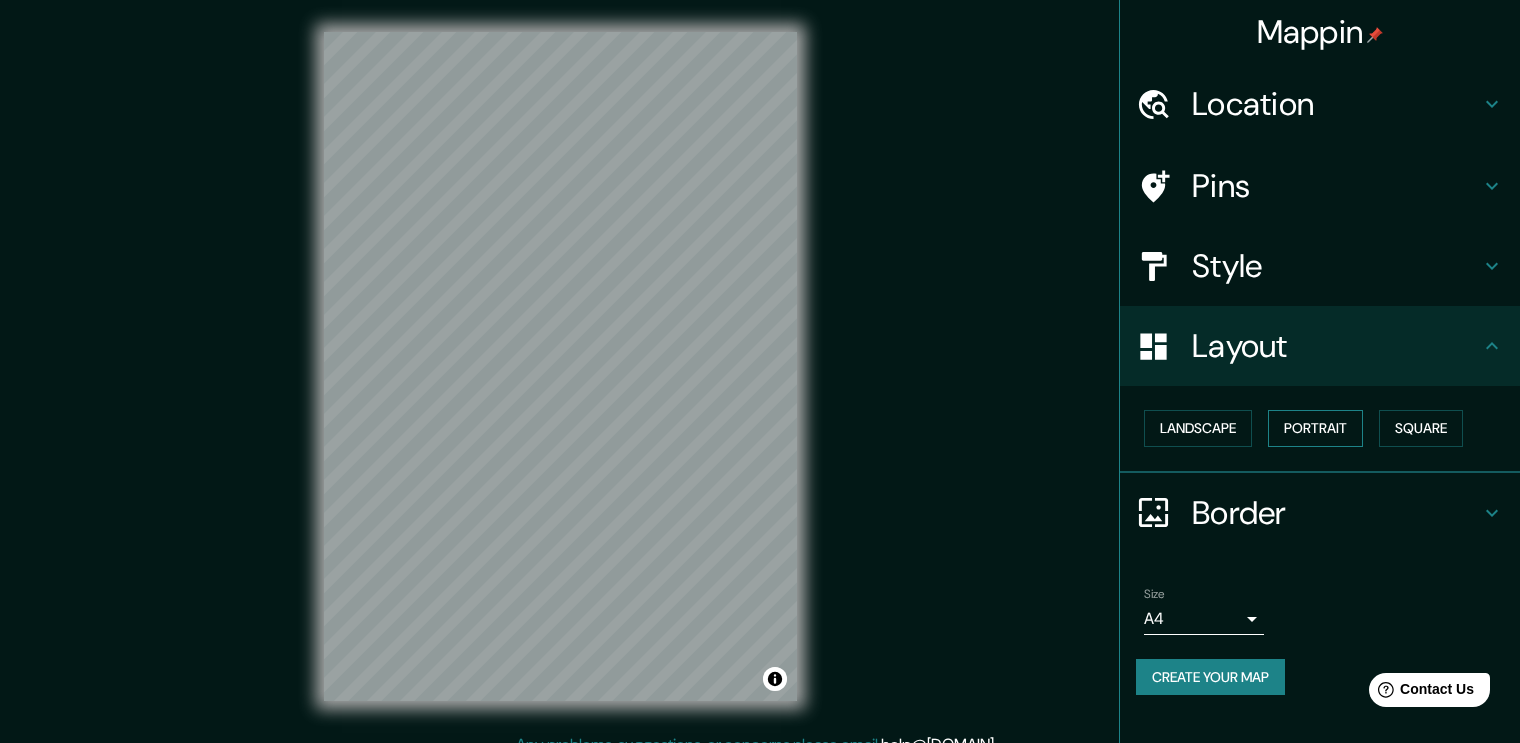click on "Portrait" at bounding box center [1315, 428] 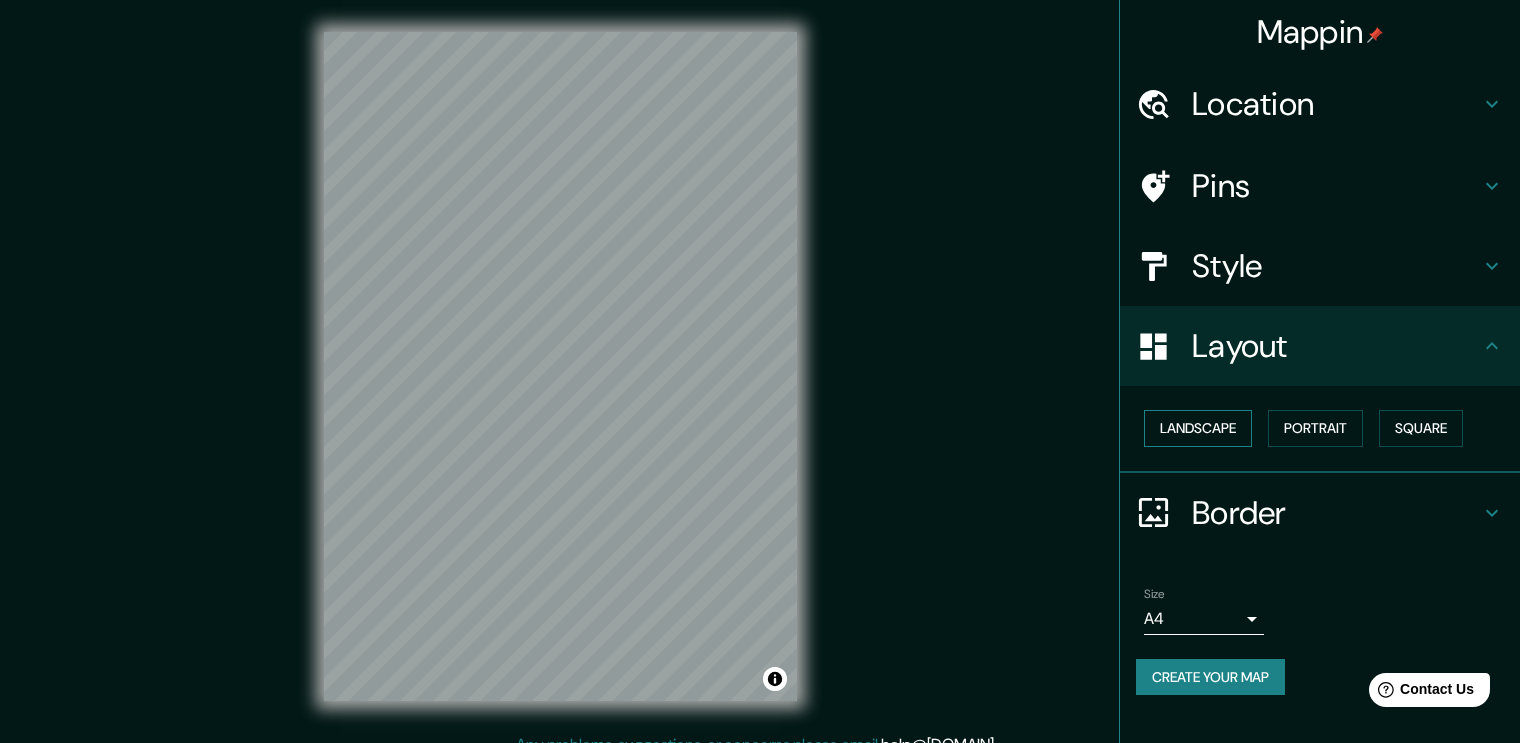 click on "Landscape" at bounding box center (1198, 428) 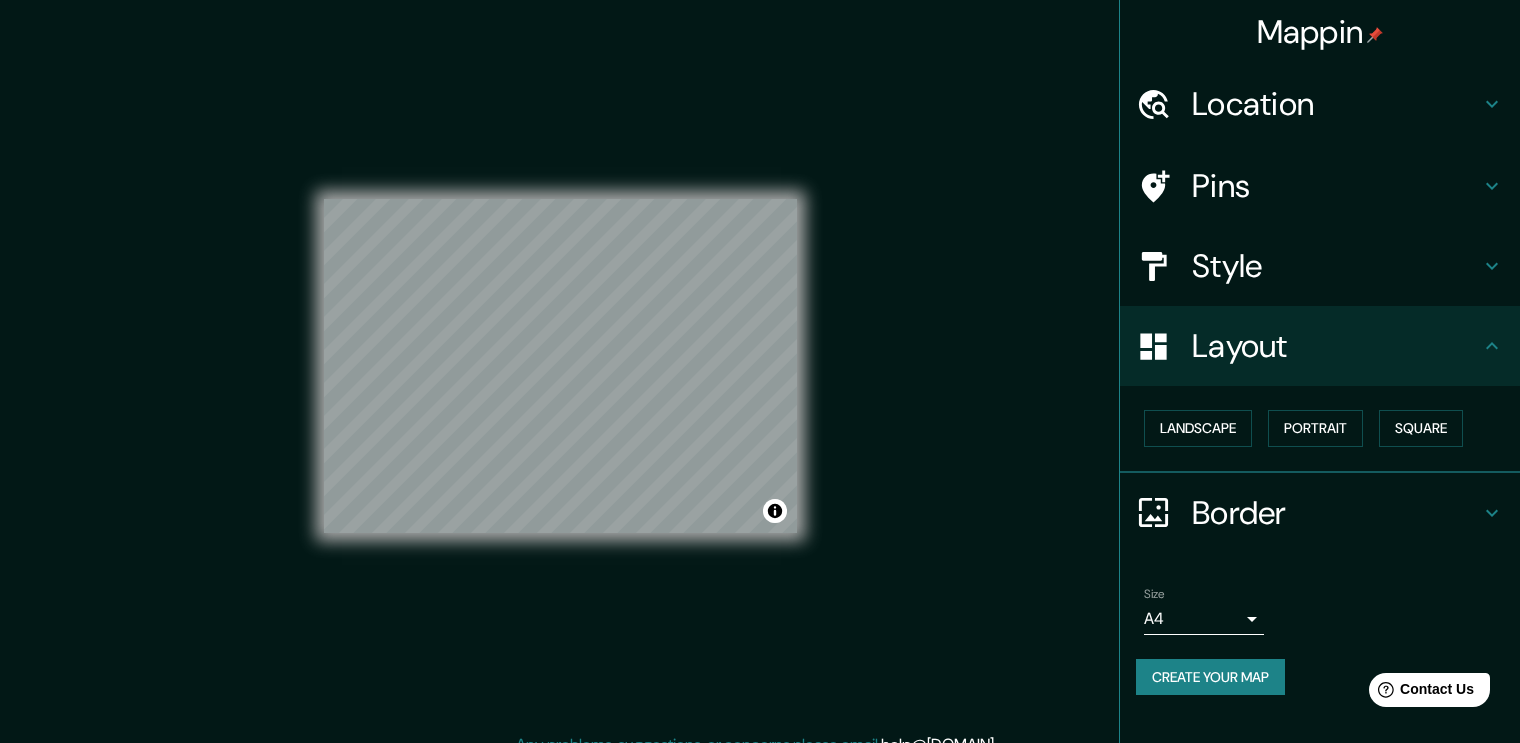 click on "Style" at bounding box center (1336, 266) 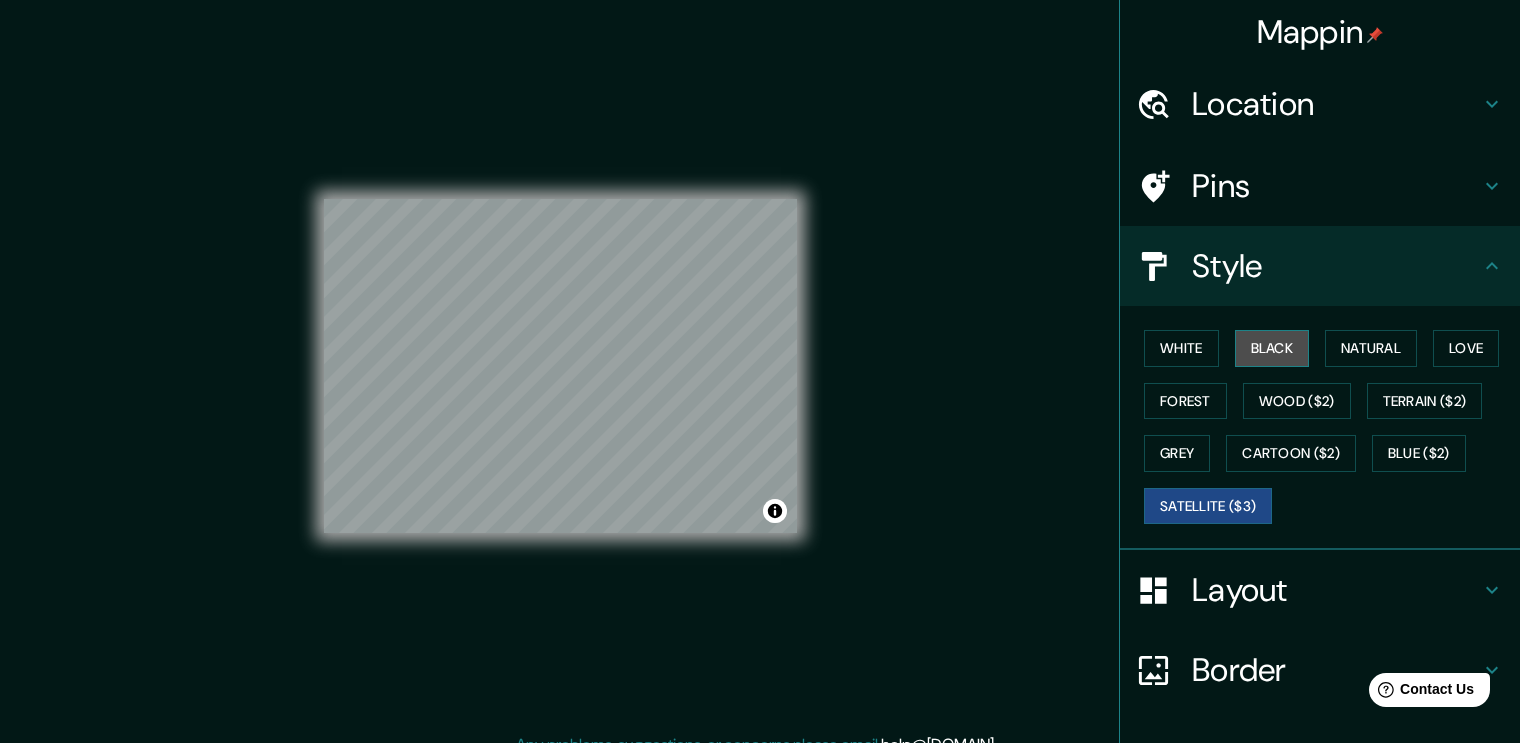 click on "Black" at bounding box center [1272, 348] 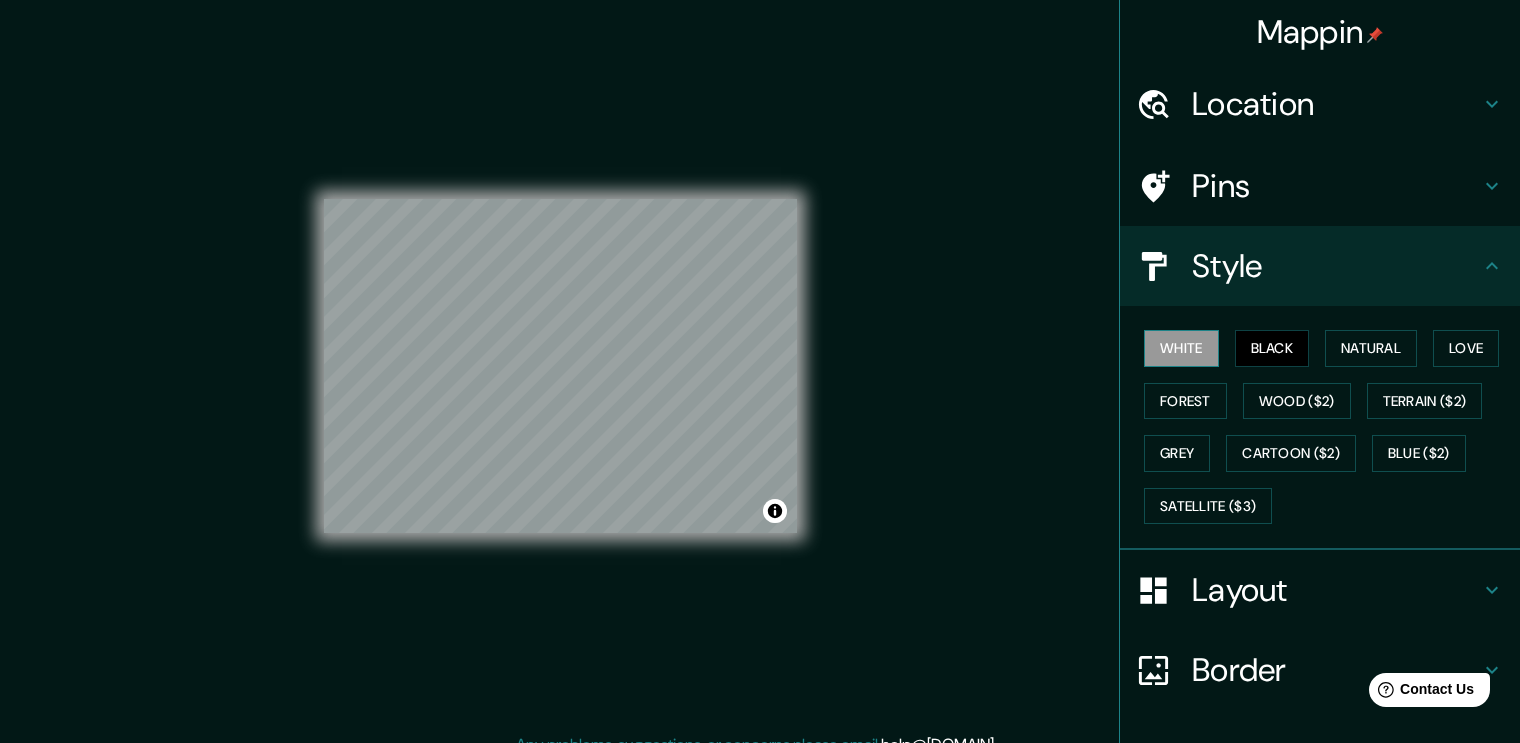 click on "White" at bounding box center (1181, 348) 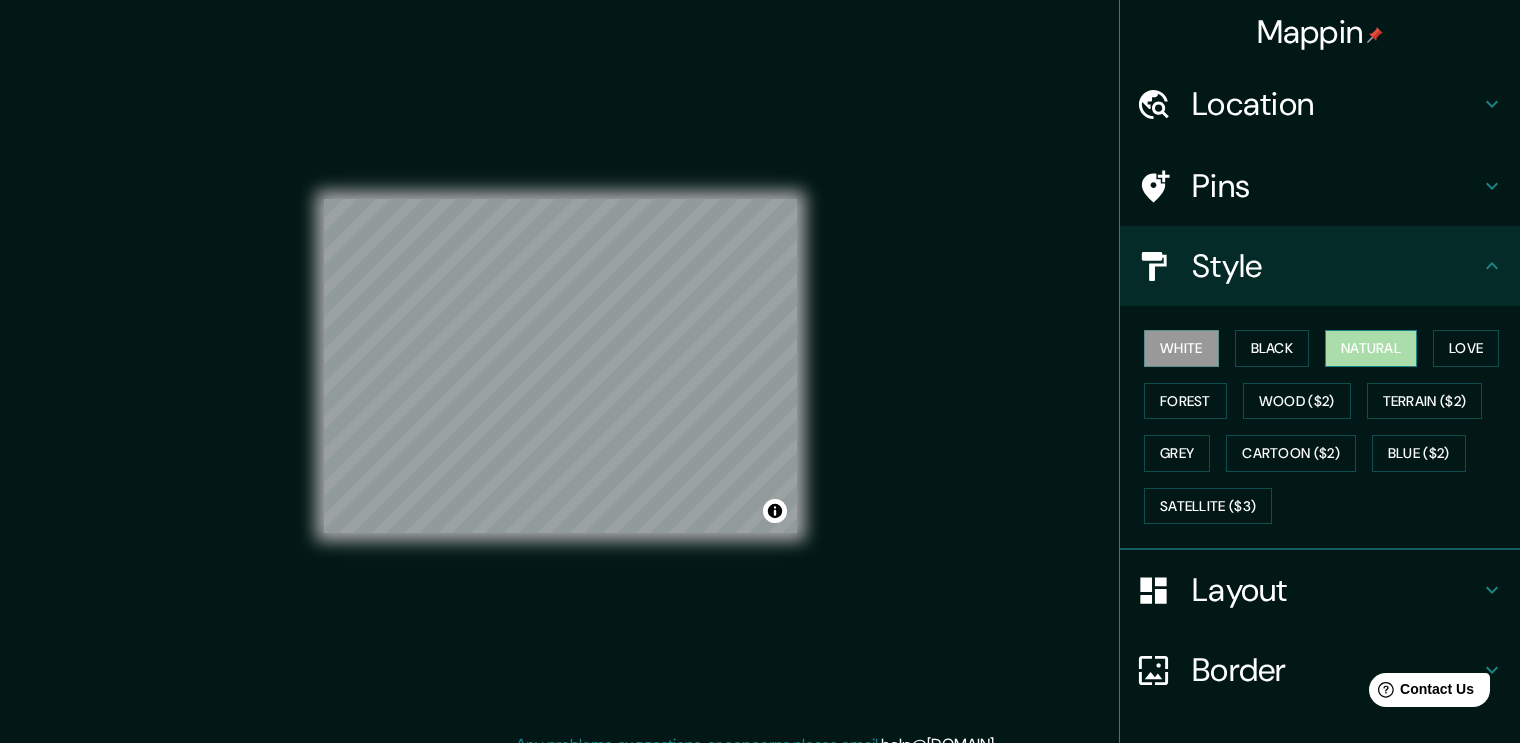 click on "Natural" at bounding box center (1371, 348) 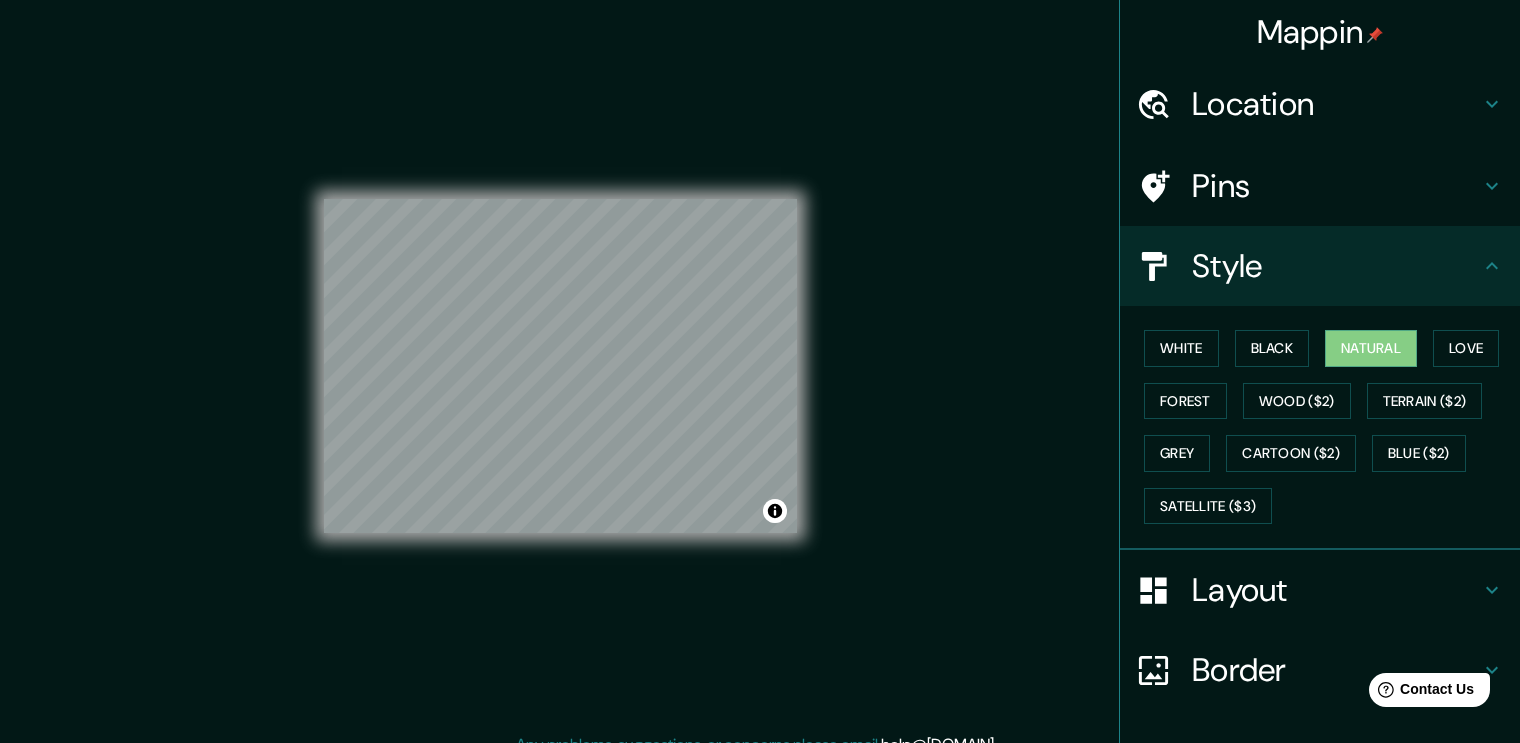 click on "Layout" at bounding box center [1336, 590] 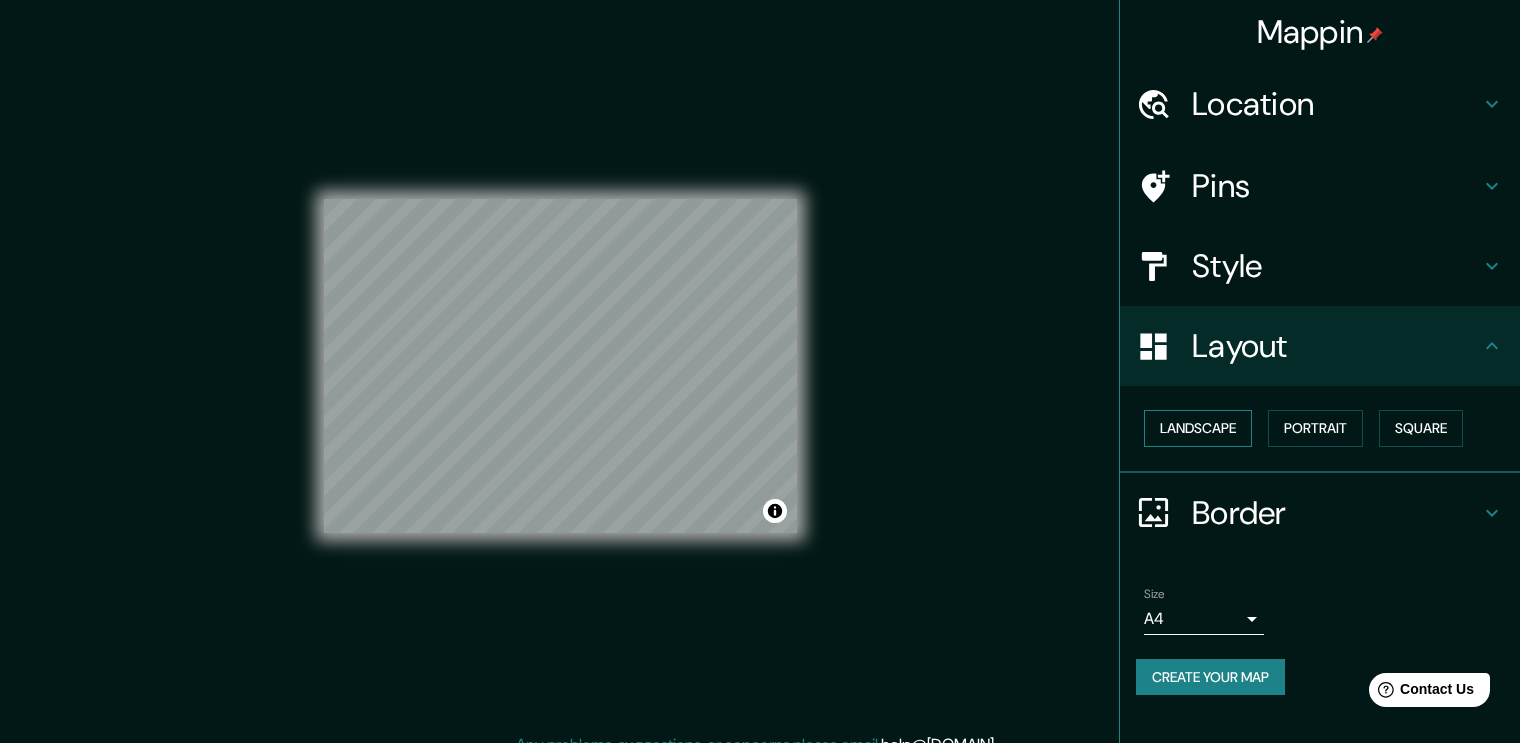 click on "Landscape" at bounding box center [1198, 428] 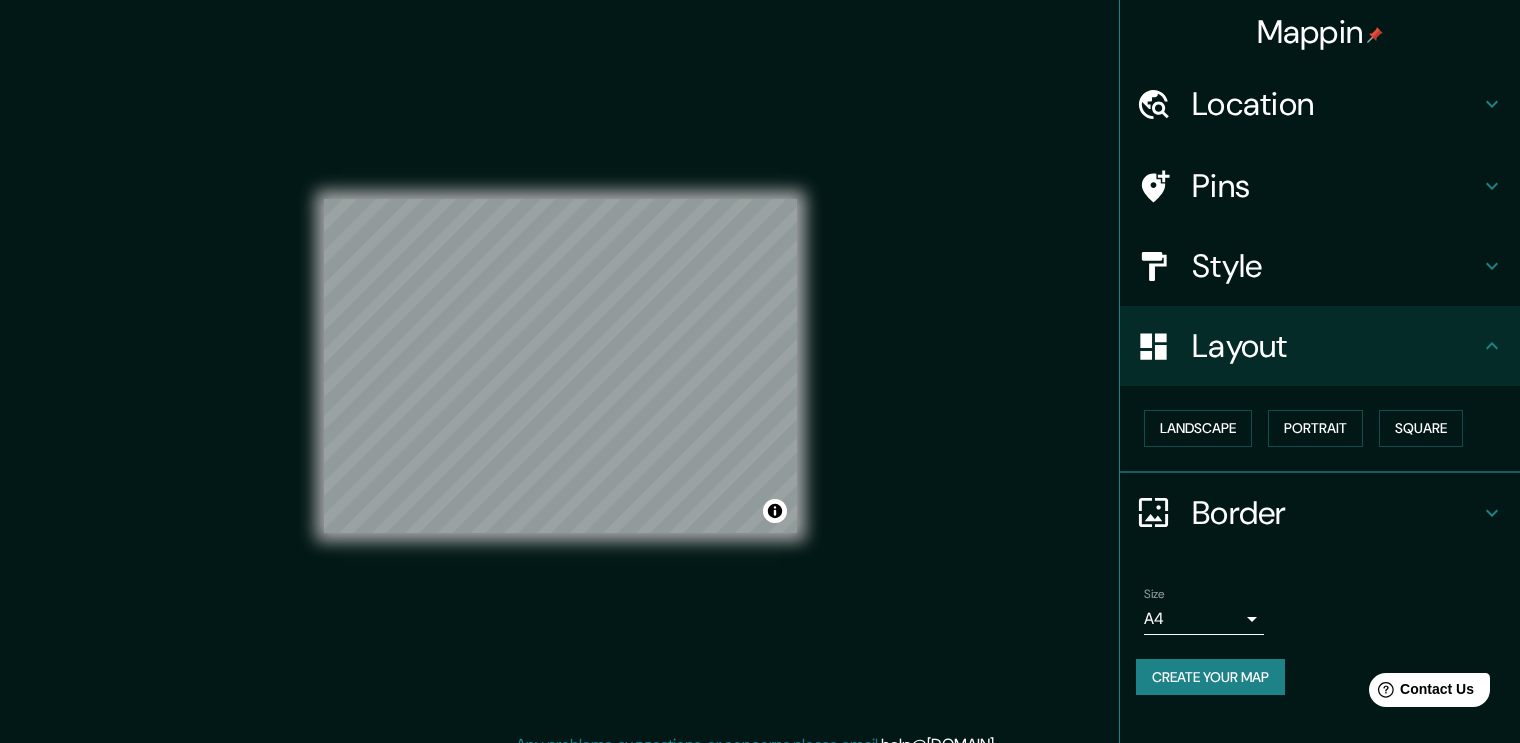 click on "Border" at bounding box center (1336, 513) 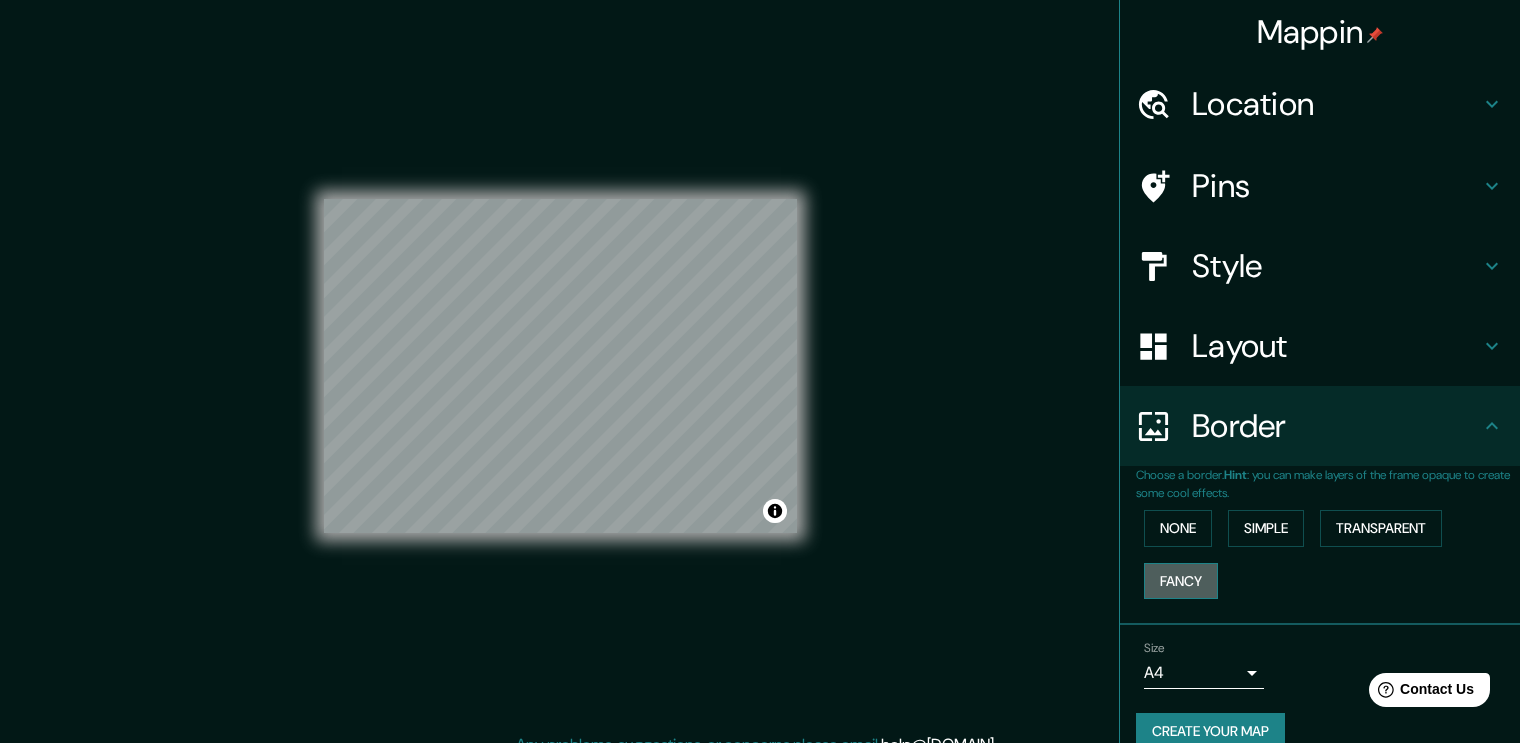 click on "Fancy" at bounding box center (1181, 581) 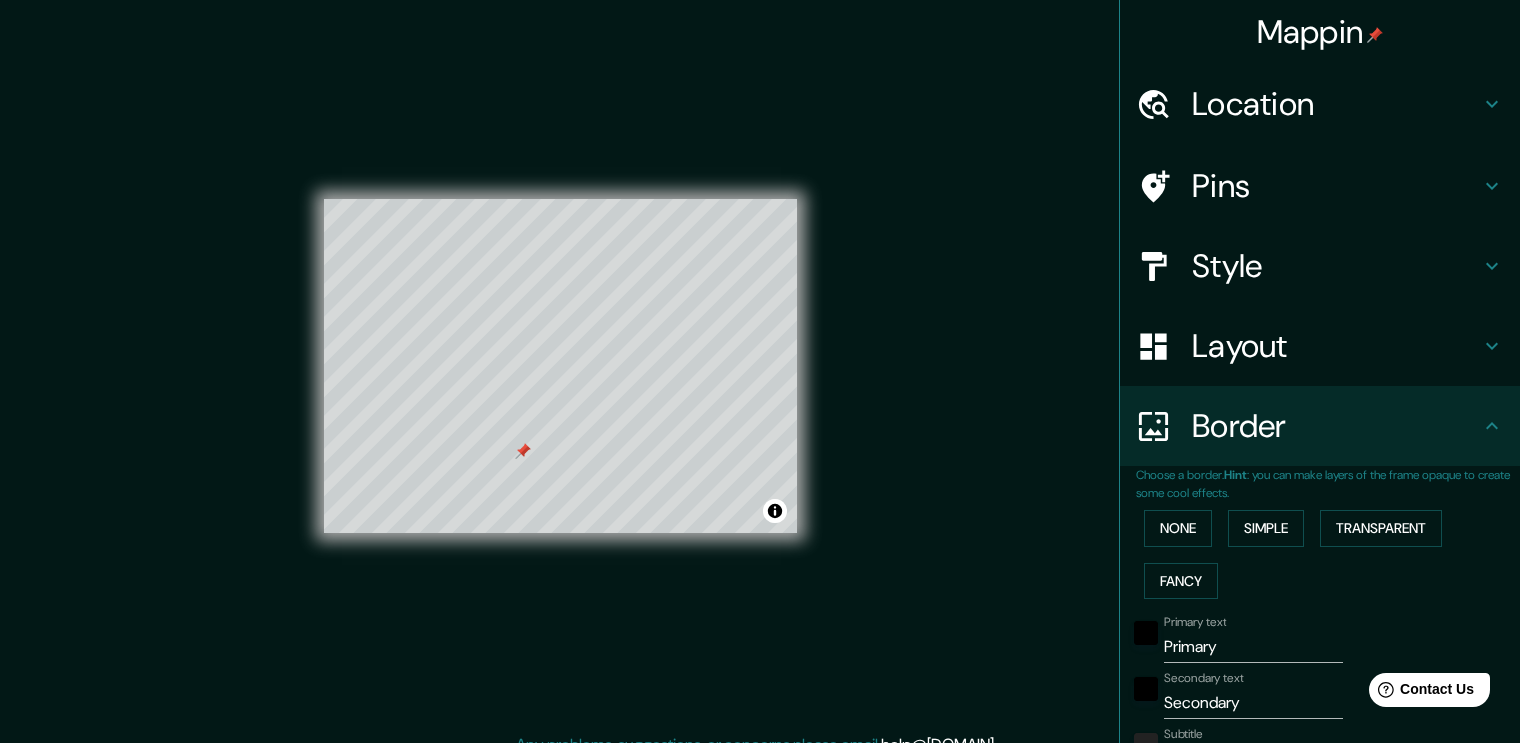 click on "Pins" at bounding box center [1320, 186] 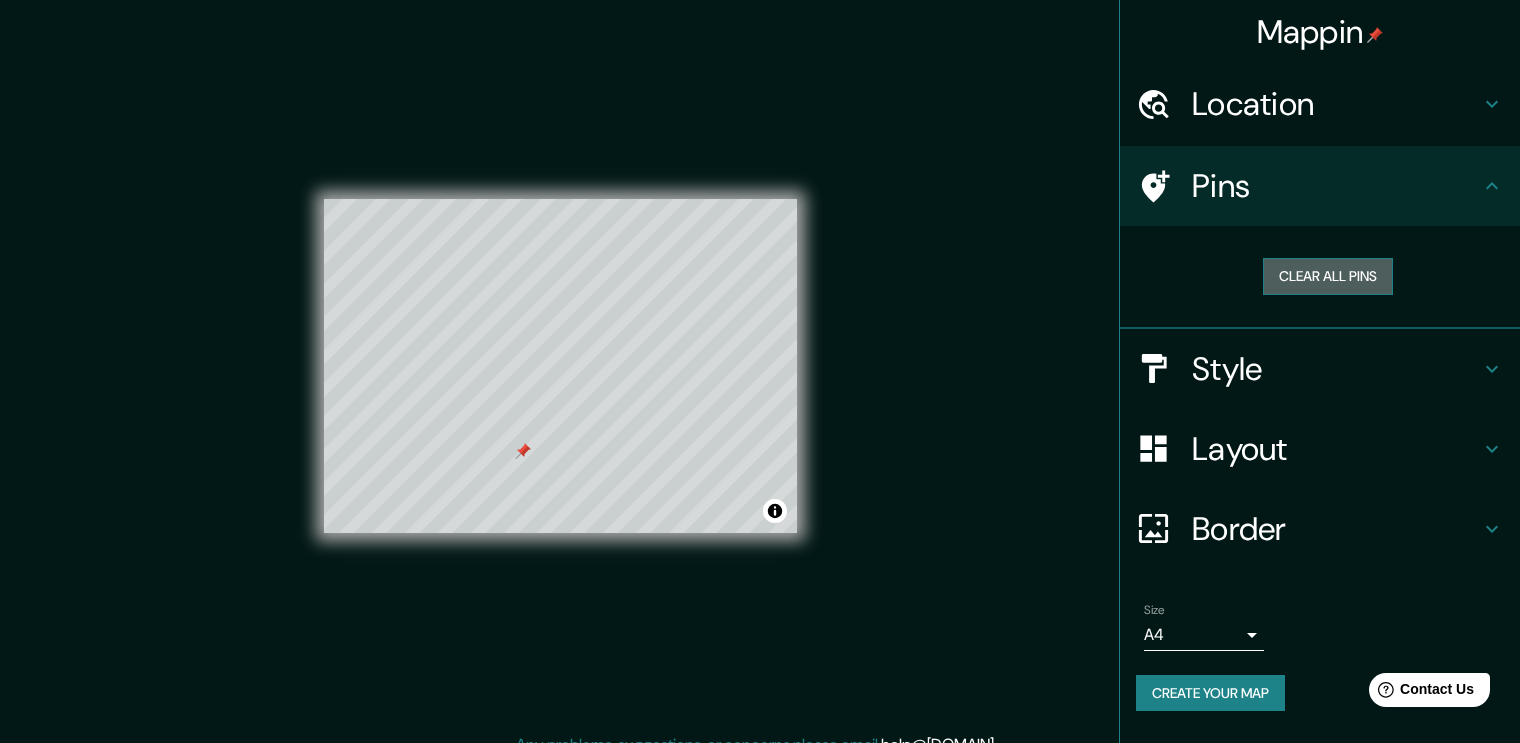 click on "Clear all pins" at bounding box center (1328, 276) 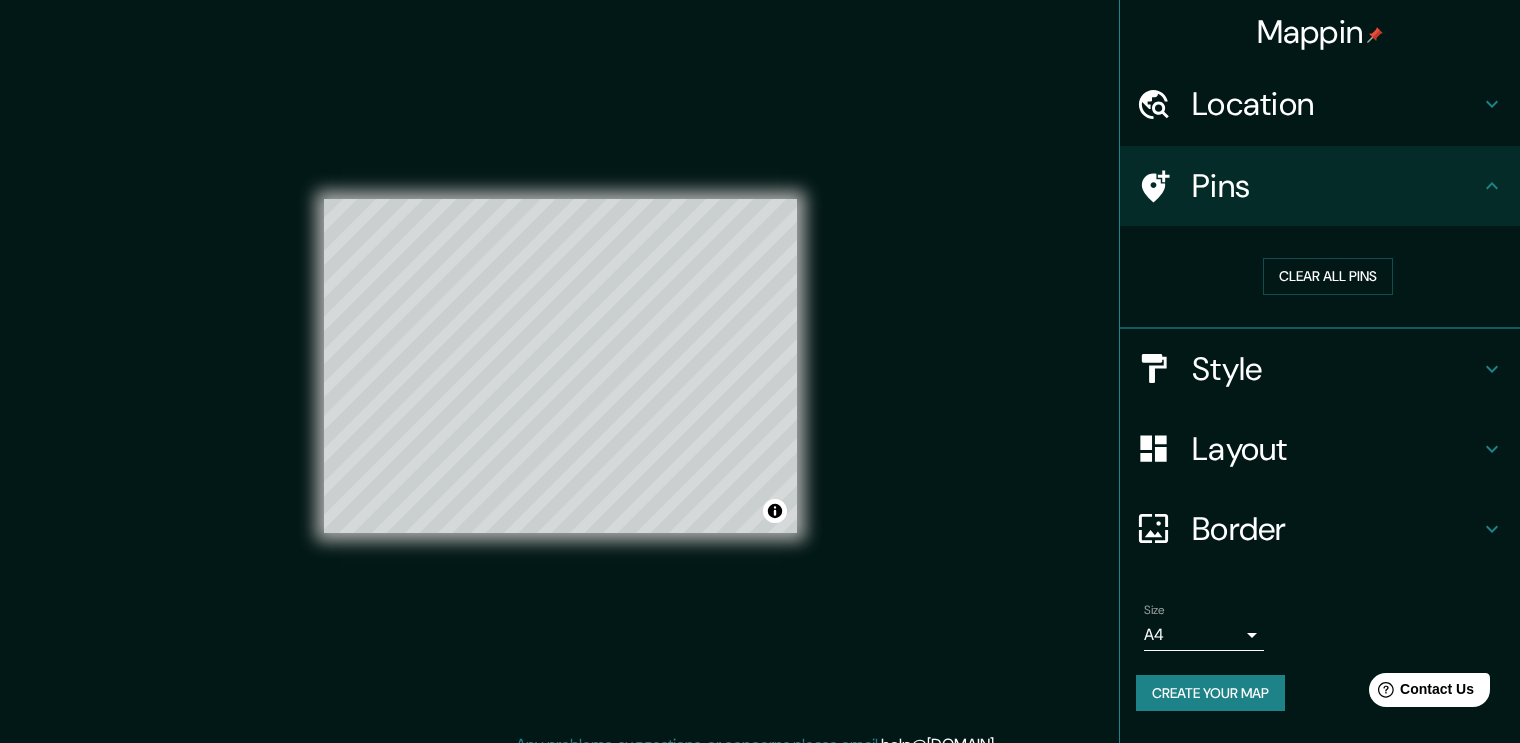 click on "Border" at bounding box center [1336, 529] 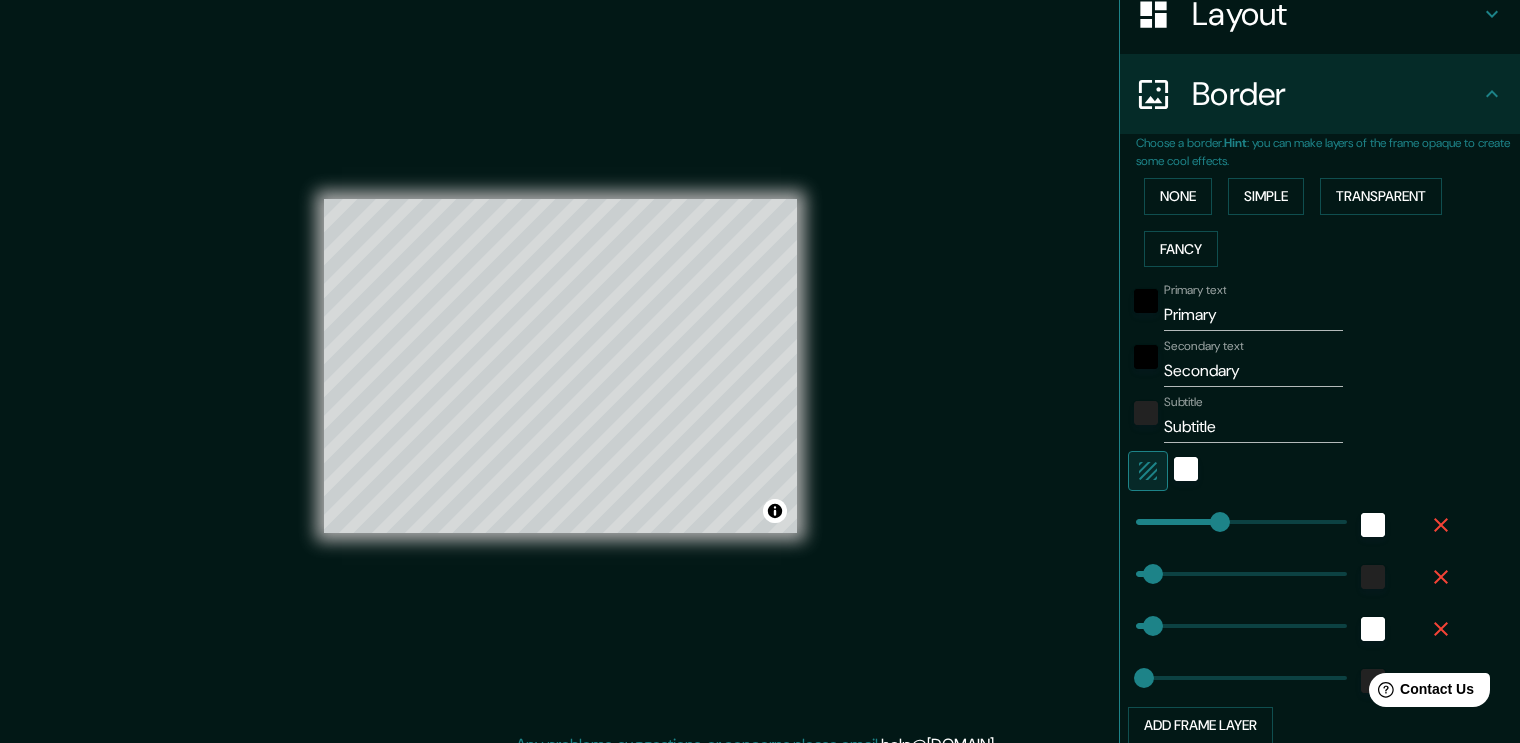 scroll, scrollTop: 200, scrollLeft: 0, axis: vertical 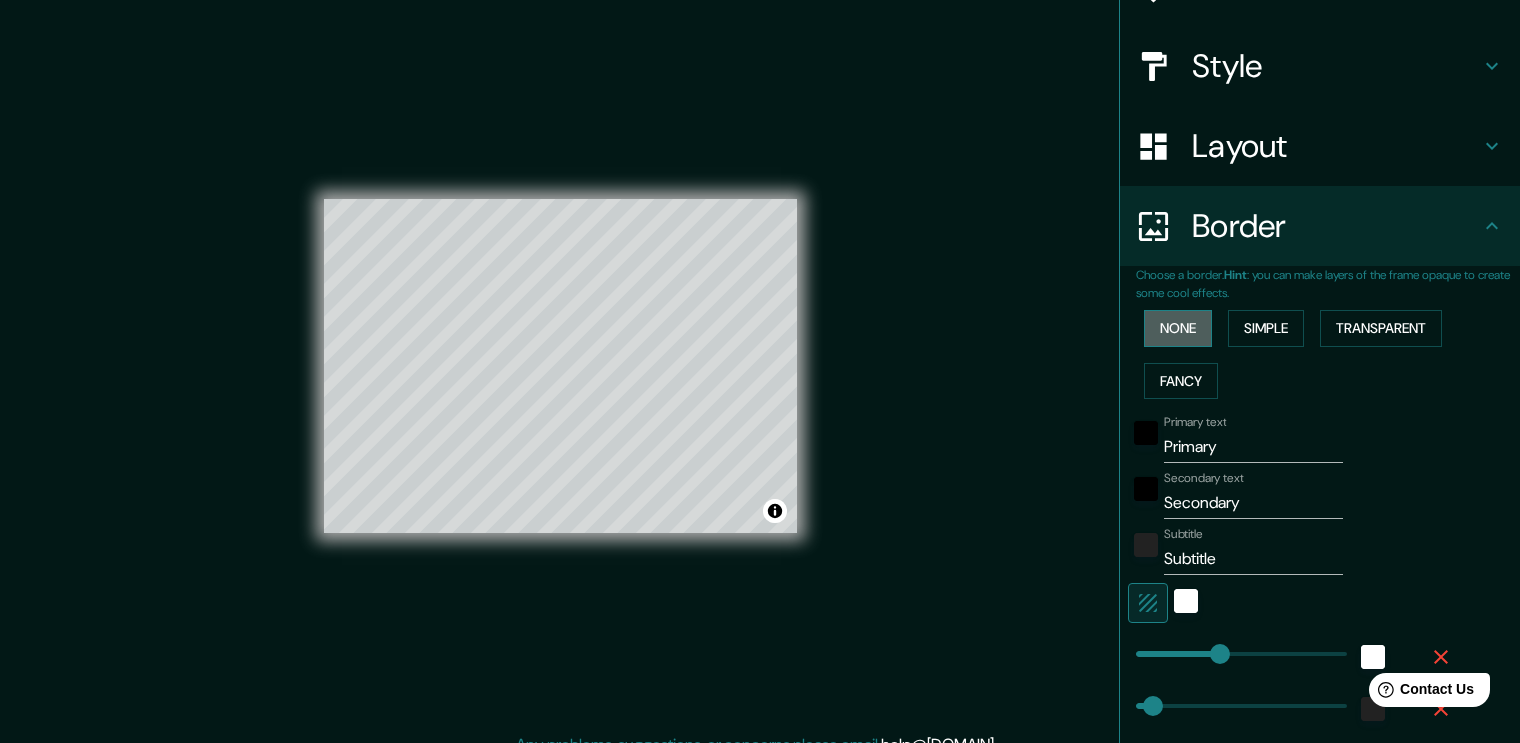 click on "None" at bounding box center (1178, 328) 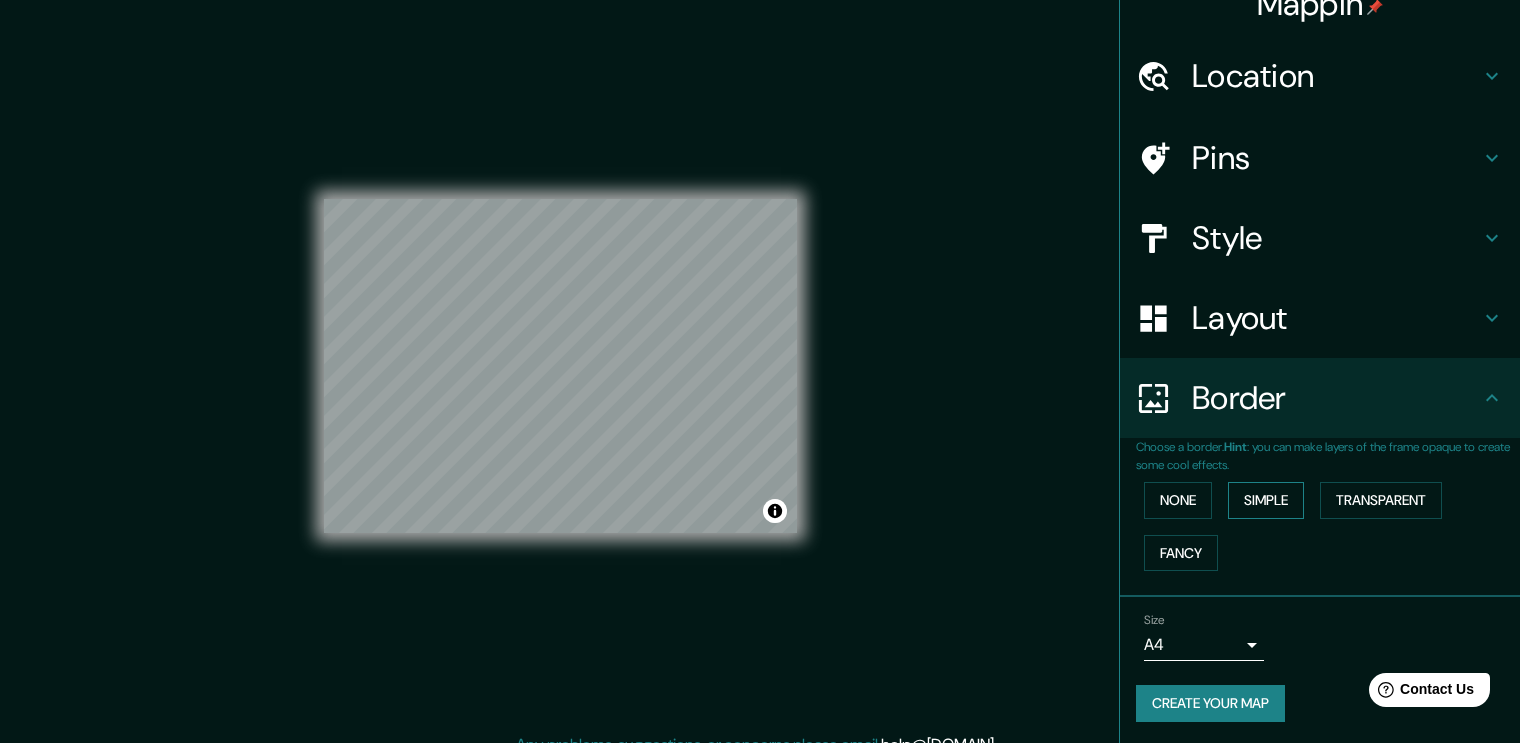 click on "Simple" at bounding box center (1266, 500) 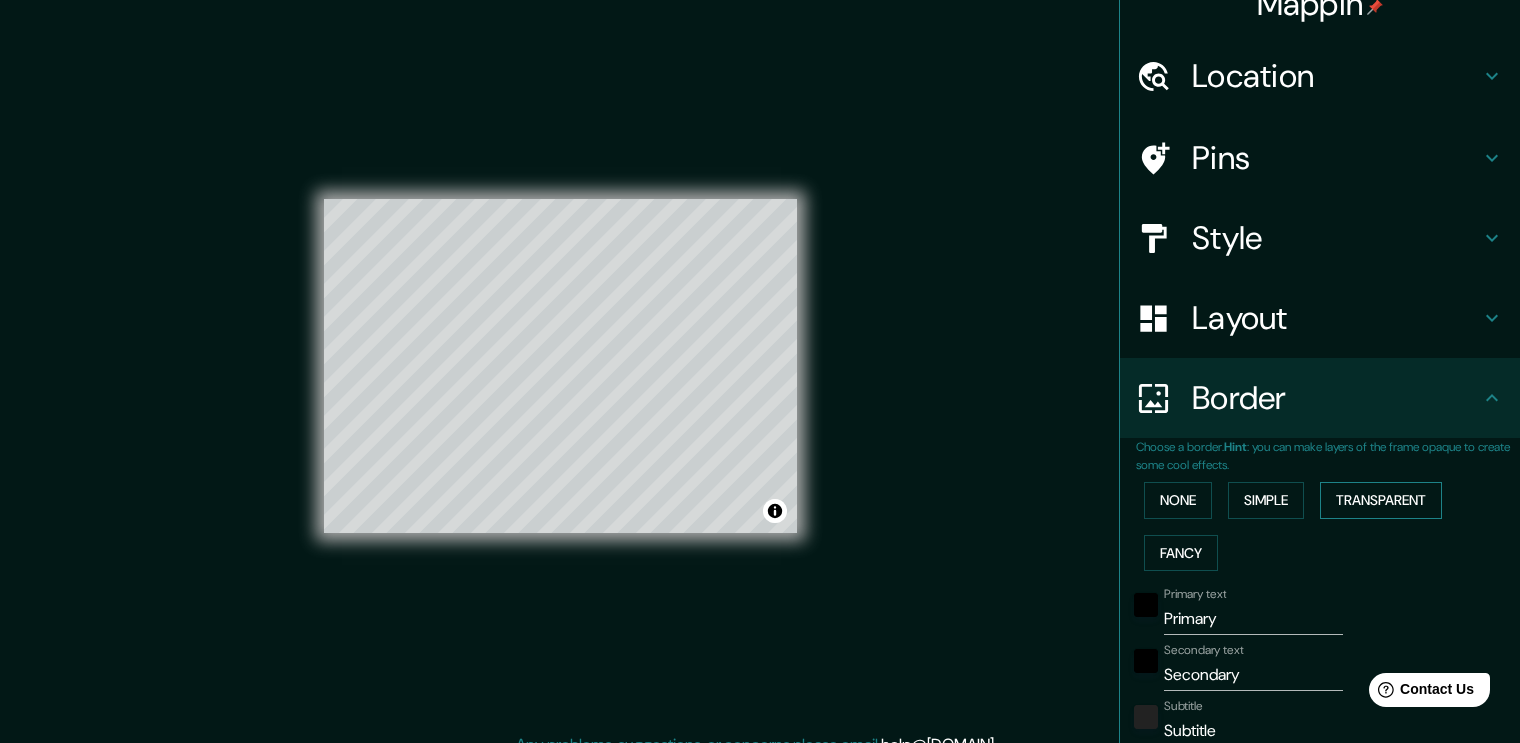click on "Transparent" at bounding box center (1381, 500) 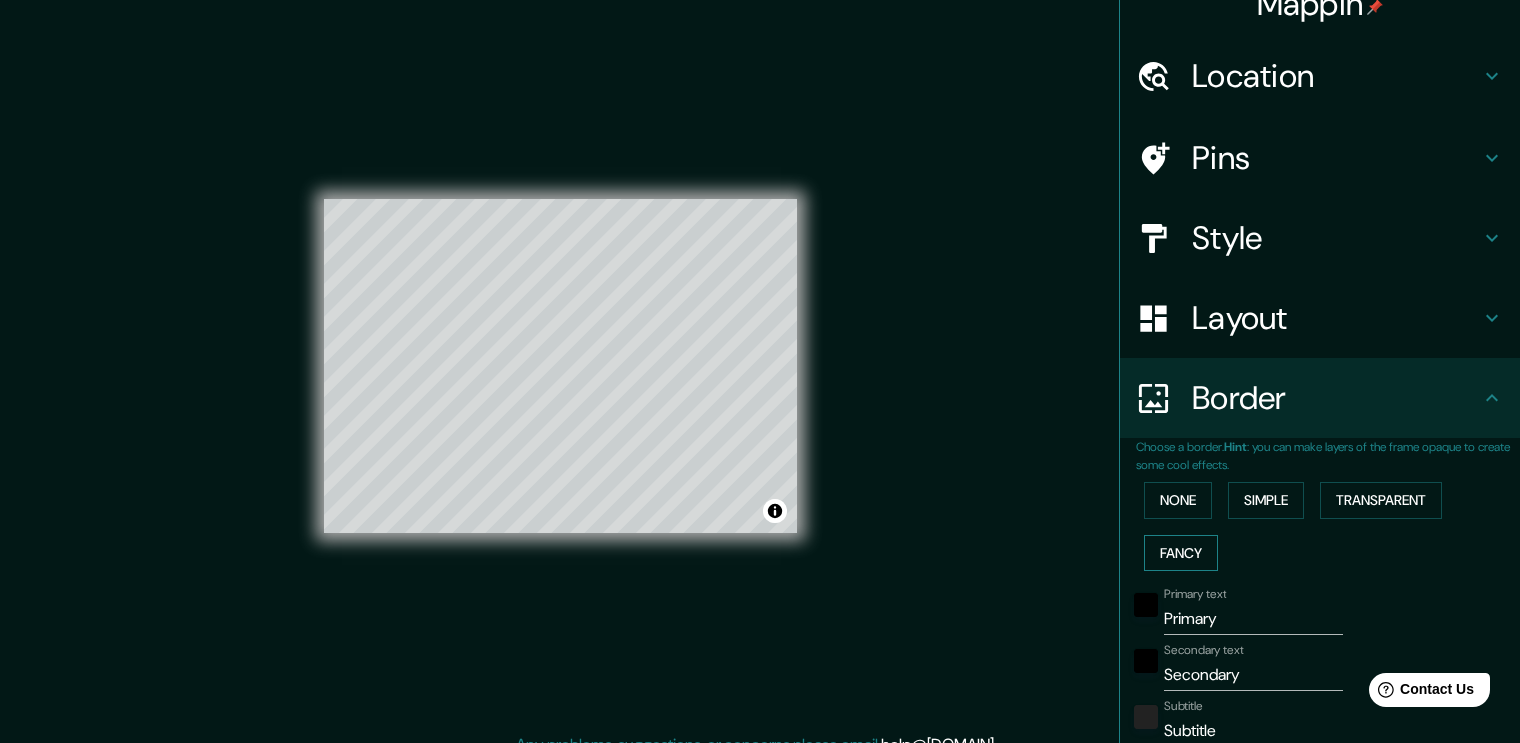 click on "Fancy" at bounding box center [1181, 553] 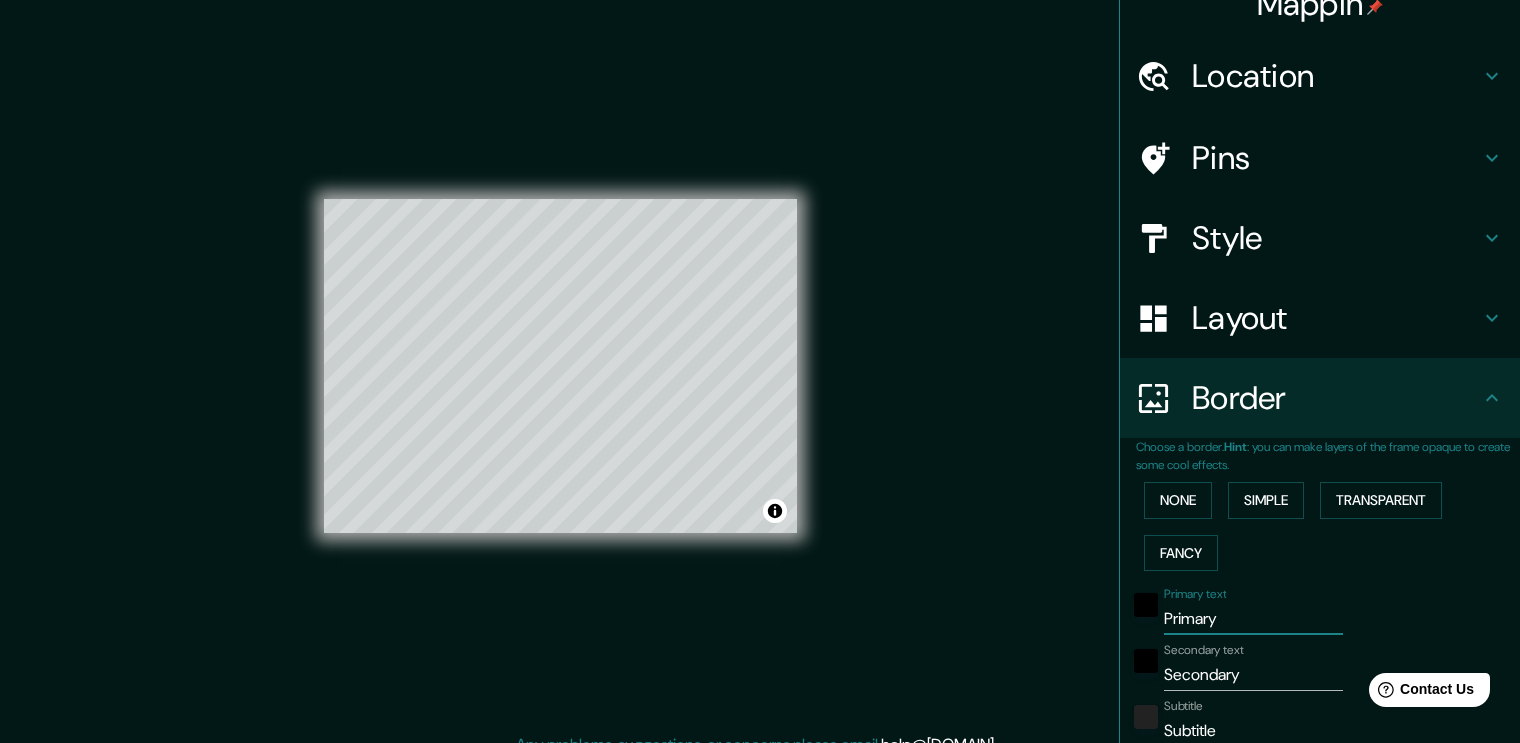 click on "Primary" at bounding box center (1253, 619) 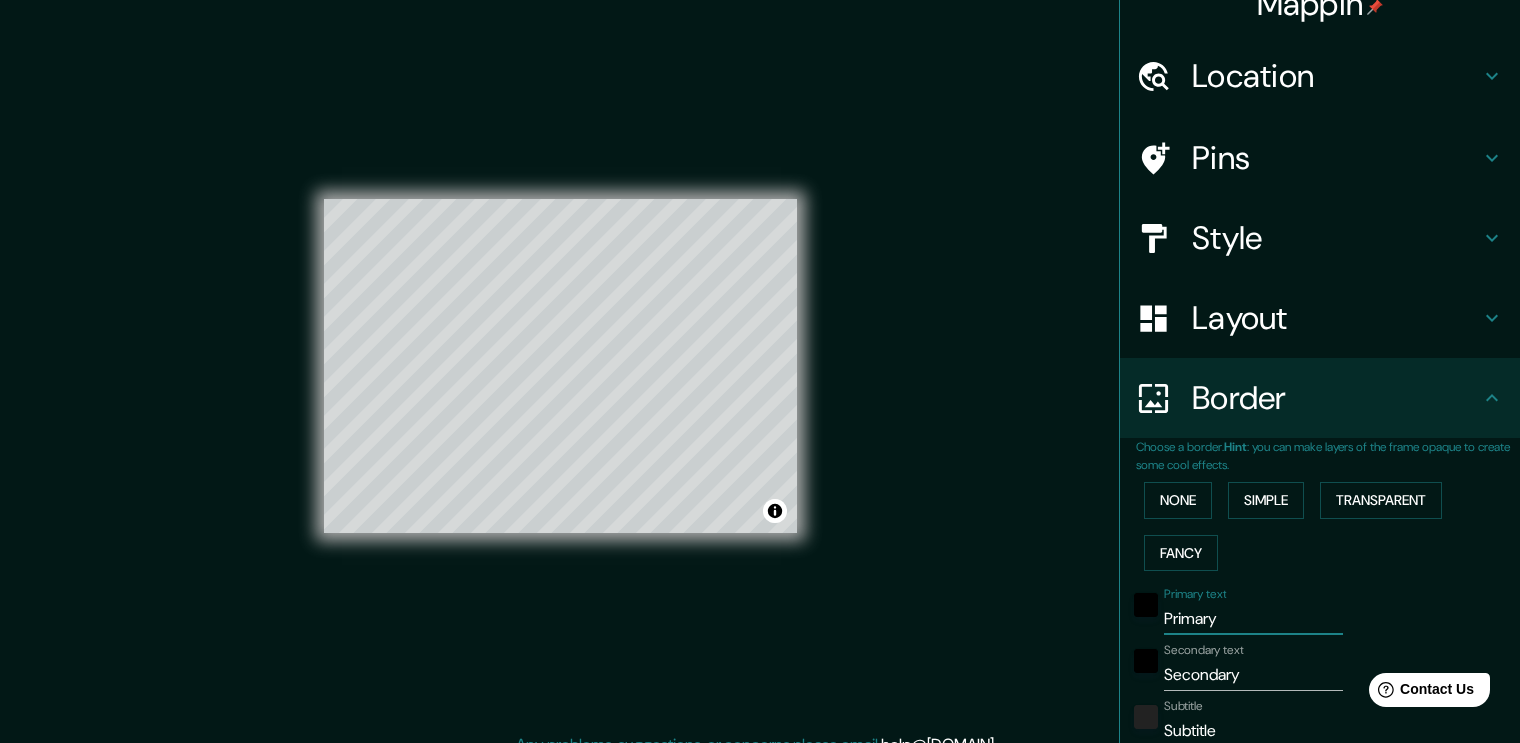 click on "Primary" at bounding box center [1253, 619] 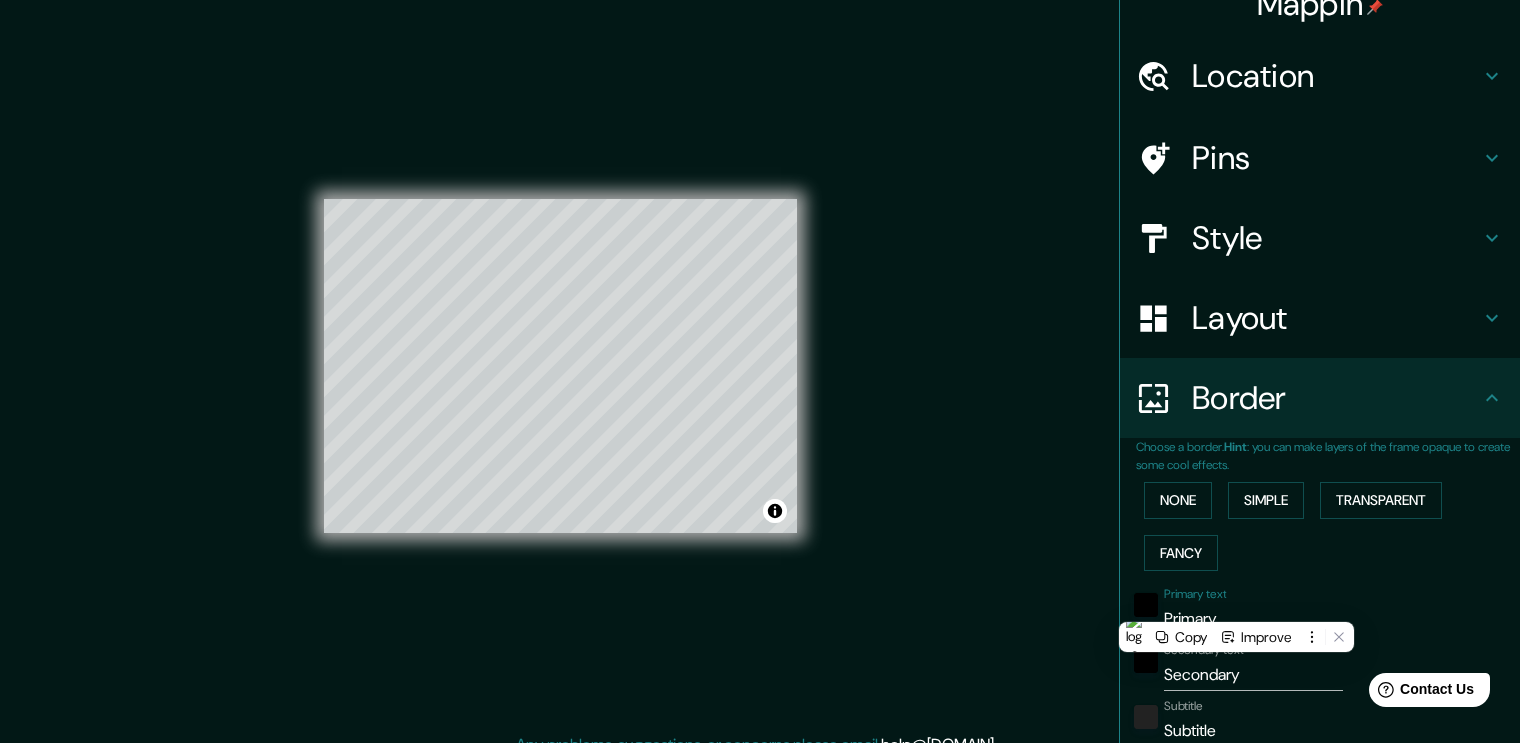 type on "S" 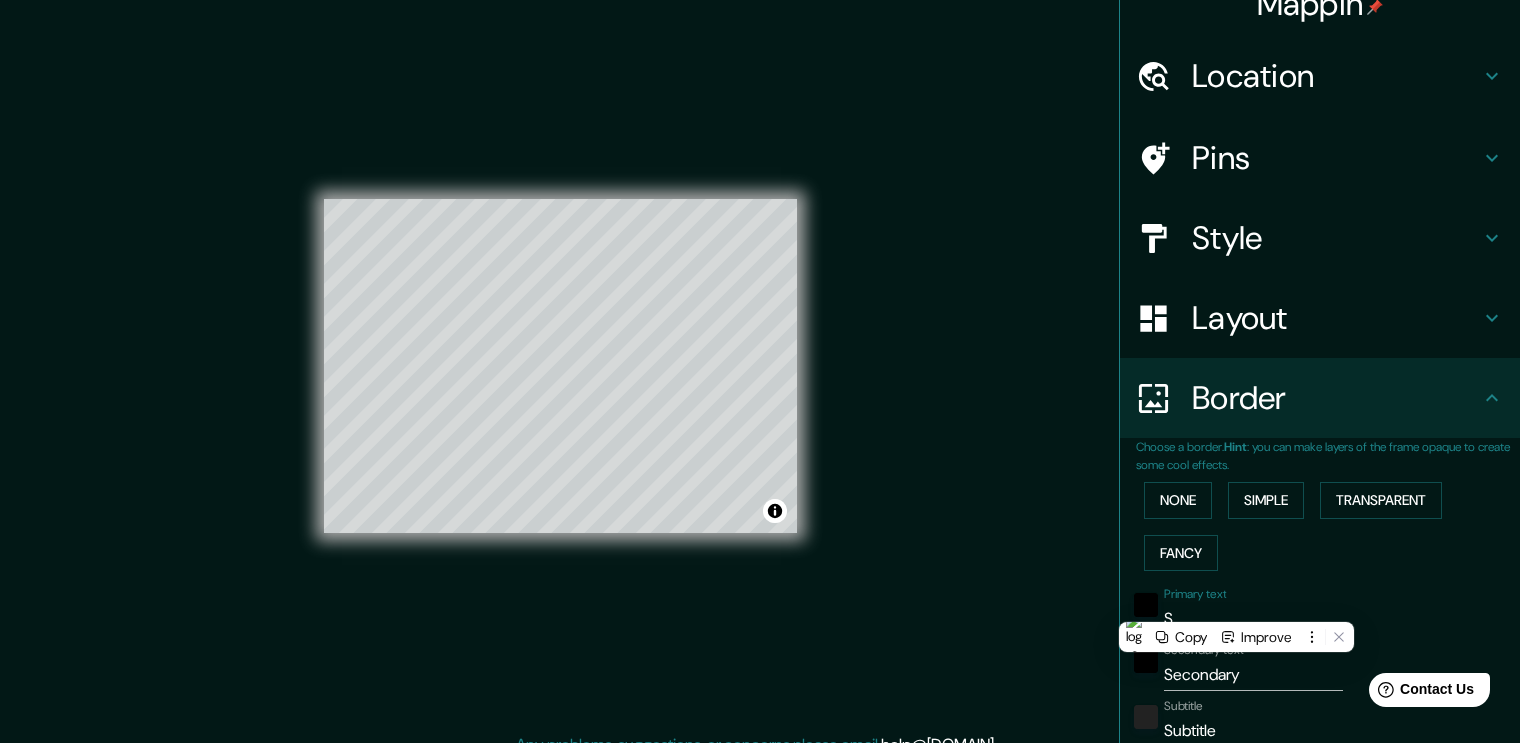 type on "[CITY]" 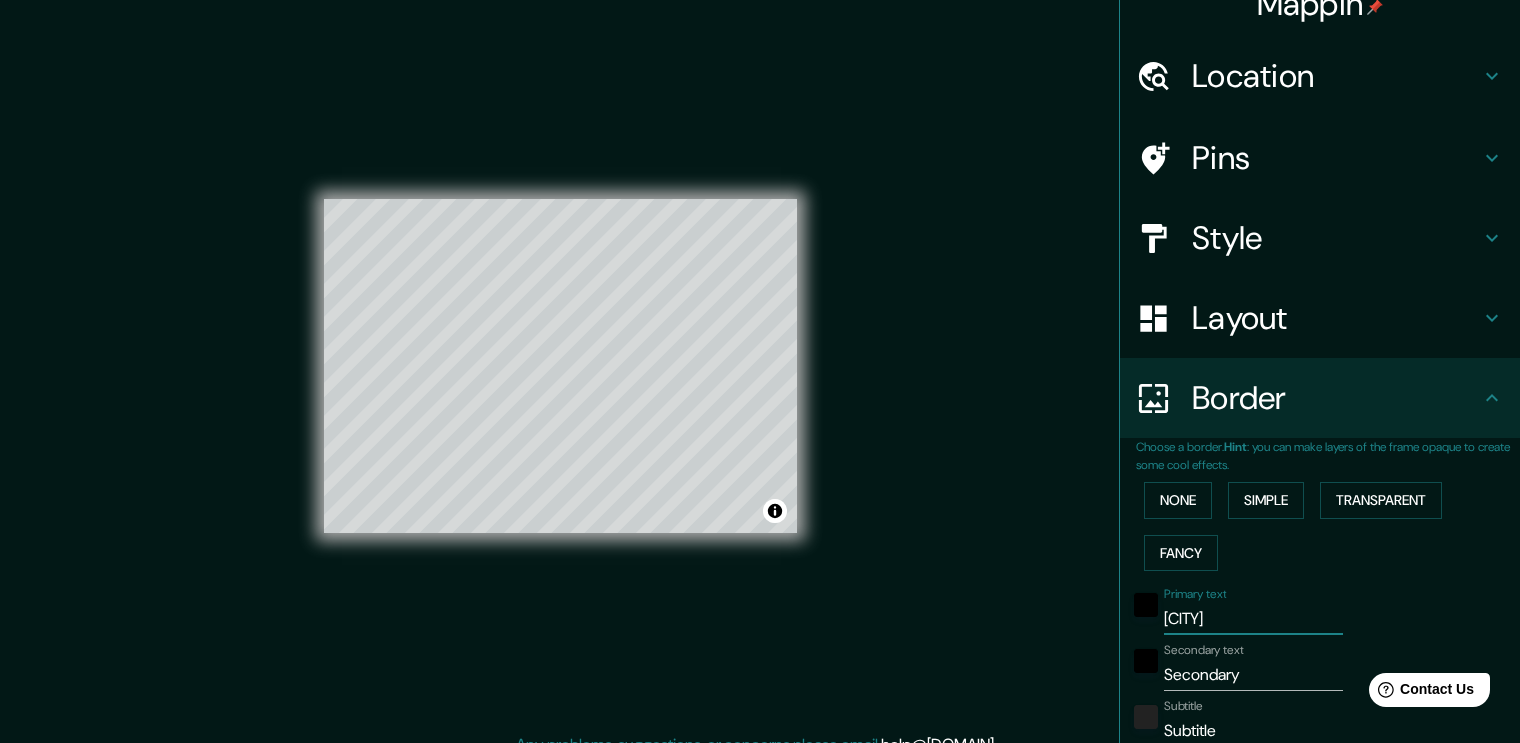 type on "[CITY]" 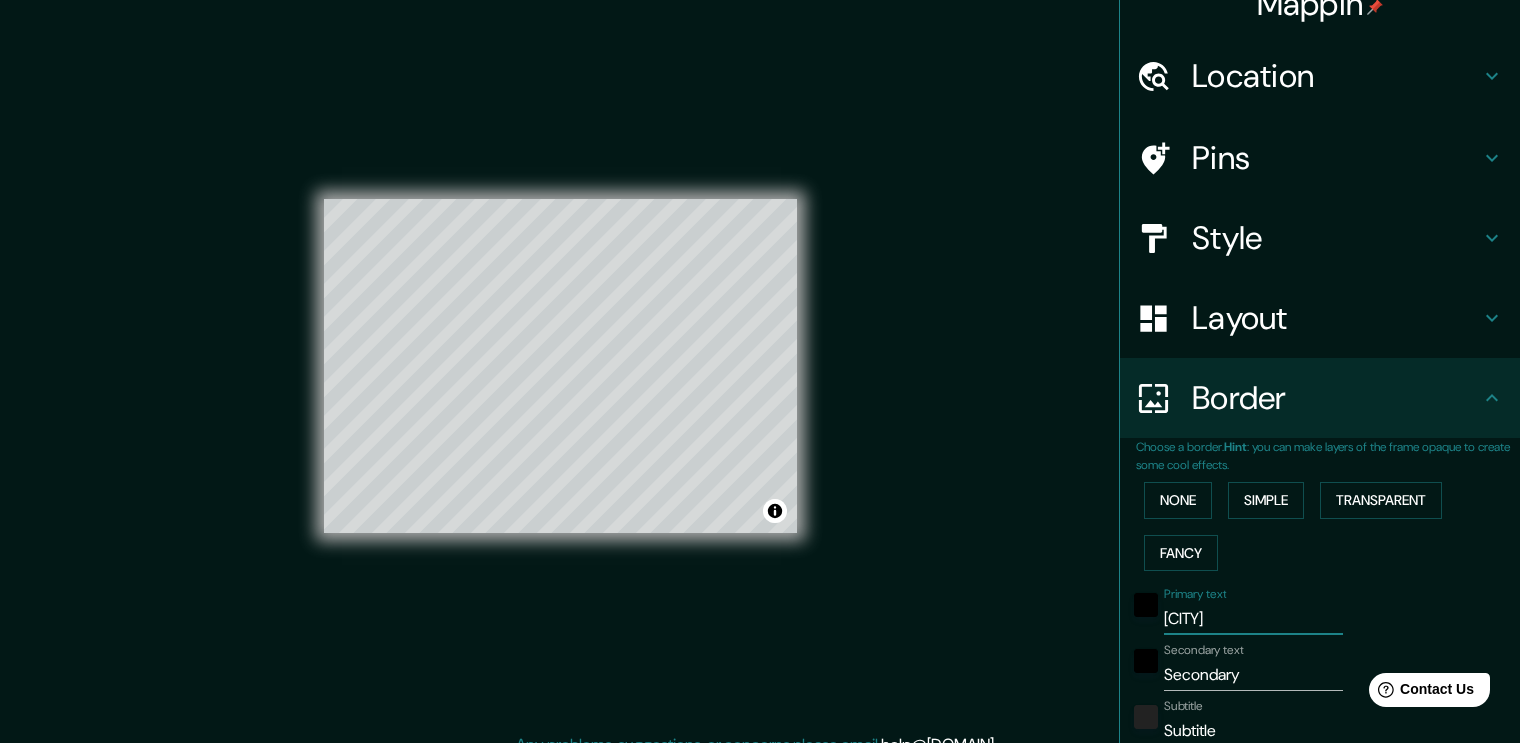 type on "[CITY]" 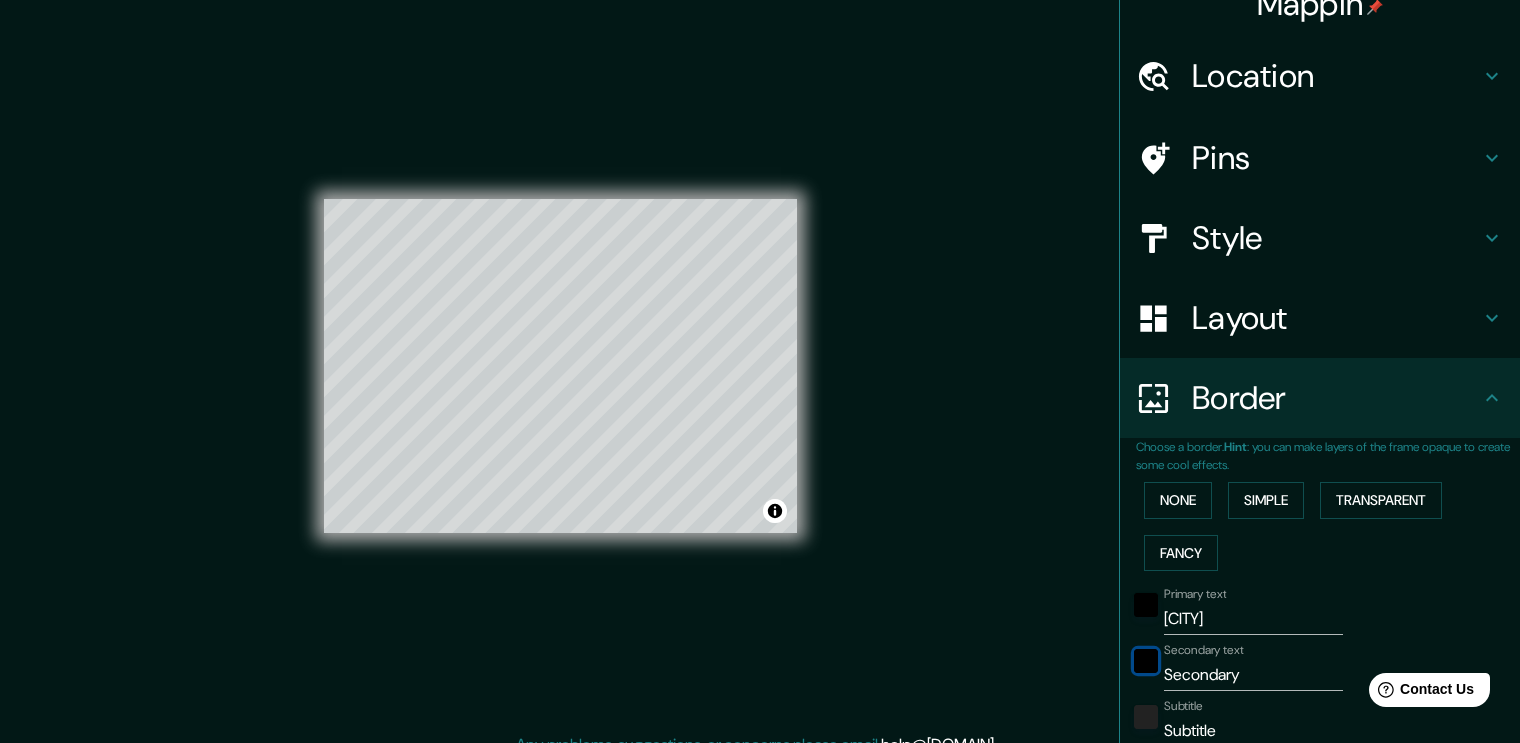 type 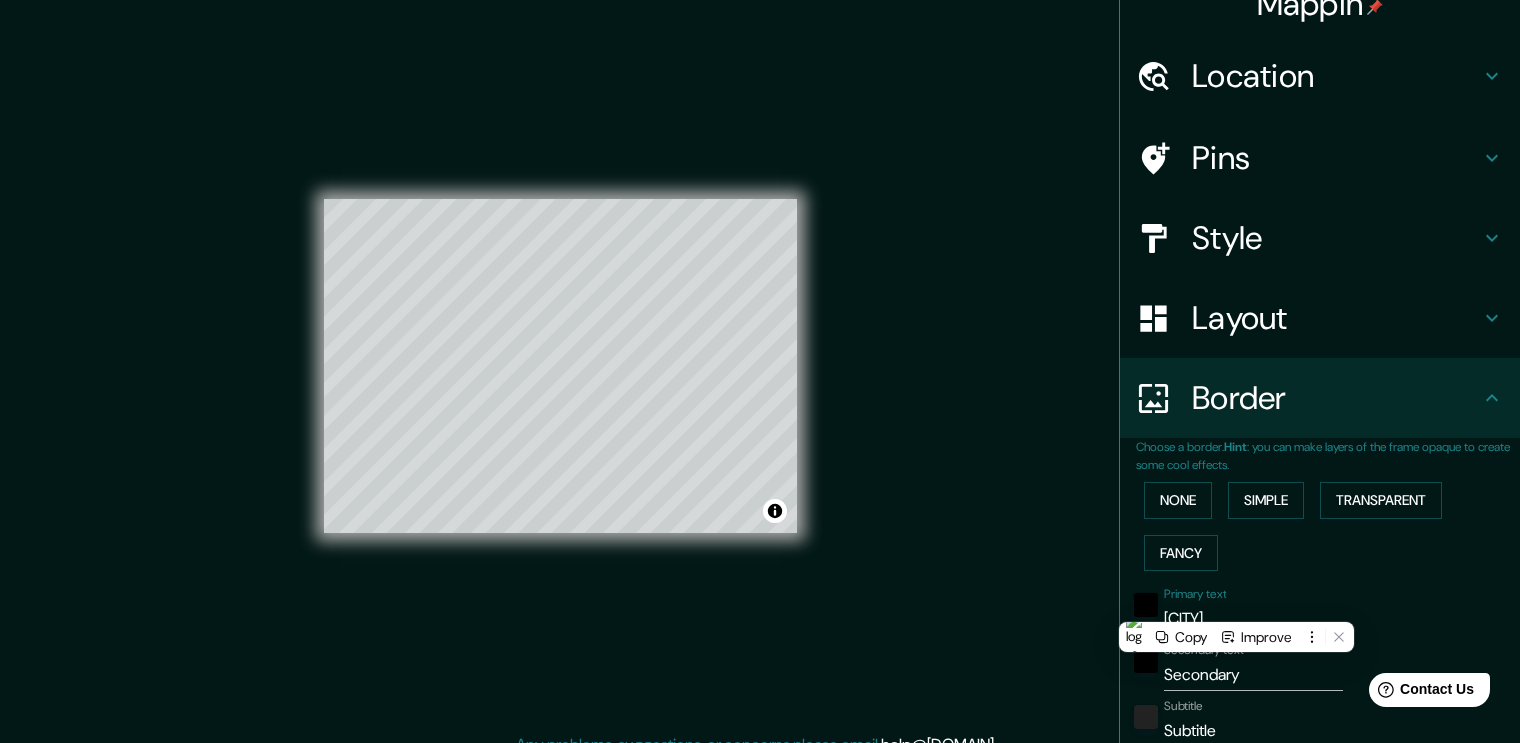 type on "S" 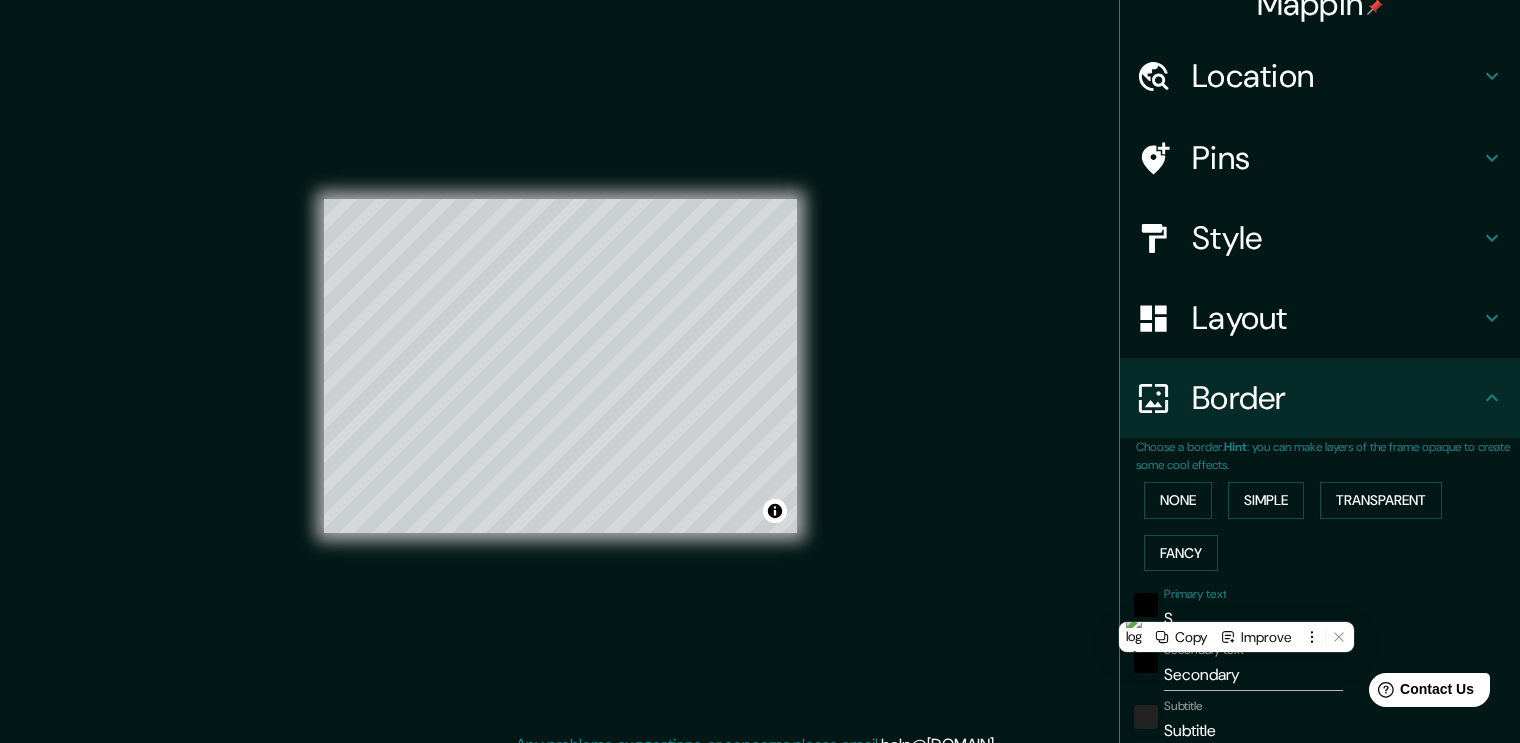 type on "[CITY]" 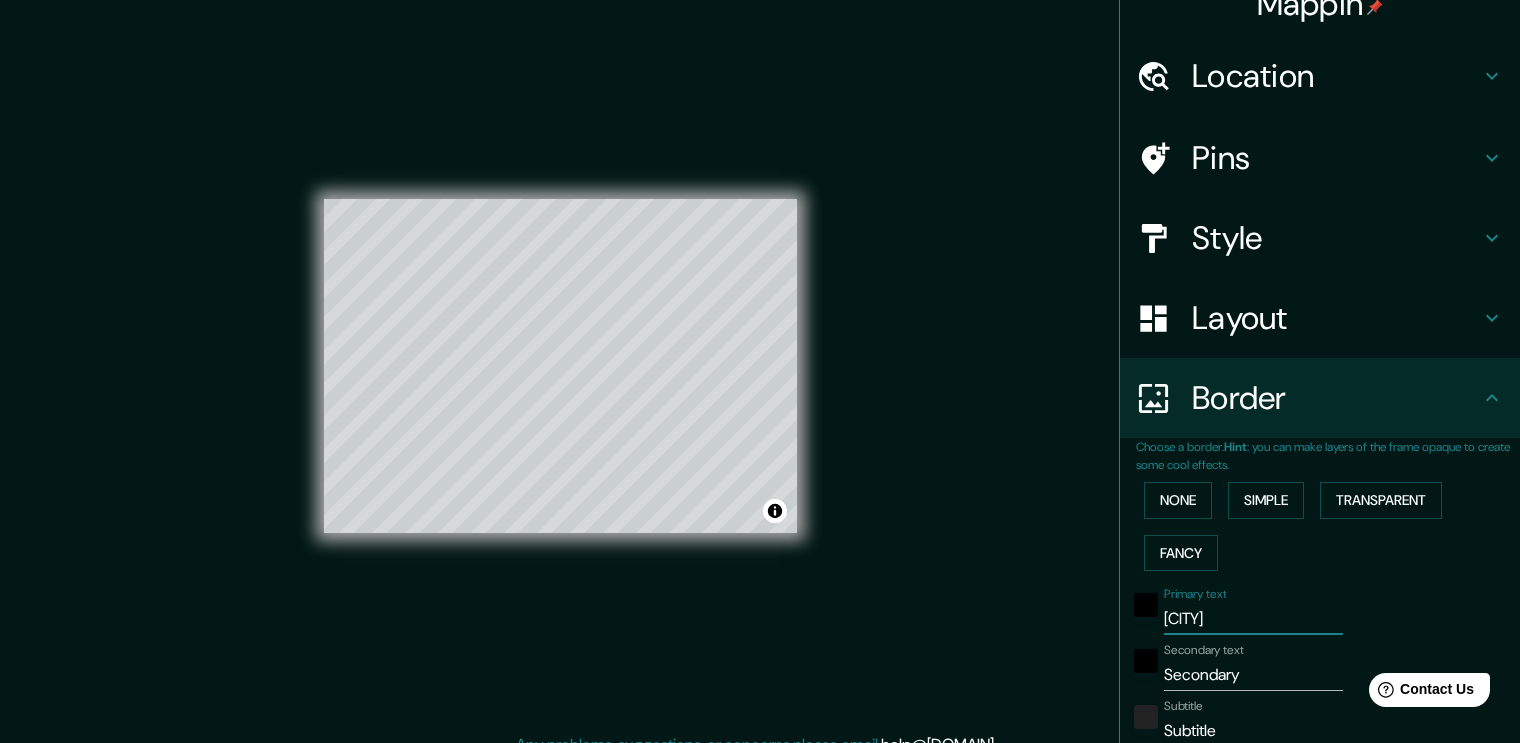 type on "[CITY]" 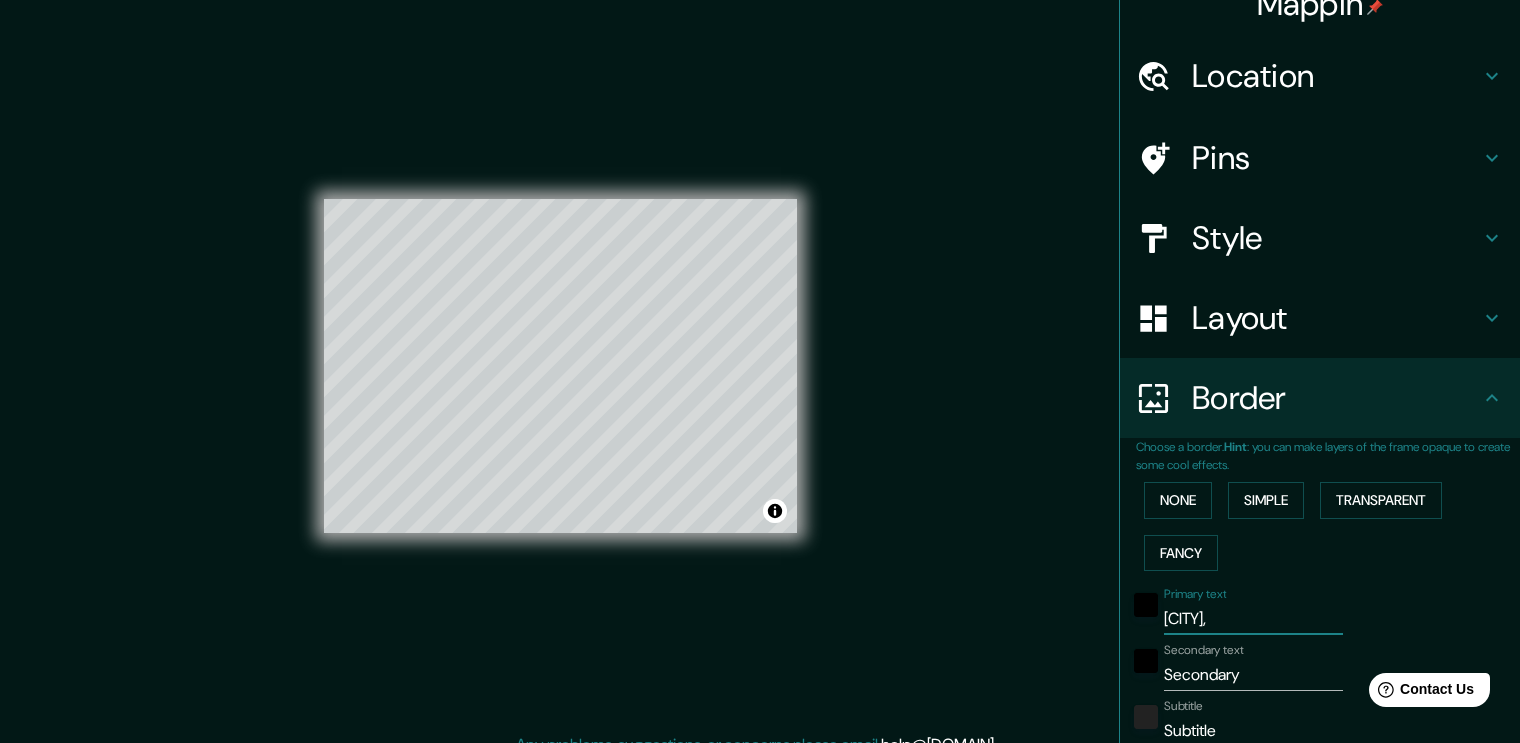 type on "[CITY]," 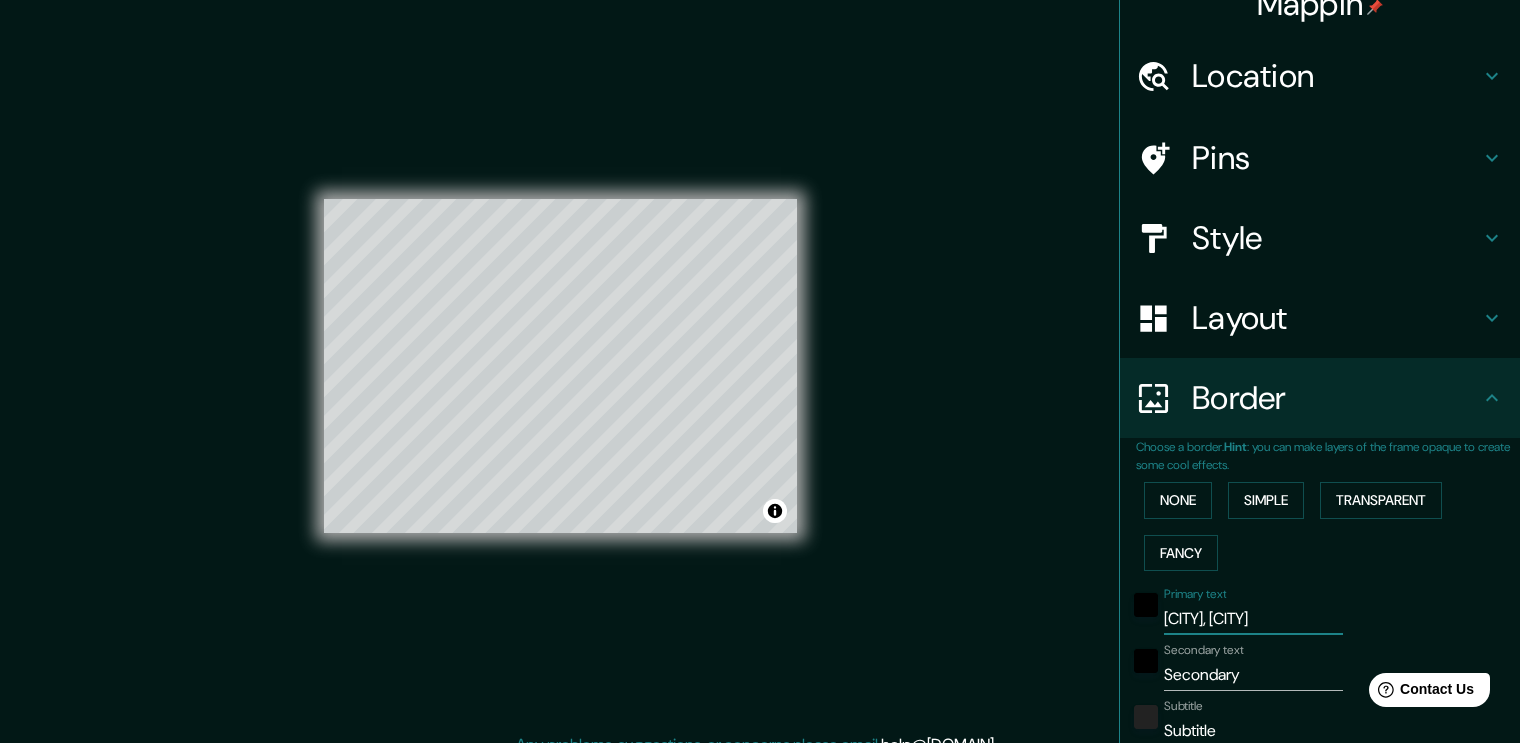 type on "[CITY], [CITY]" 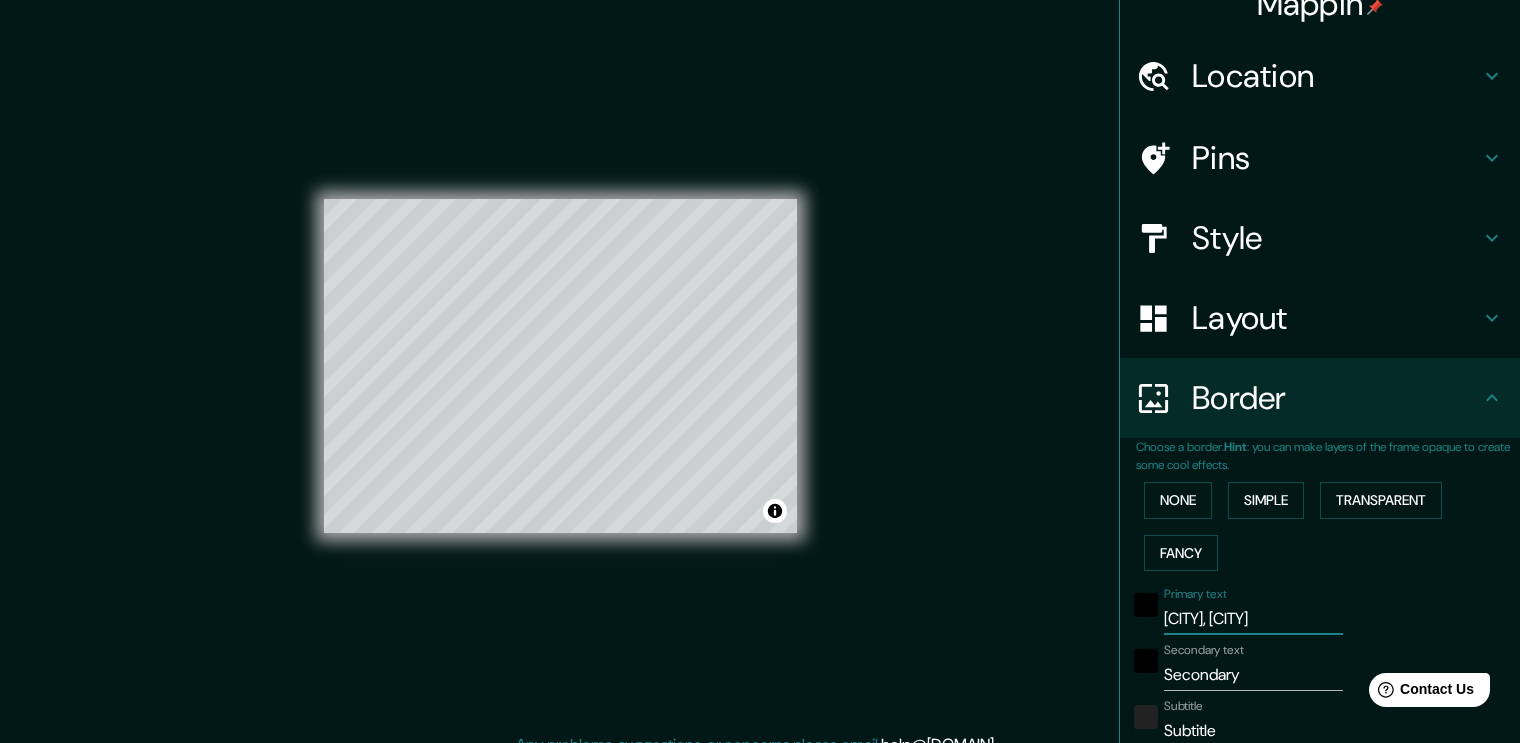 type on "[CITY], [CITY]" 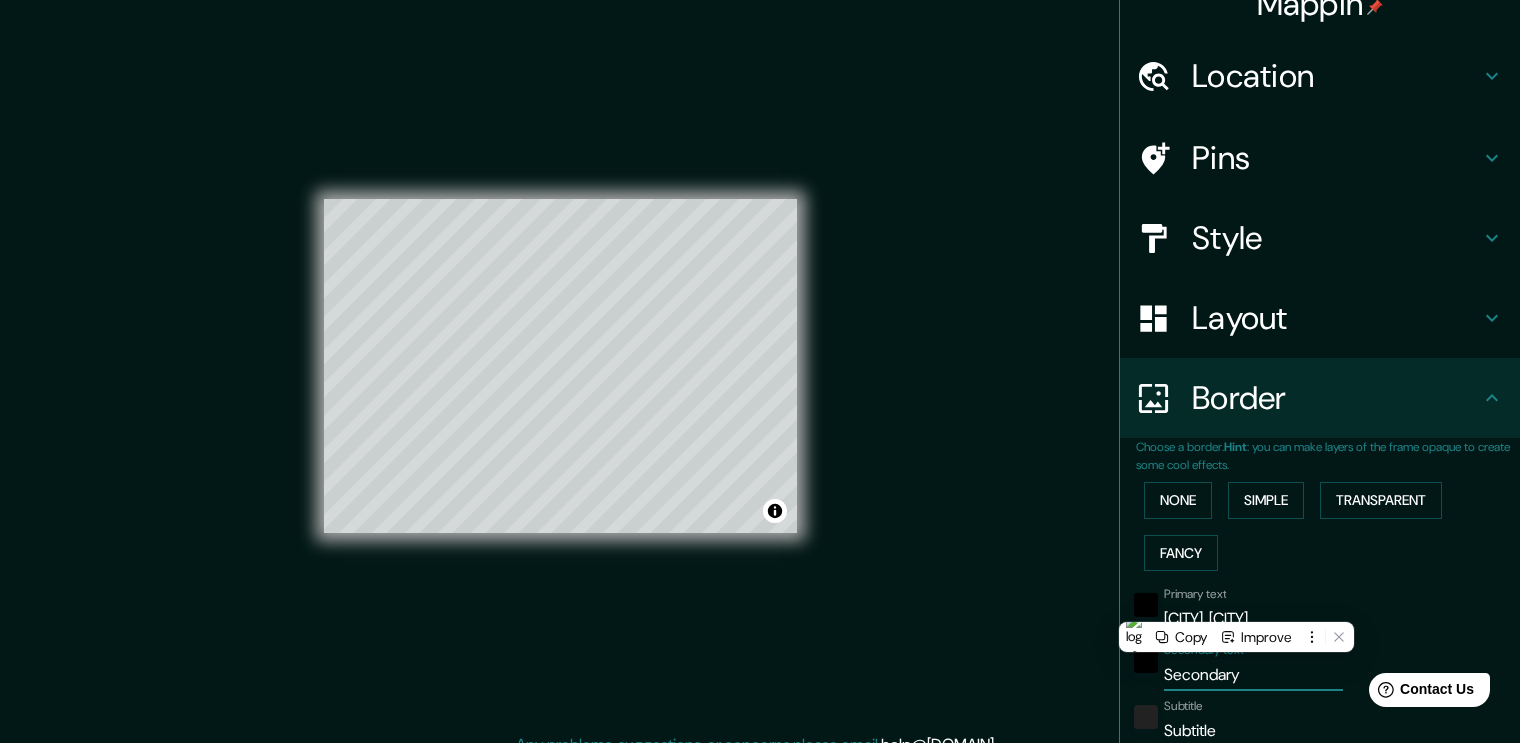 scroll, scrollTop: 128, scrollLeft: 0, axis: vertical 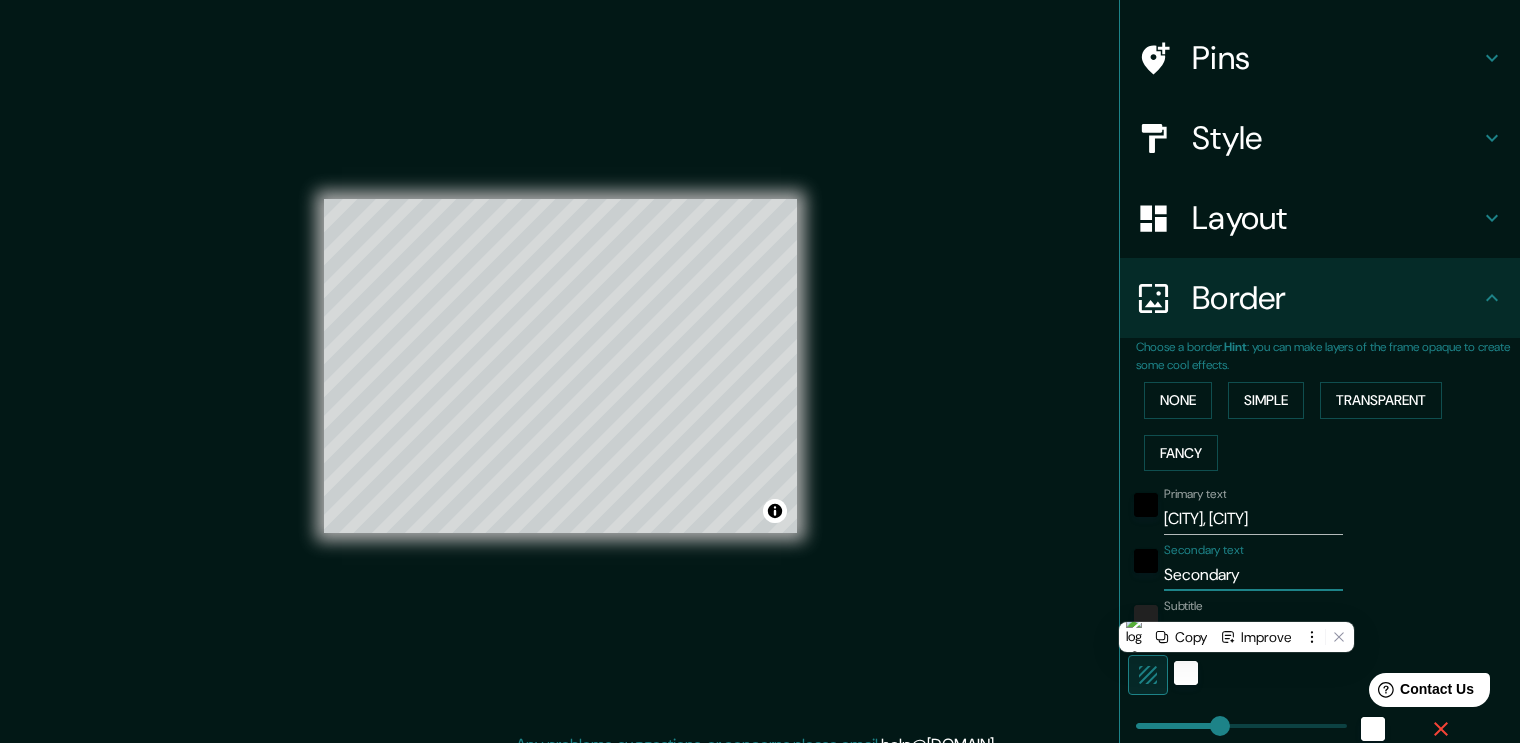 click on "[CITY], [CITY]" at bounding box center (1253, 519) 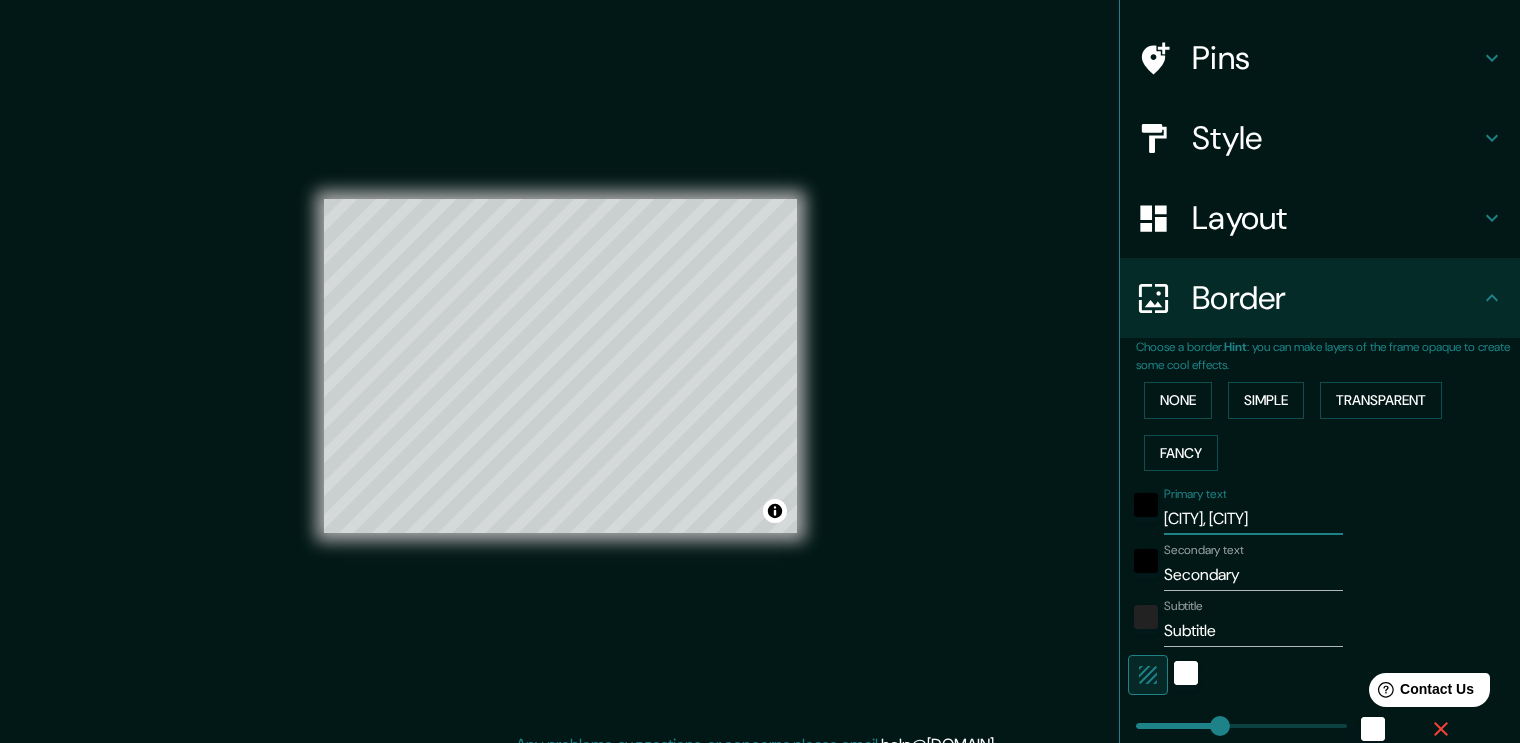 click on "[CITY], [CITY]" at bounding box center [1253, 519] 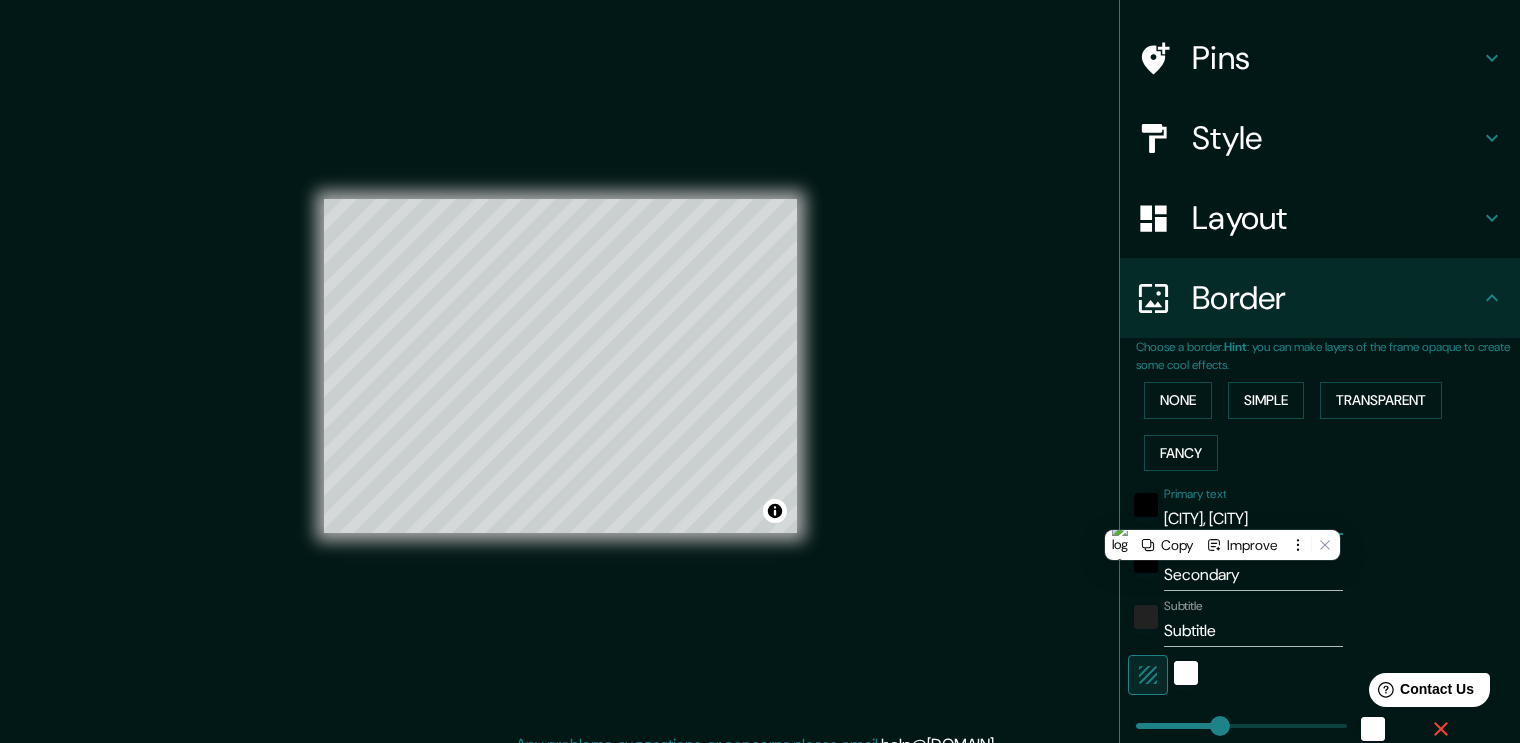 click on "[CITY], [CITY]" at bounding box center [1253, 519] 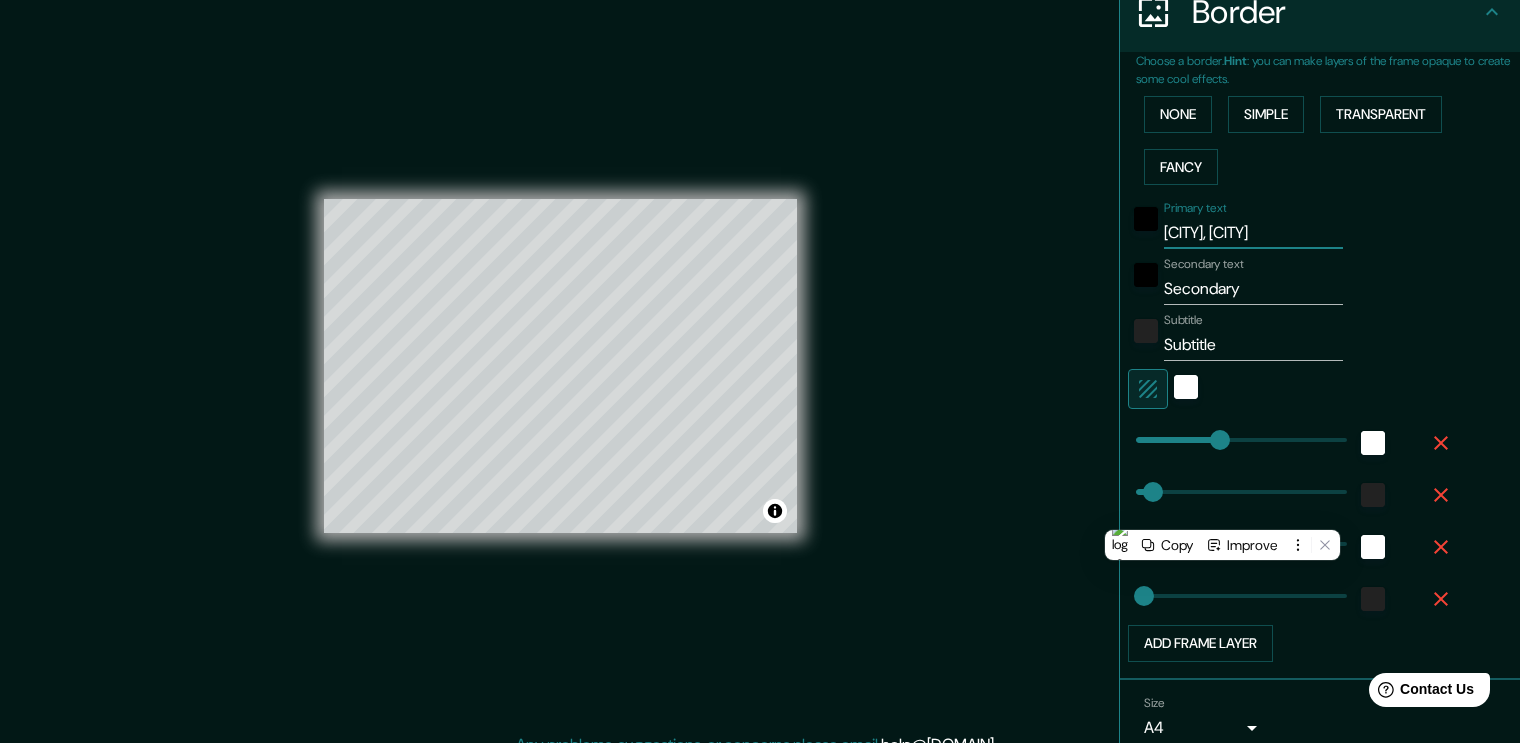 scroll, scrollTop: 428, scrollLeft: 0, axis: vertical 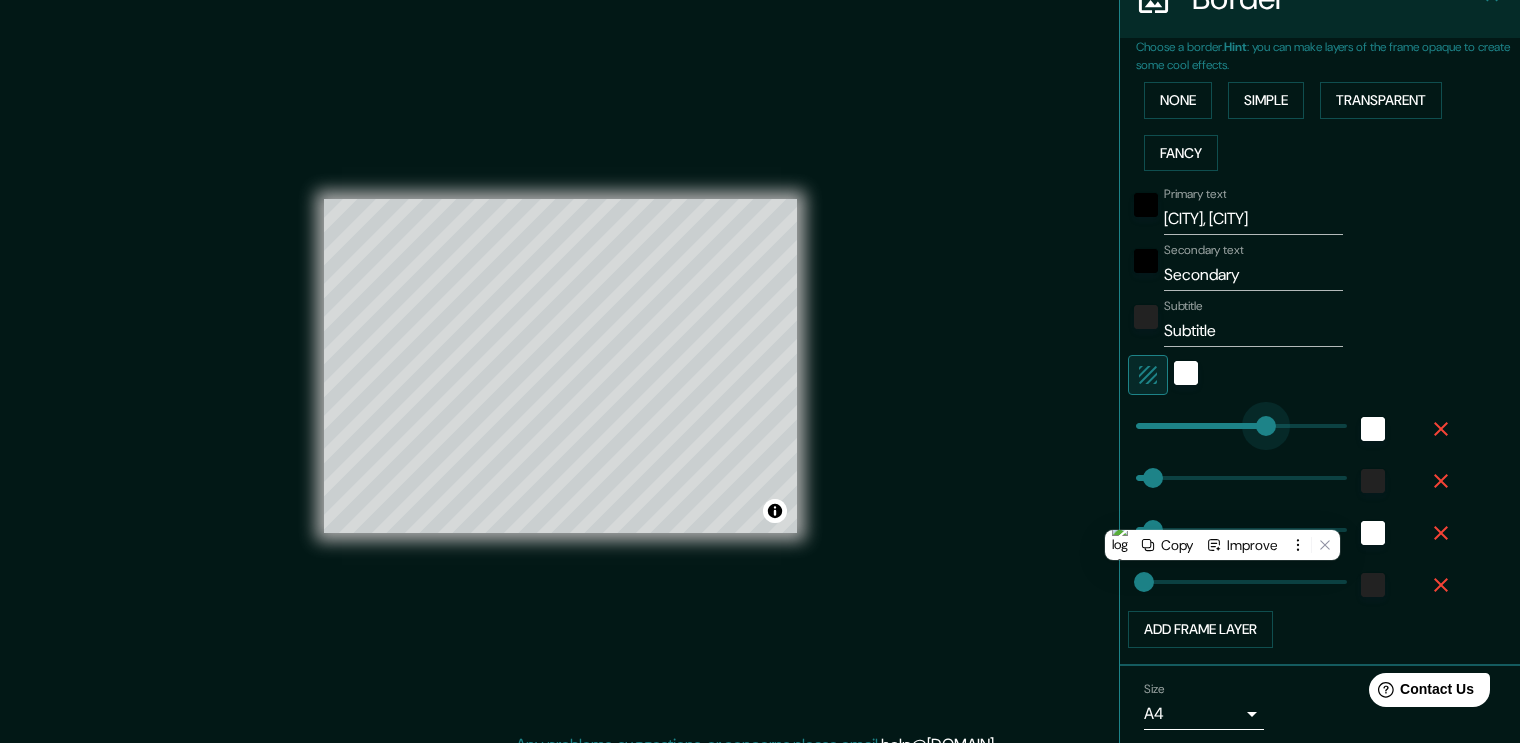 type on "[NUMBER]" 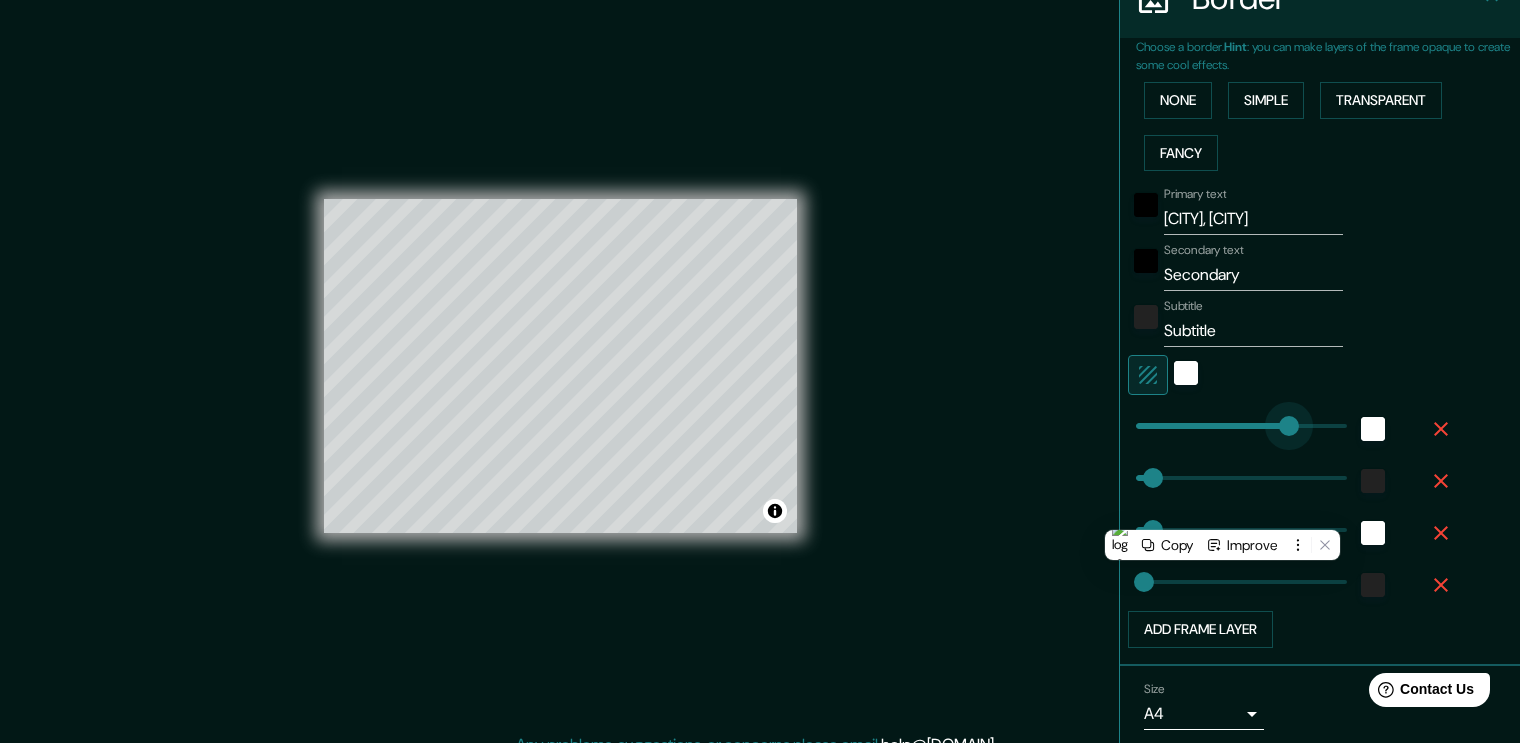 drag, startPoint x: 1209, startPoint y: 419, endPoint x: 1274, endPoint y: 418, distance: 65.00769 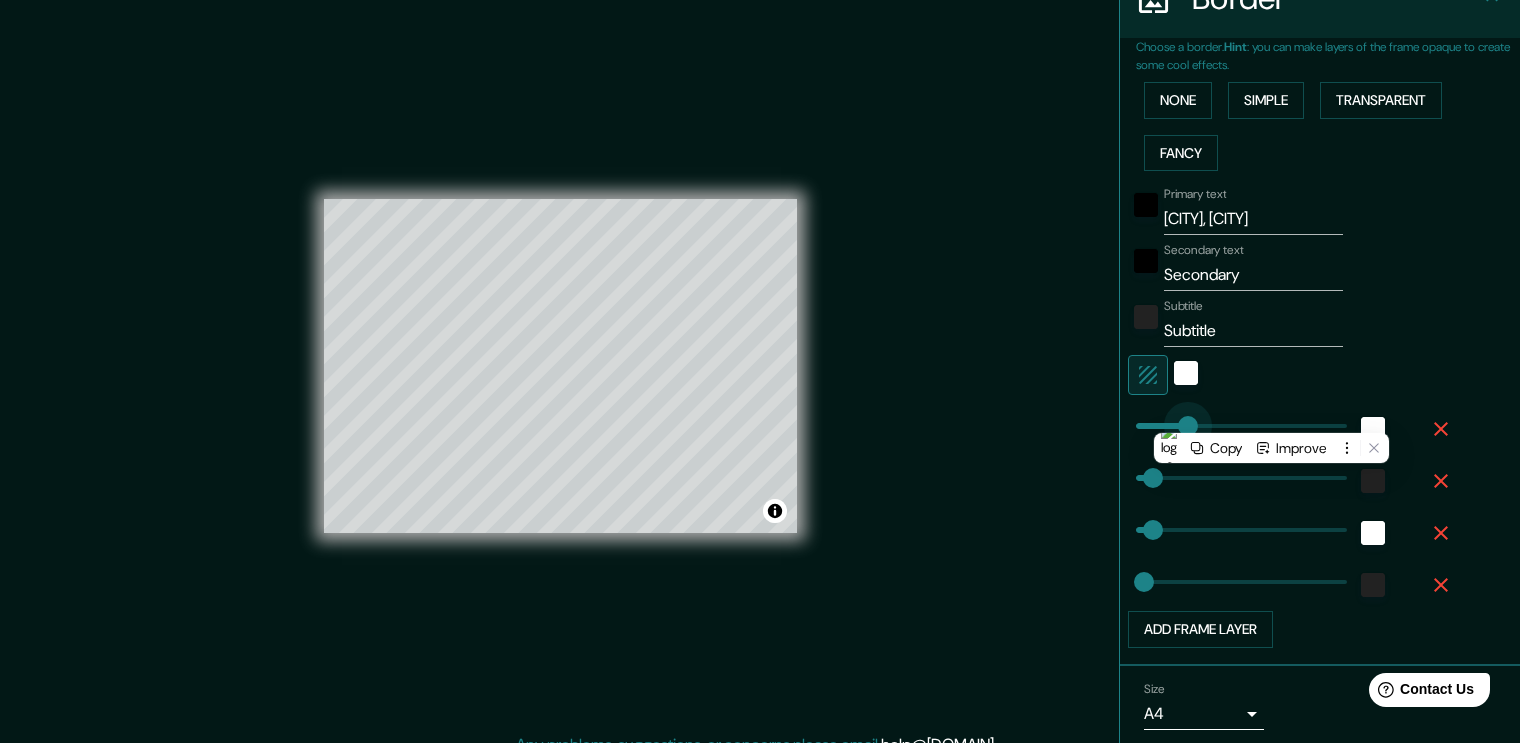 type on "[NUMBER]" 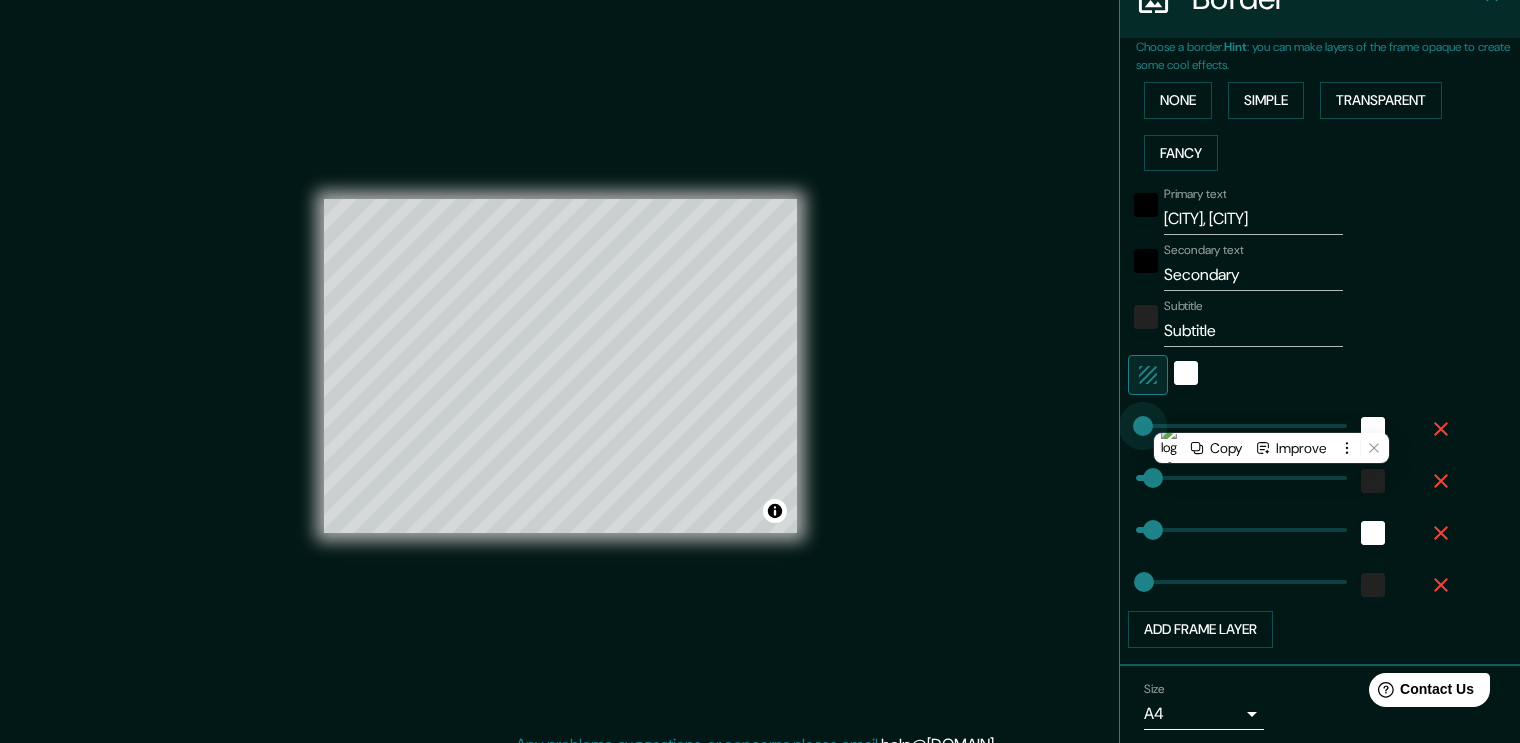 drag, startPoint x: 1274, startPoint y: 418, endPoint x: 1128, endPoint y: 444, distance: 148.297 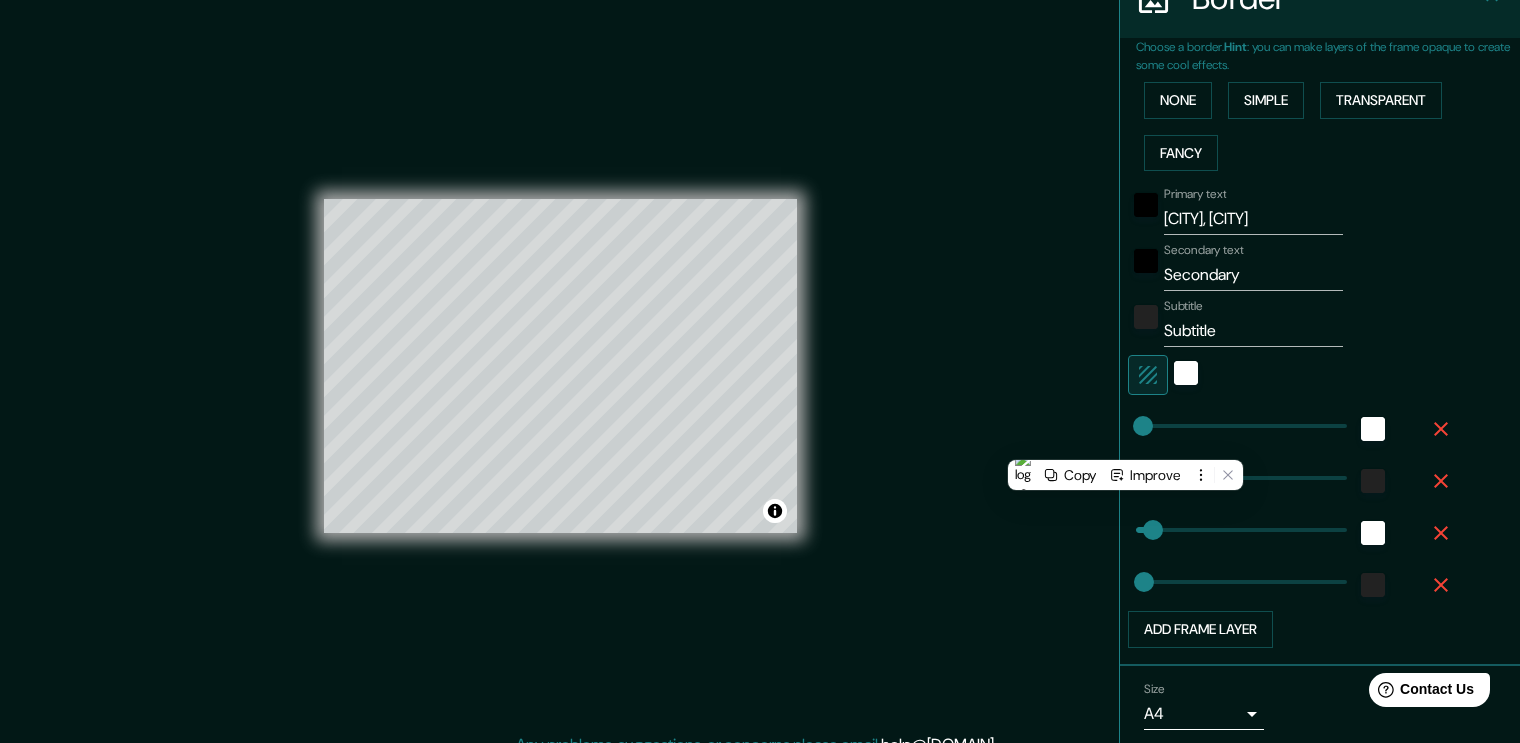 type on "[NUMBER]" 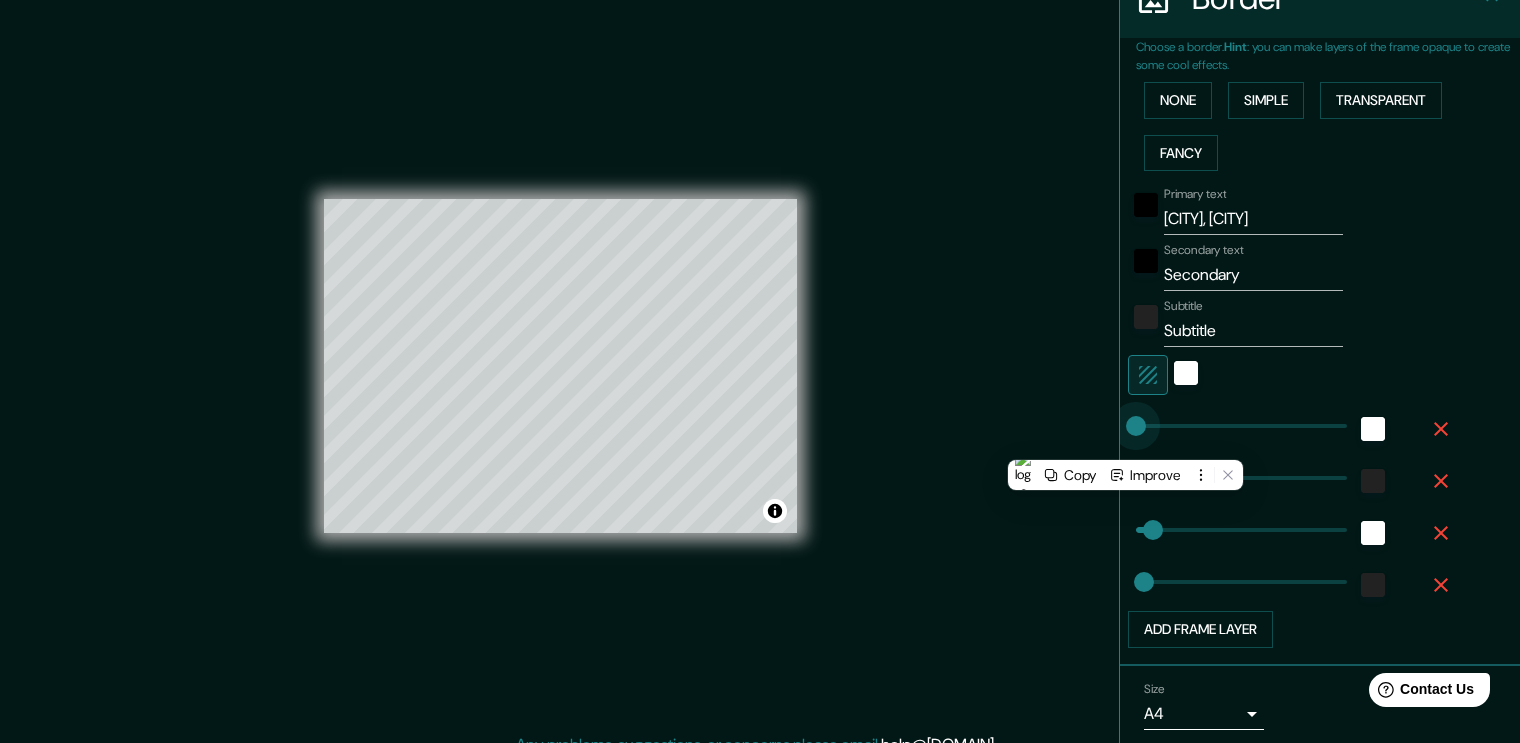 drag, startPoint x: 1122, startPoint y: 431, endPoint x: 1103, endPoint y: 429, distance: 19.104973 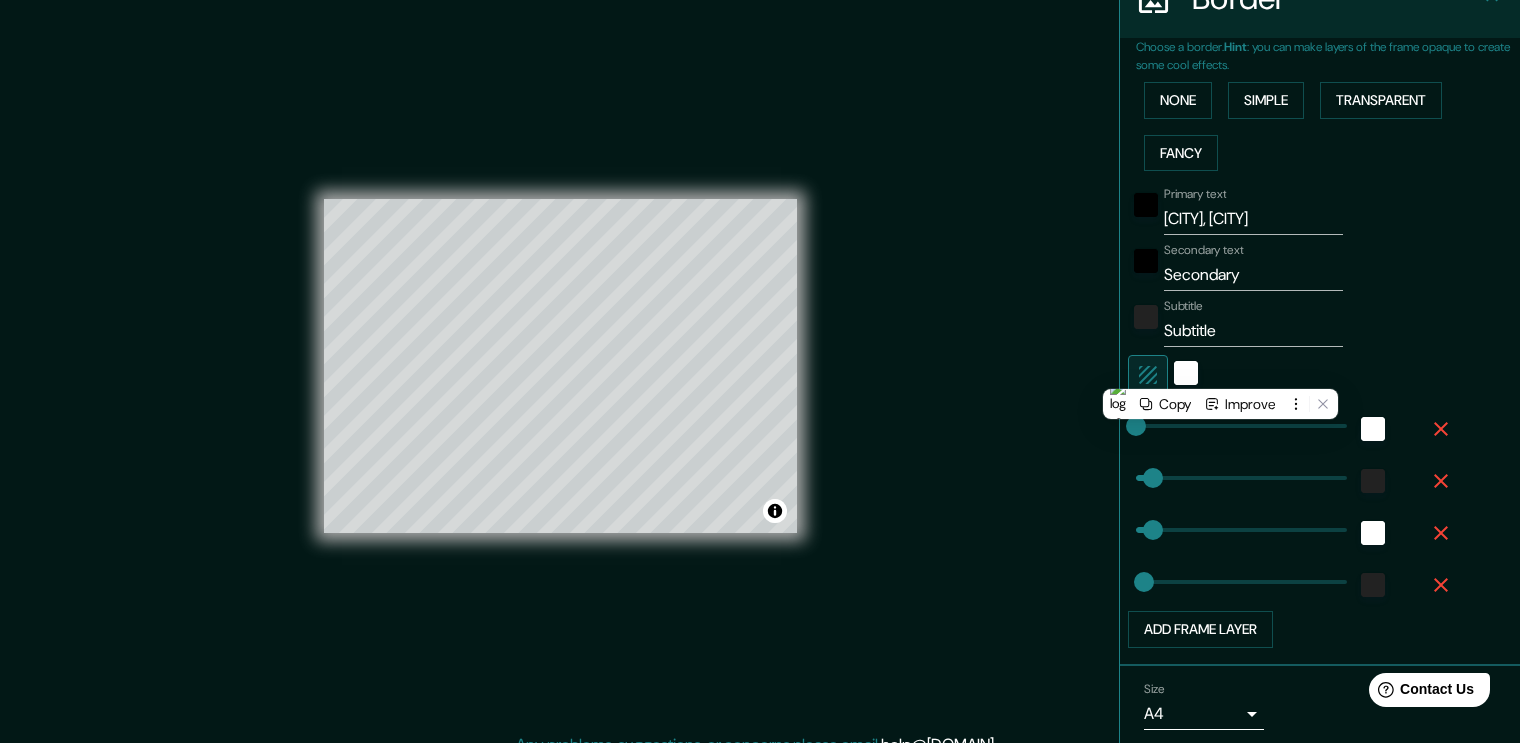 type on "38" 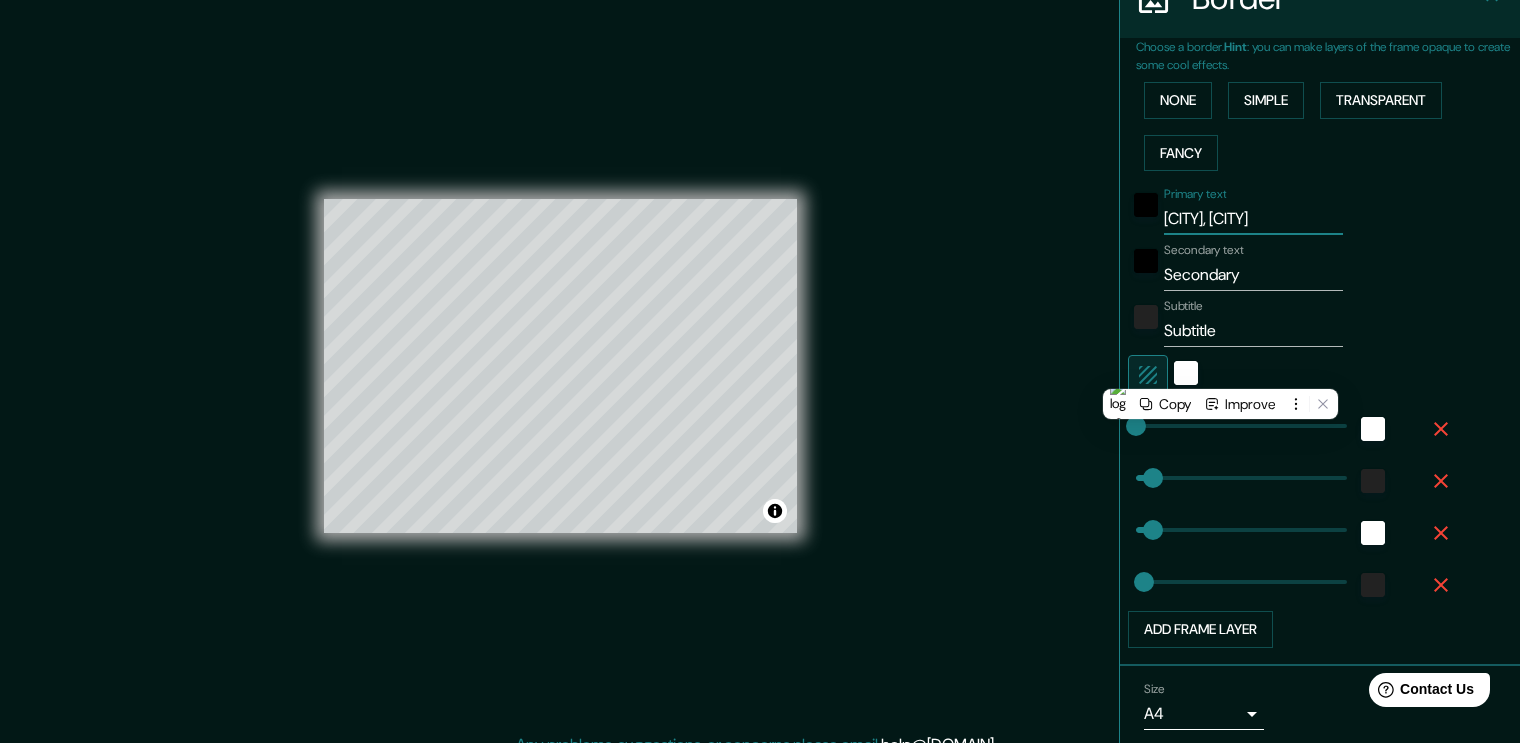 click on "[CITY], [CITY]" at bounding box center [1253, 219] 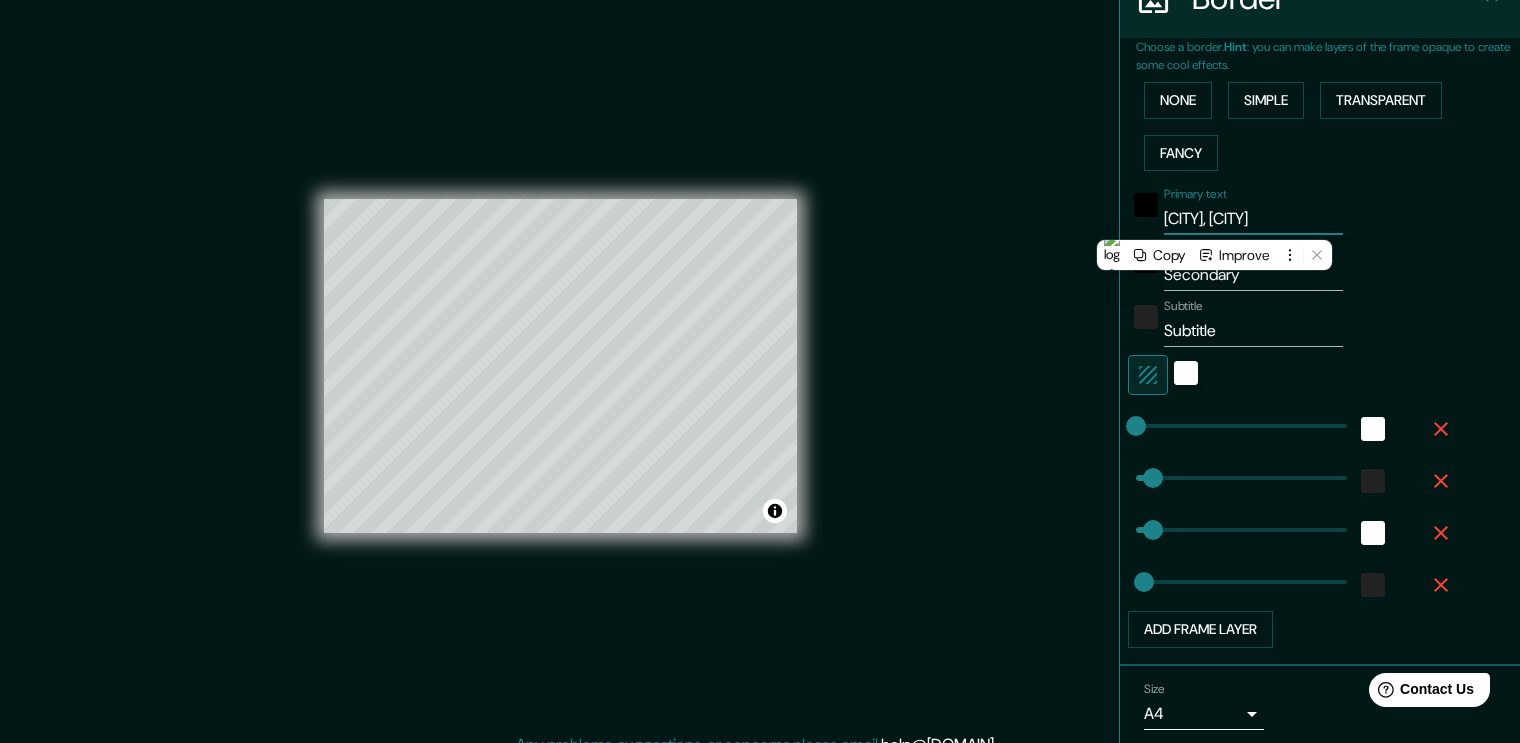 click on "Secondary text Secondary" at bounding box center [1292, 267] 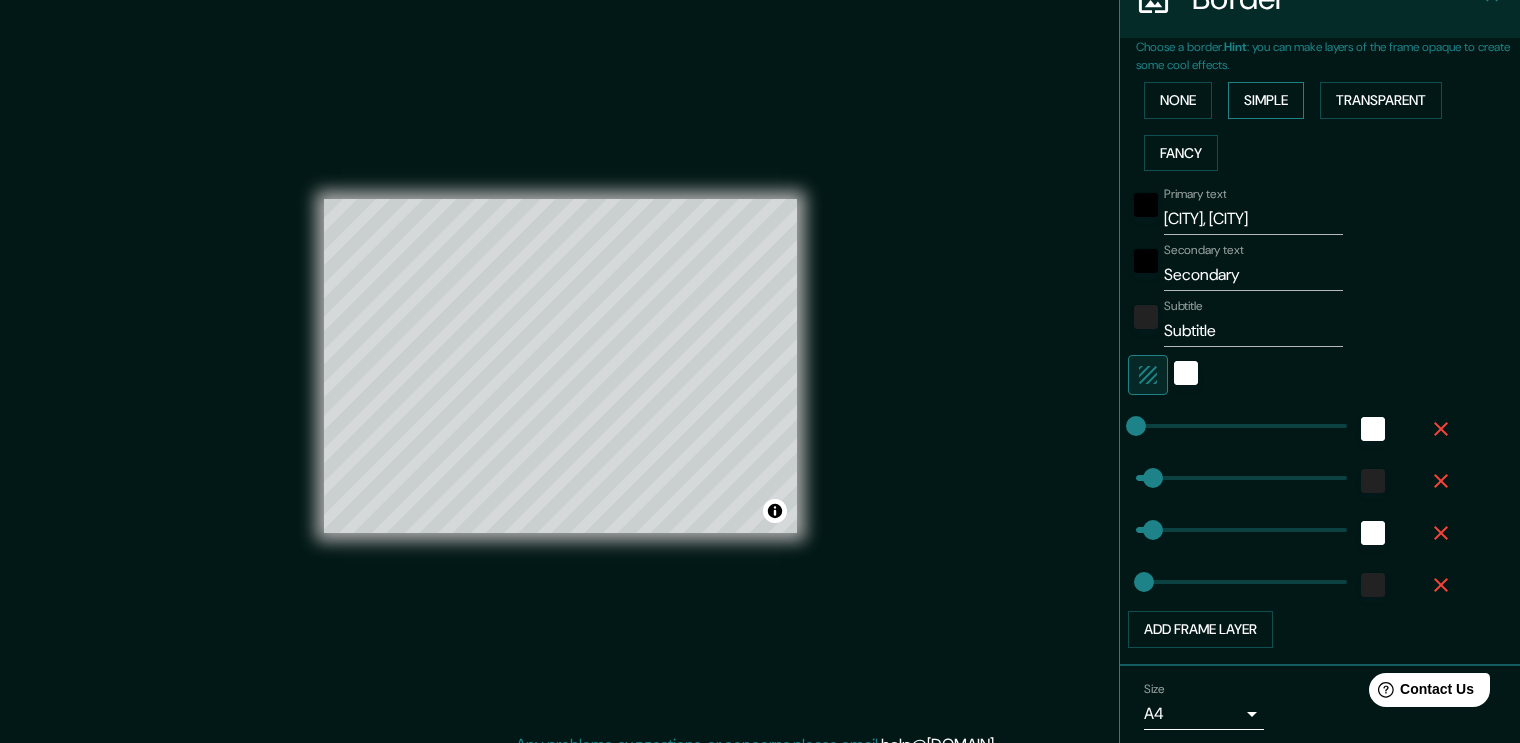 click on "Simple" at bounding box center (1266, 100) 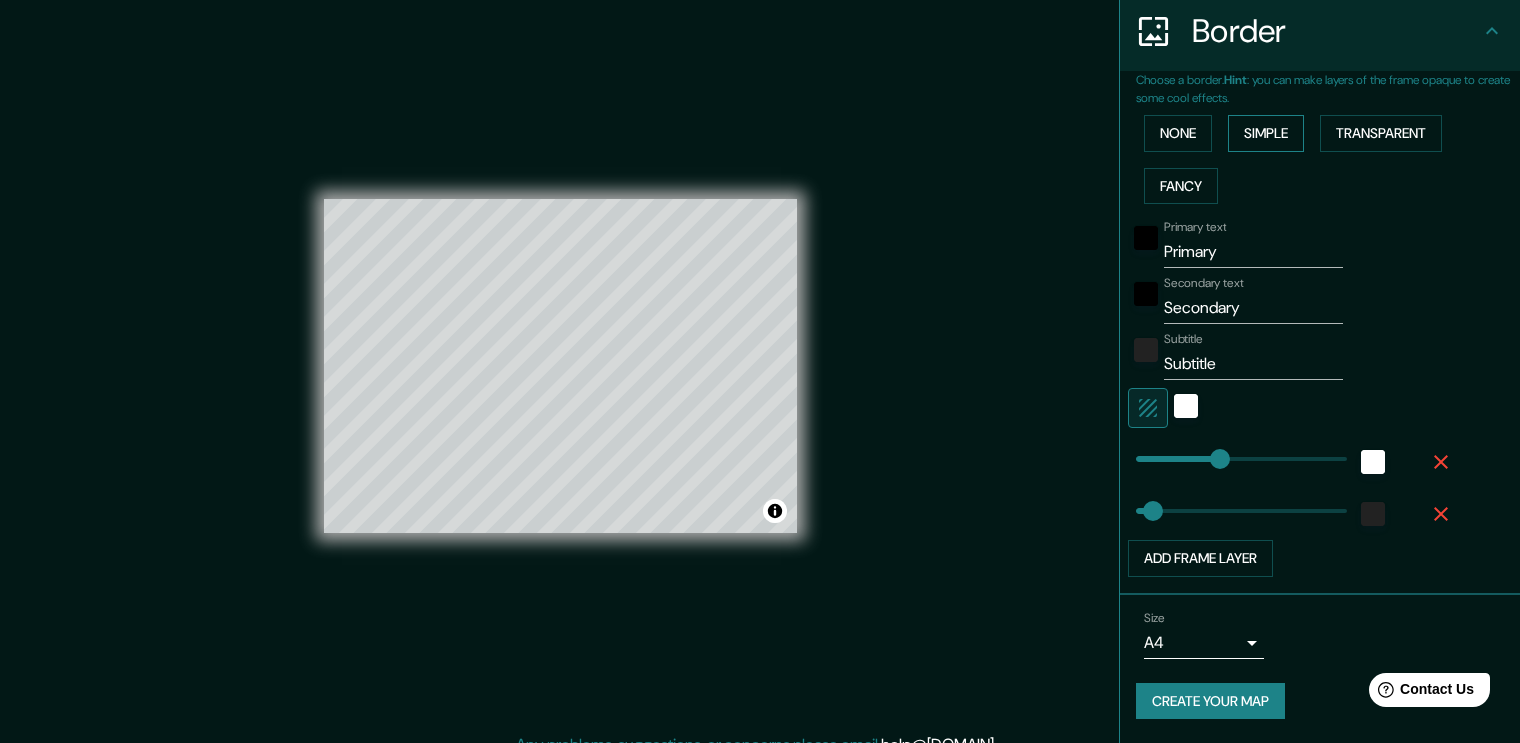 scroll, scrollTop: 392, scrollLeft: 0, axis: vertical 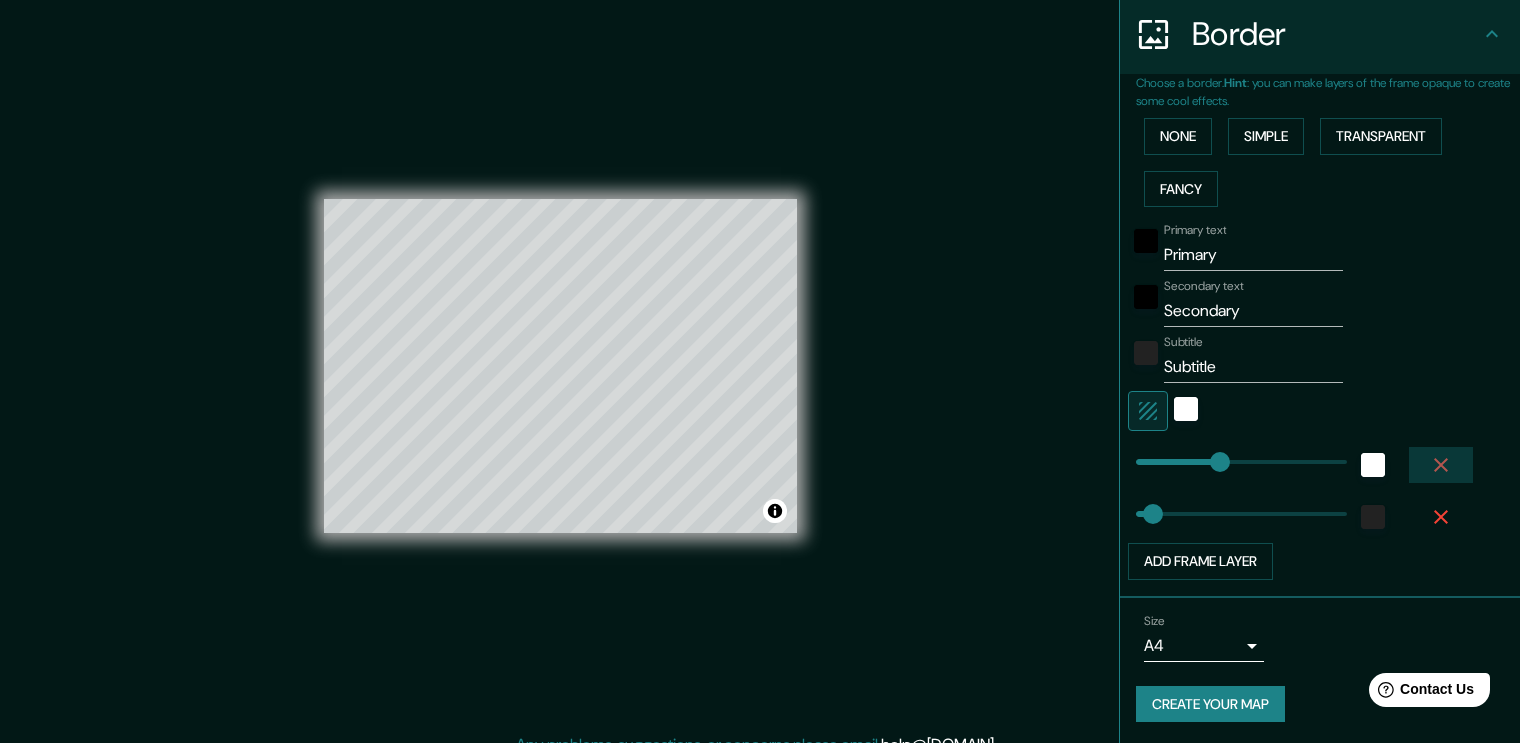 click at bounding box center [1441, 465] 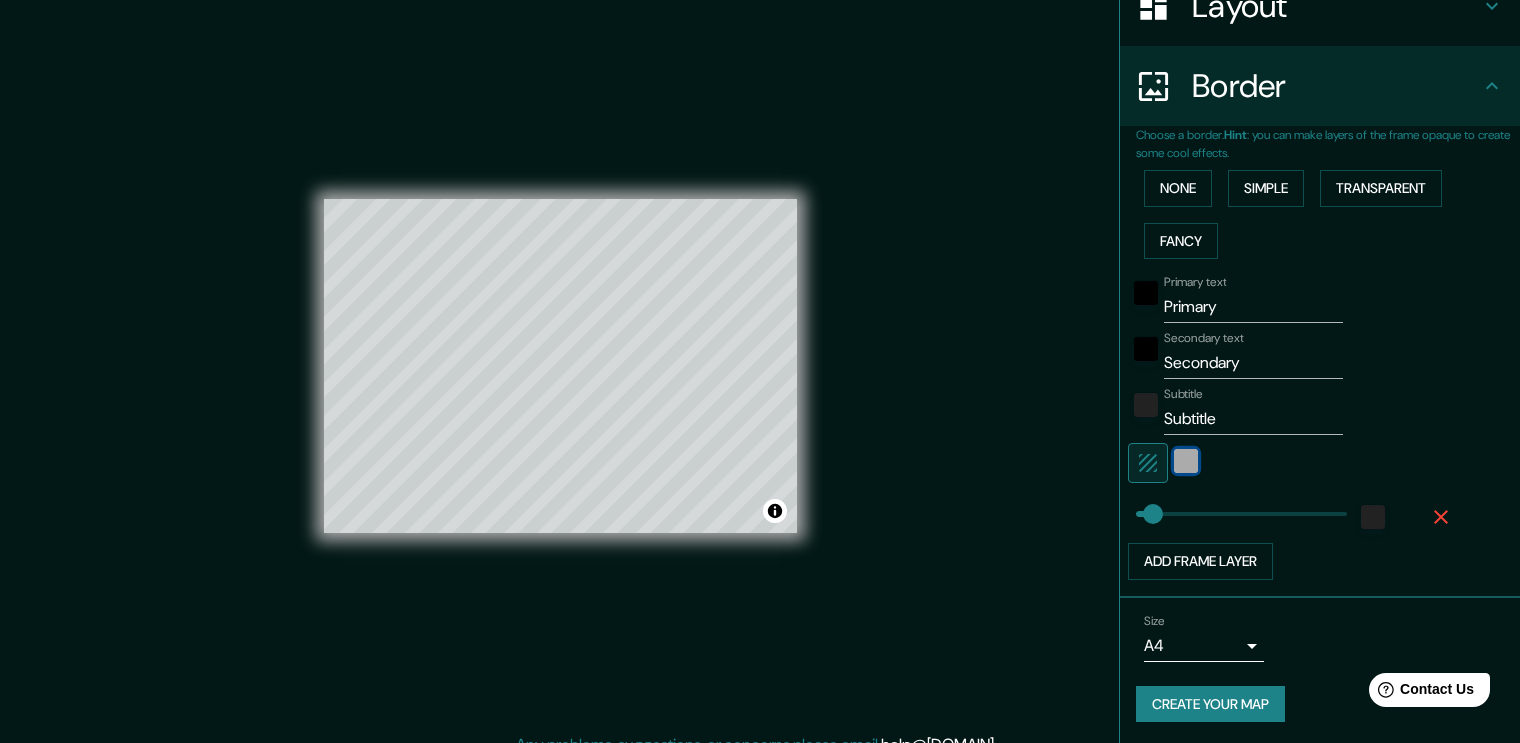 click at bounding box center (1186, 461) 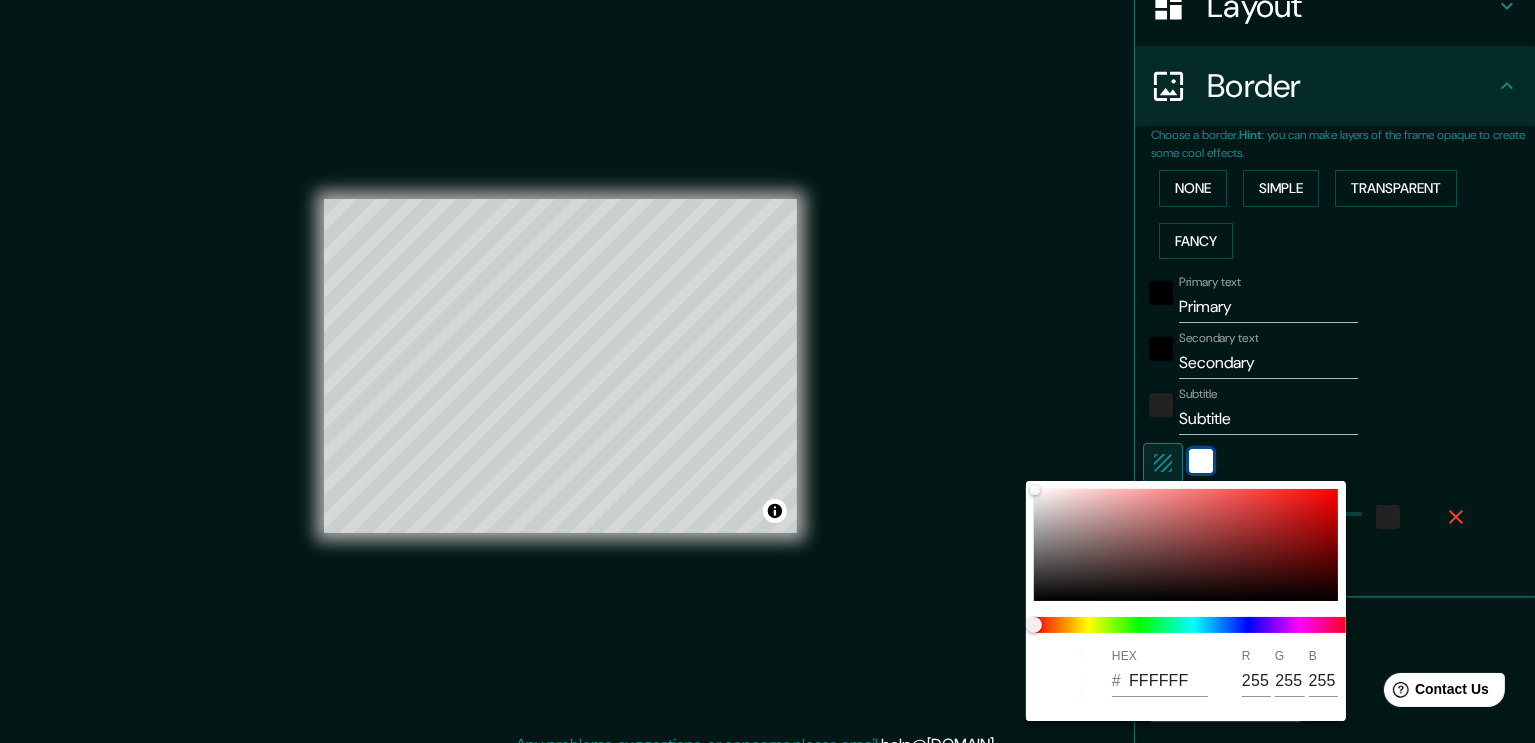 type 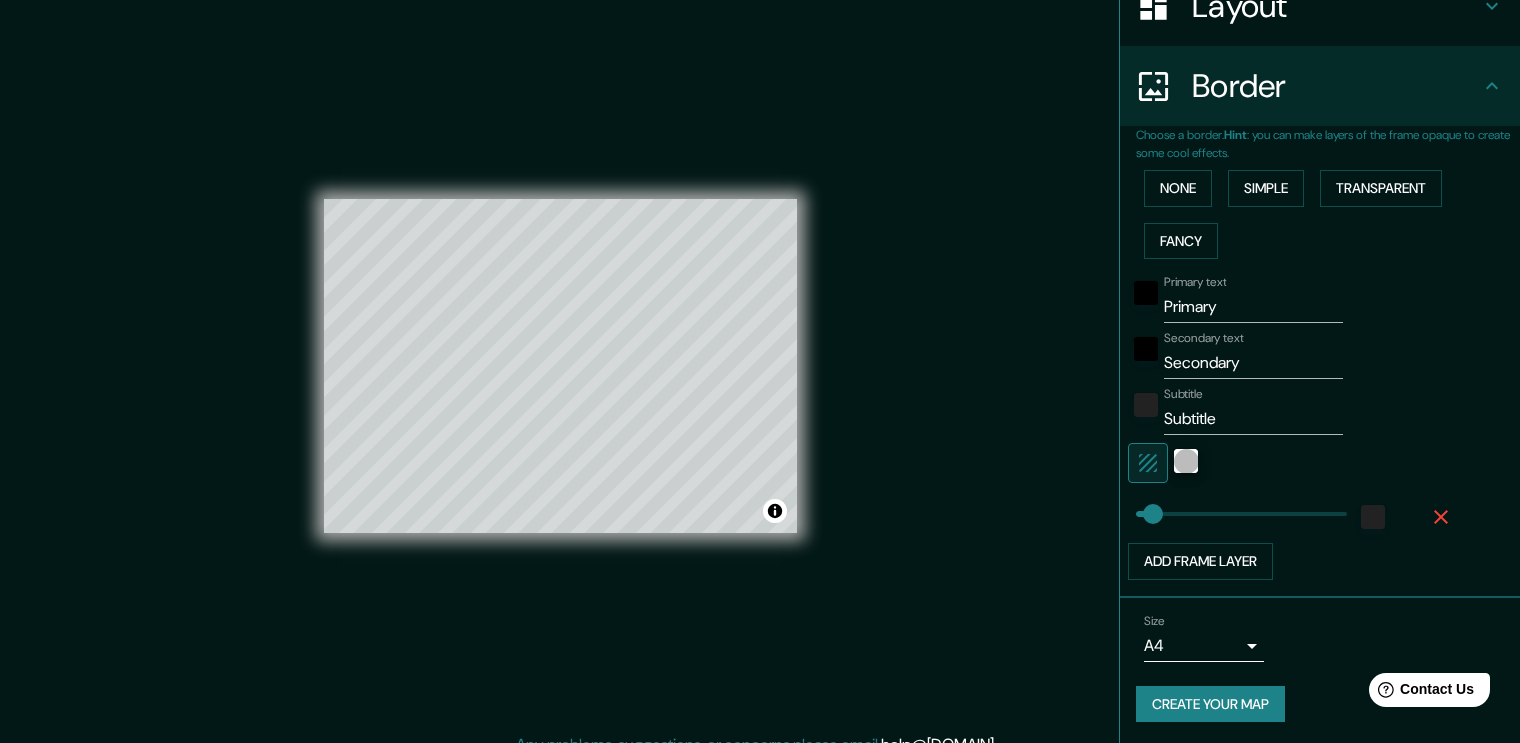 click on "Choose a border.  Hint : you can make layers of the frame opaque to create some cool effects." at bounding box center (1328, 144) 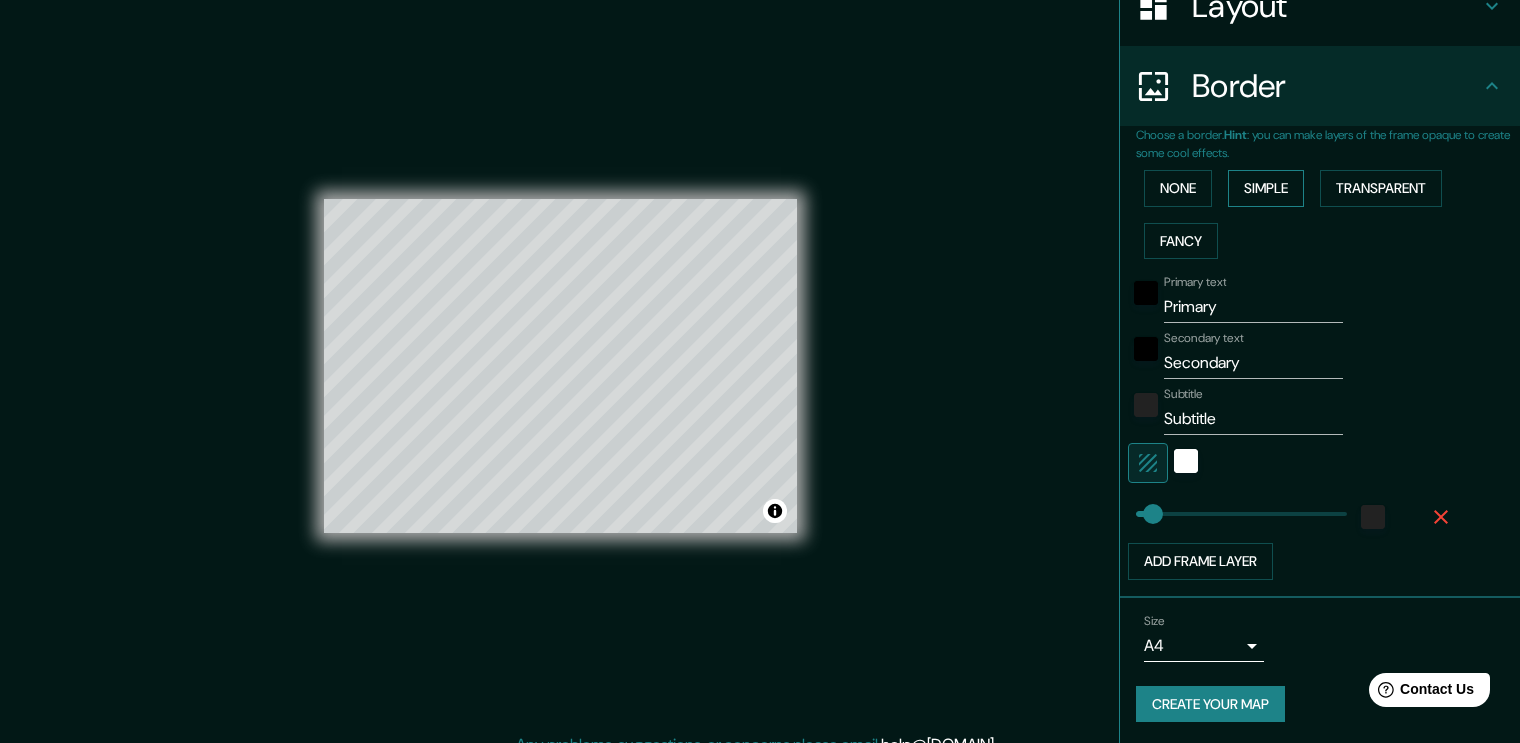 click on "Simple" at bounding box center [1266, 188] 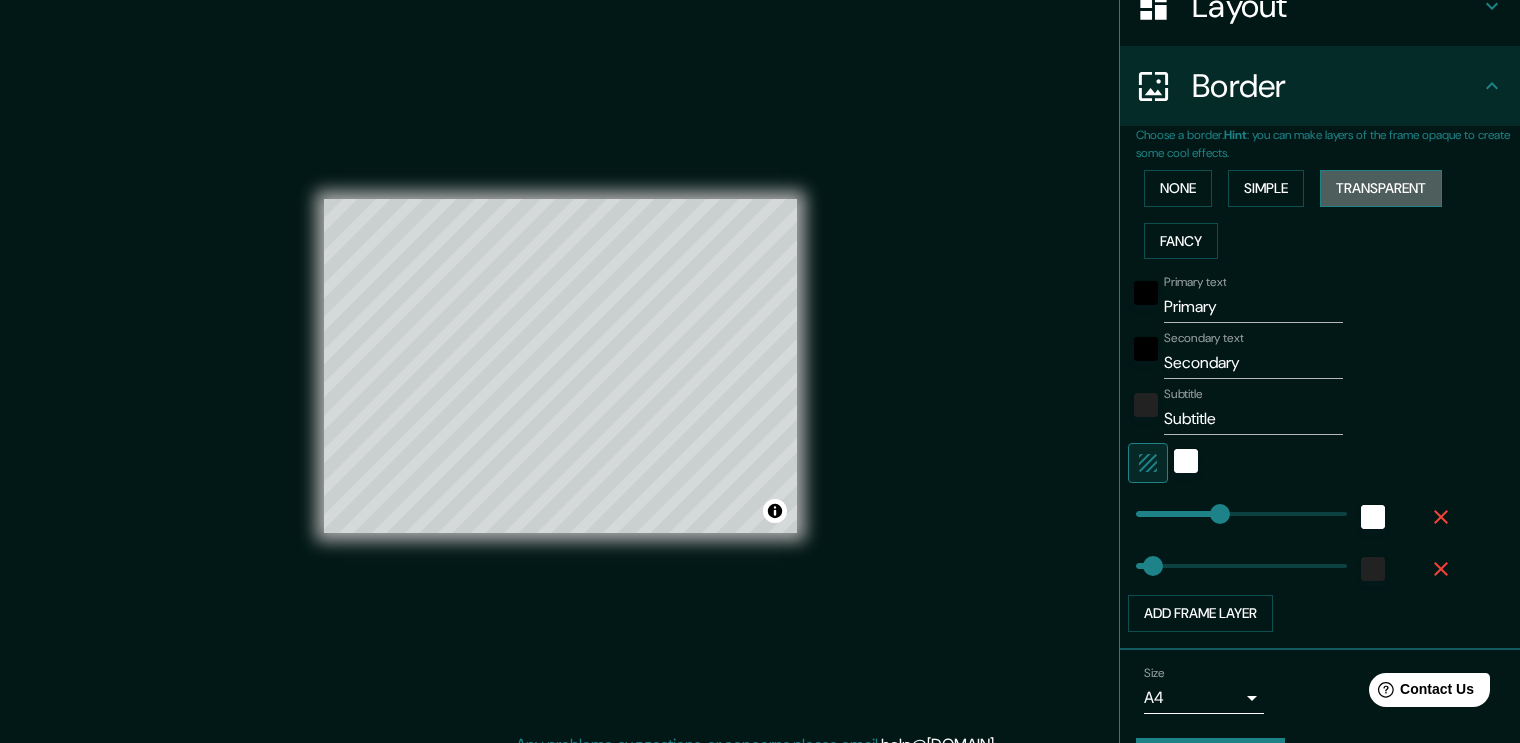click on "Transparent" at bounding box center (1381, 188) 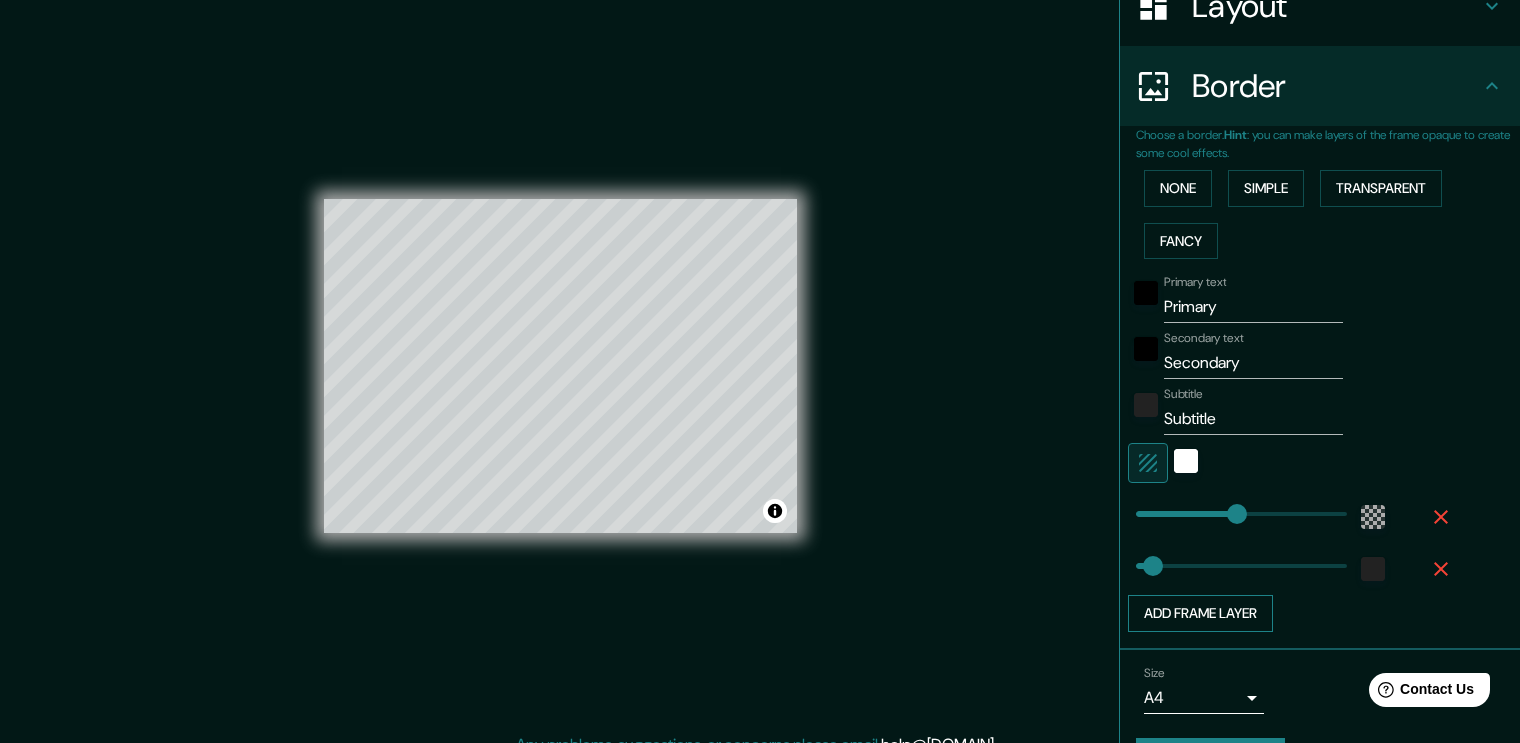click on "Add frame layer" at bounding box center [1200, 613] 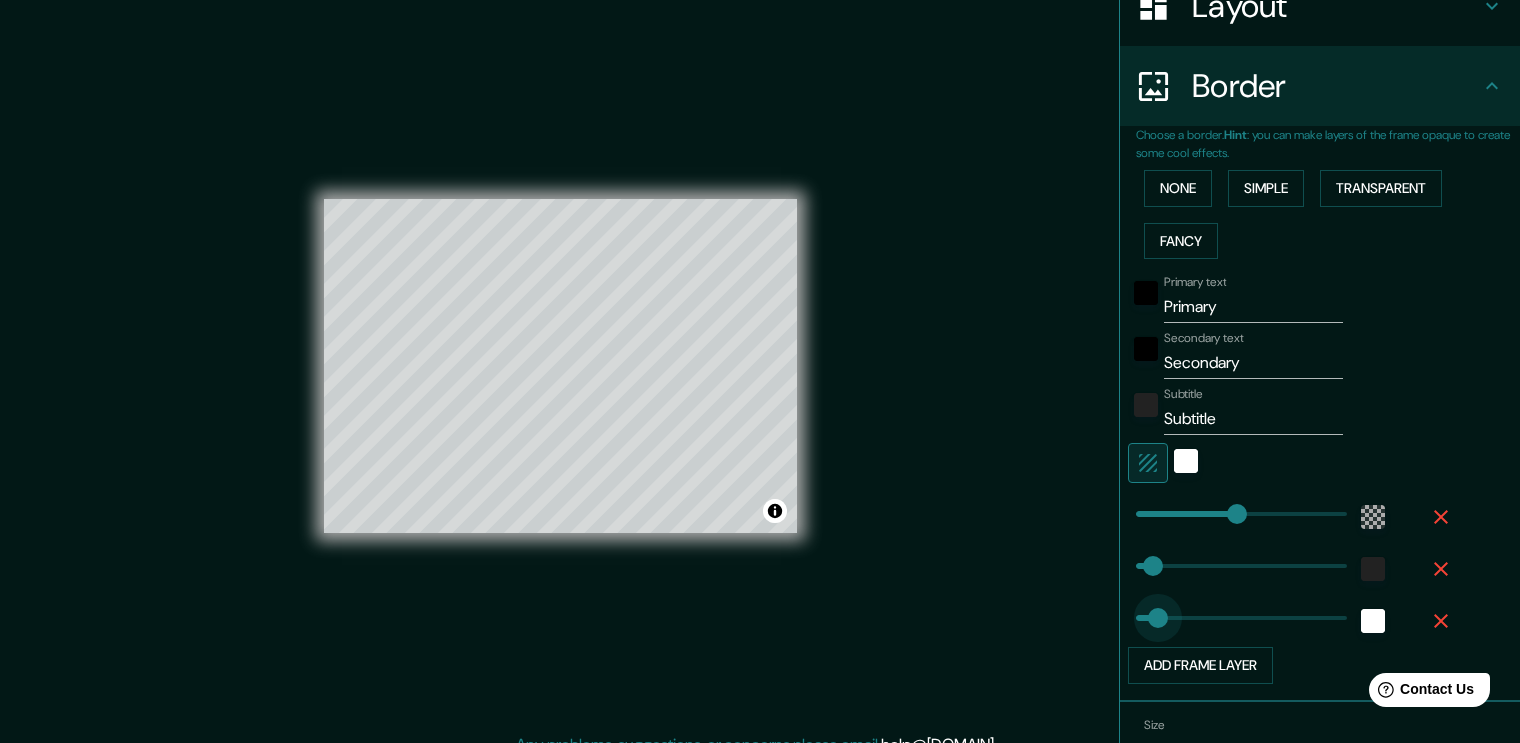 type on "[NUMBER]" 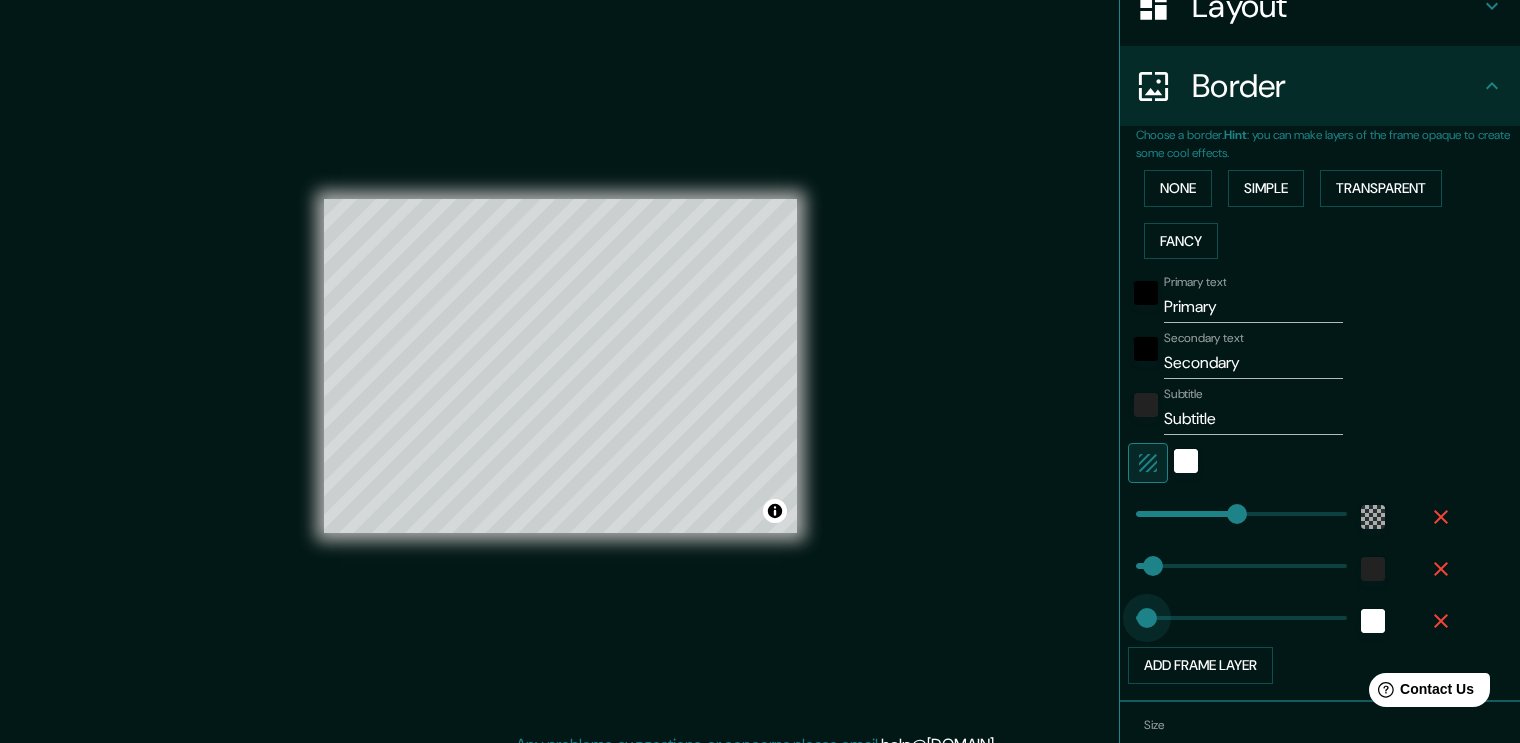 drag, startPoint x: 1208, startPoint y: 620, endPoint x: 1132, endPoint y: 612, distance: 76.41989 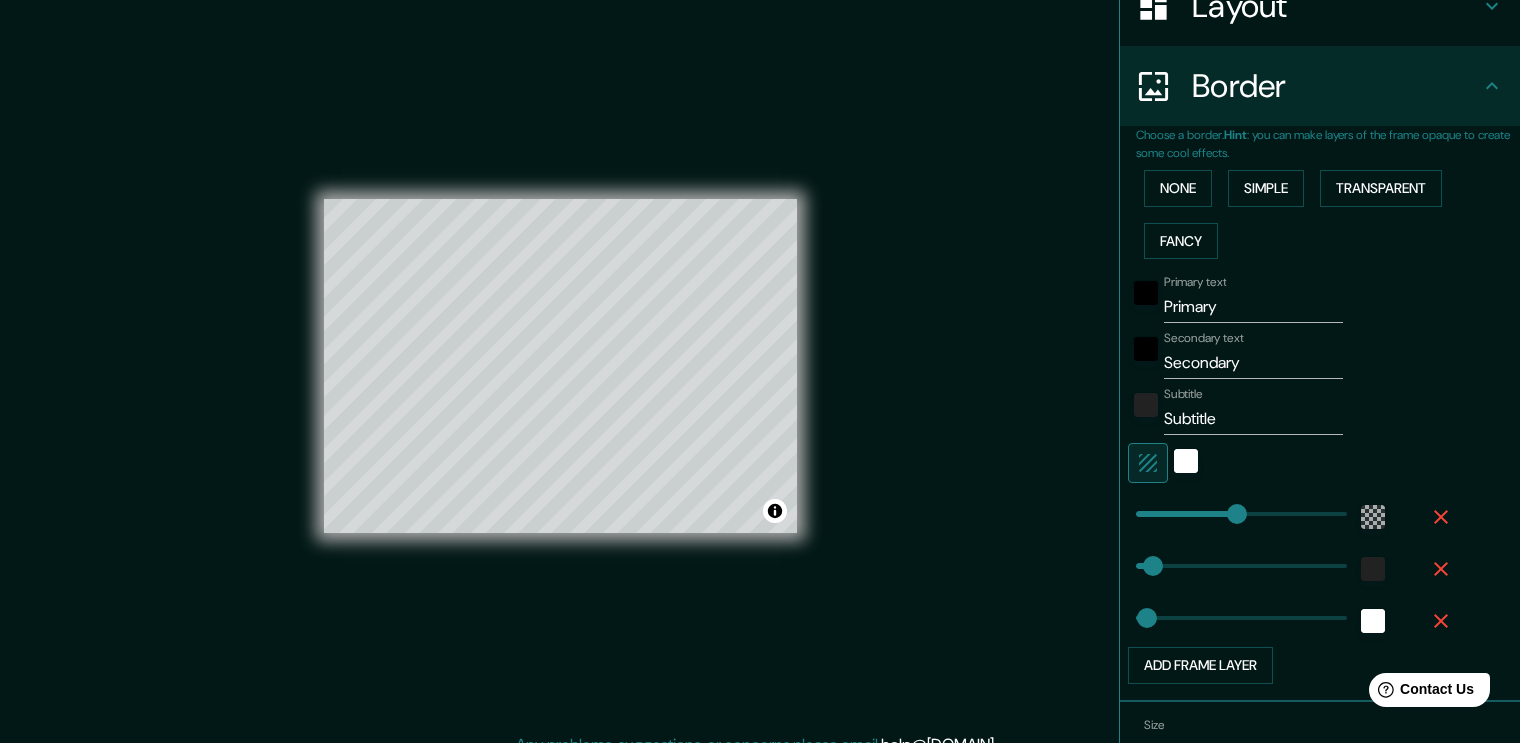 type on "[NUMBER]" 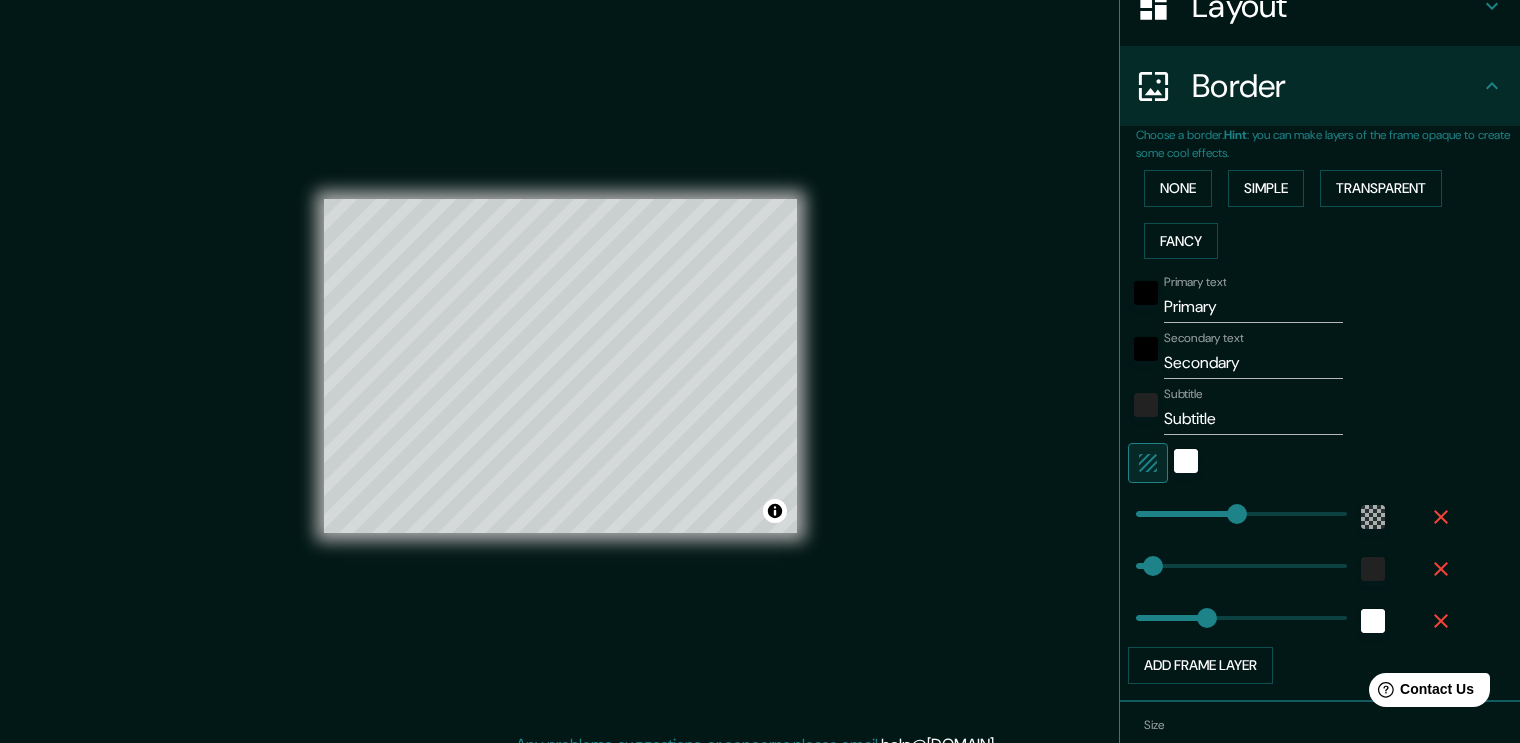 type on "[NUMBER]" 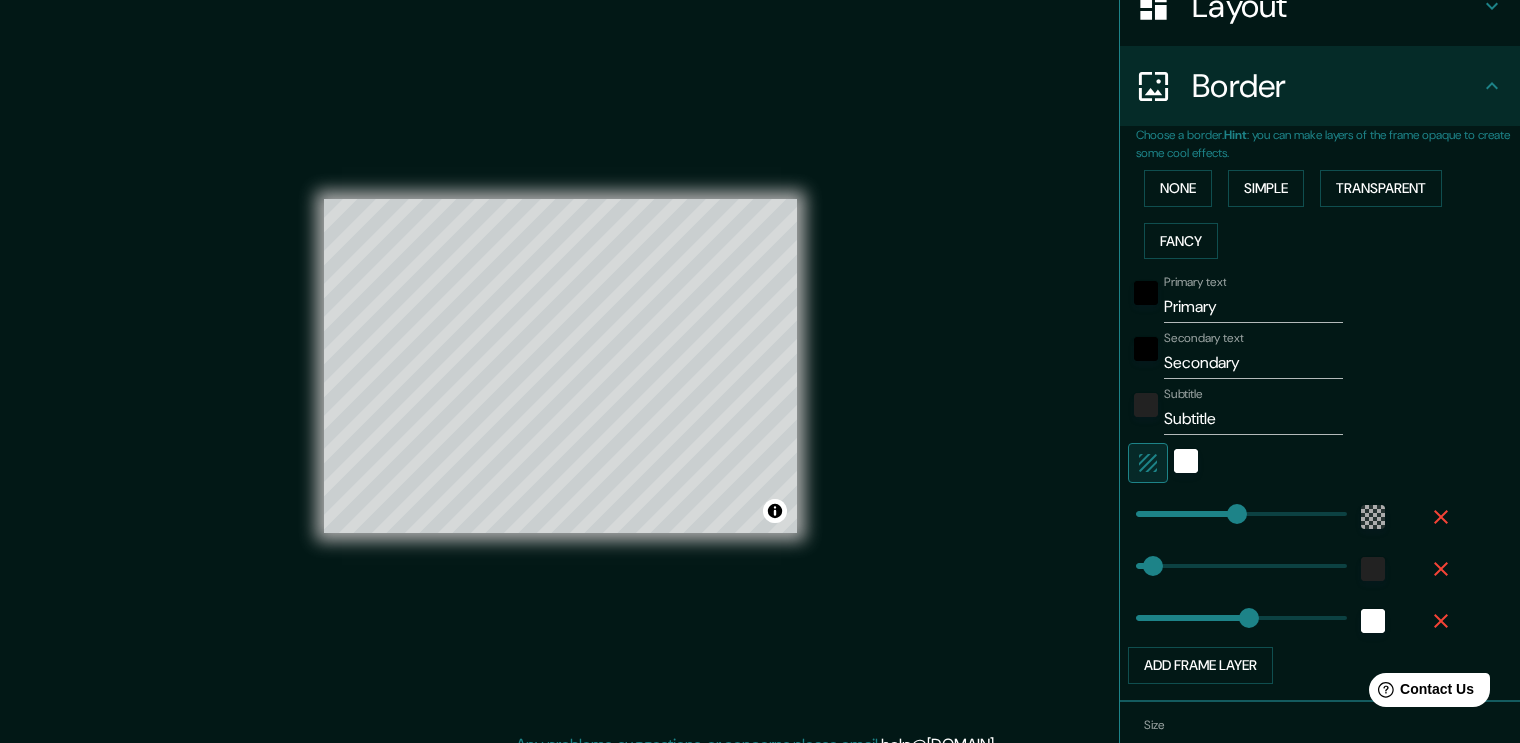 type on "[NUMBER]" 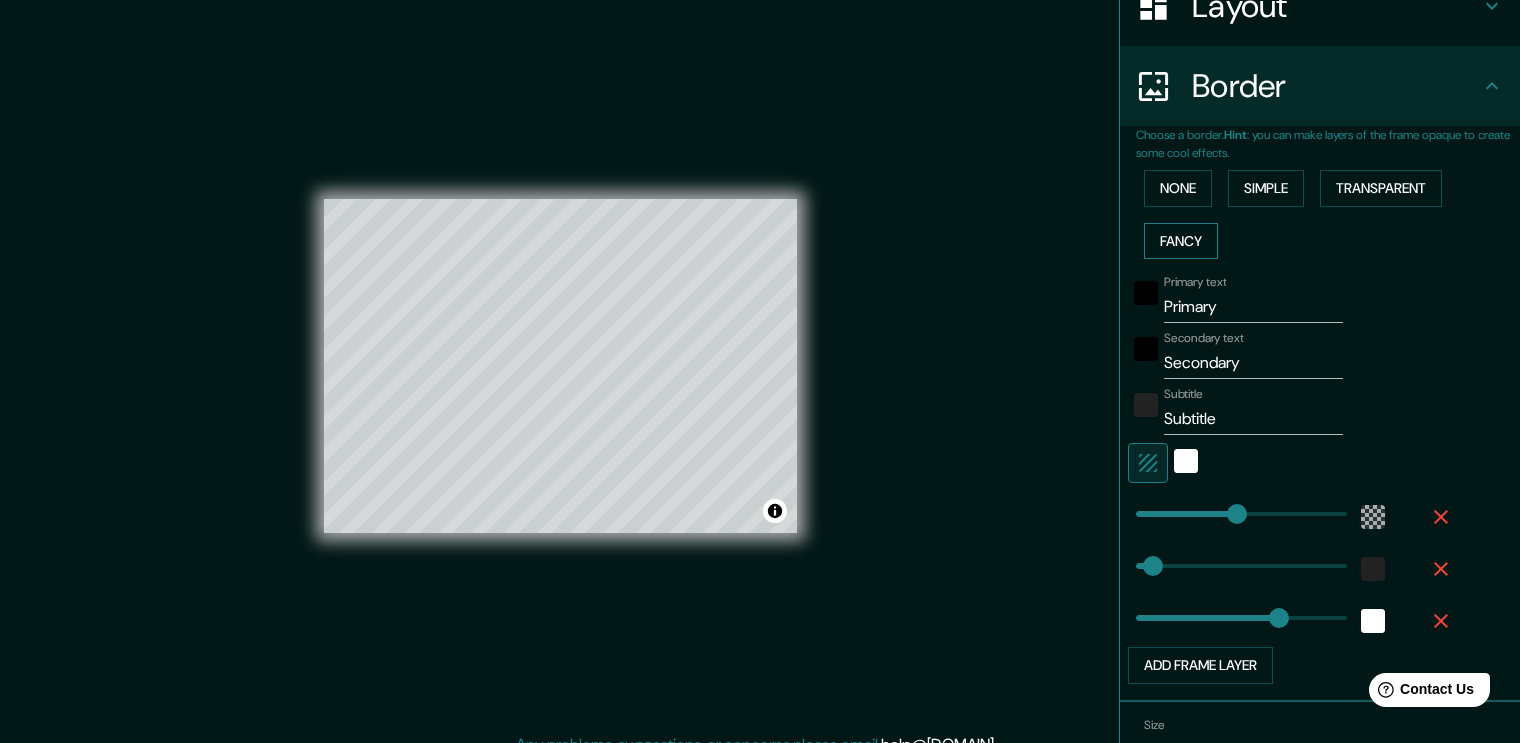 click on "Fancy" at bounding box center (1181, 241) 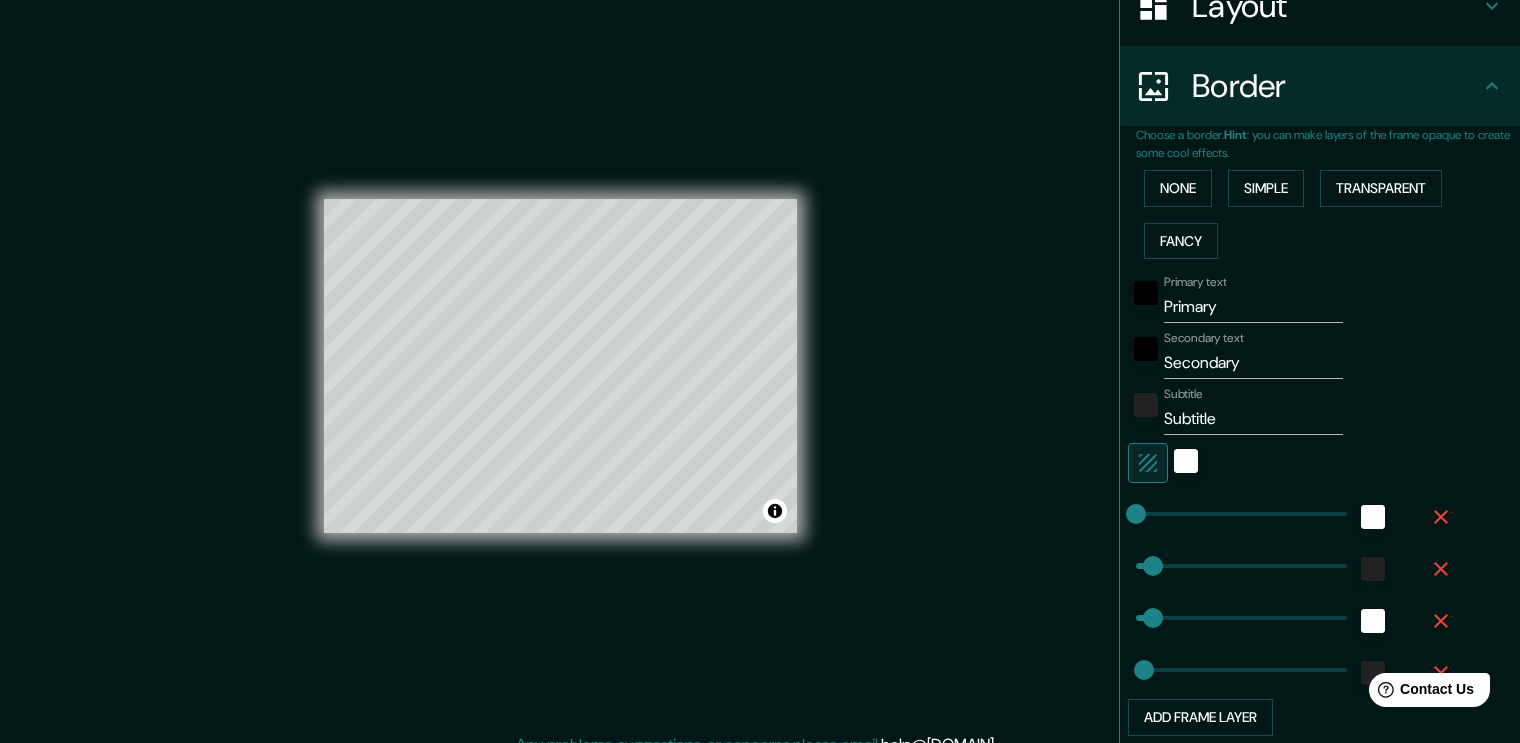 type on "38" 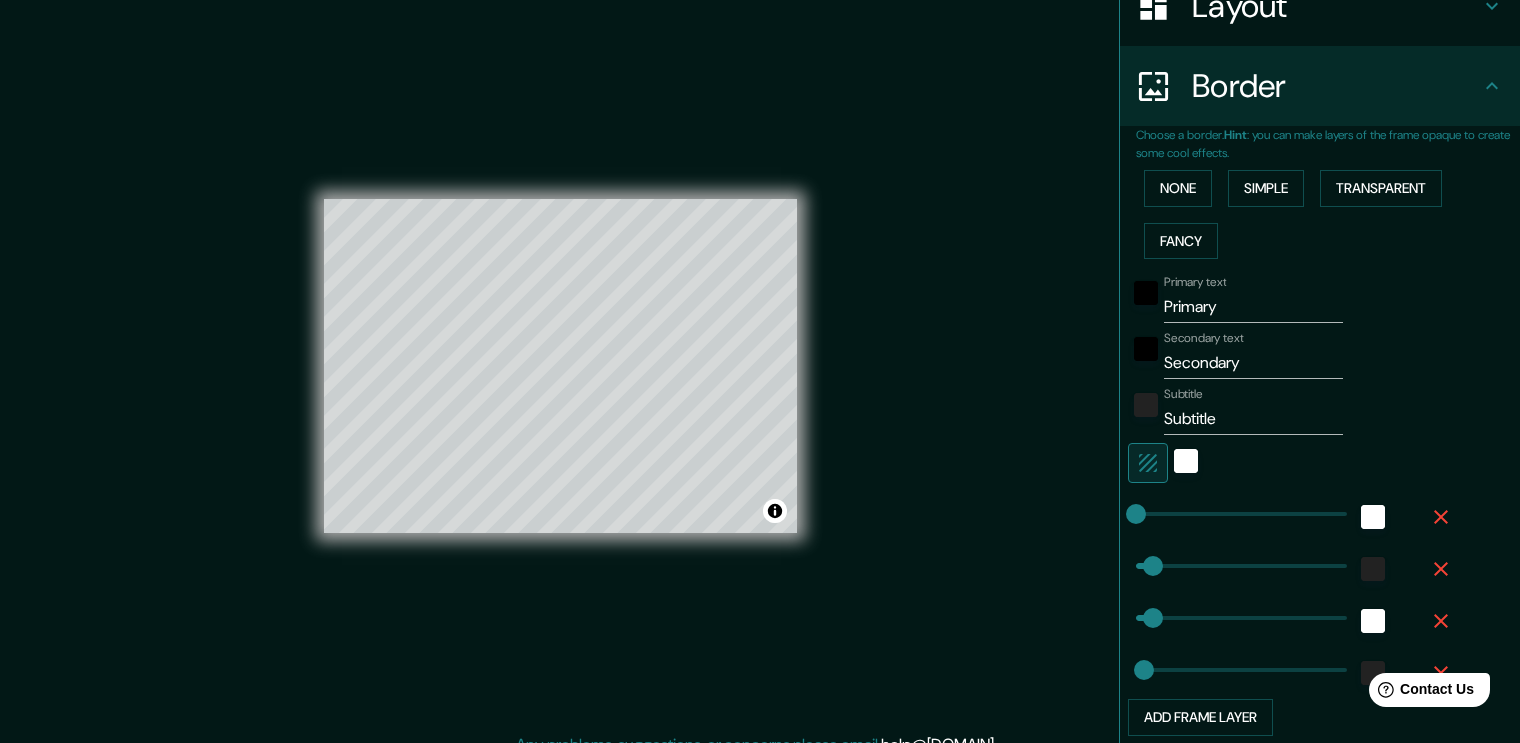 type on "[NUMBER]" 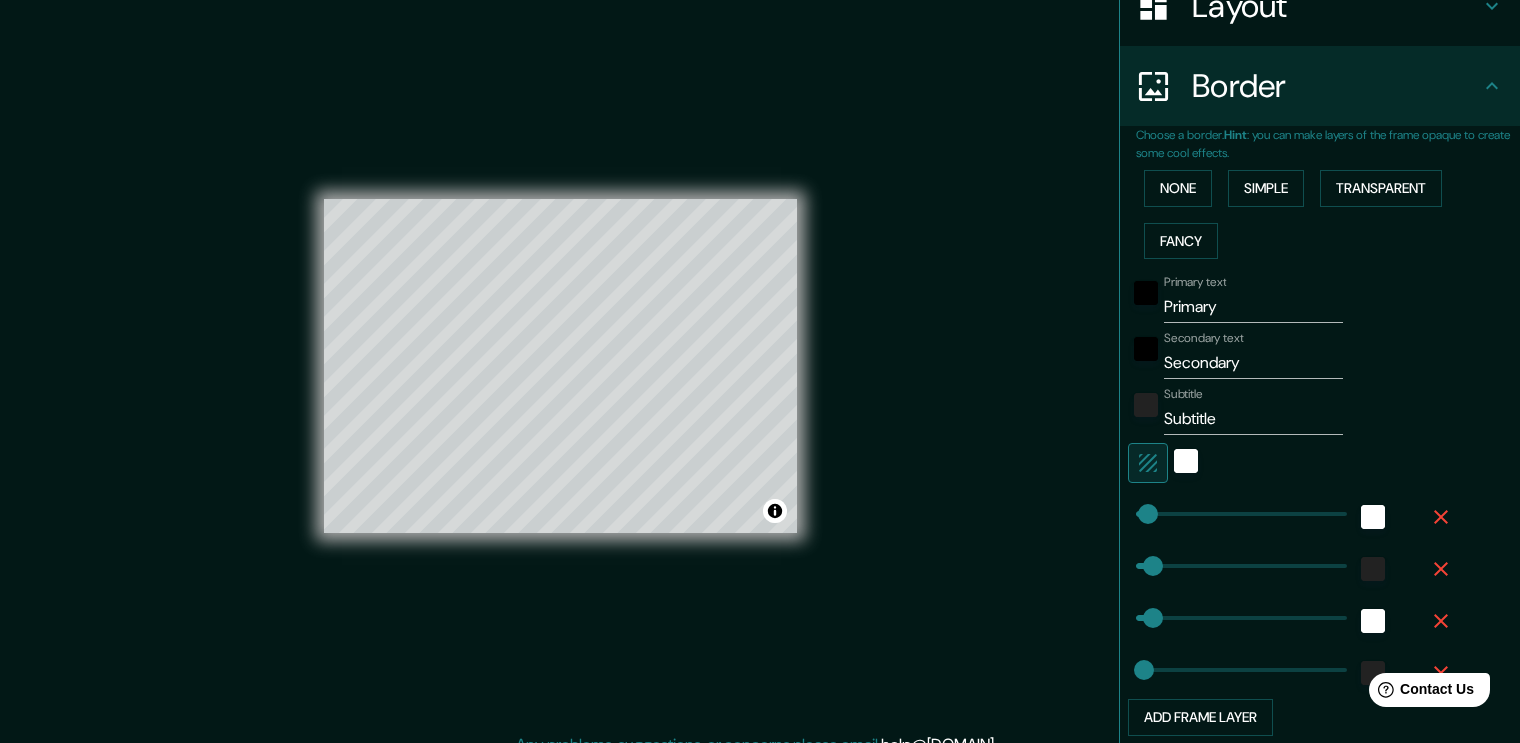 type on "[NUMBER]" 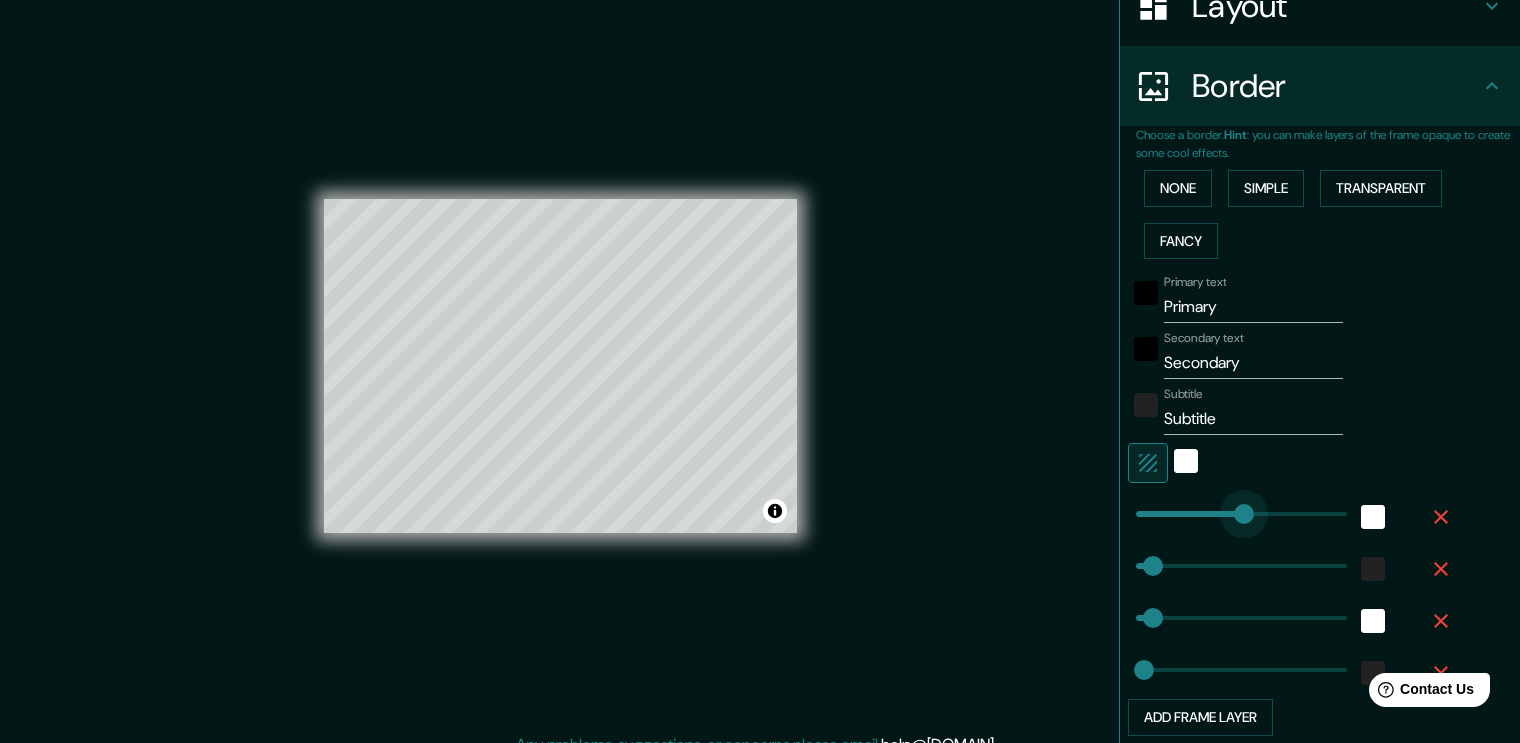 type on "38" 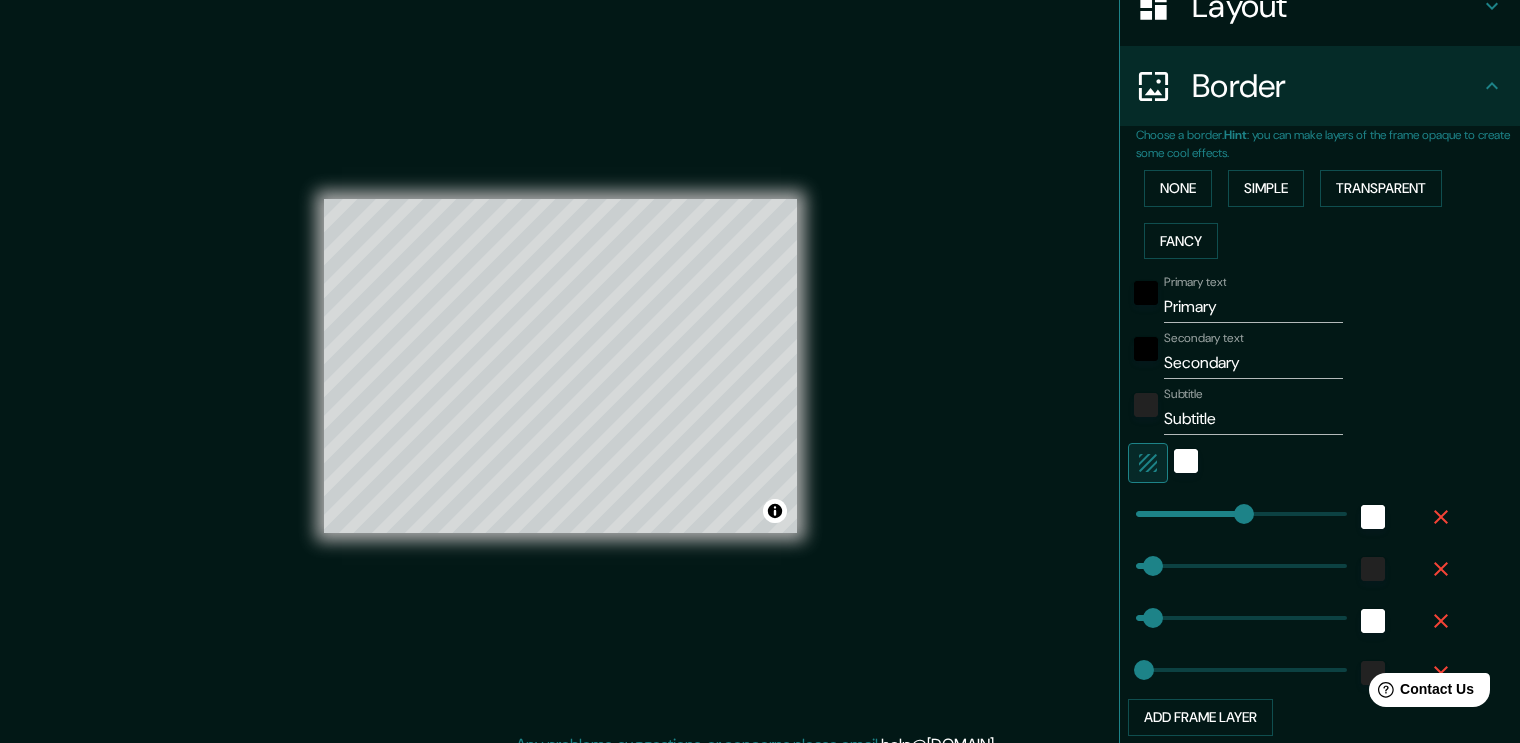 type on "[NUMBER]" 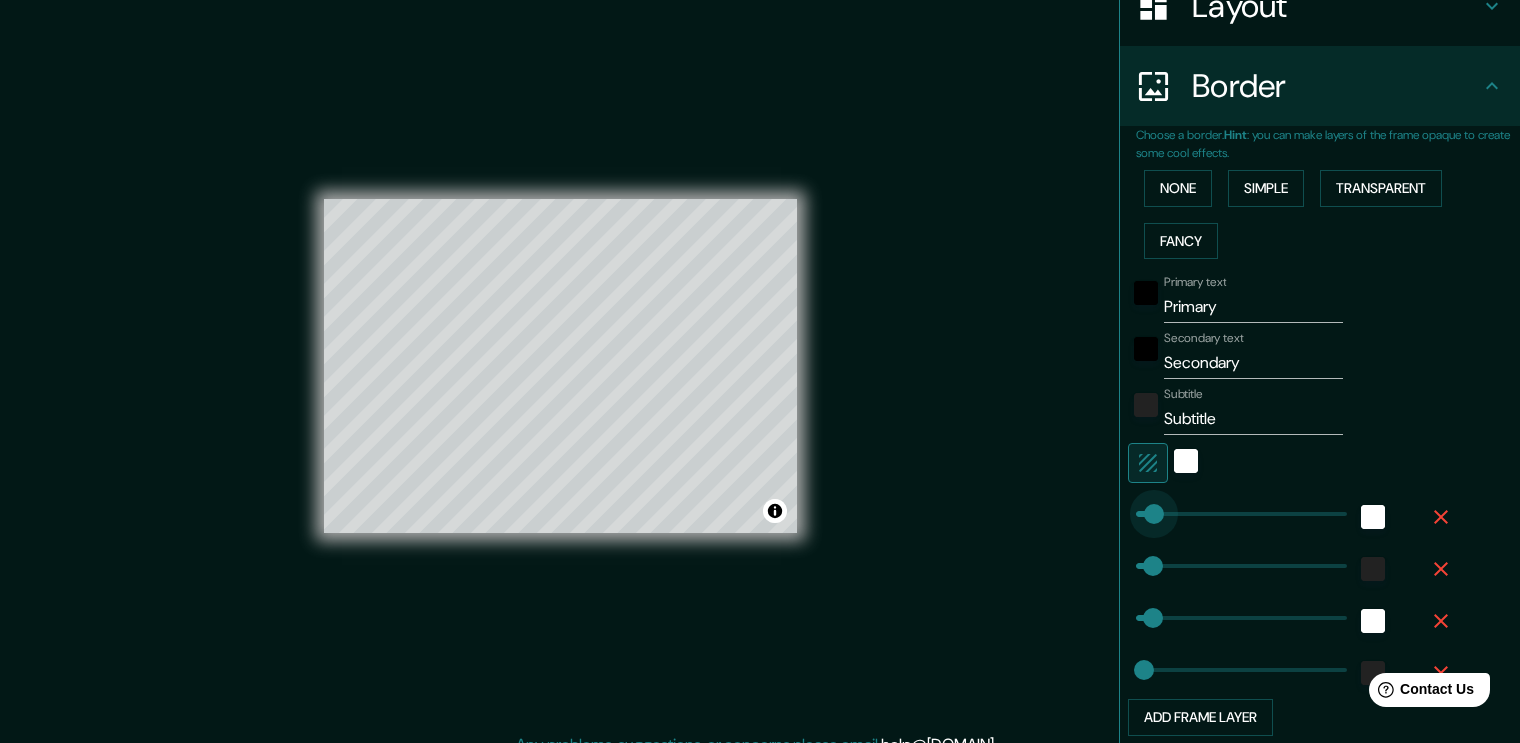 type on "[NUMBER]" 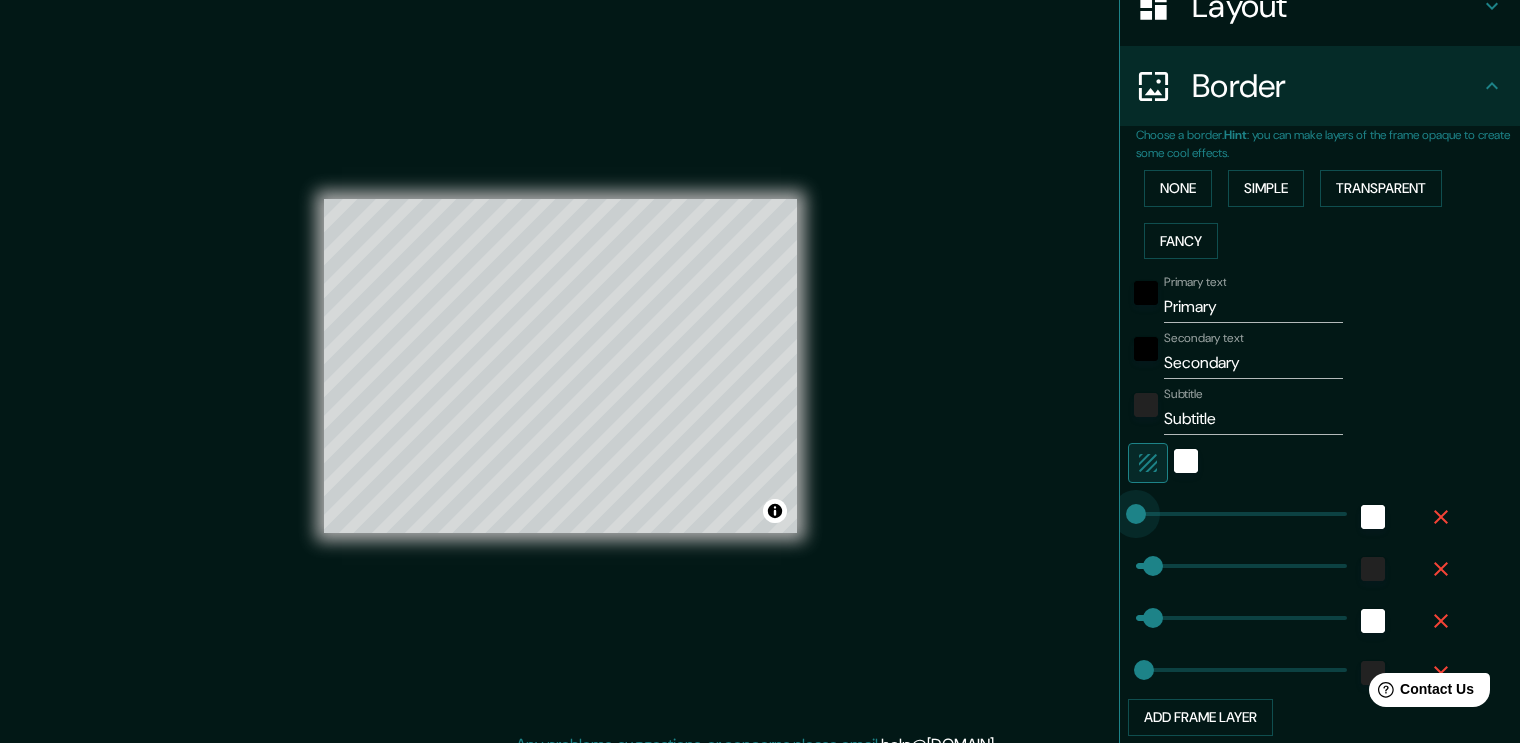 drag, startPoint x: 1289, startPoint y: 513, endPoint x: 1089, endPoint y: 522, distance: 200.2024 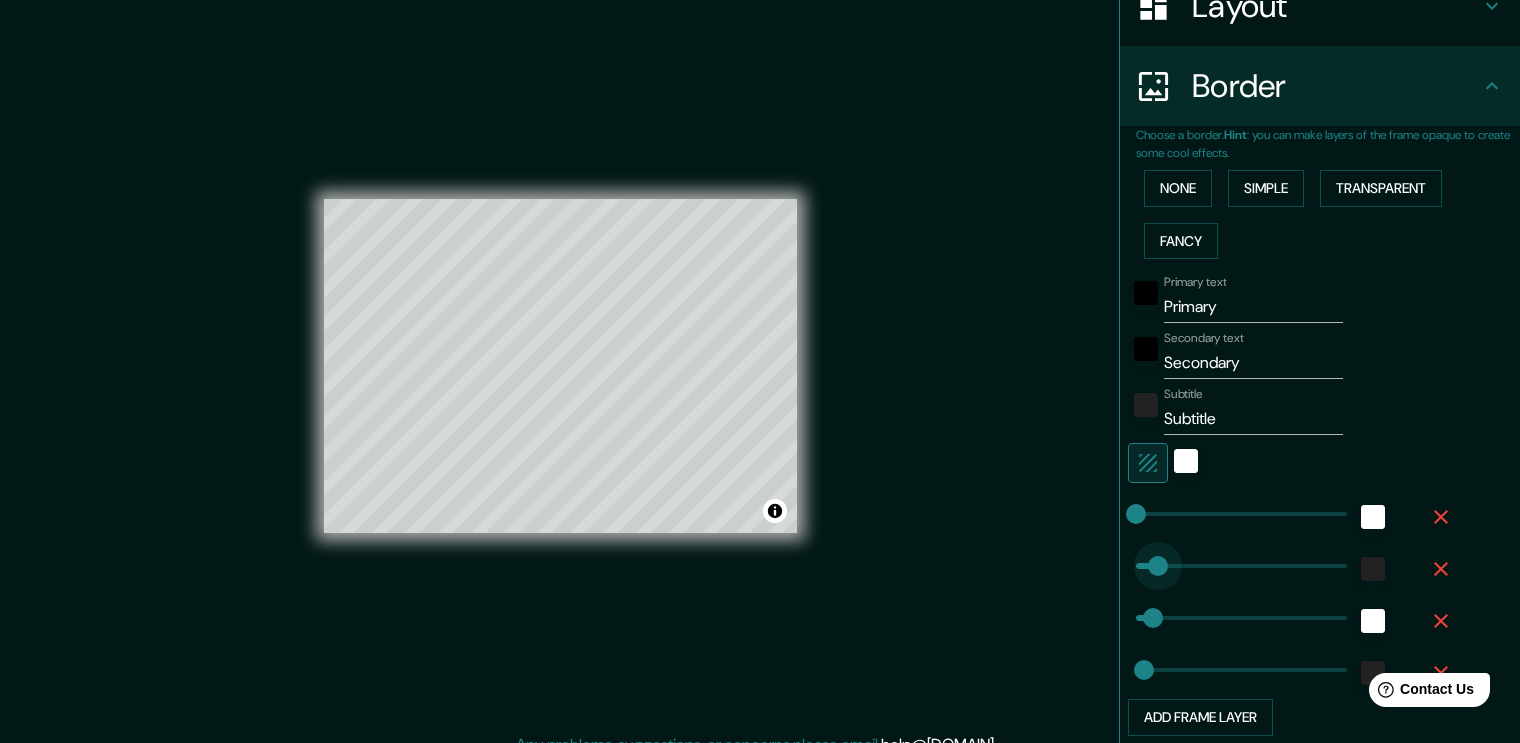 type on "[NUMBER]" 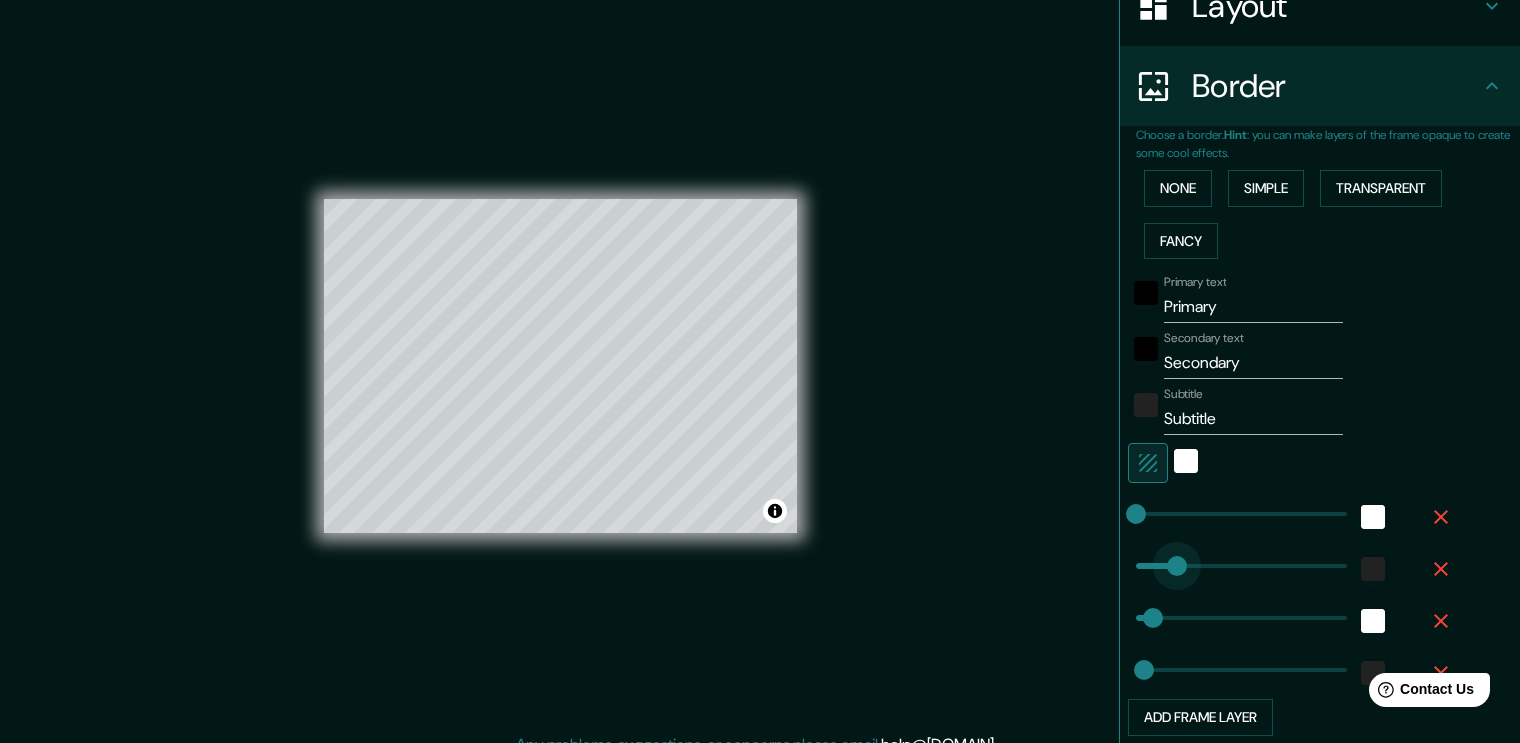 drag, startPoint x: 1139, startPoint y: 559, endPoint x: 1162, endPoint y: 560, distance: 23.021729 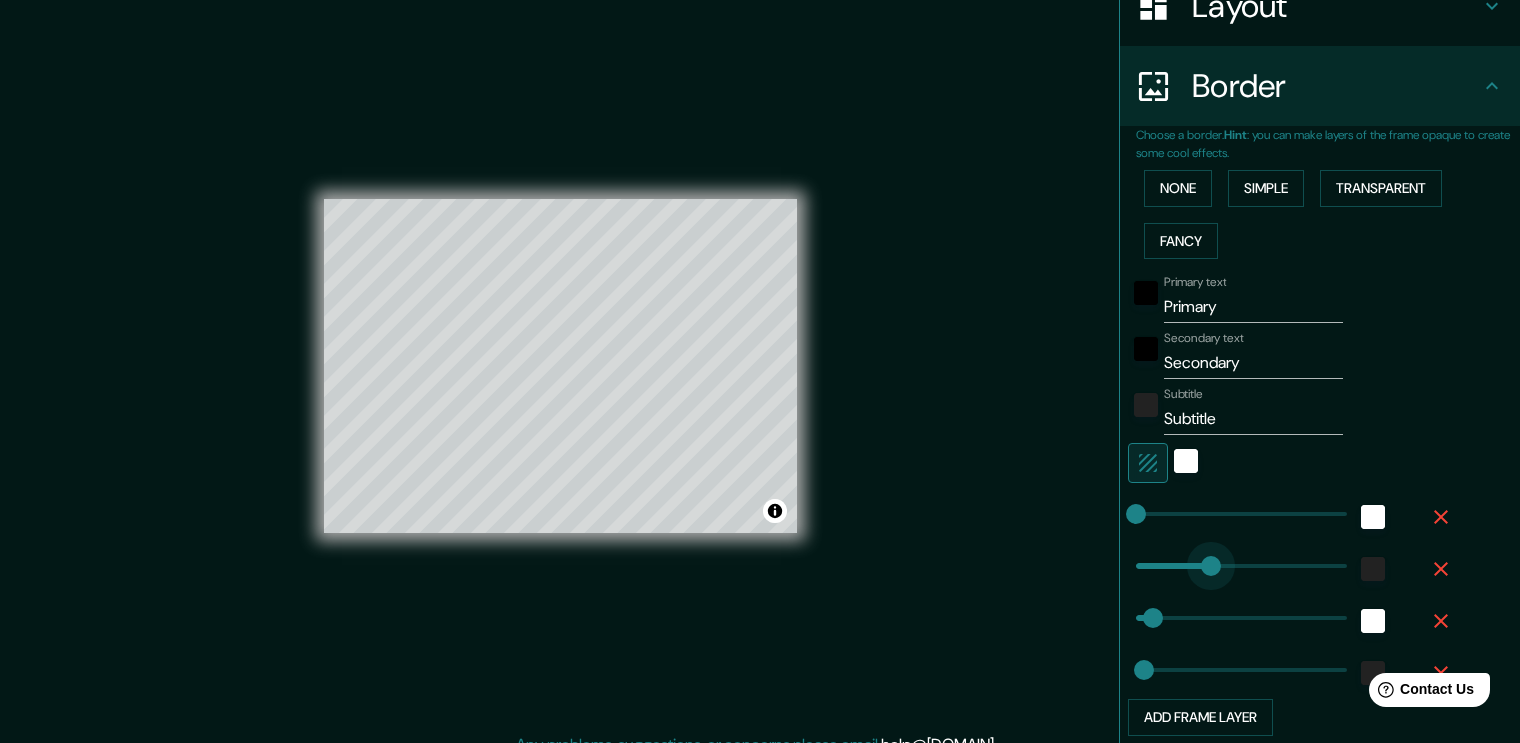 type on "[NUMBER]" 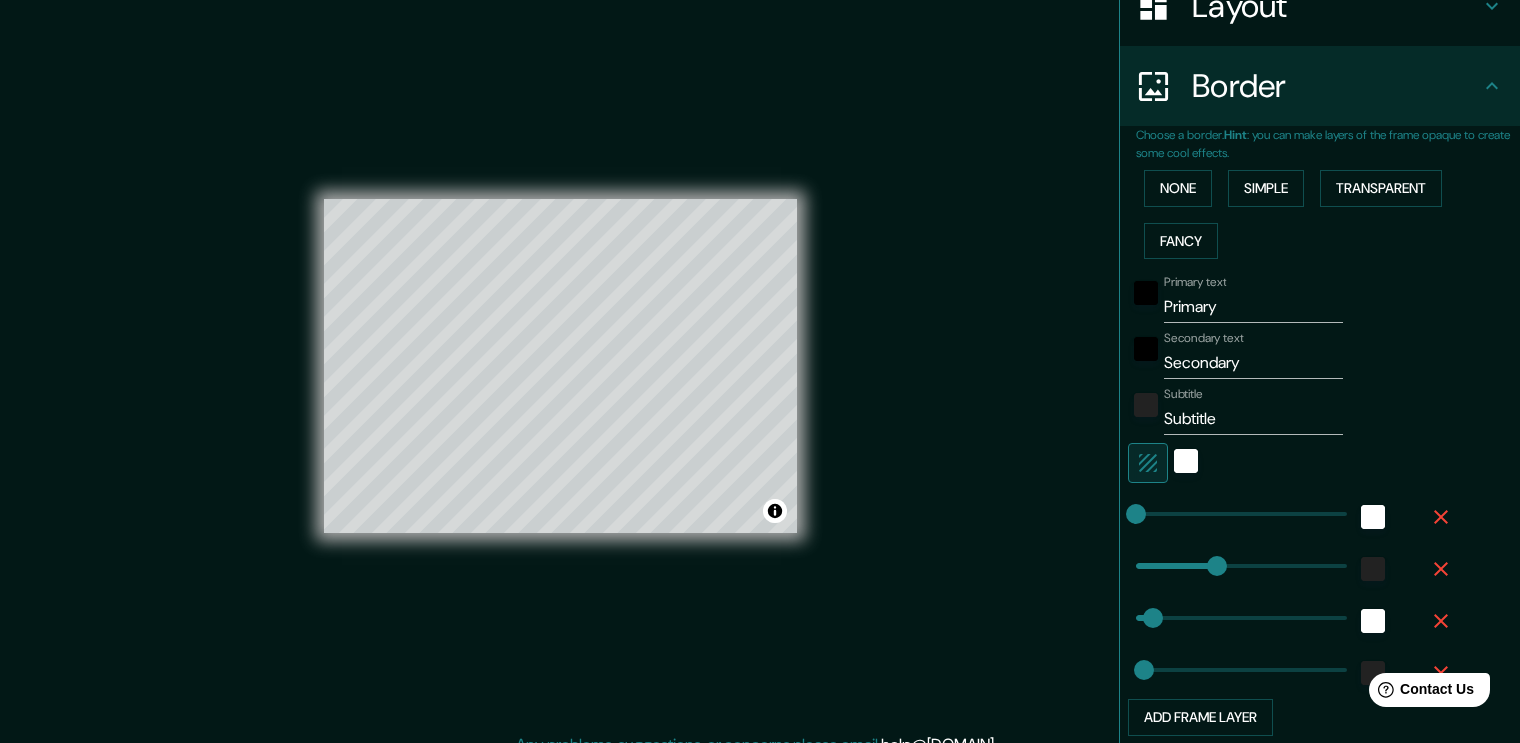type on "[NUMBER]" 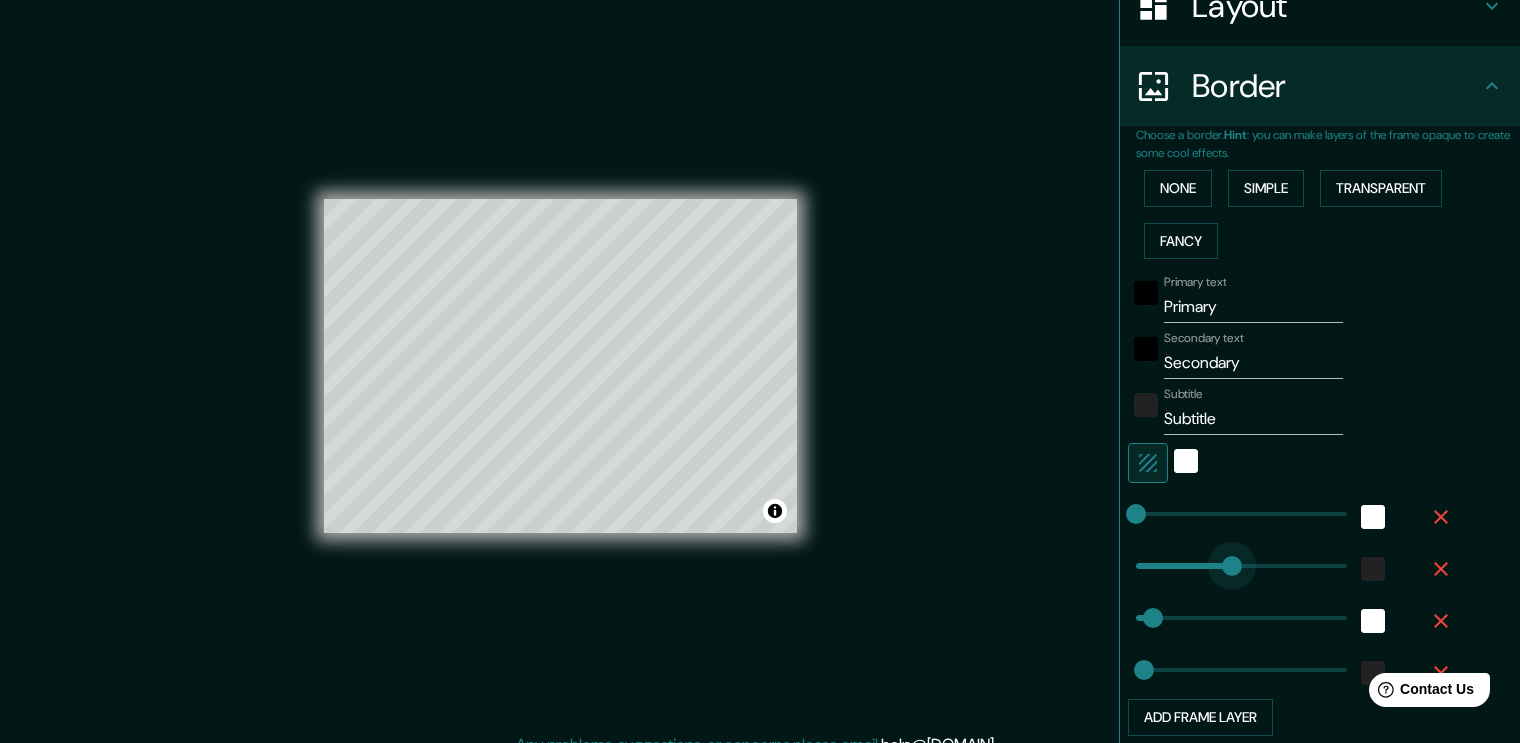drag, startPoint x: 1202, startPoint y: 562, endPoint x: 1217, endPoint y: 559, distance: 15.297058 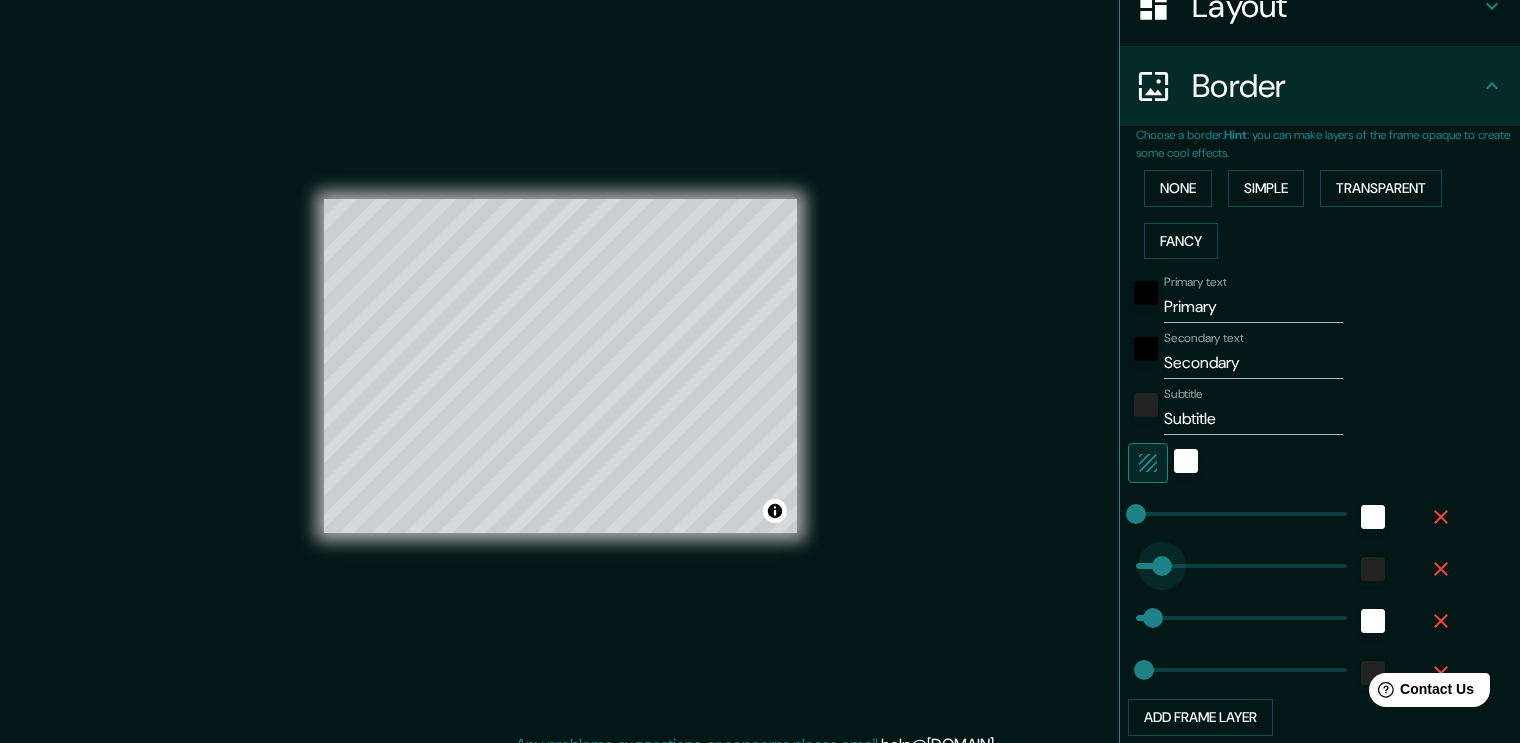 type on "[NUMBER]" 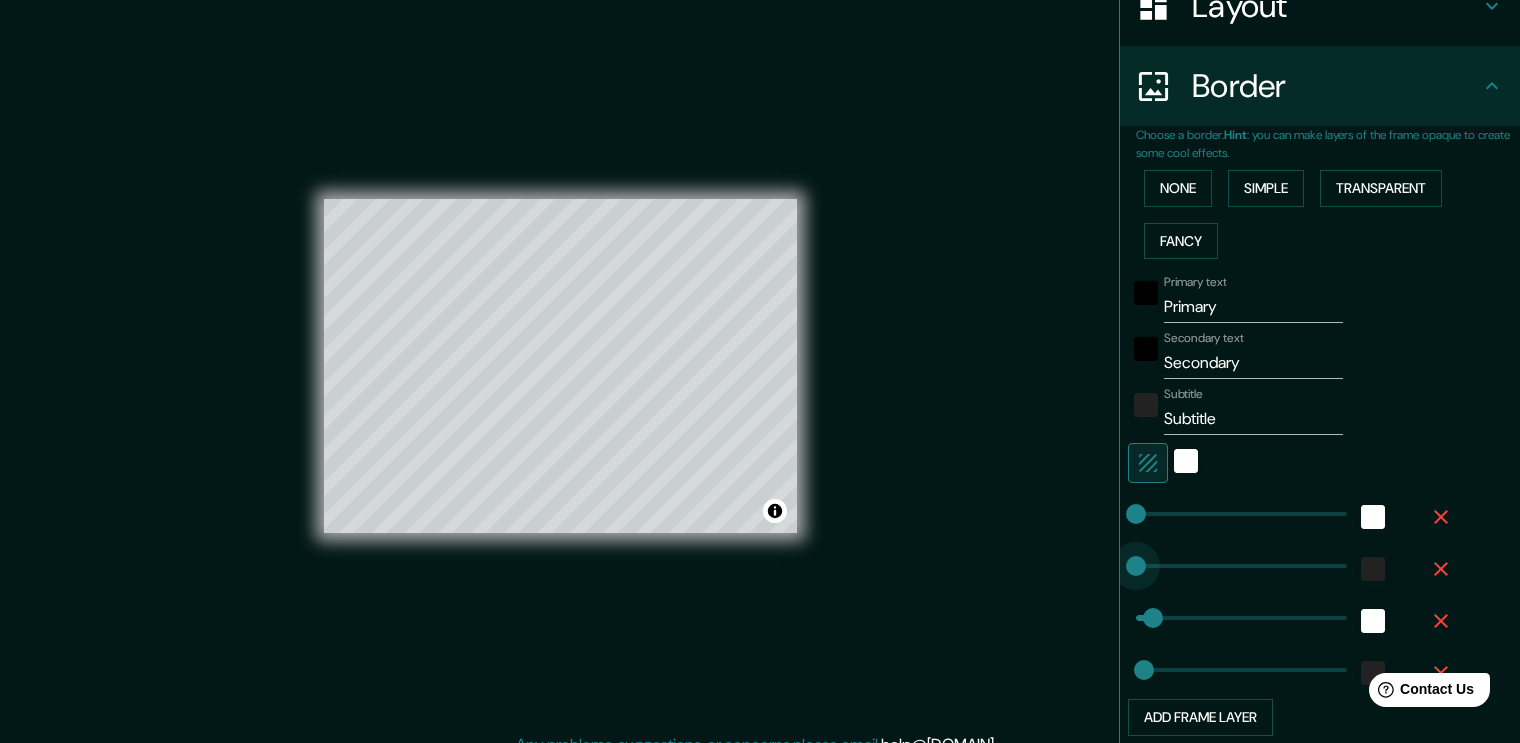 drag, startPoint x: 1198, startPoint y: 563, endPoint x: 1107, endPoint y: 570, distance: 91.26884 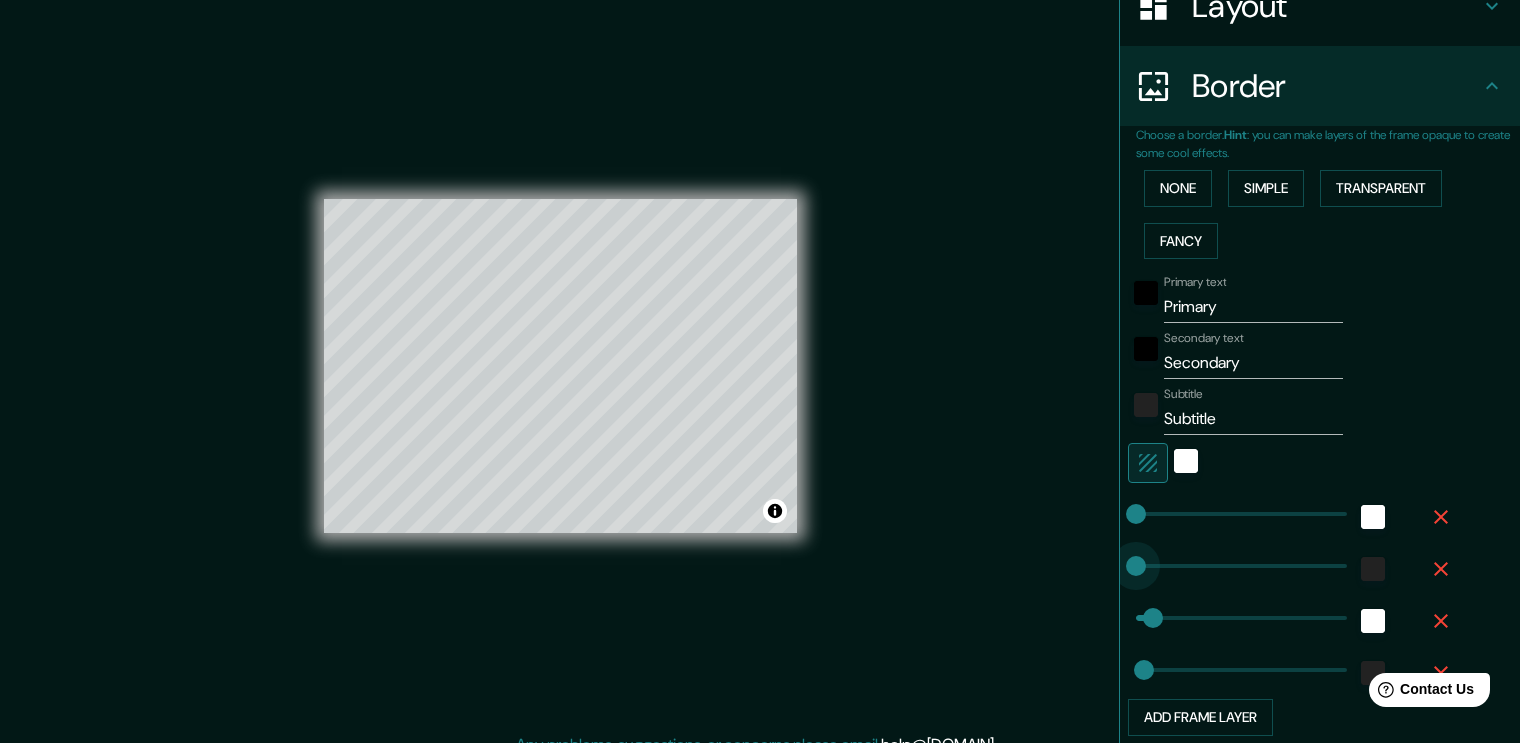 type on "[NUMBER]" 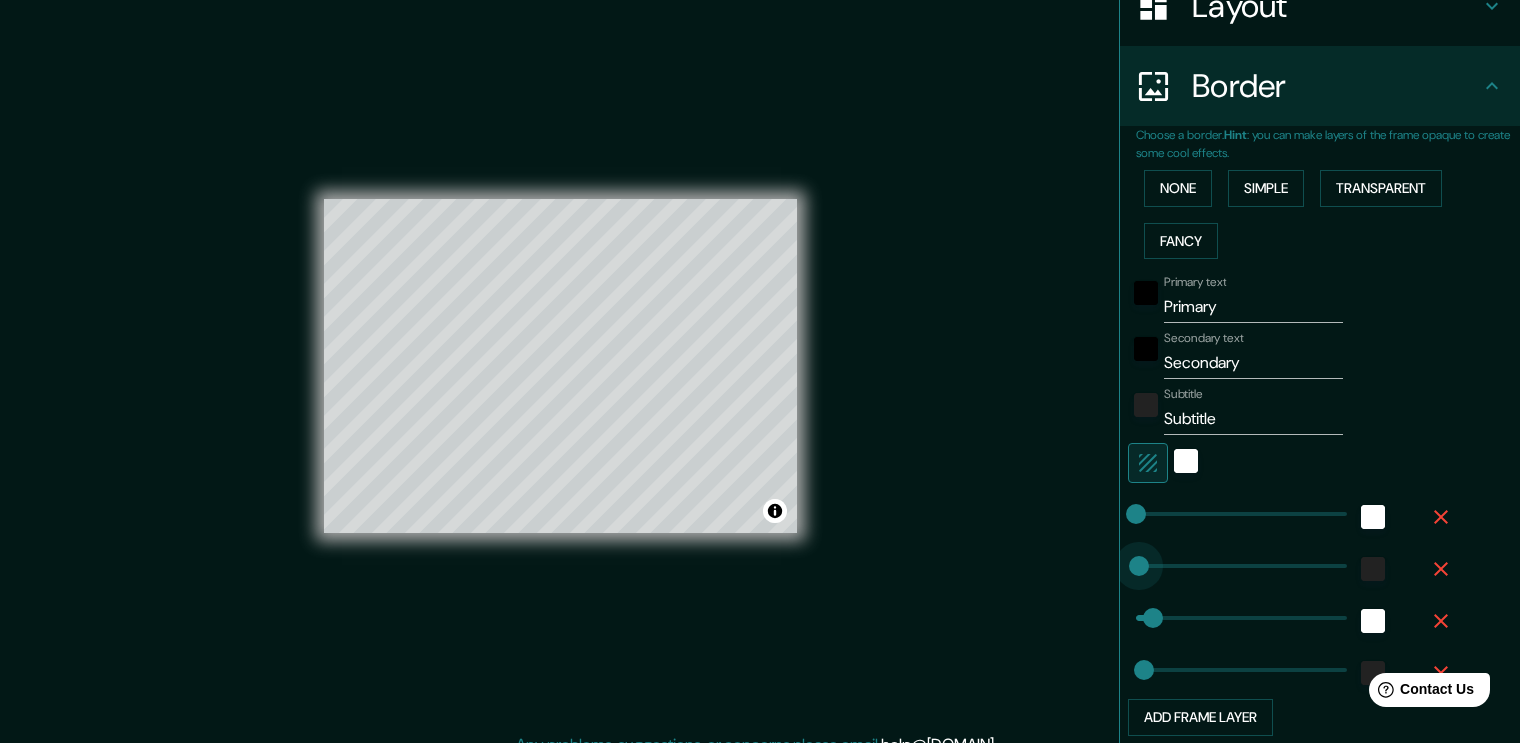 type on "38" 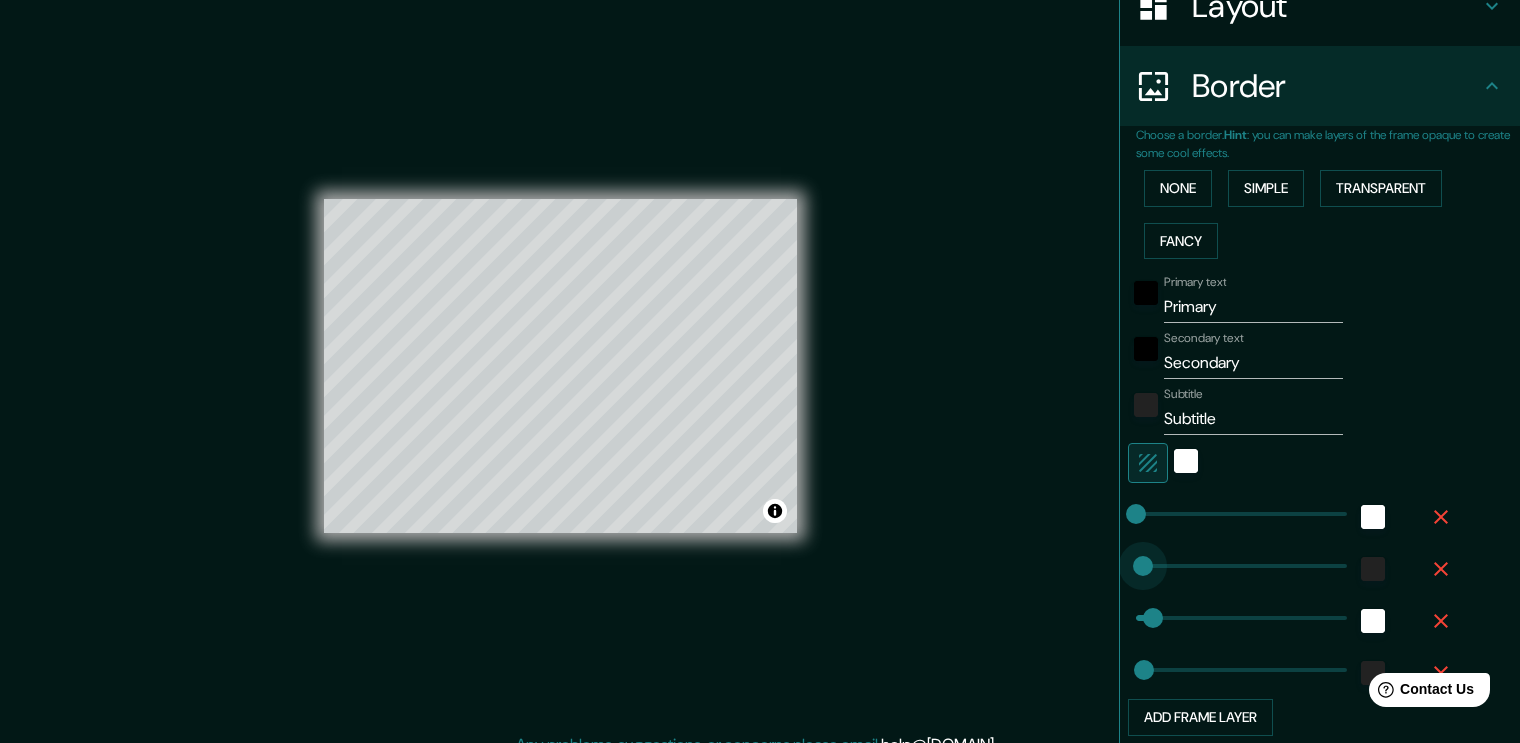 type on "38" 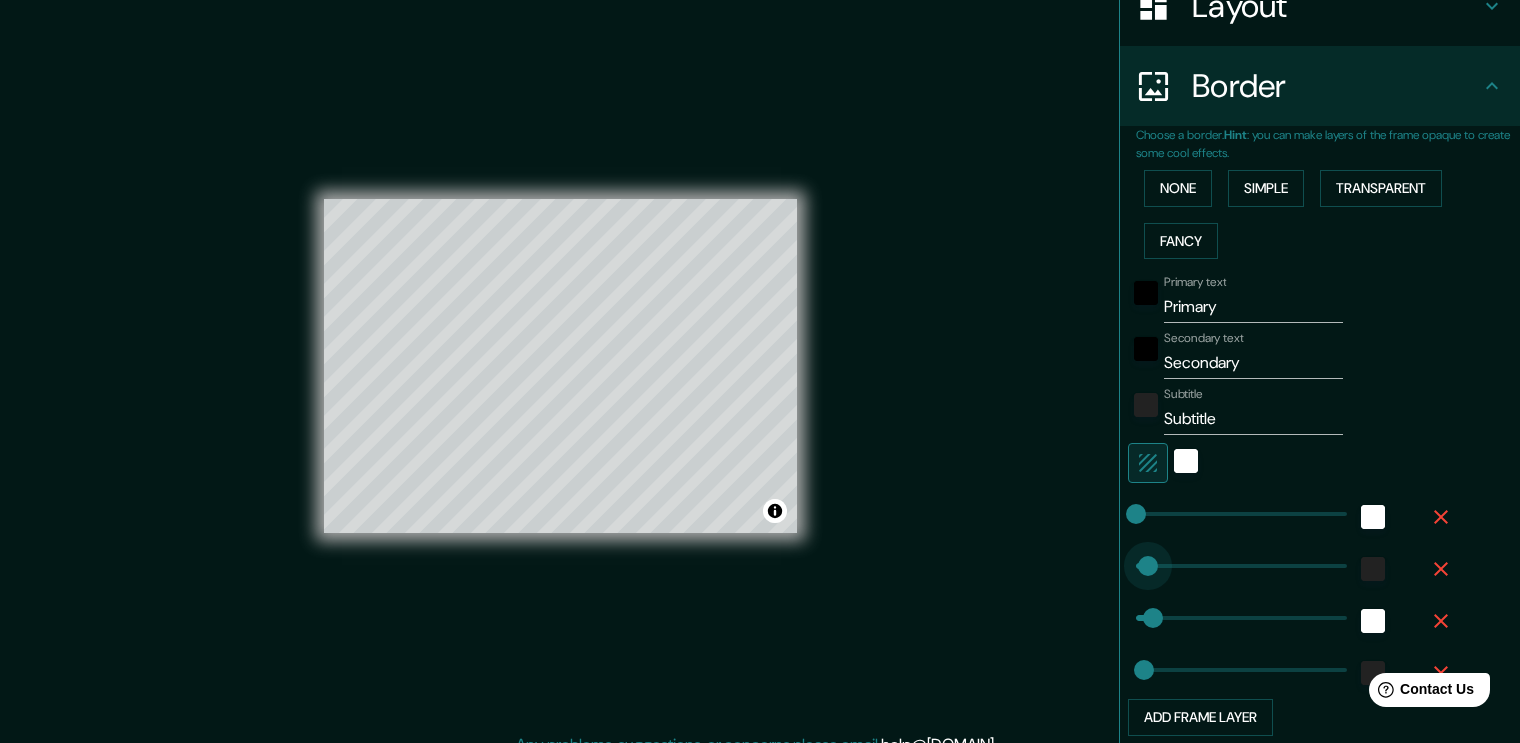 type on "[NUMBER]" 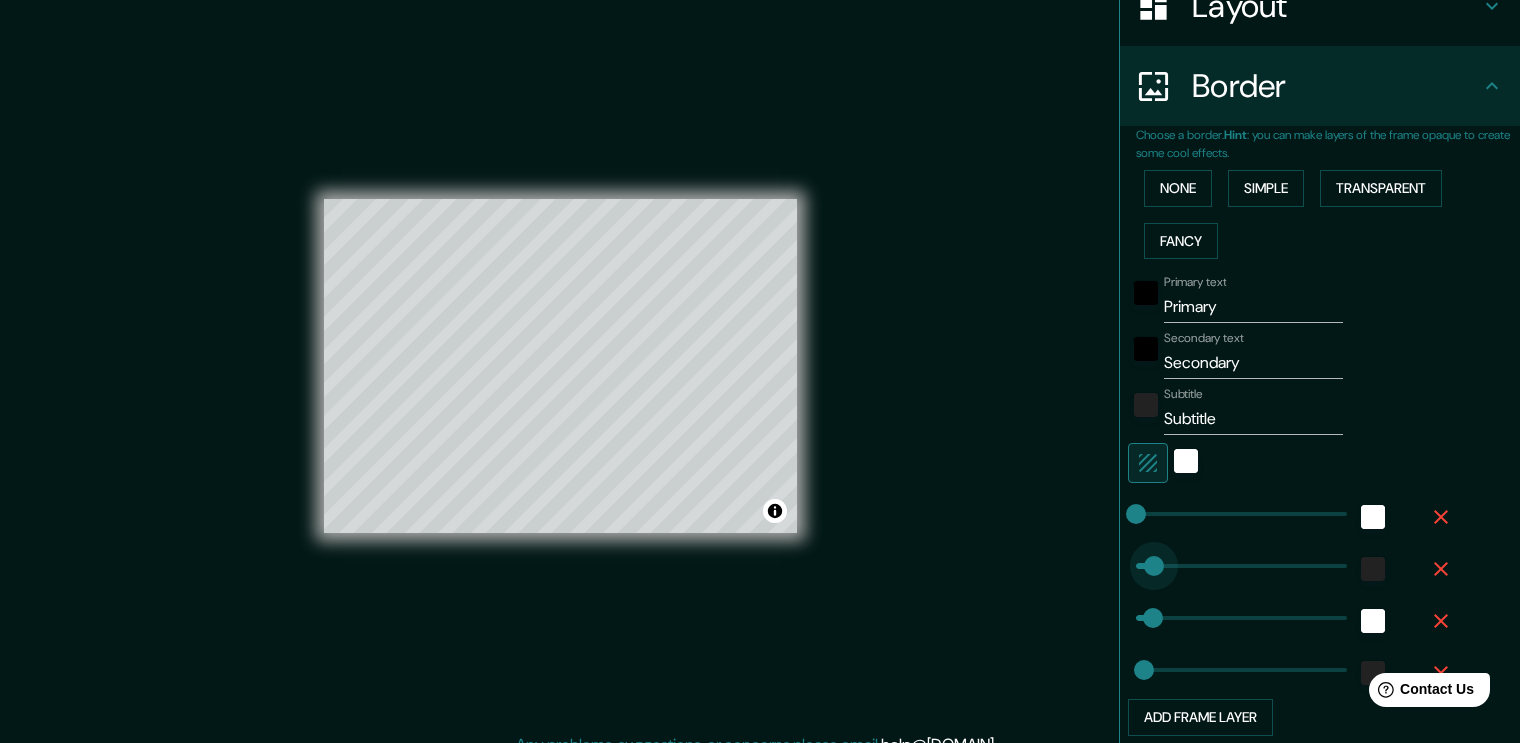 drag, startPoint x: 1128, startPoint y: 567, endPoint x: 1139, endPoint y: 567, distance: 11 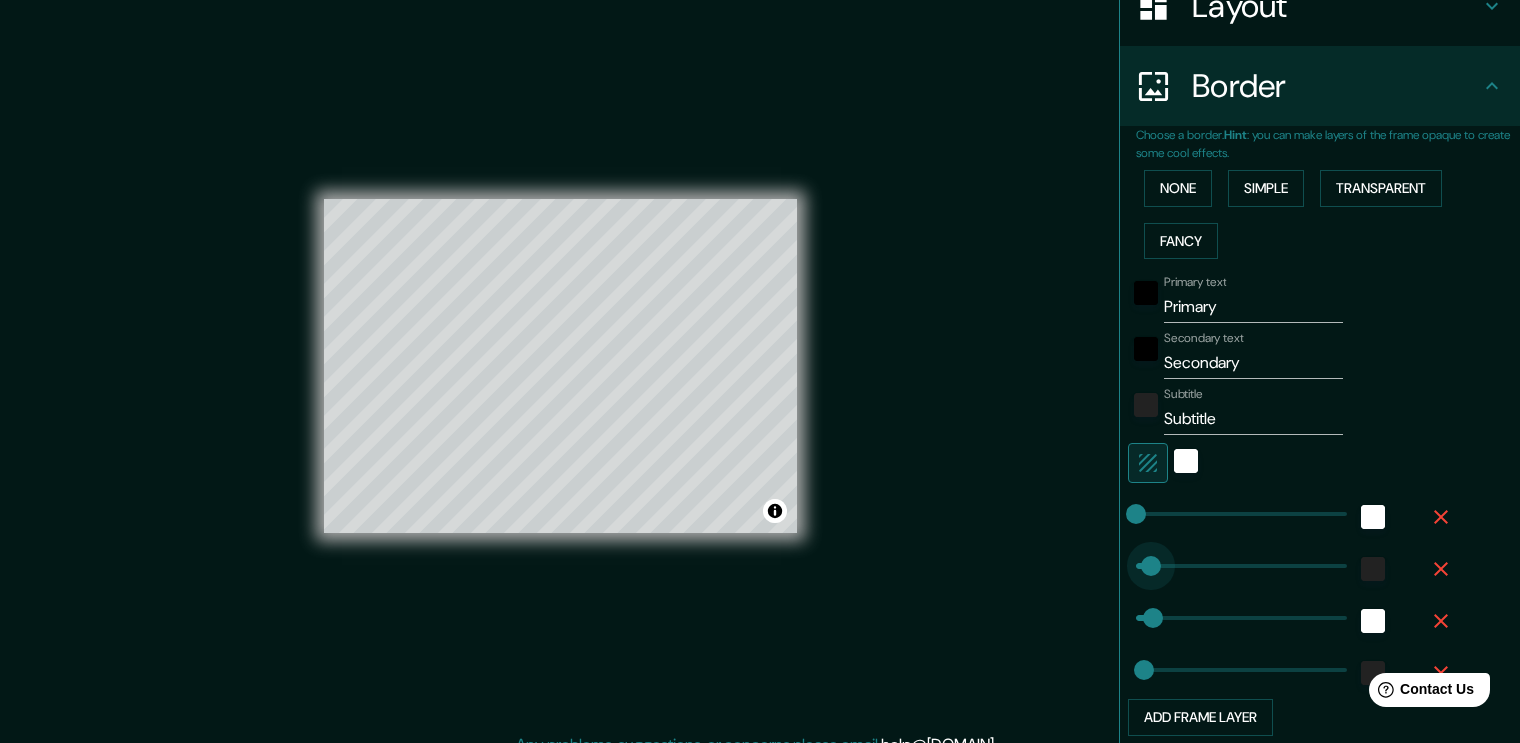 type on "[NUMBER]" 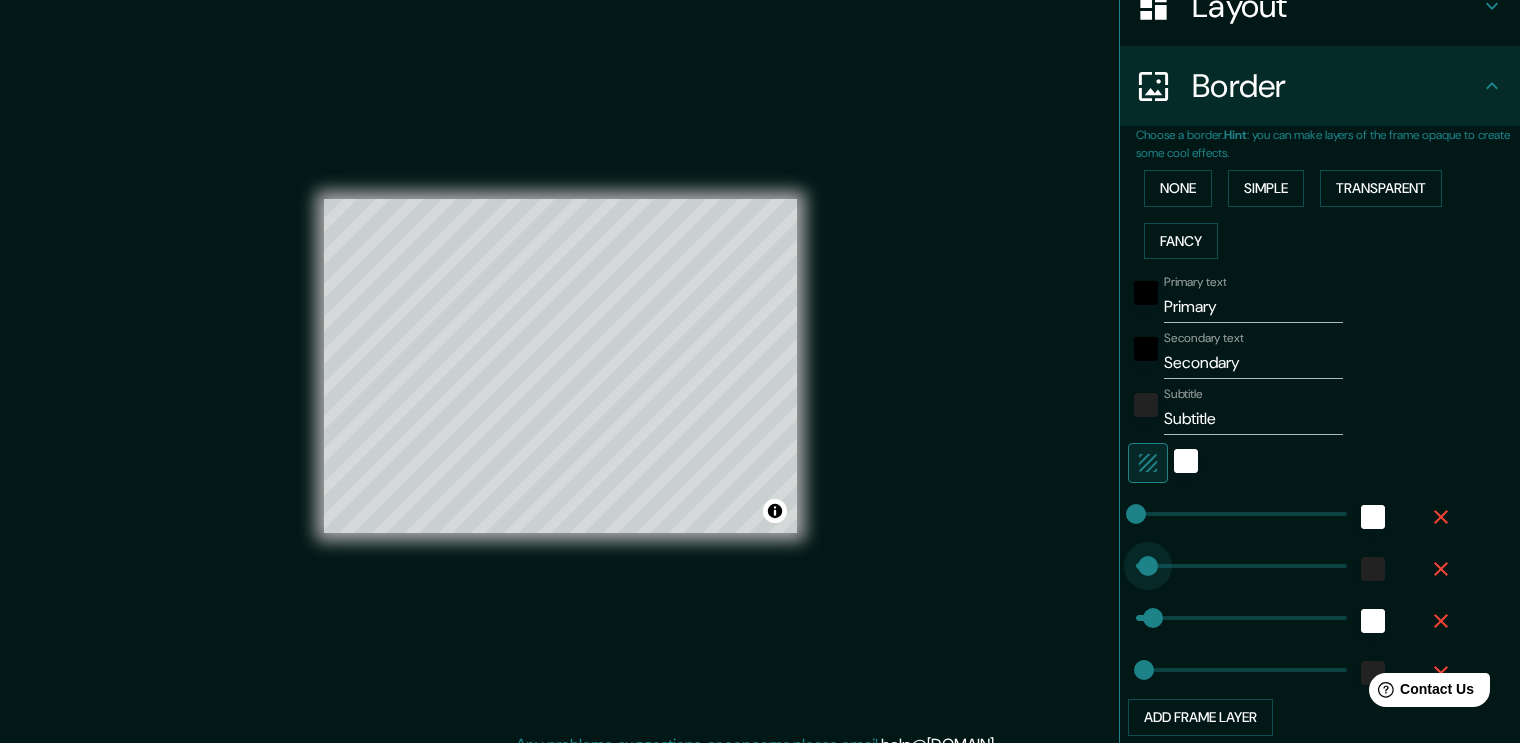type on "38" 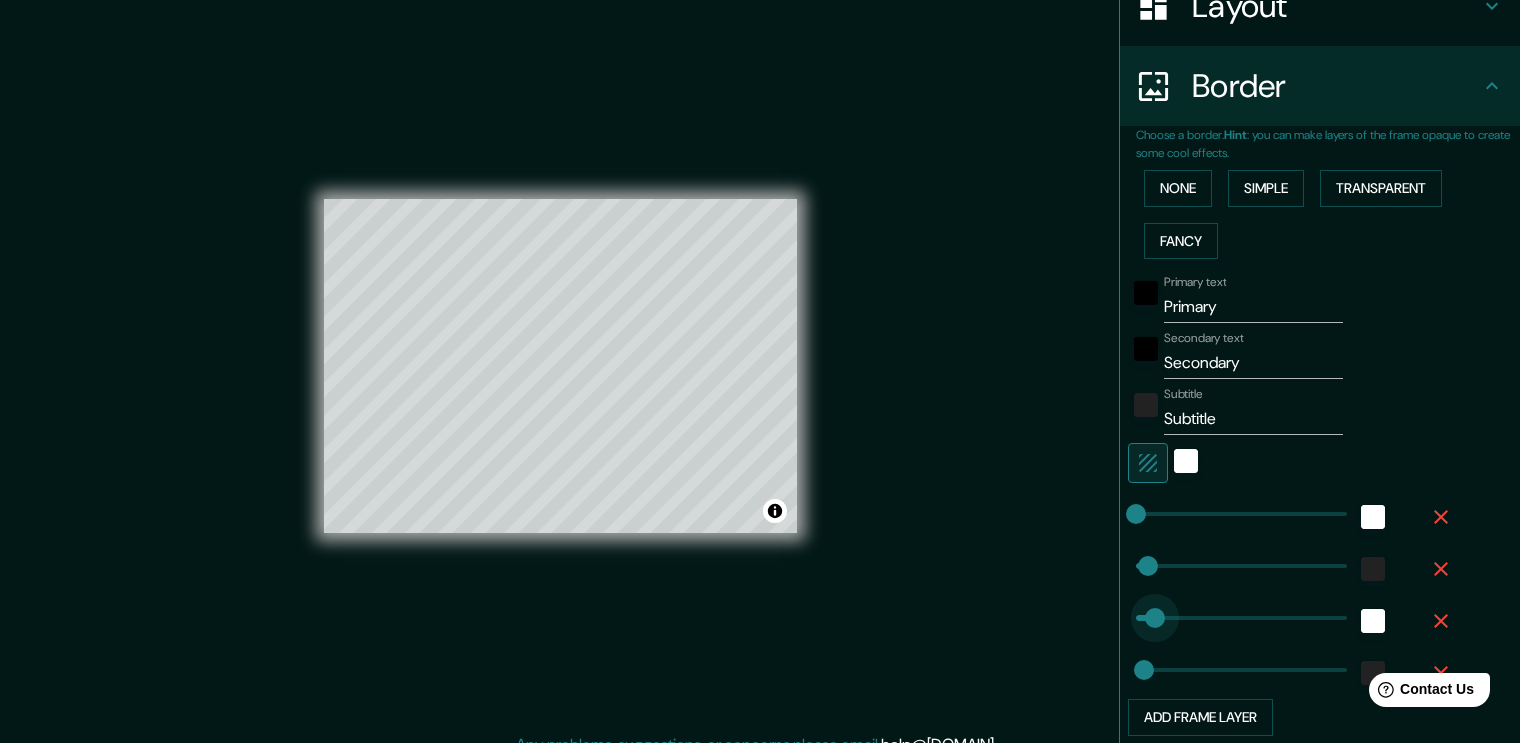 type on "[NUMBER]" 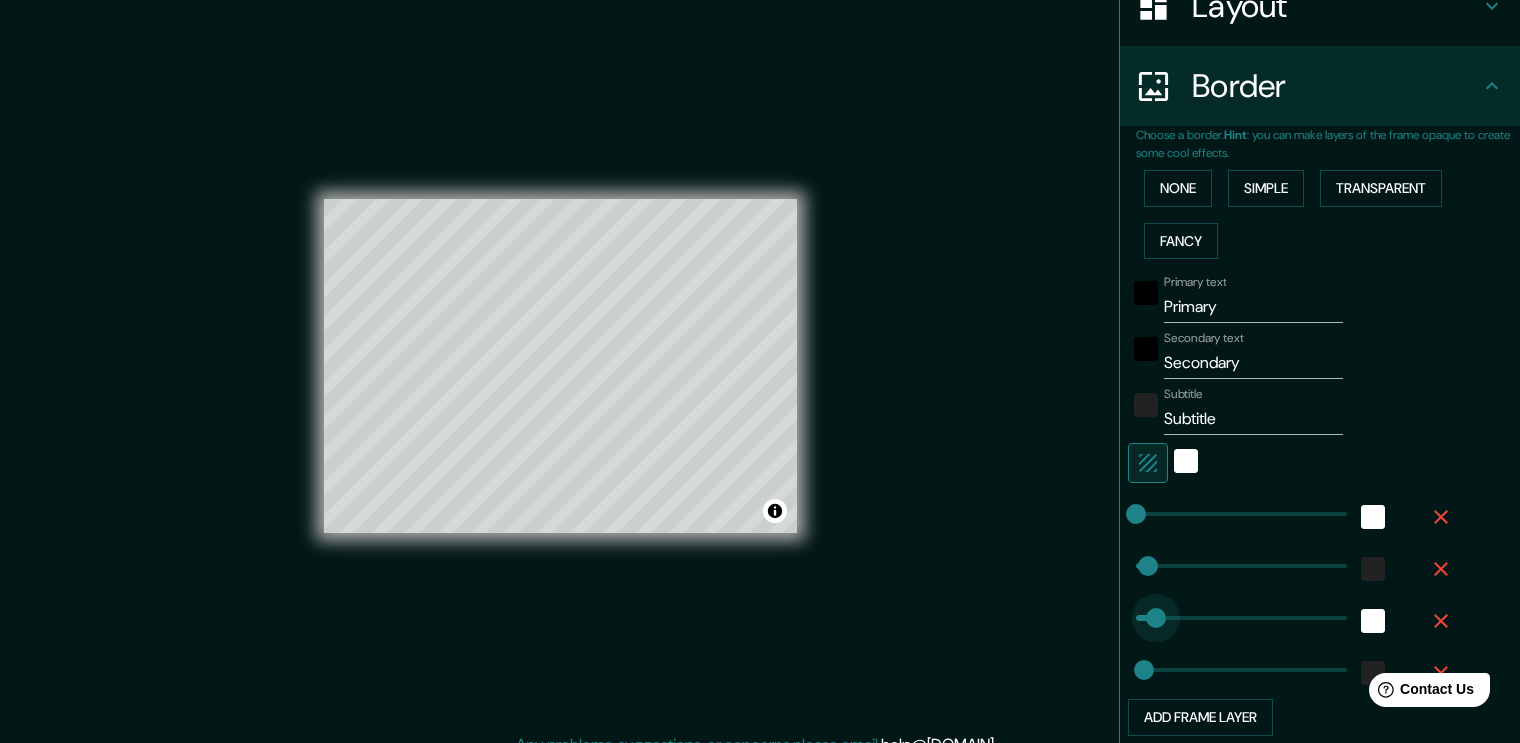 type on "[NUMBER]" 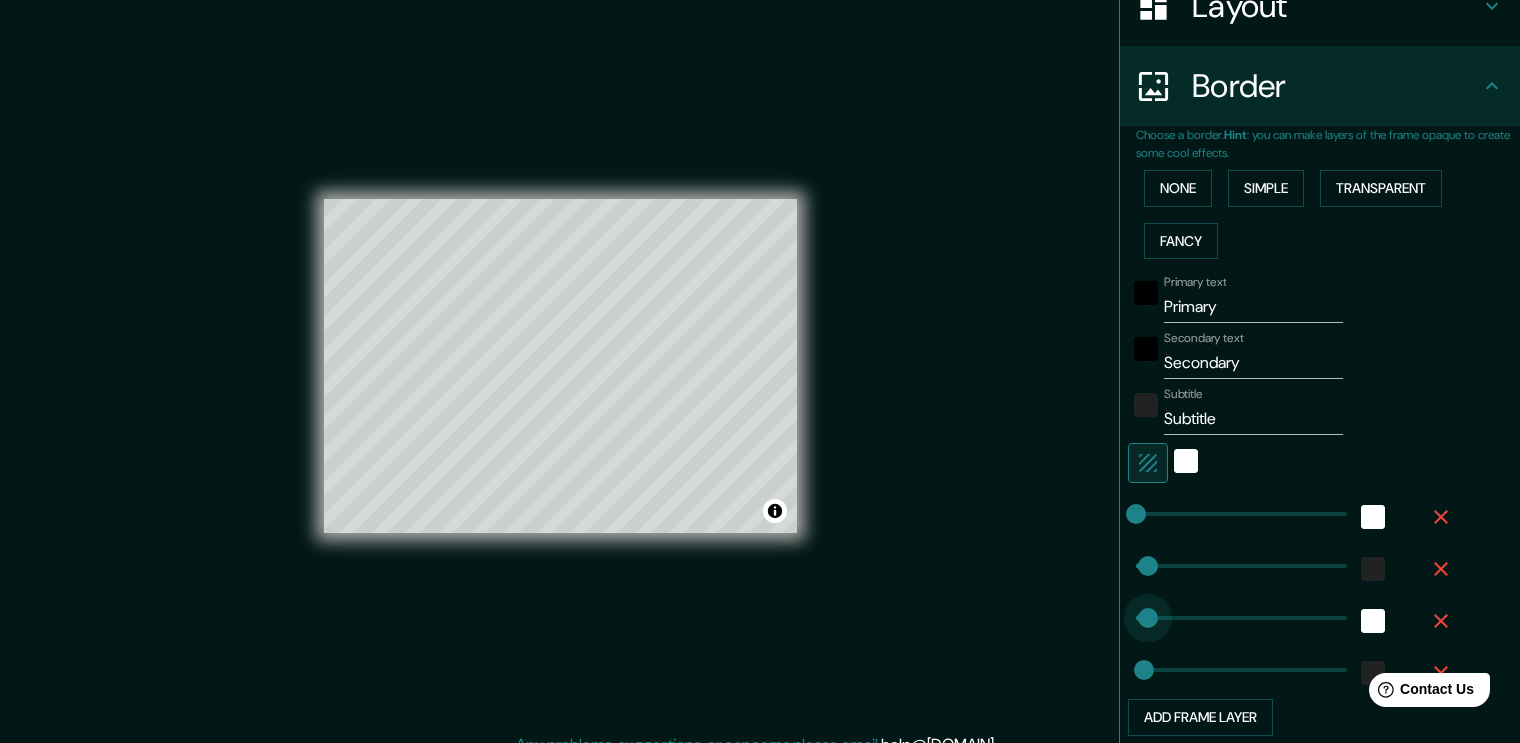 drag, startPoint x: 1150, startPoint y: 615, endPoint x: 1133, endPoint y: 614, distance: 17.029387 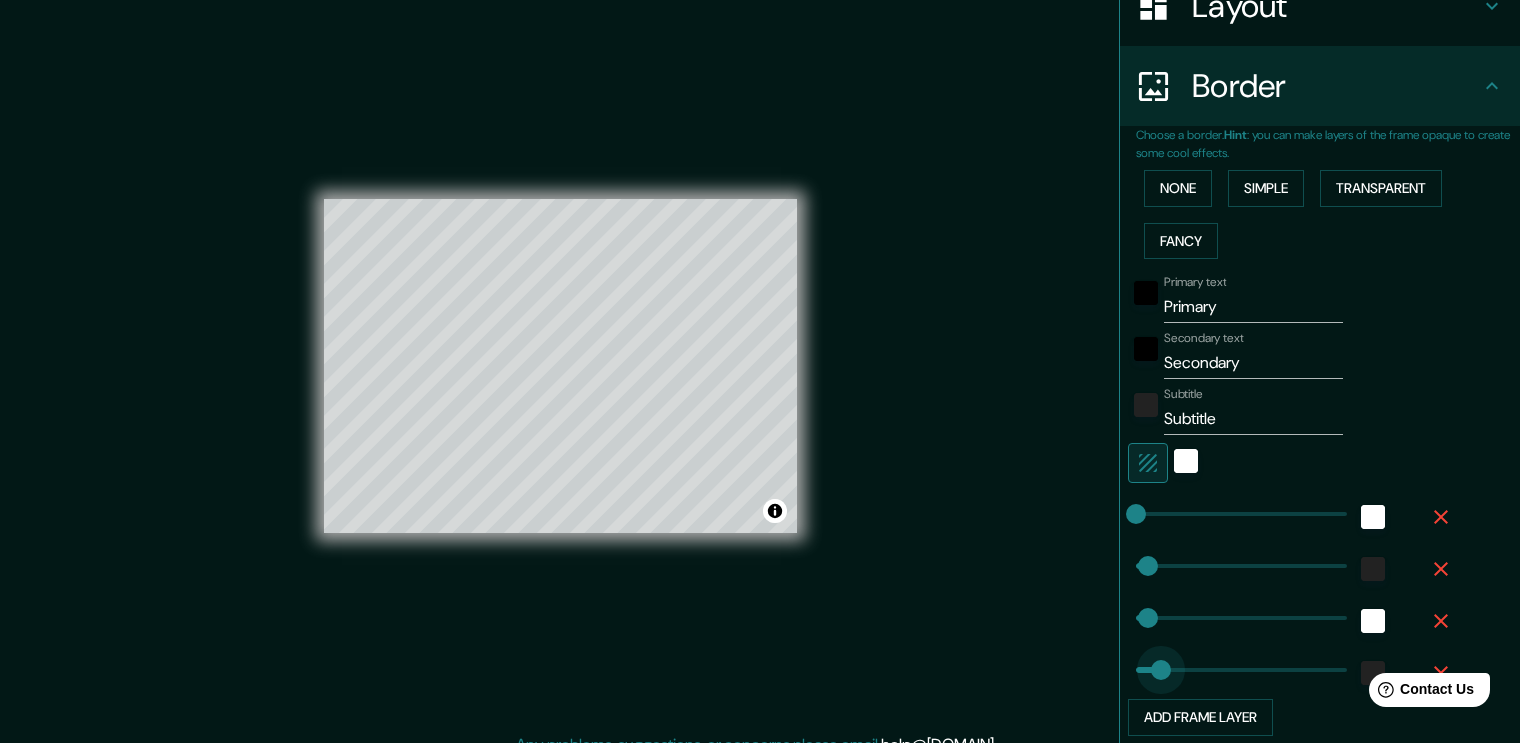 type on "[NUMBER]" 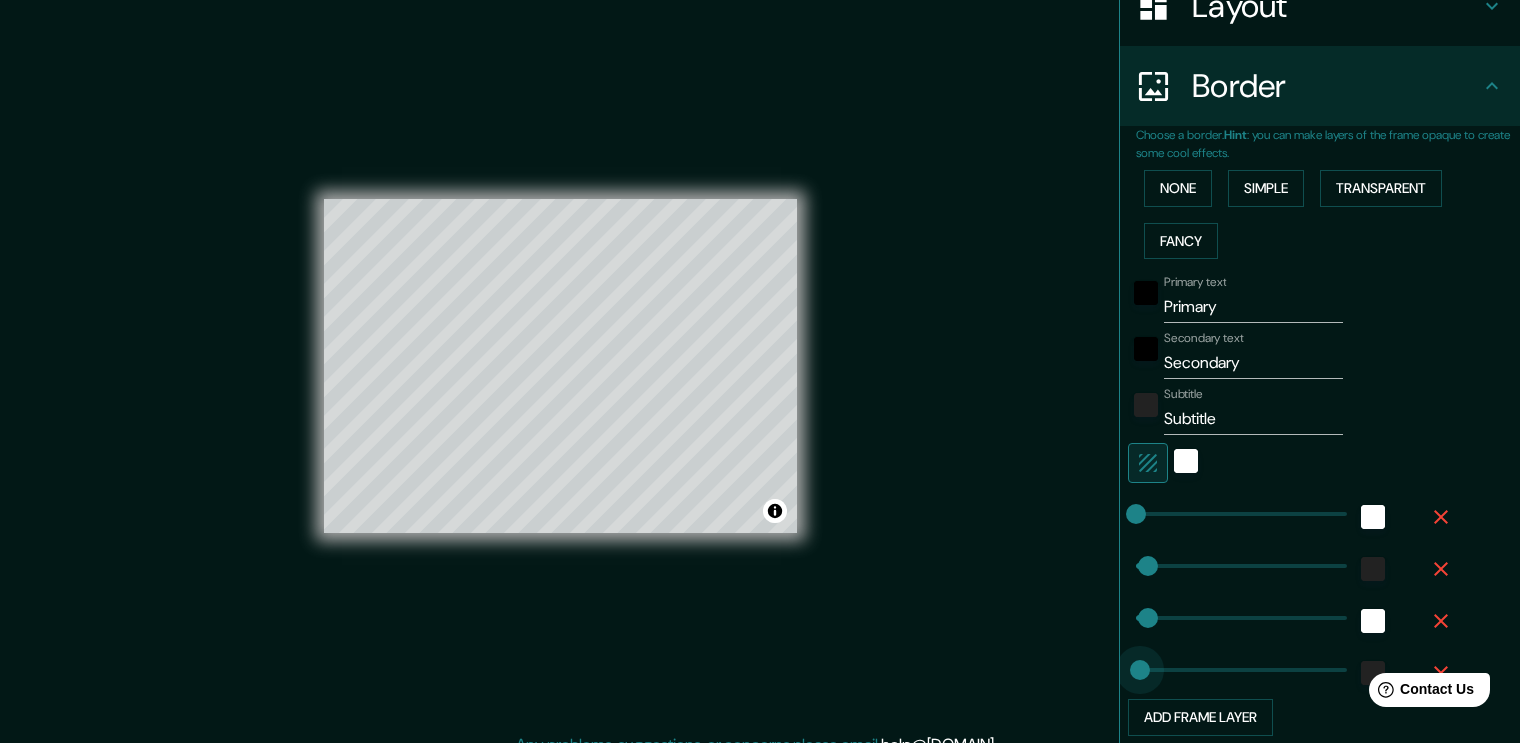type on "[NUMBER]" 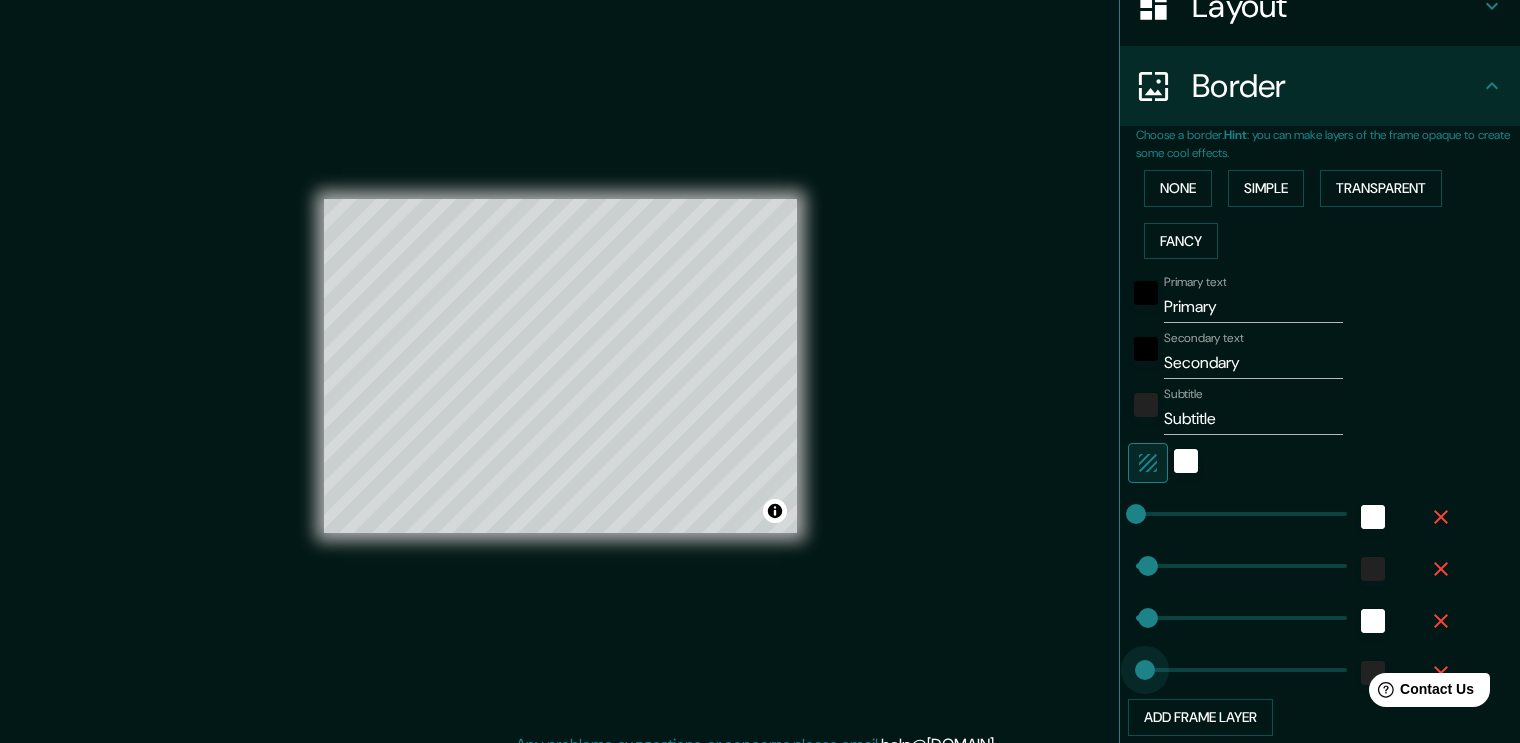 type on "[NUMBER]" 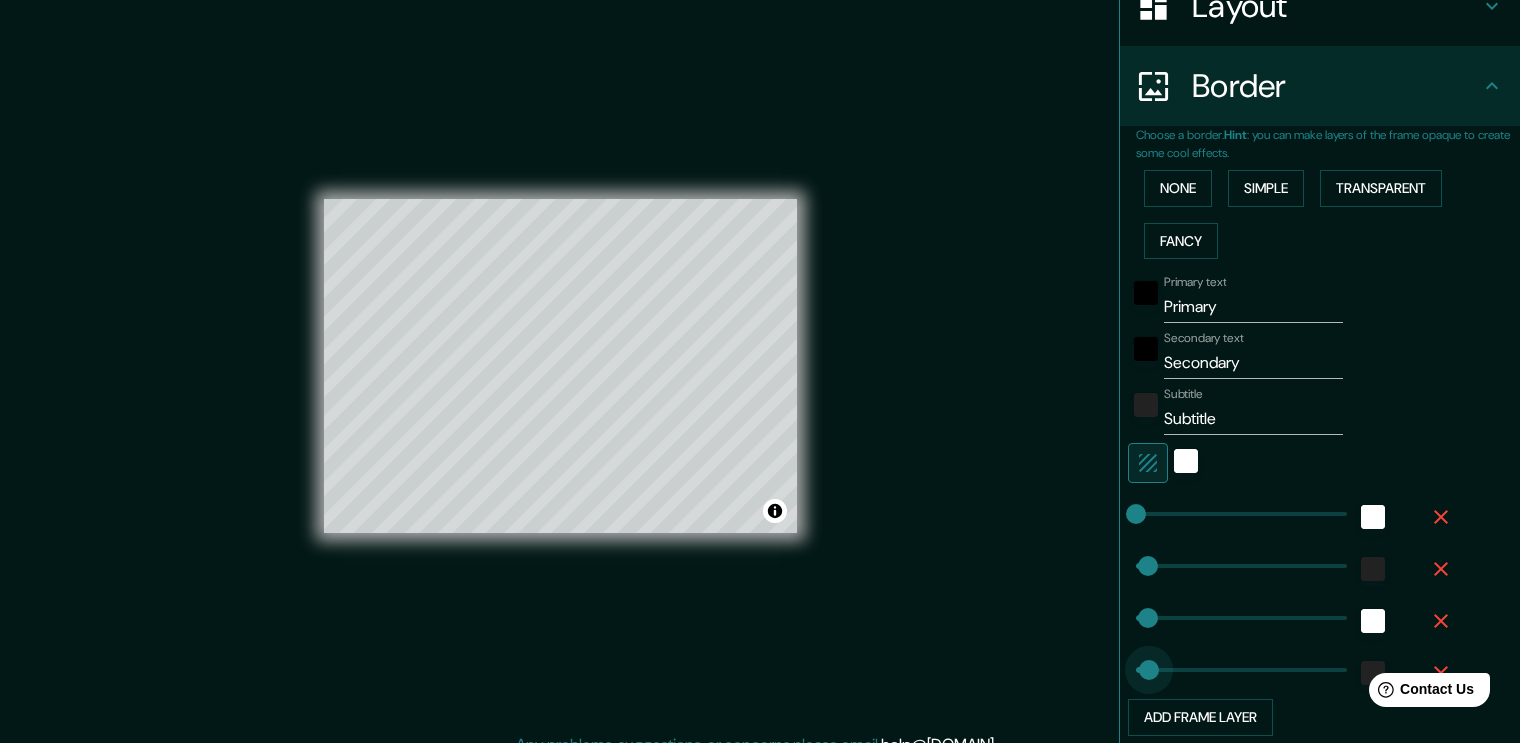 type on "18" 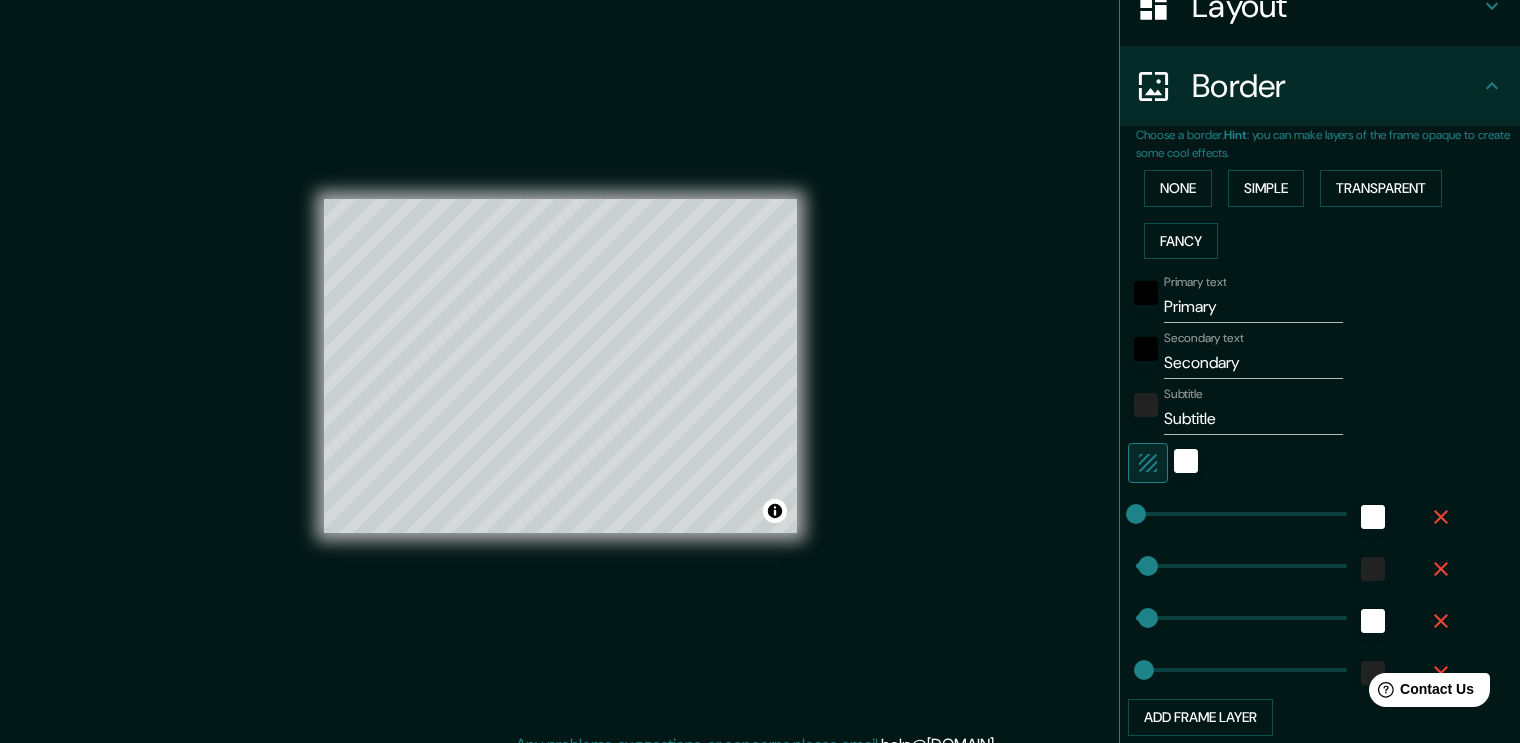 click on "[HELP] [CONTACT] [US]" at bounding box center (1420, 686) 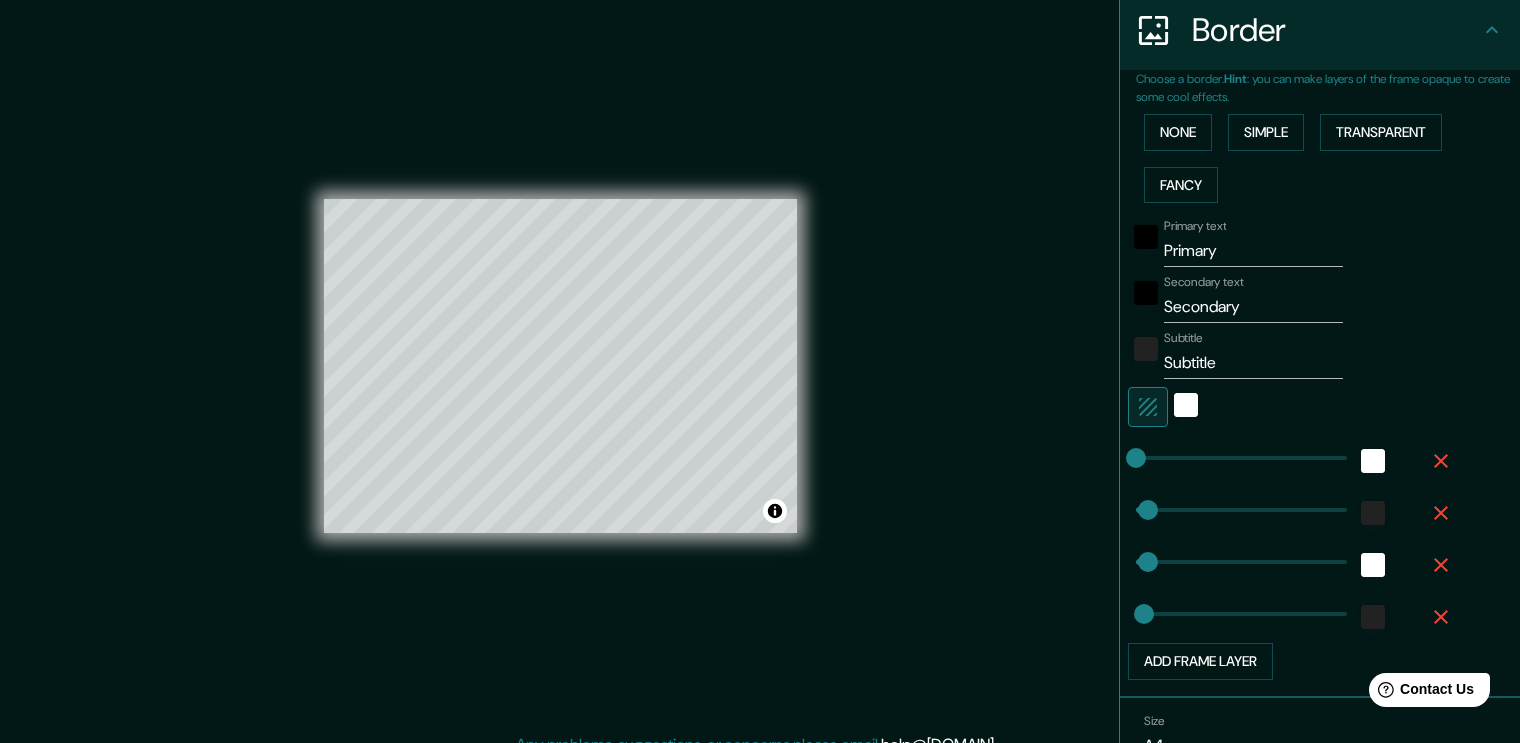 scroll, scrollTop: 496, scrollLeft: 0, axis: vertical 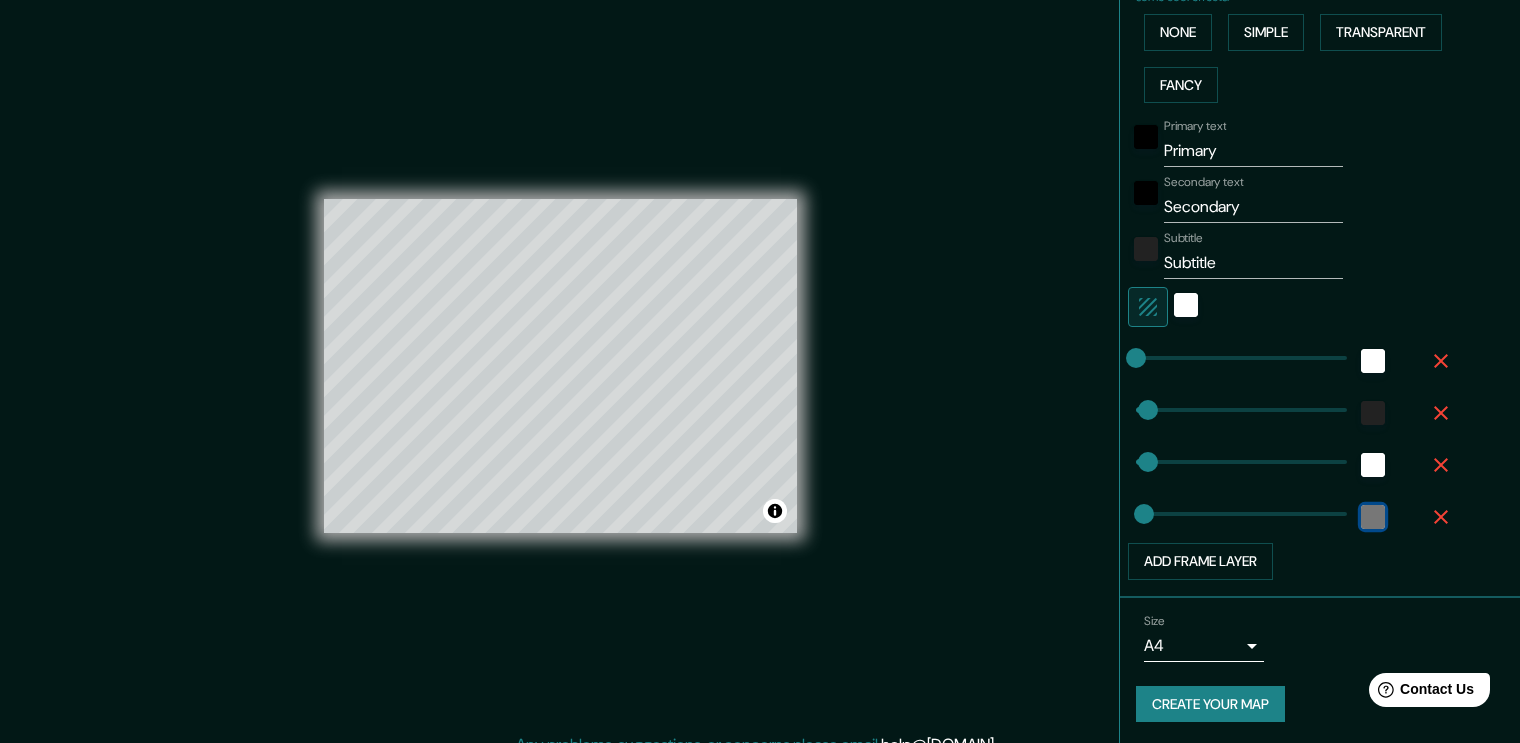 click at bounding box center (1373, 517) 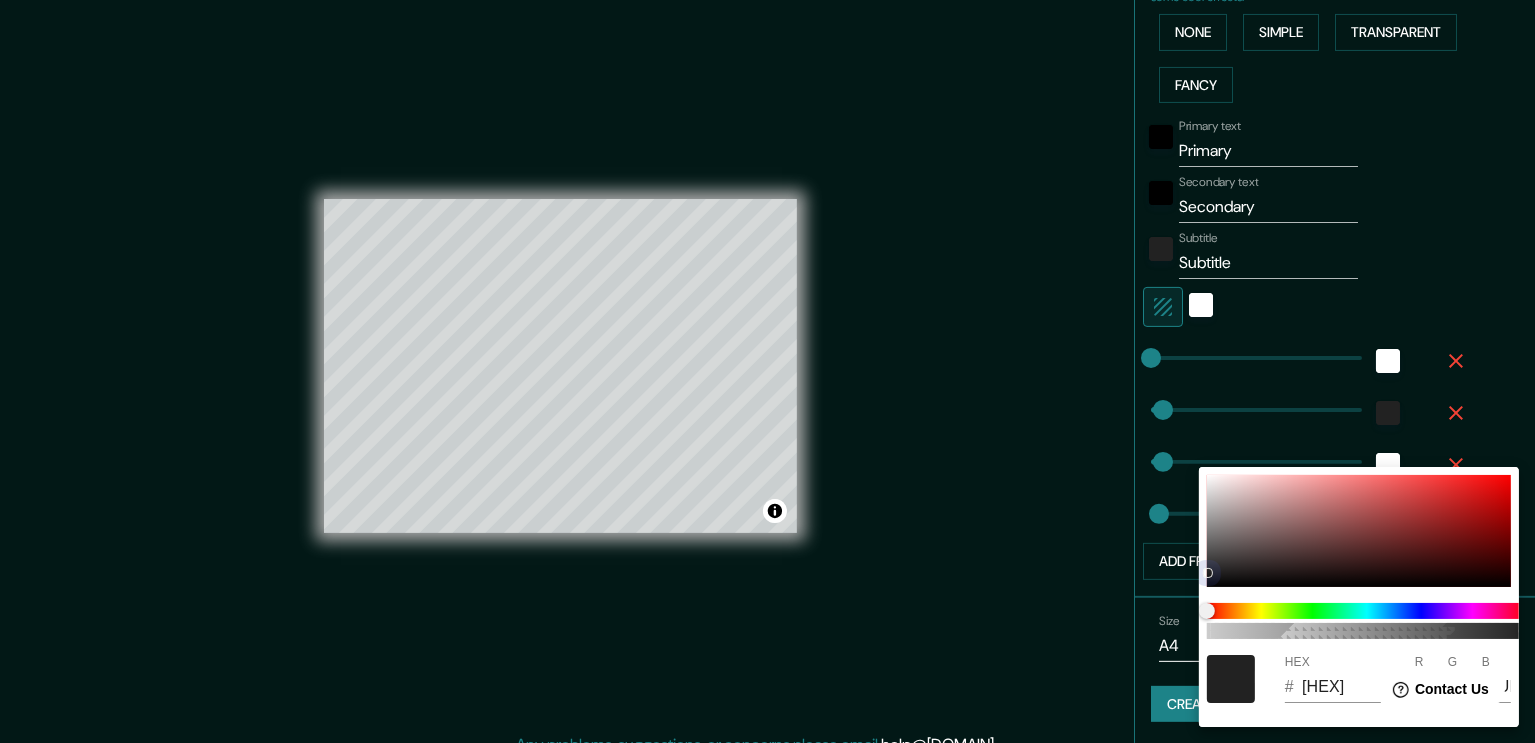type on "[HEX]" 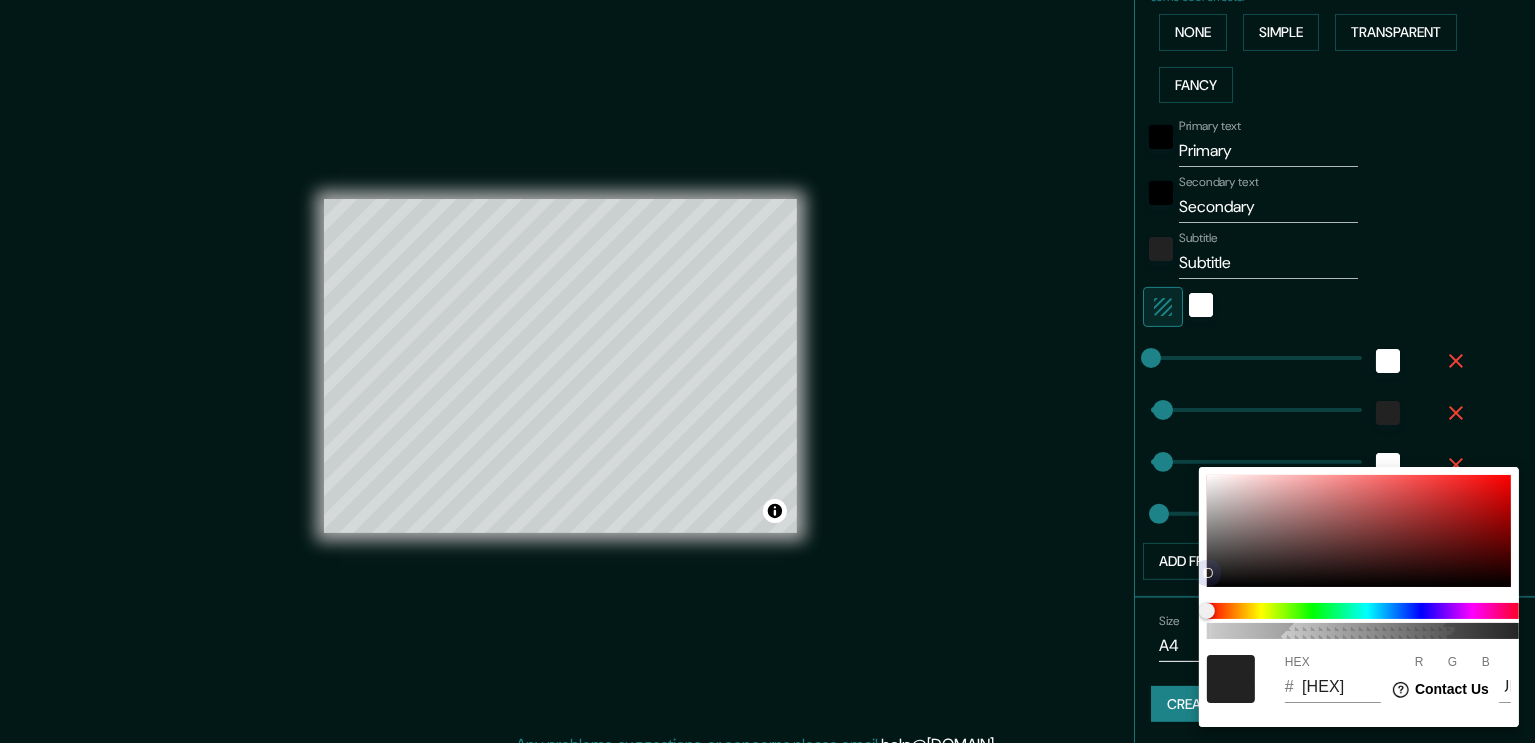 type on "255" 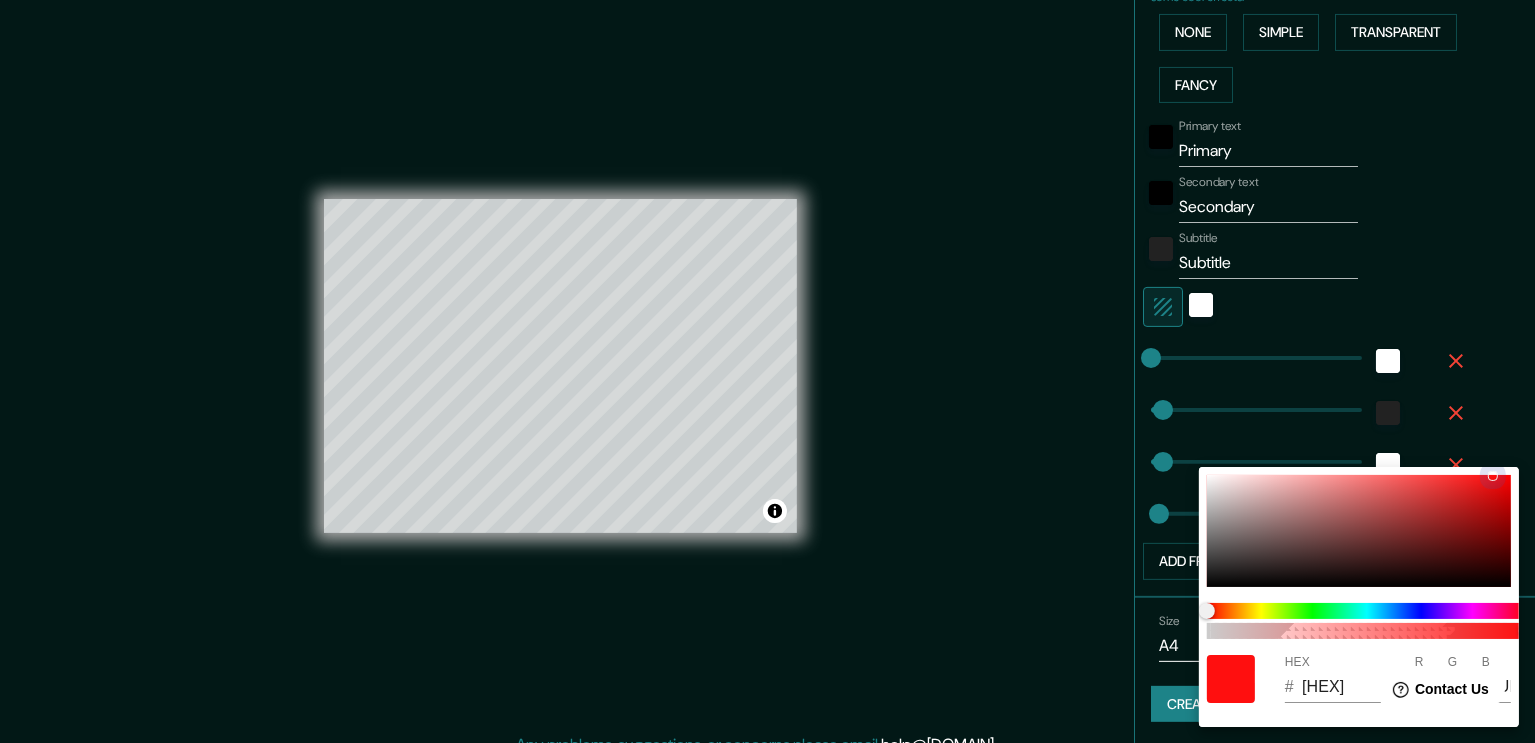 drag, startPoint x: 1497, startPoint y: 466, endPoint x: 1532, endPoint y: 459, distance: 35.69314 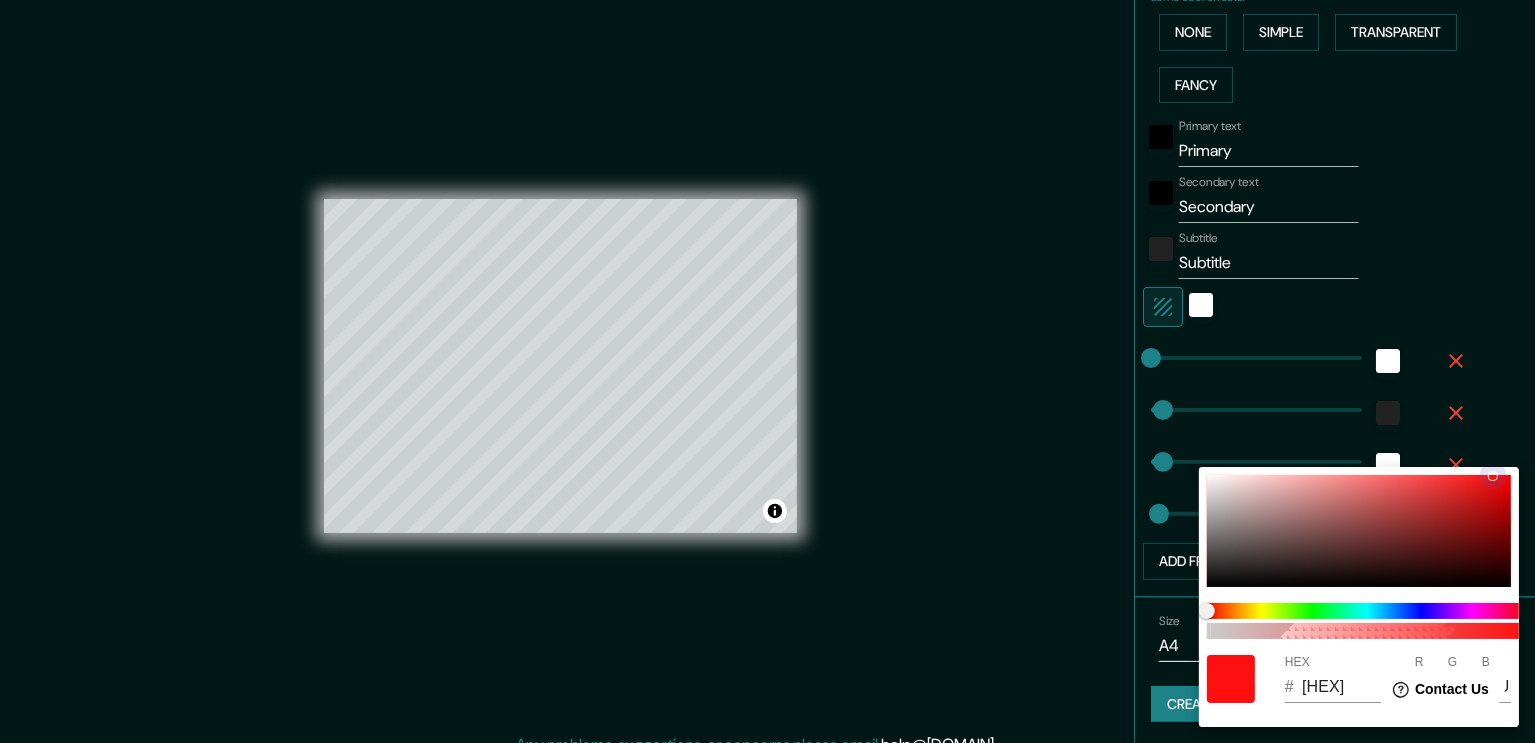 click on "[NUMBER] HEX # [HEX] R [NUMBER] G [NUMBER] B [NUMBER]" at bounding box center [767, 371] 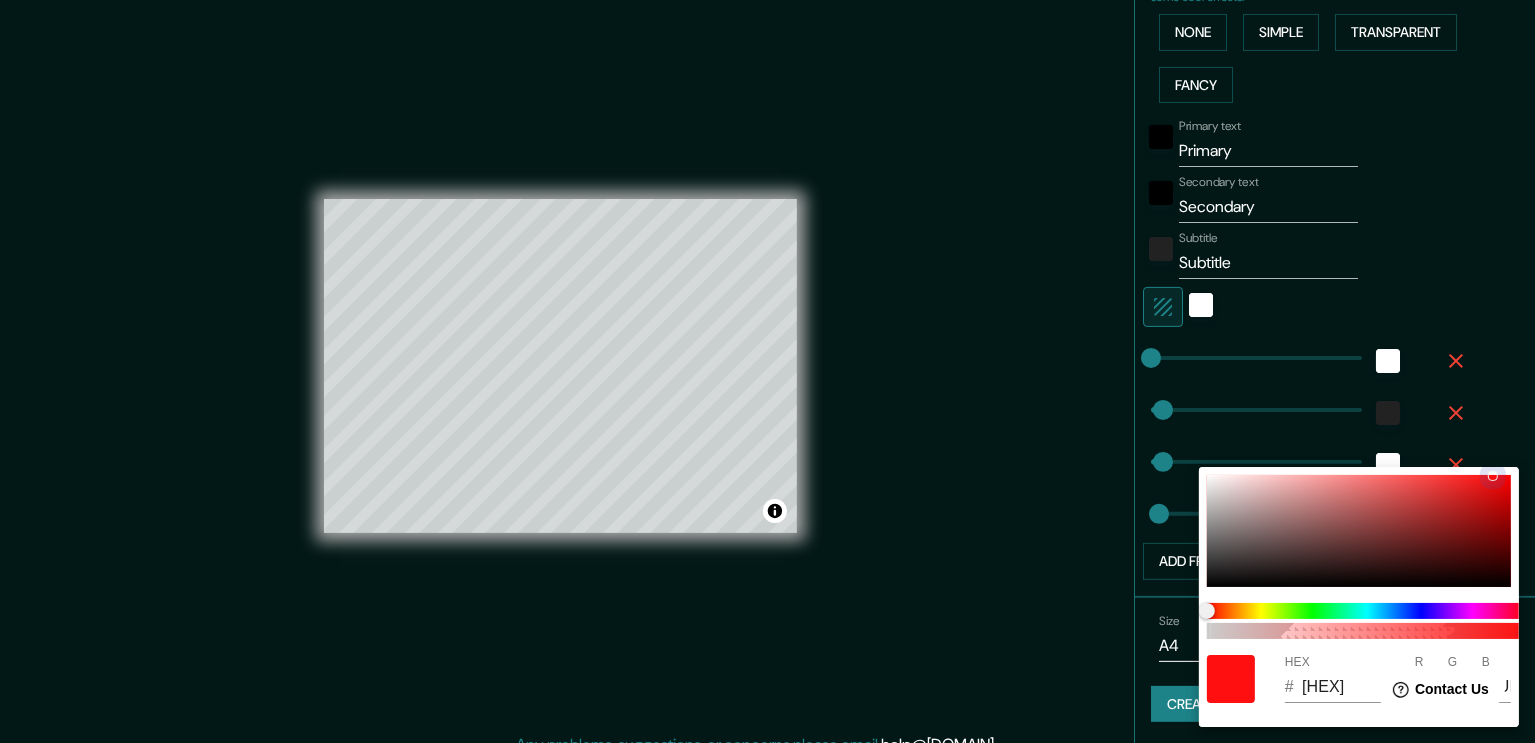 click at bounding box center [1359, 531] 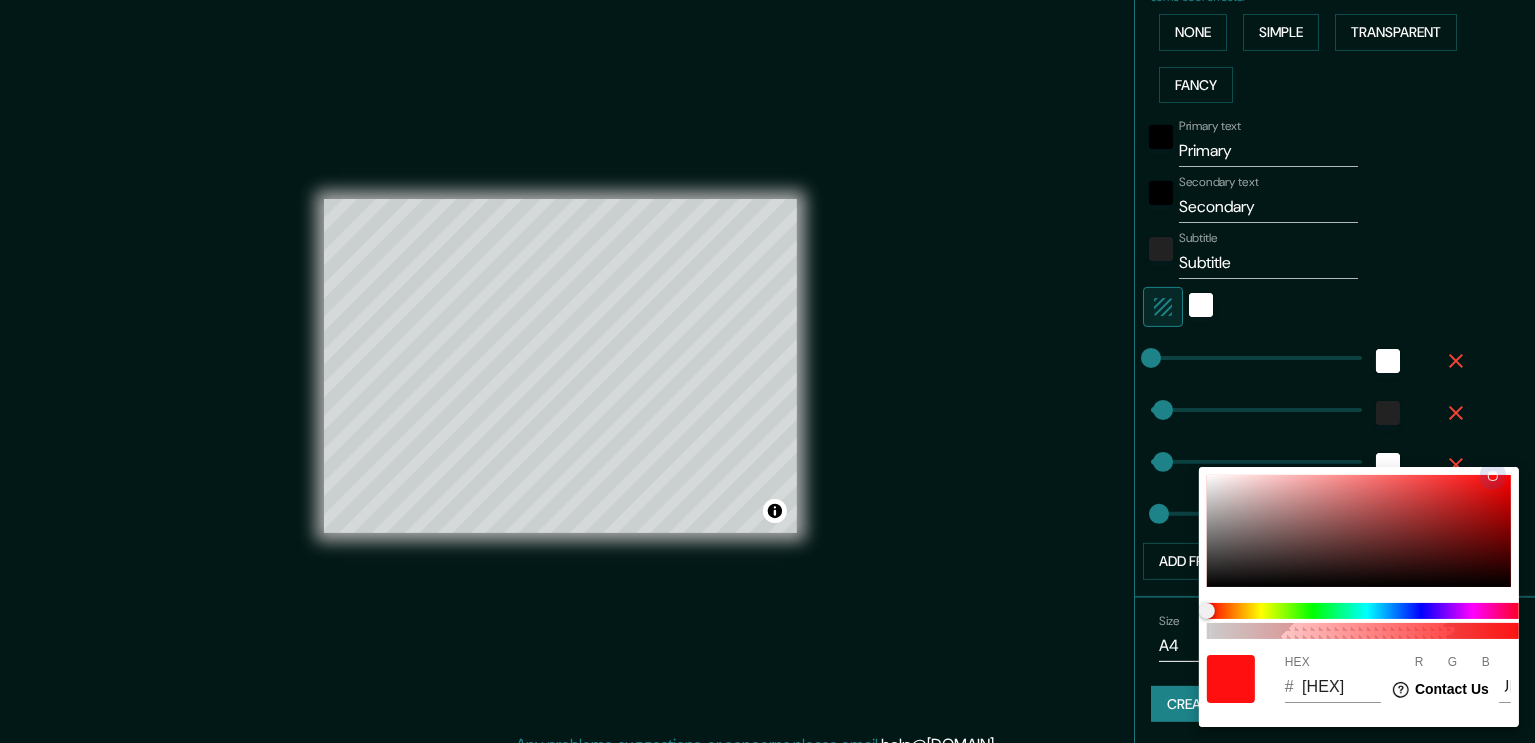 type on "[HEX]" 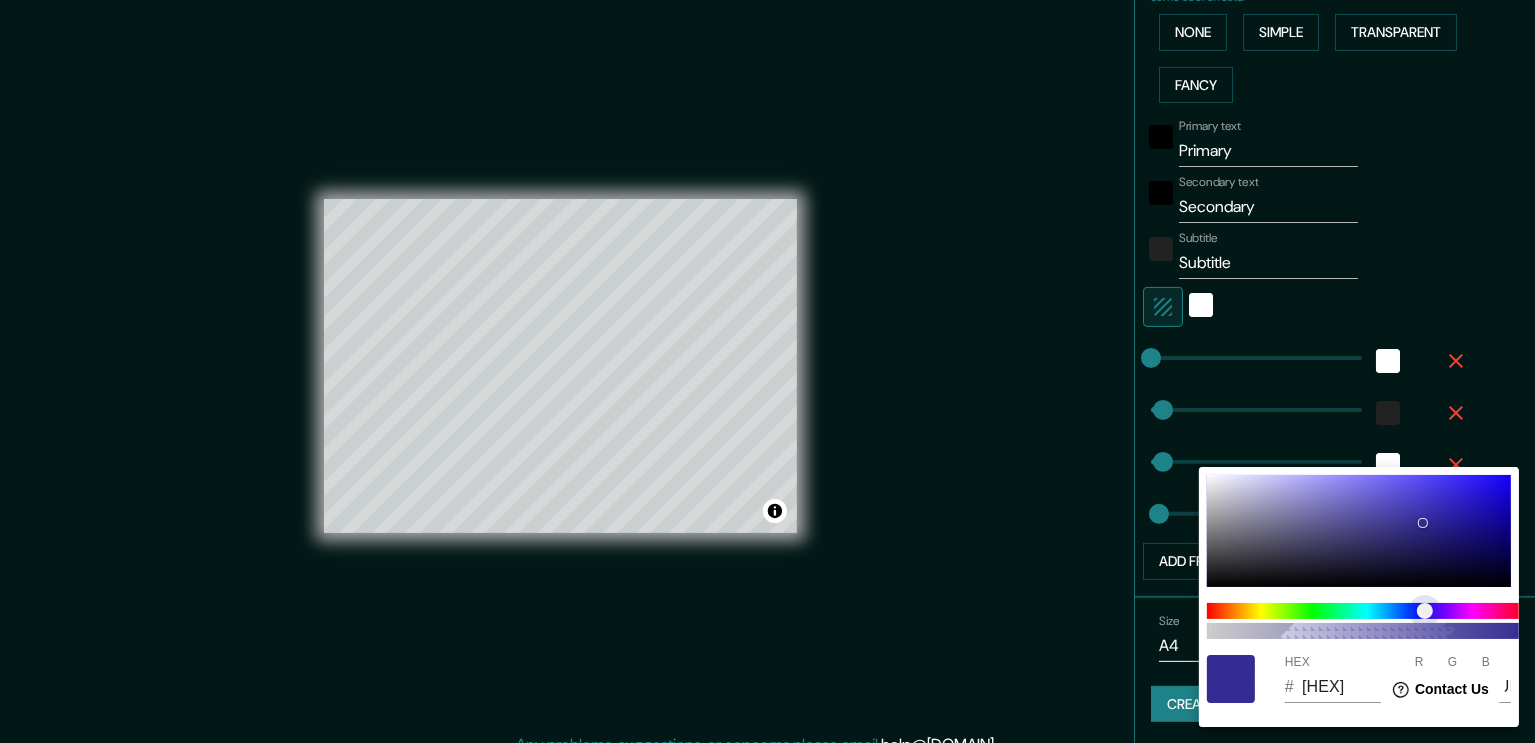drag, startPoint x: 1373, startPoint y: 609, endPoint x: 1425, endPoint y: 615, distance: 52.34501 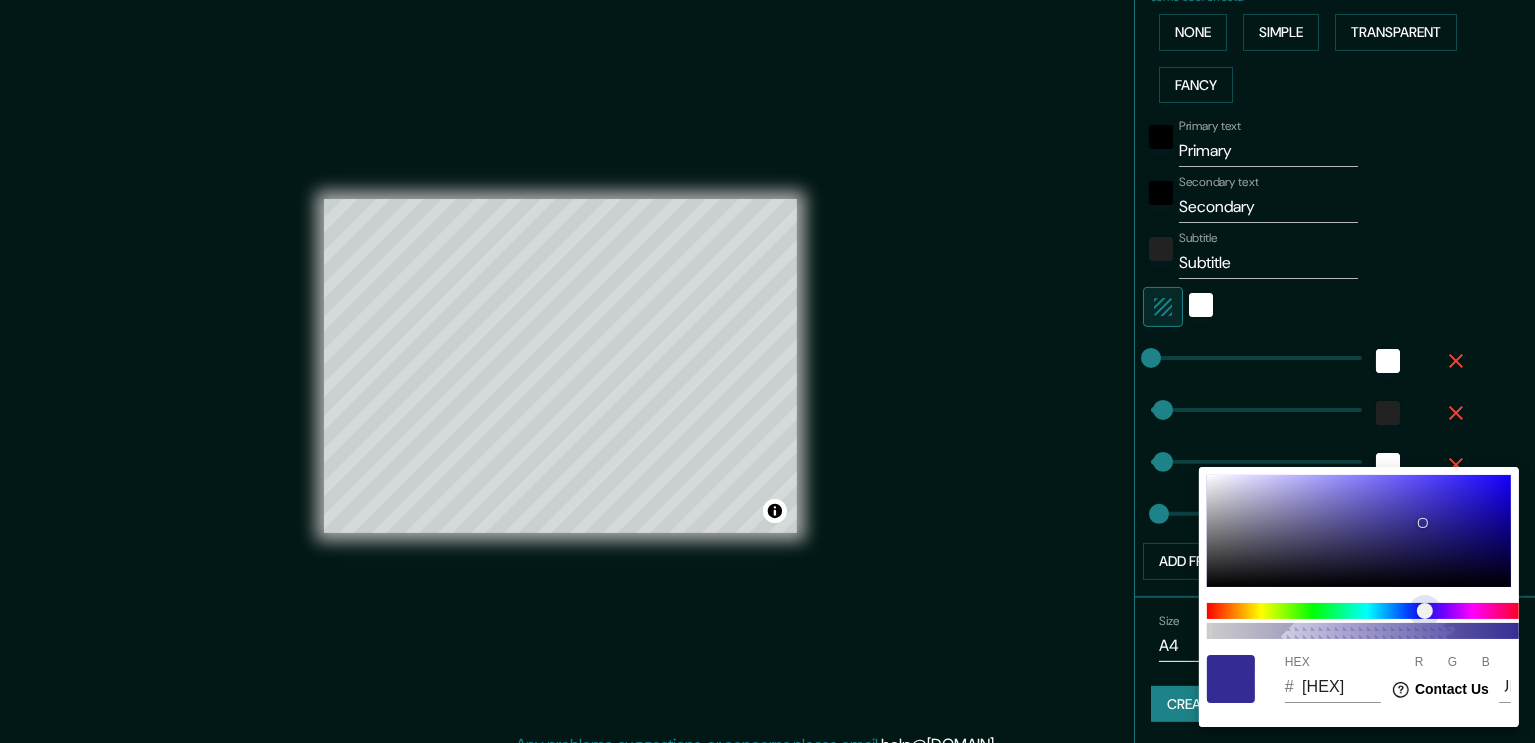 click at bounding box center (1367, 611) 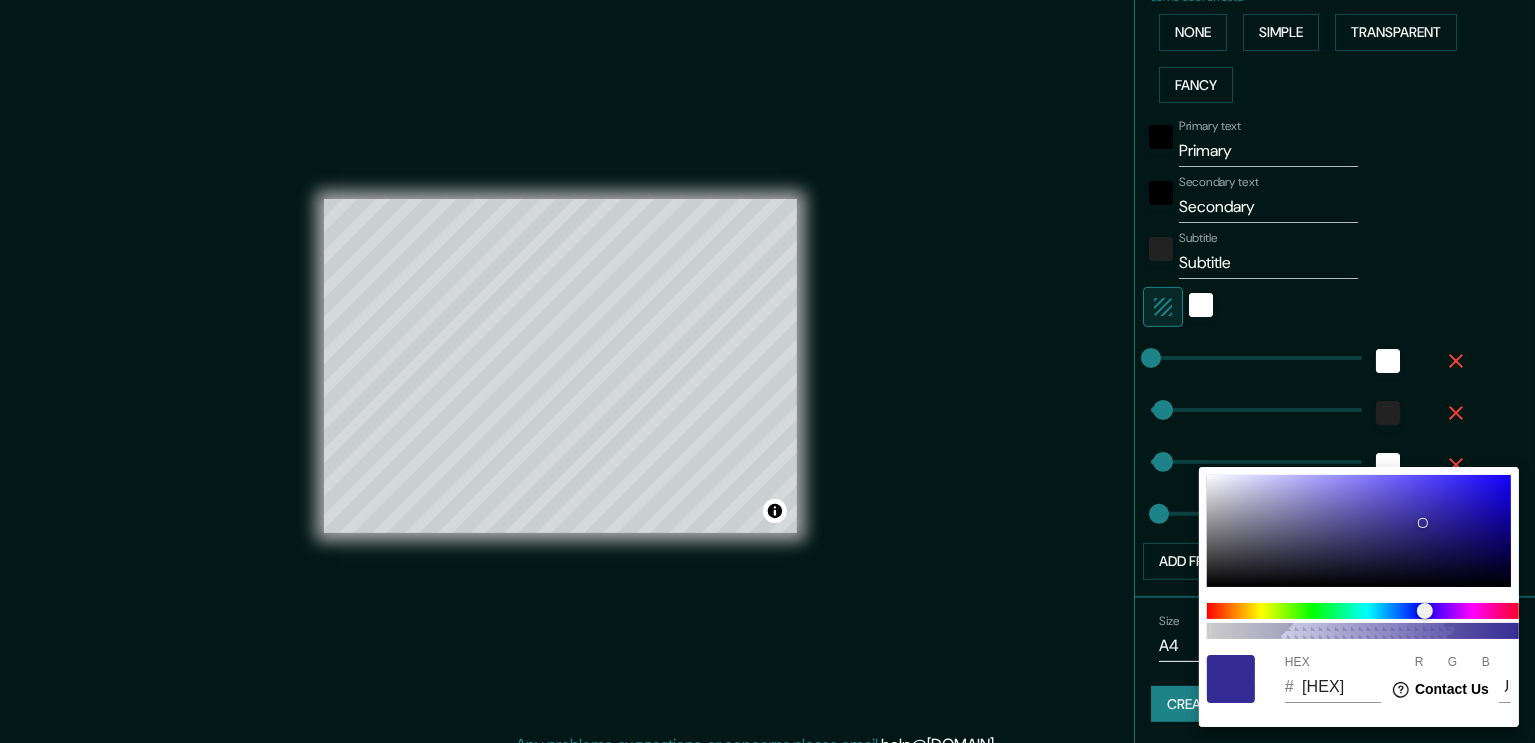 click at bounding box center (767, 371) 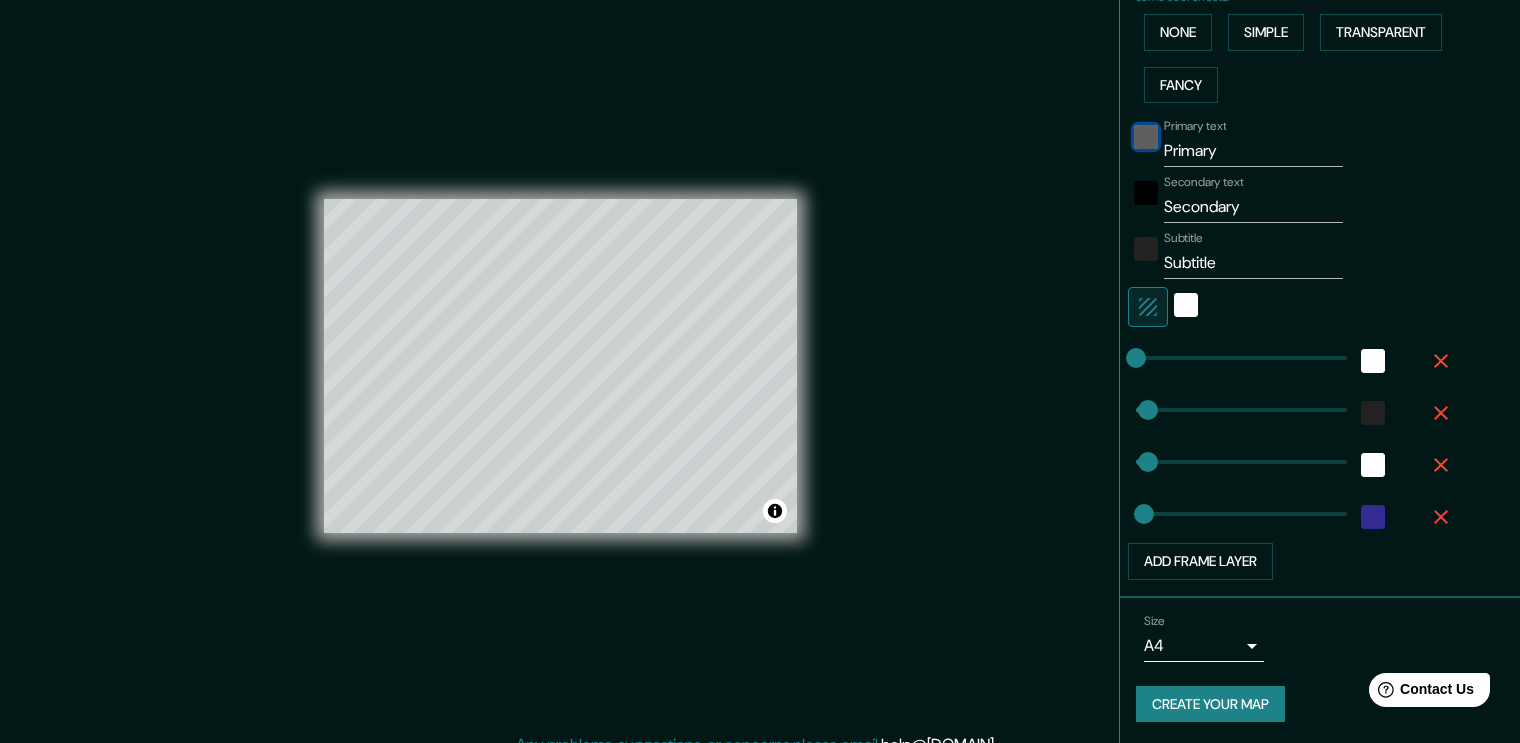 click at bounding box center (1146, 137) 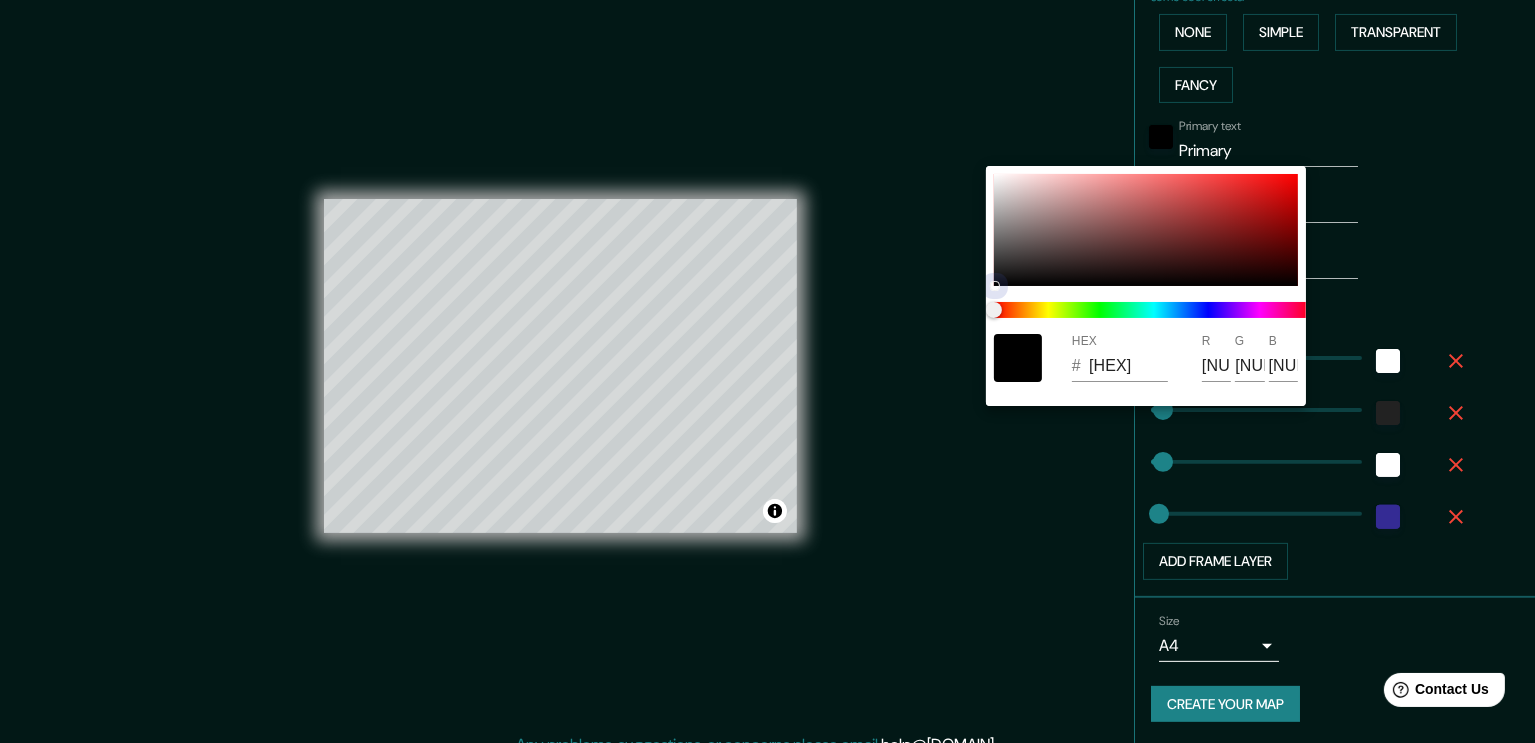 click at bounding box center (1146, 230) 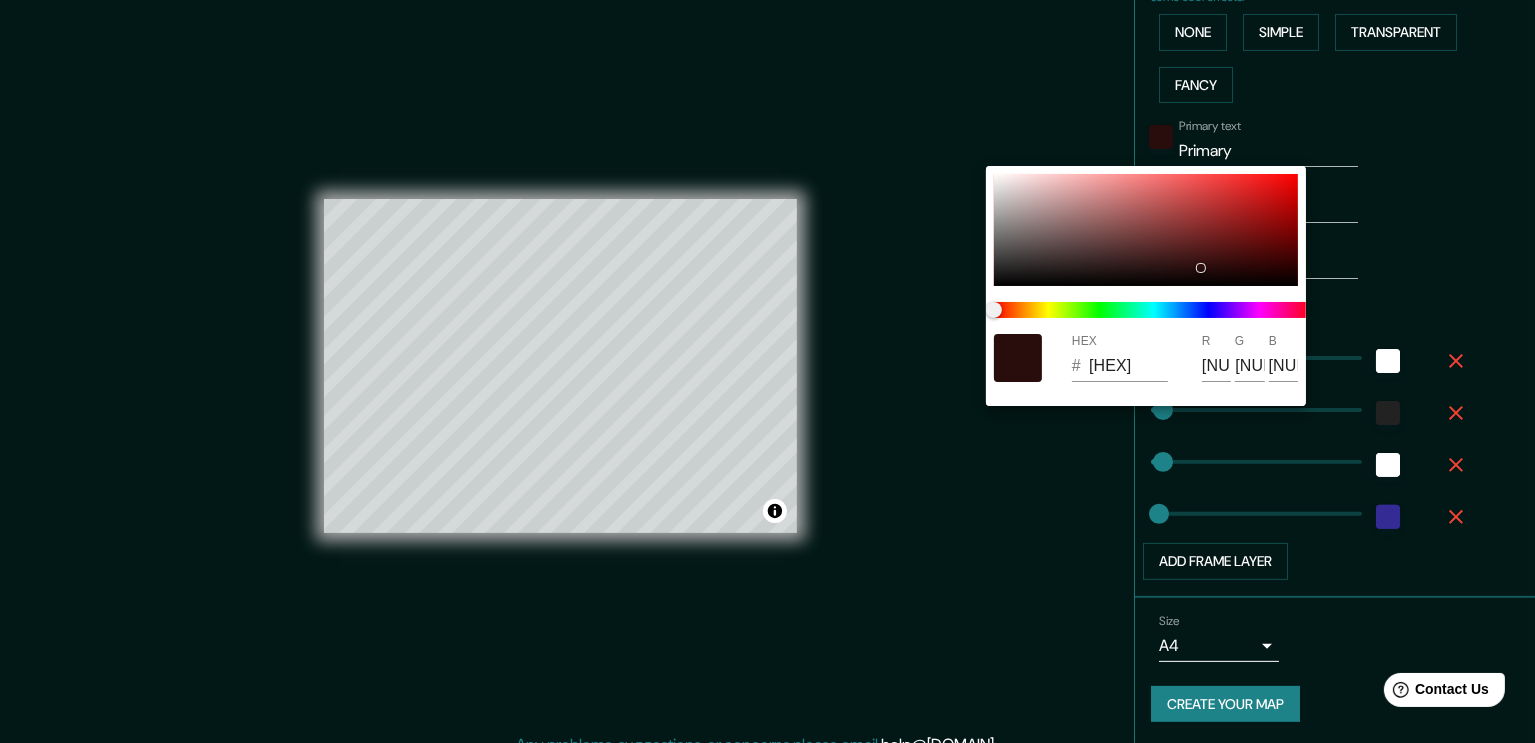 click at bounding box center [1154, 310] 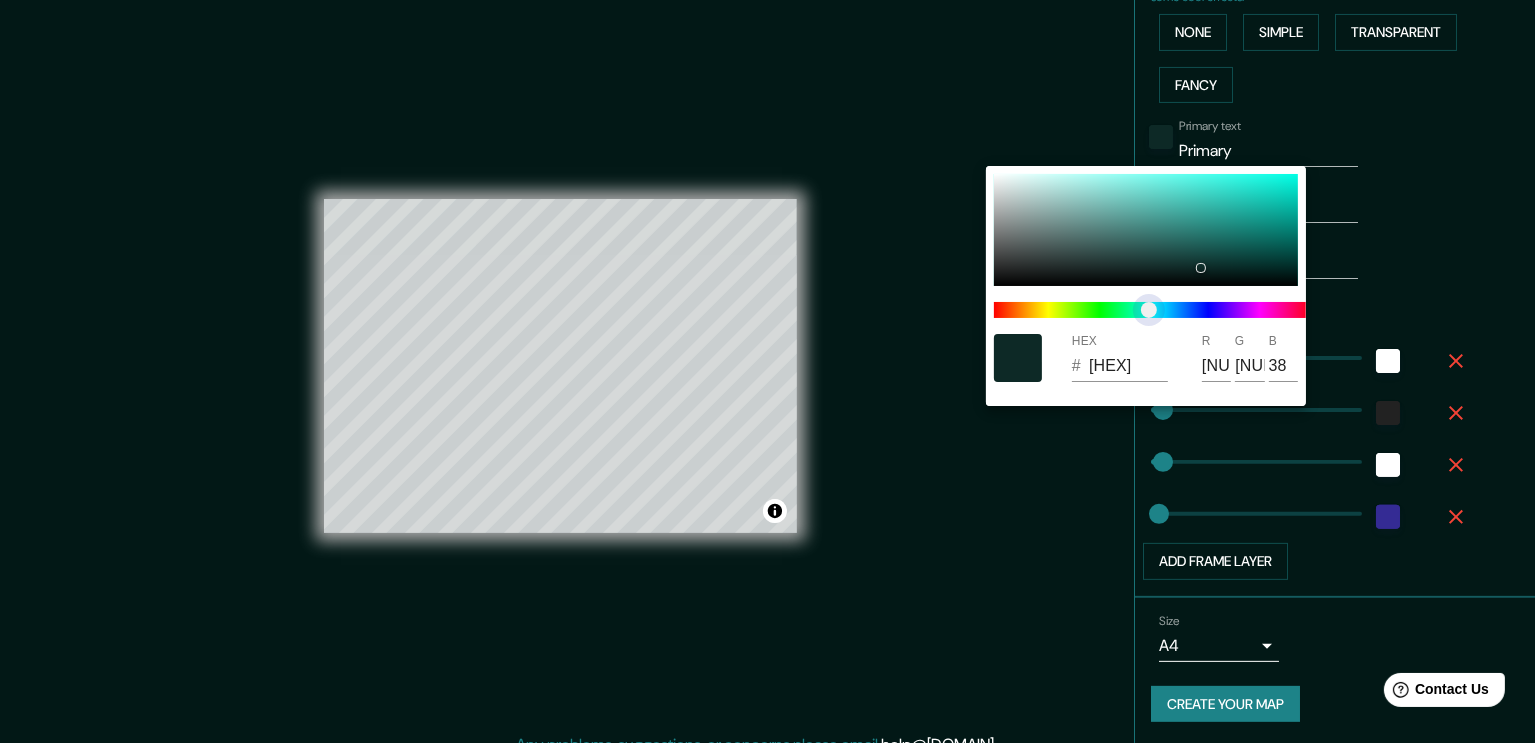 click at bounding box center (1154, 310) 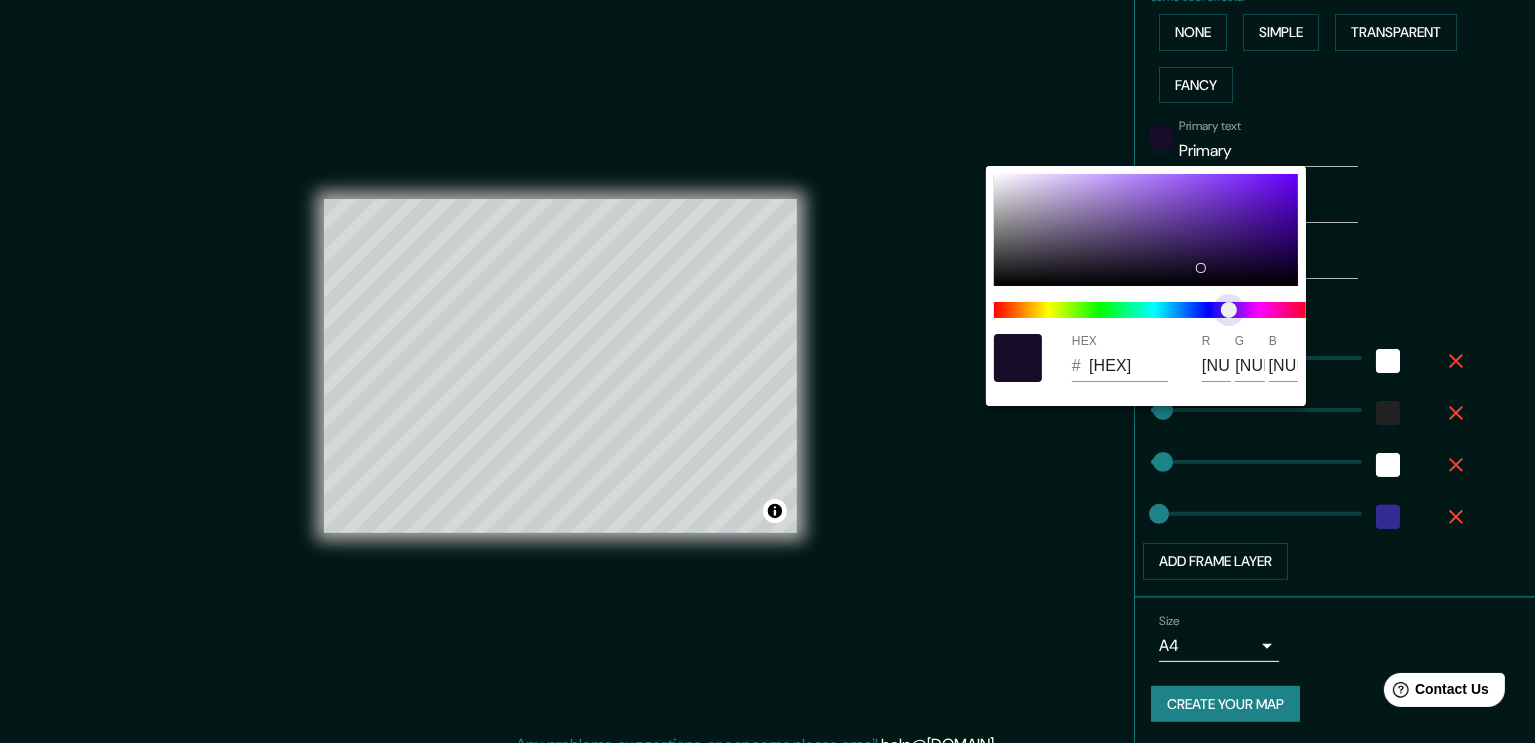 drag, startPoint x: 1145, startPoint y: 306, endPoint x: 1232, endPoint y: 327, distance: 89.498604 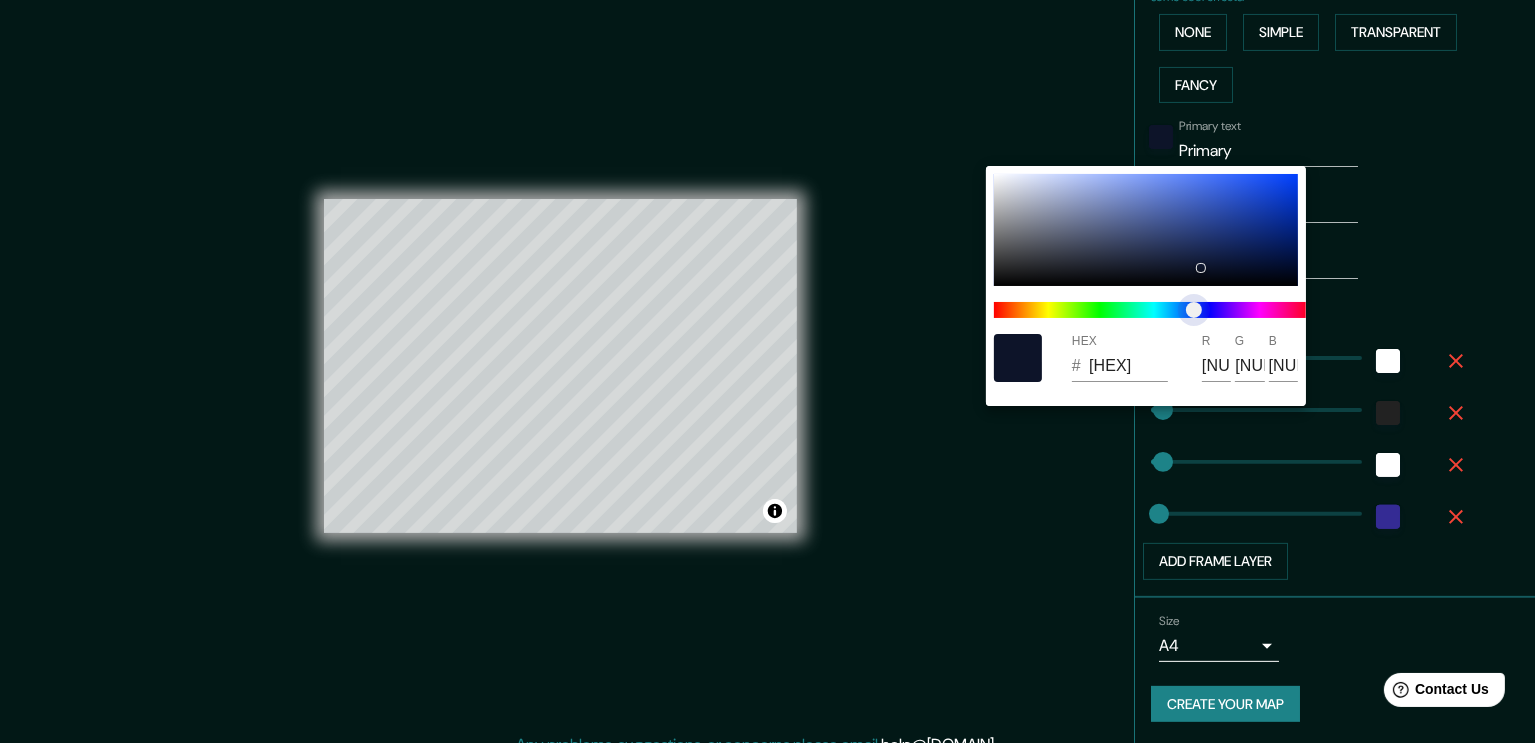 click at bounding box center [1154, 310] 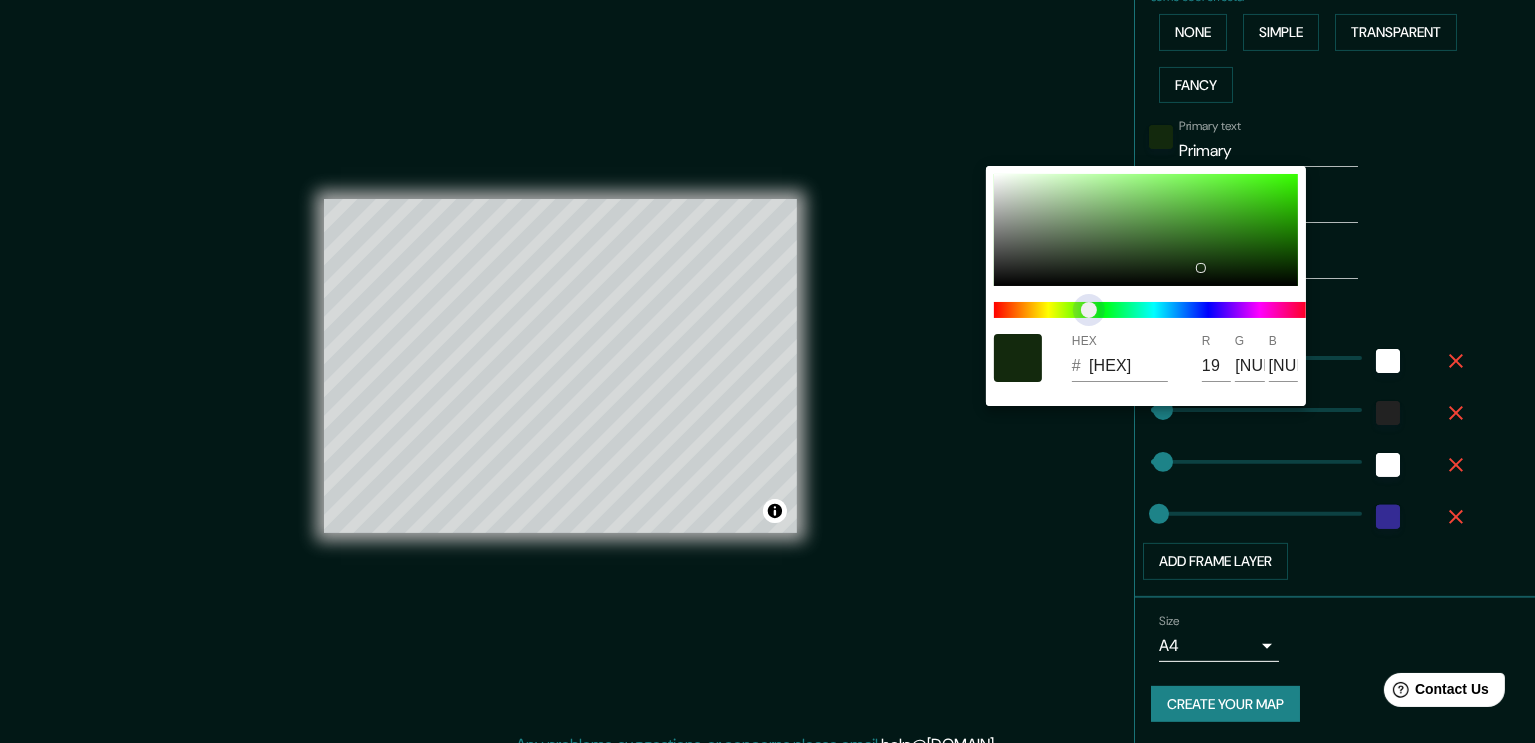 click at bounding box center [1154, 310] 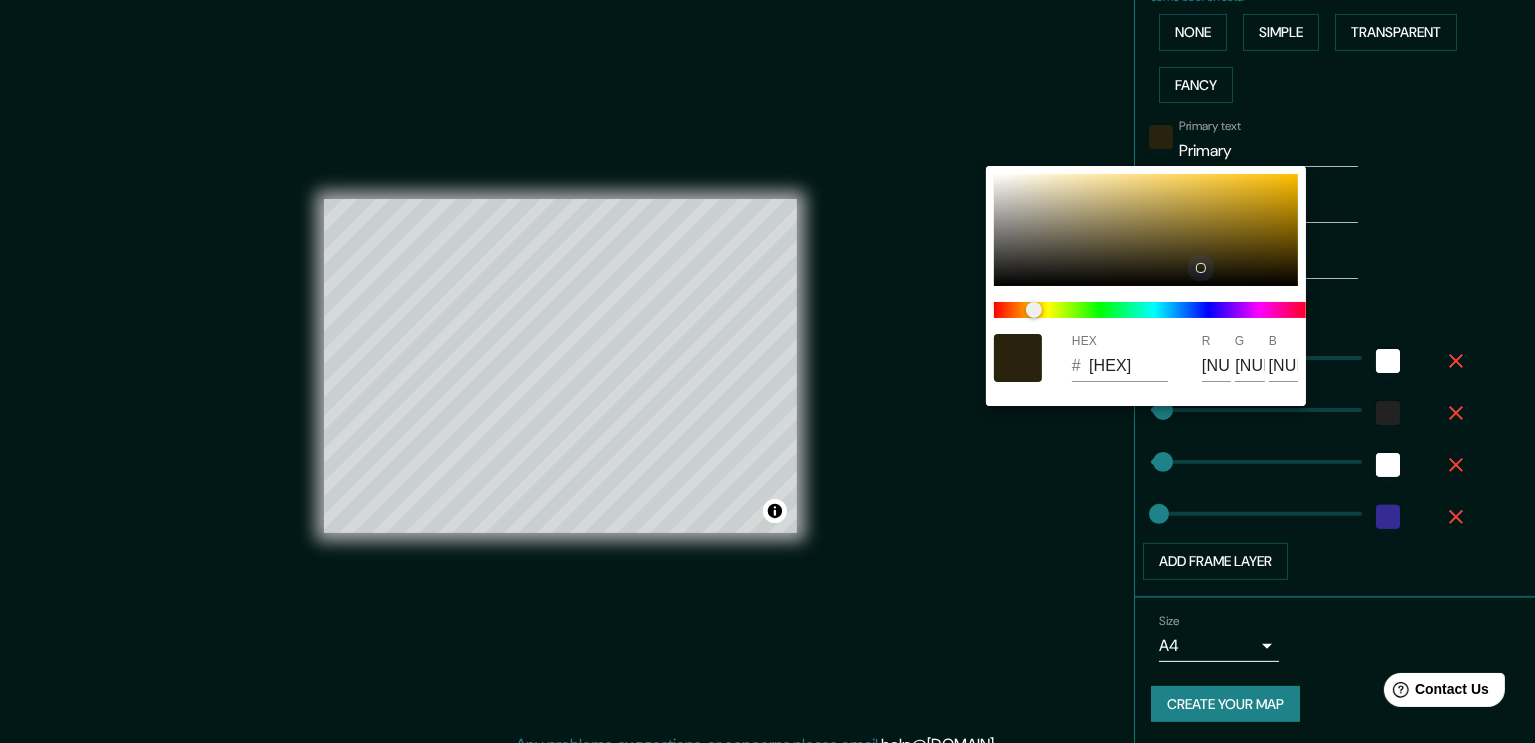 click at bounding box center (1146, 230) 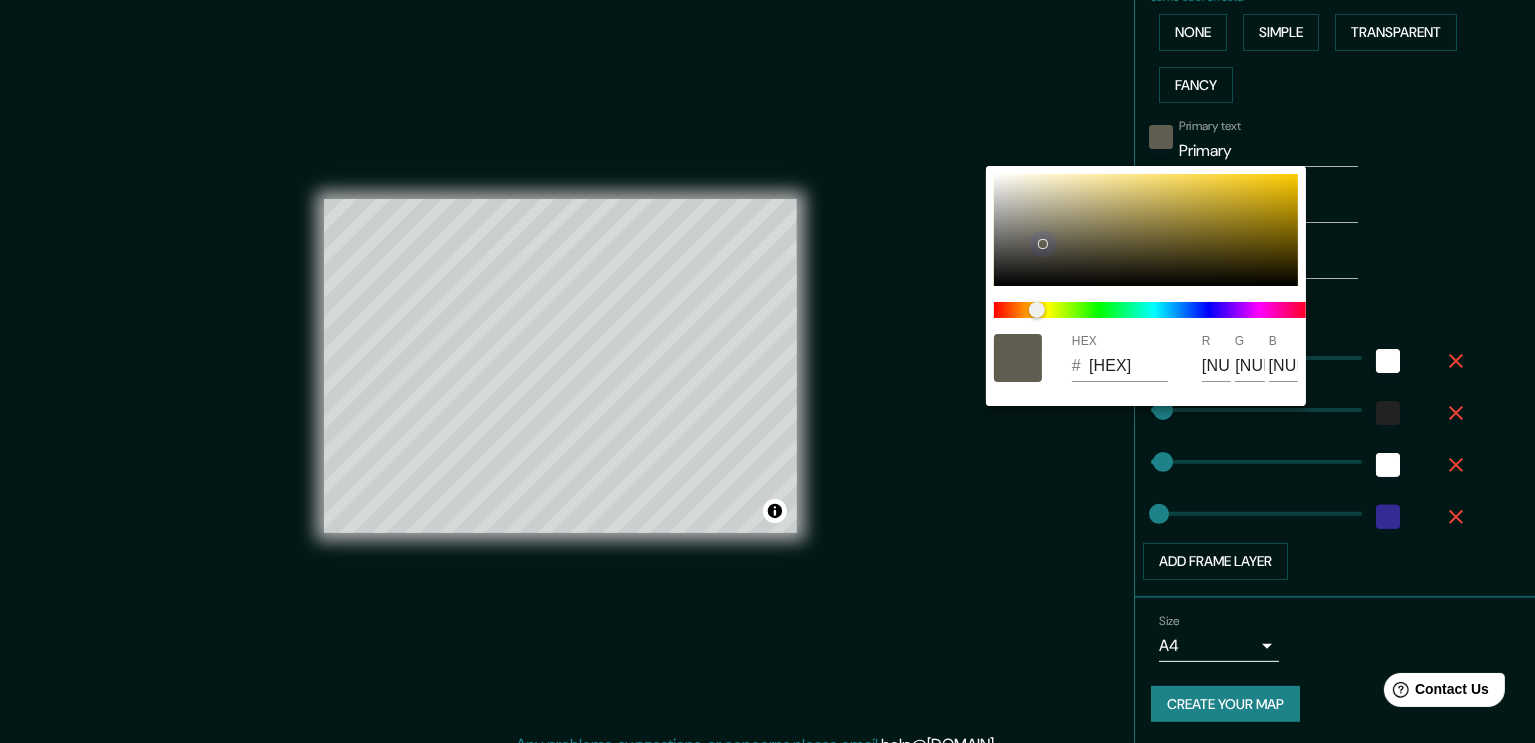 click at bounding box center [1146, 230] 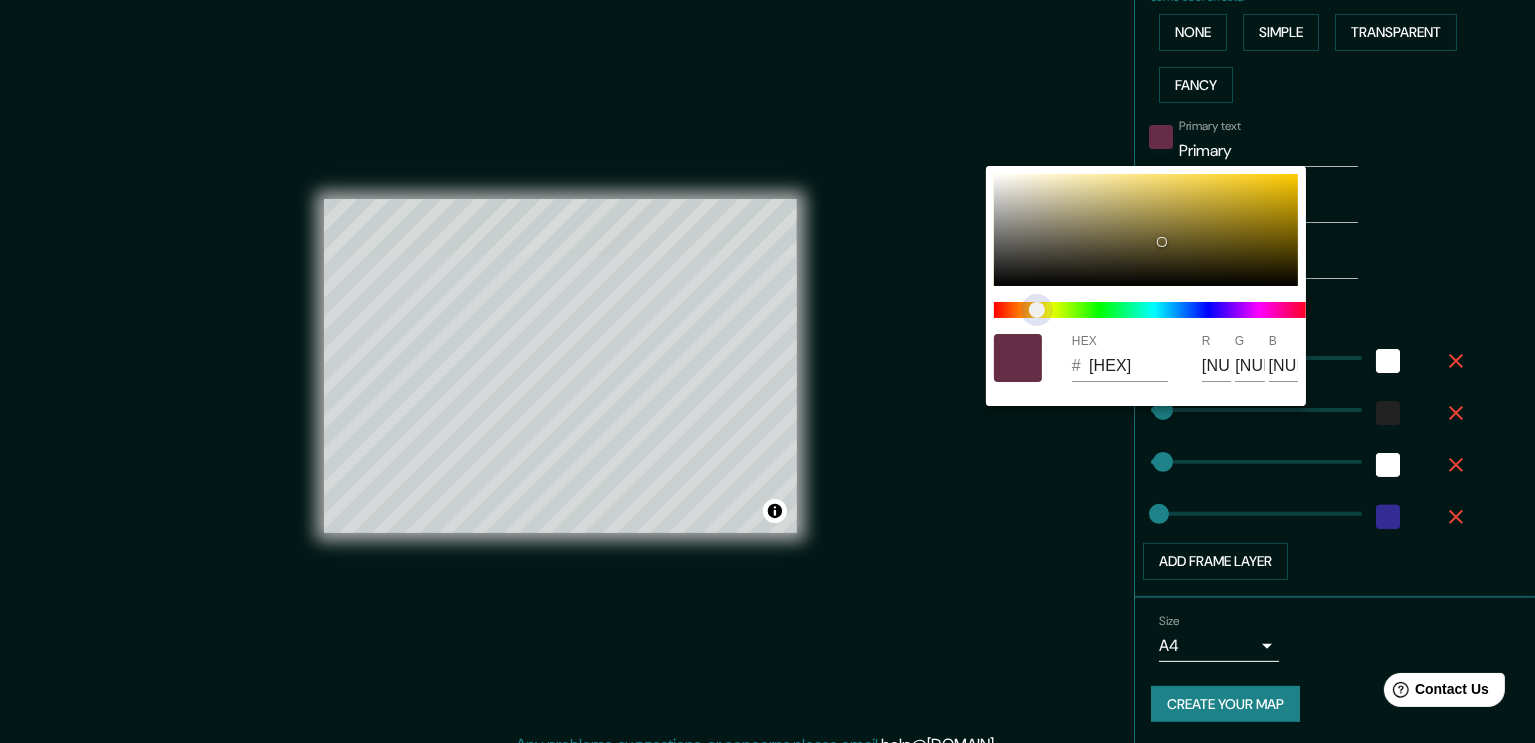 click at bounding box center (1154, 310) 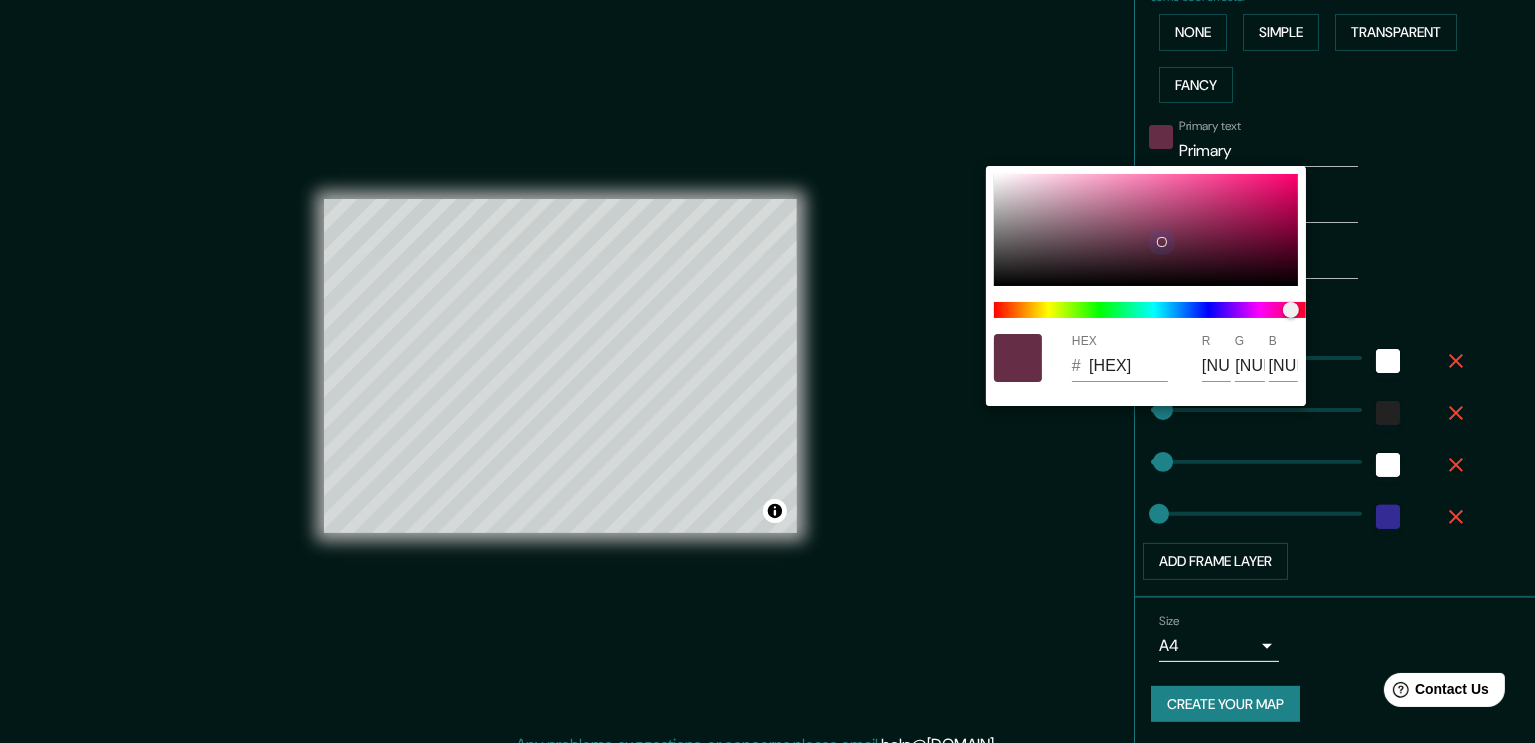 click at bounding box center (1146, 230) 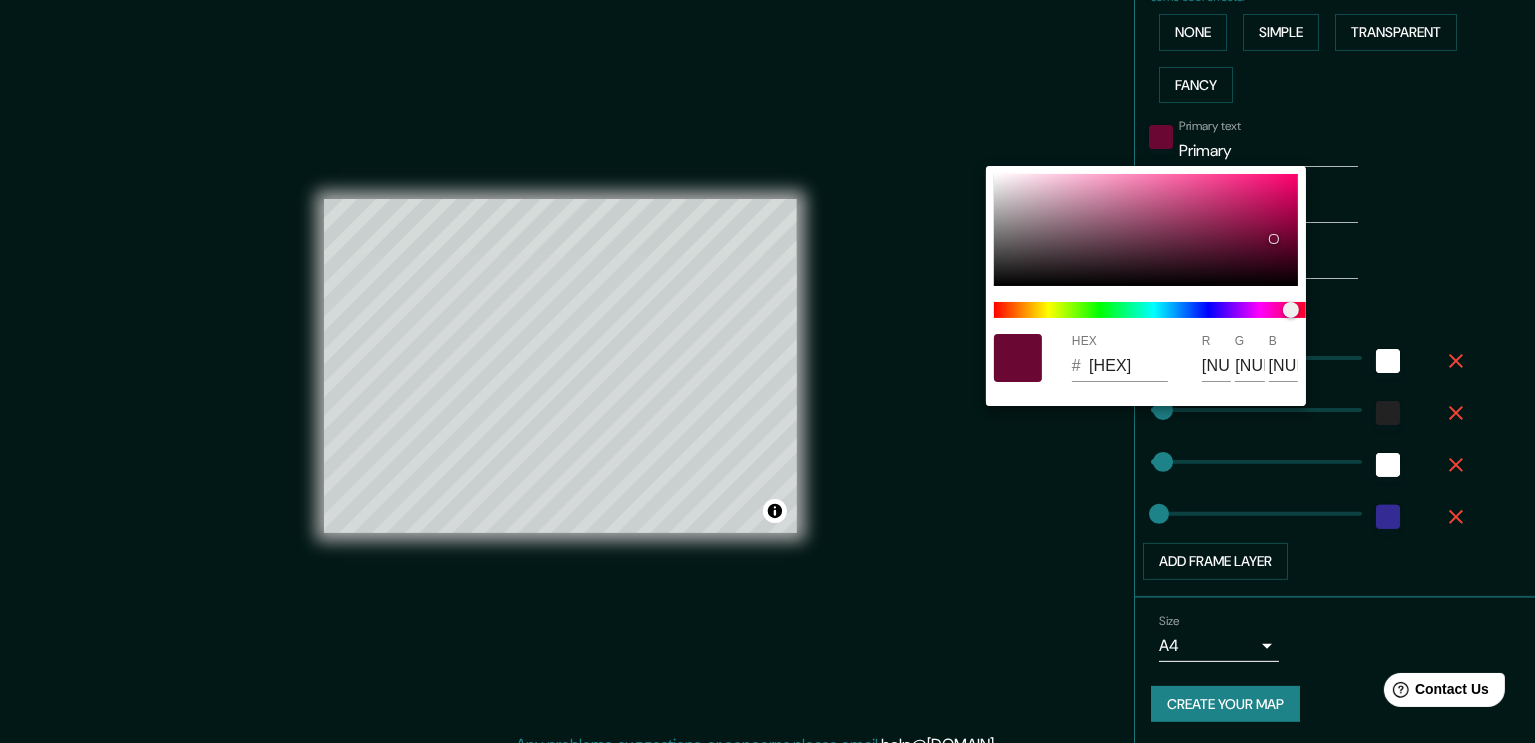 click at bounding box center (767, 371) 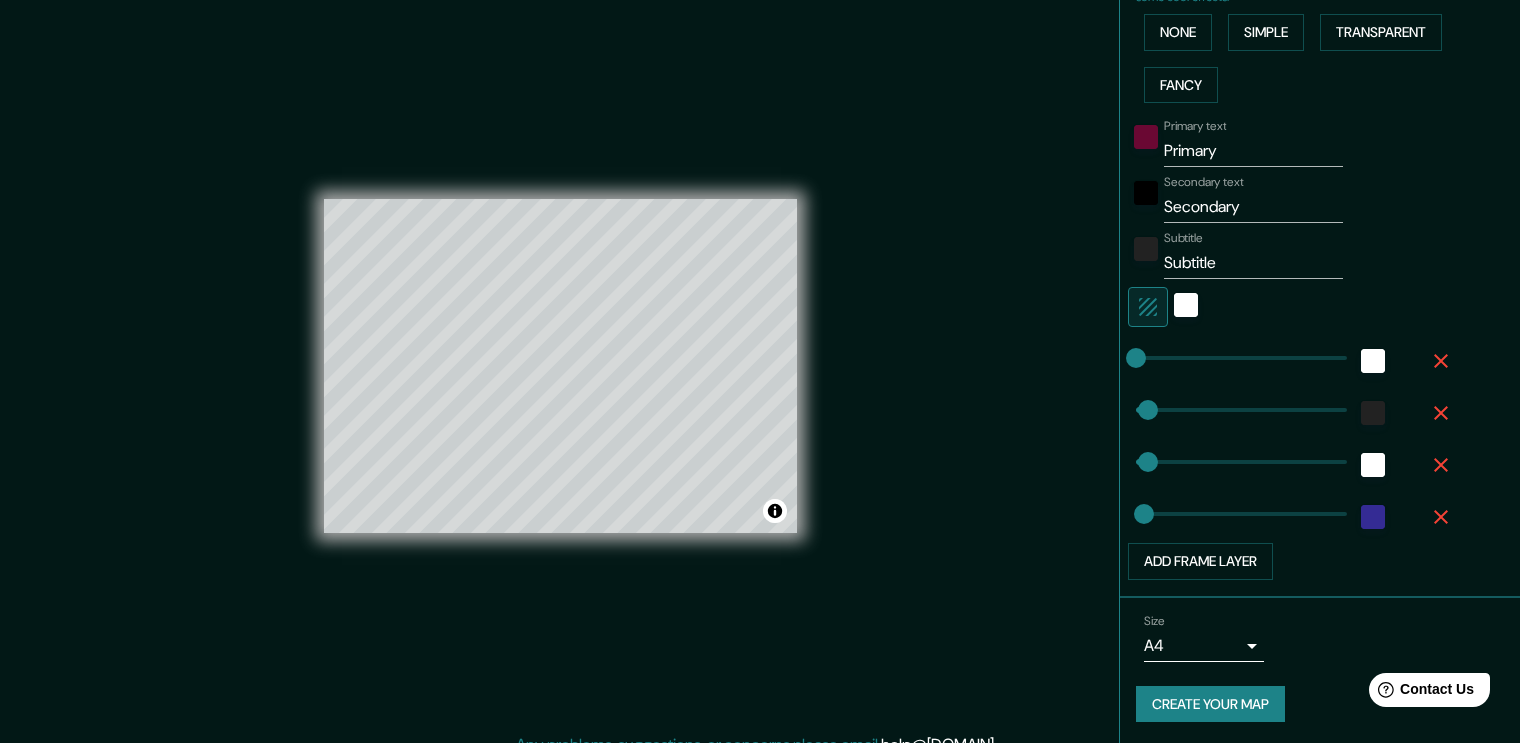 click on "Primary" at bounding box center (1253, 151) 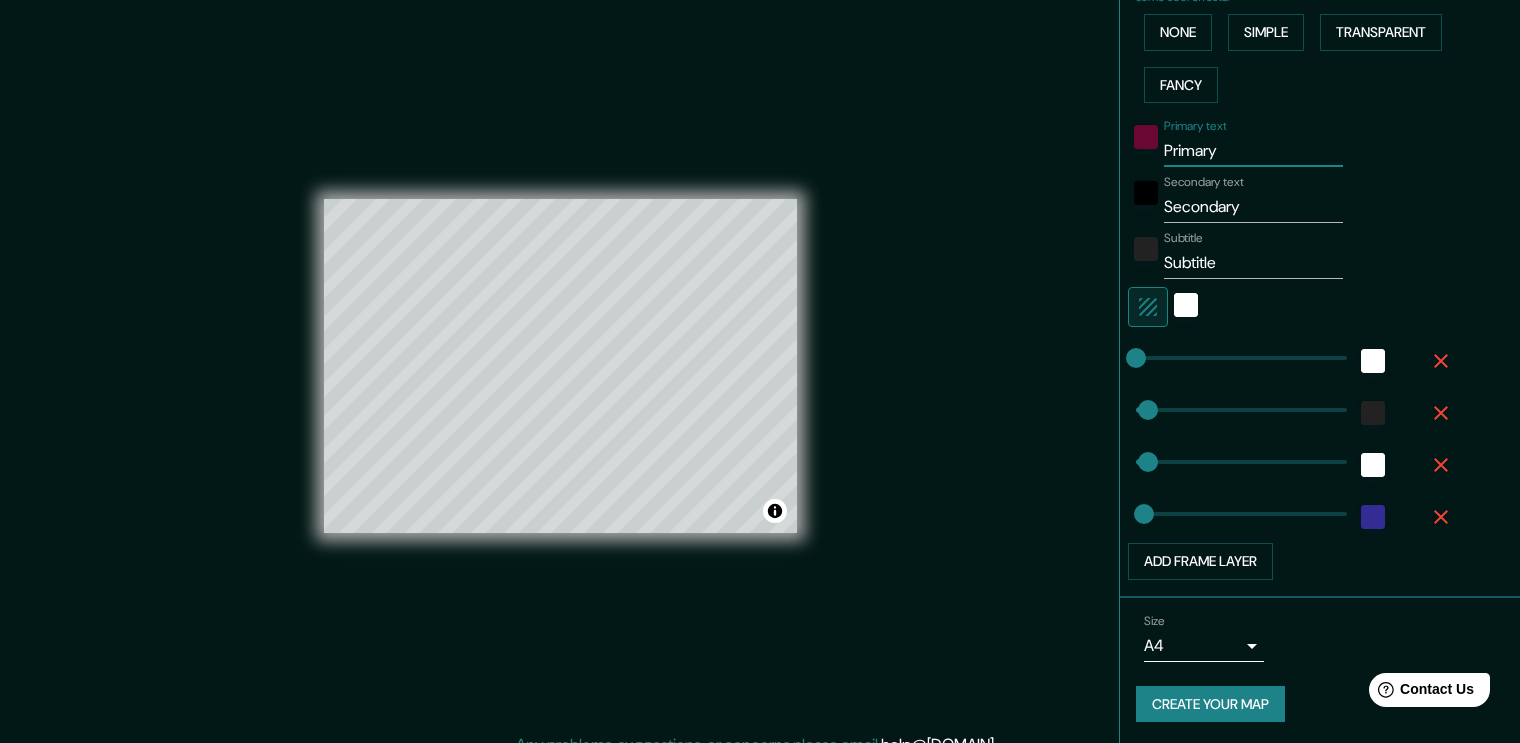 drag, startPoint x: 1228, startPoint y: 149, endPoint x: 1082, endPoint y: 171, distance: 147.64822 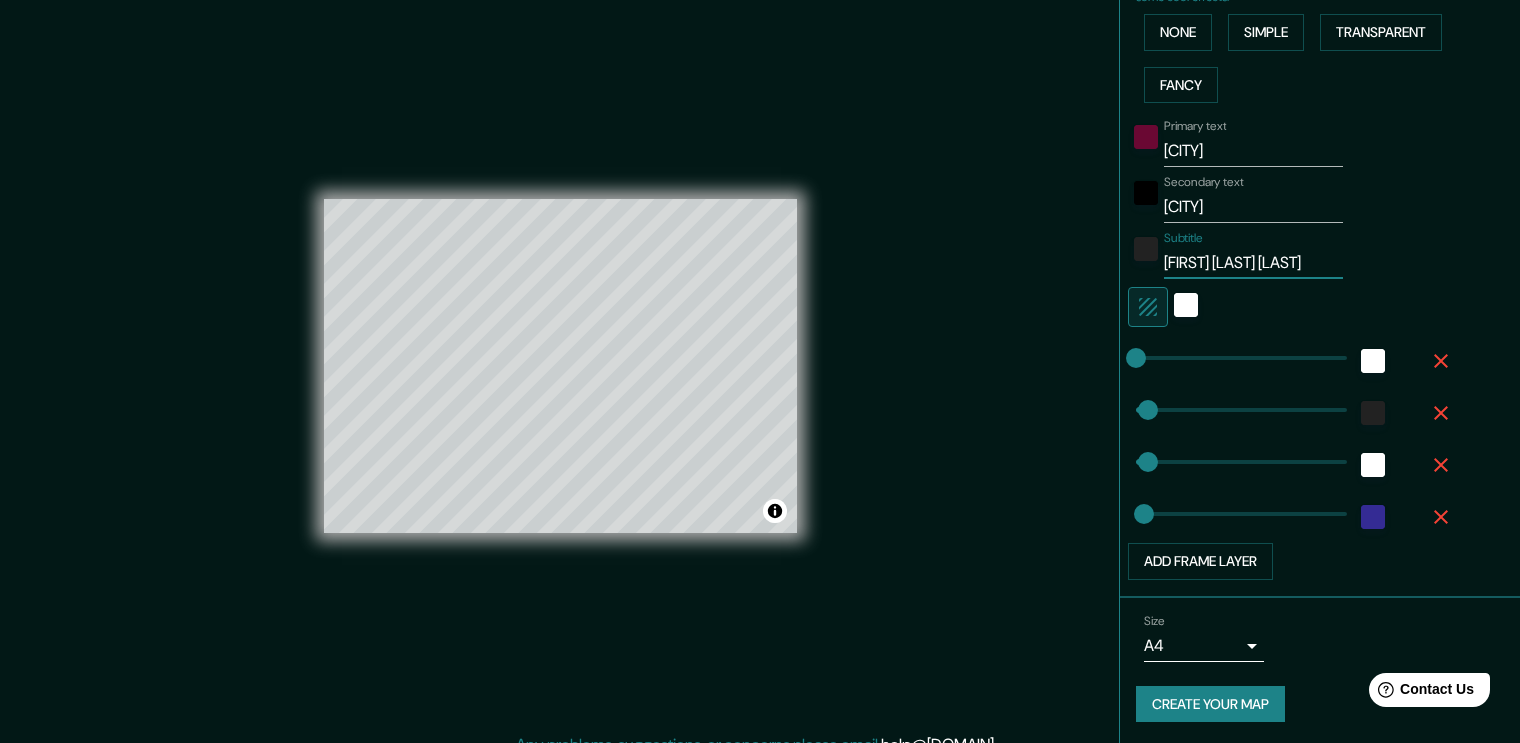 scroll, scrollTop: 0, scrollLeft: 5, axis: horizontal 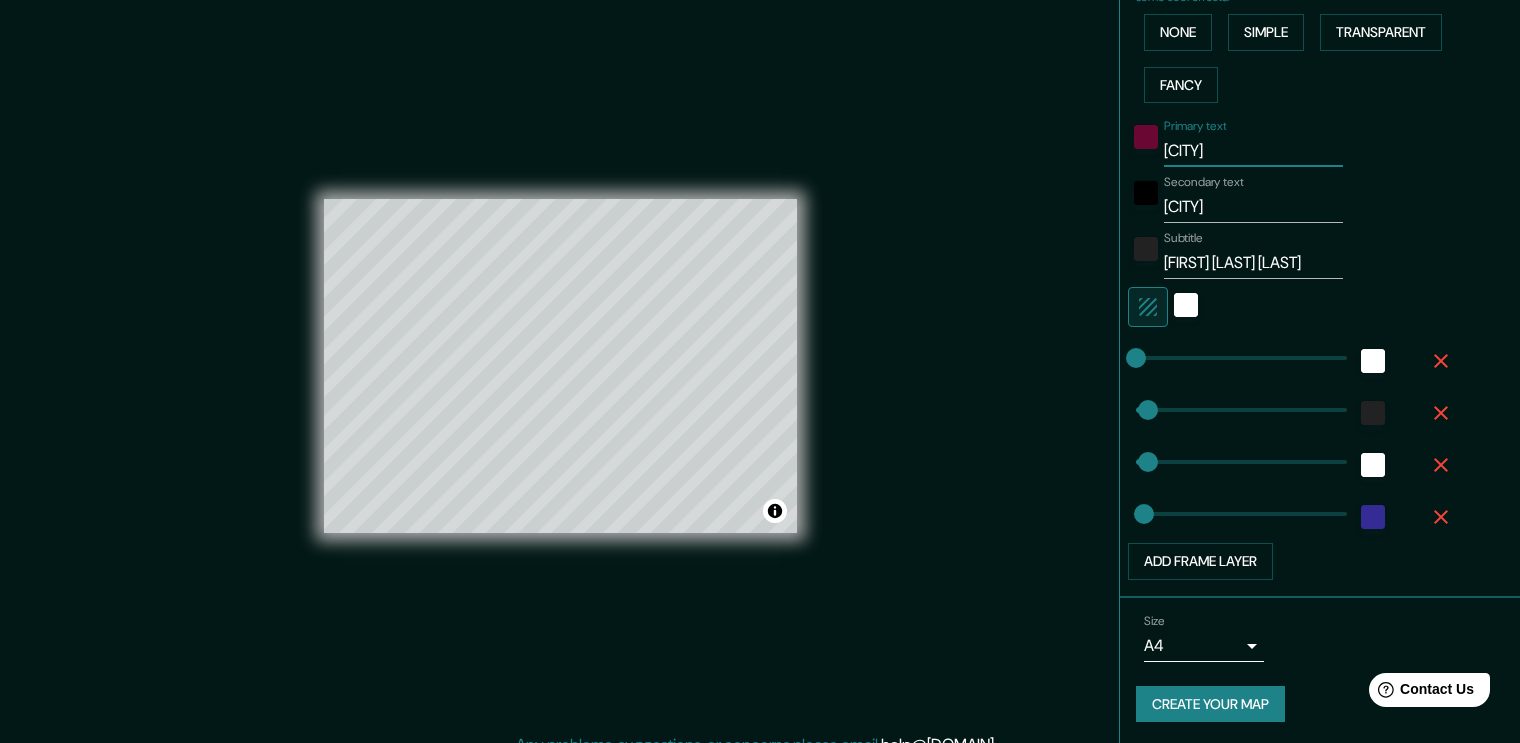 click on "[CITY]" at bounding box center [1253, 151] 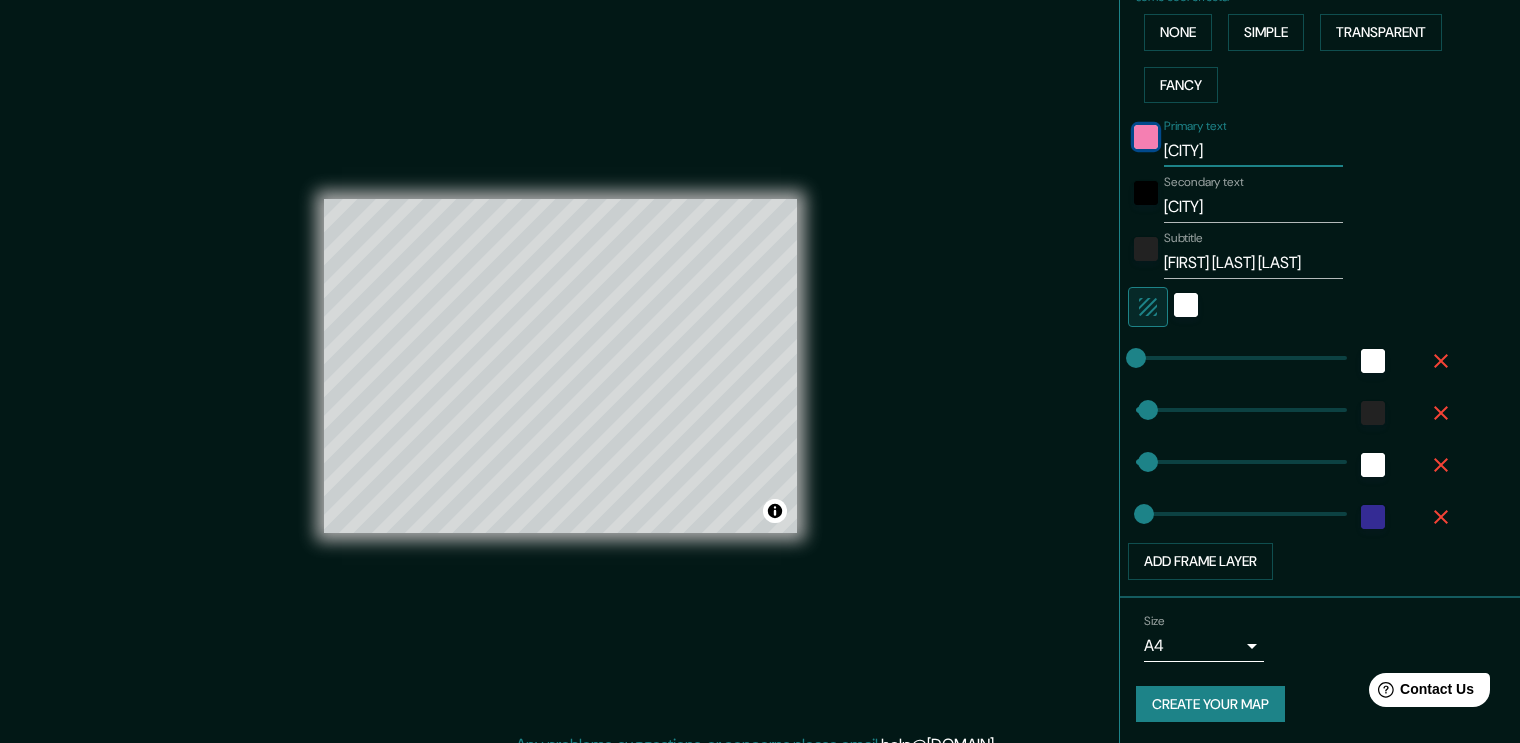 click at bounding box center (1146, 137) 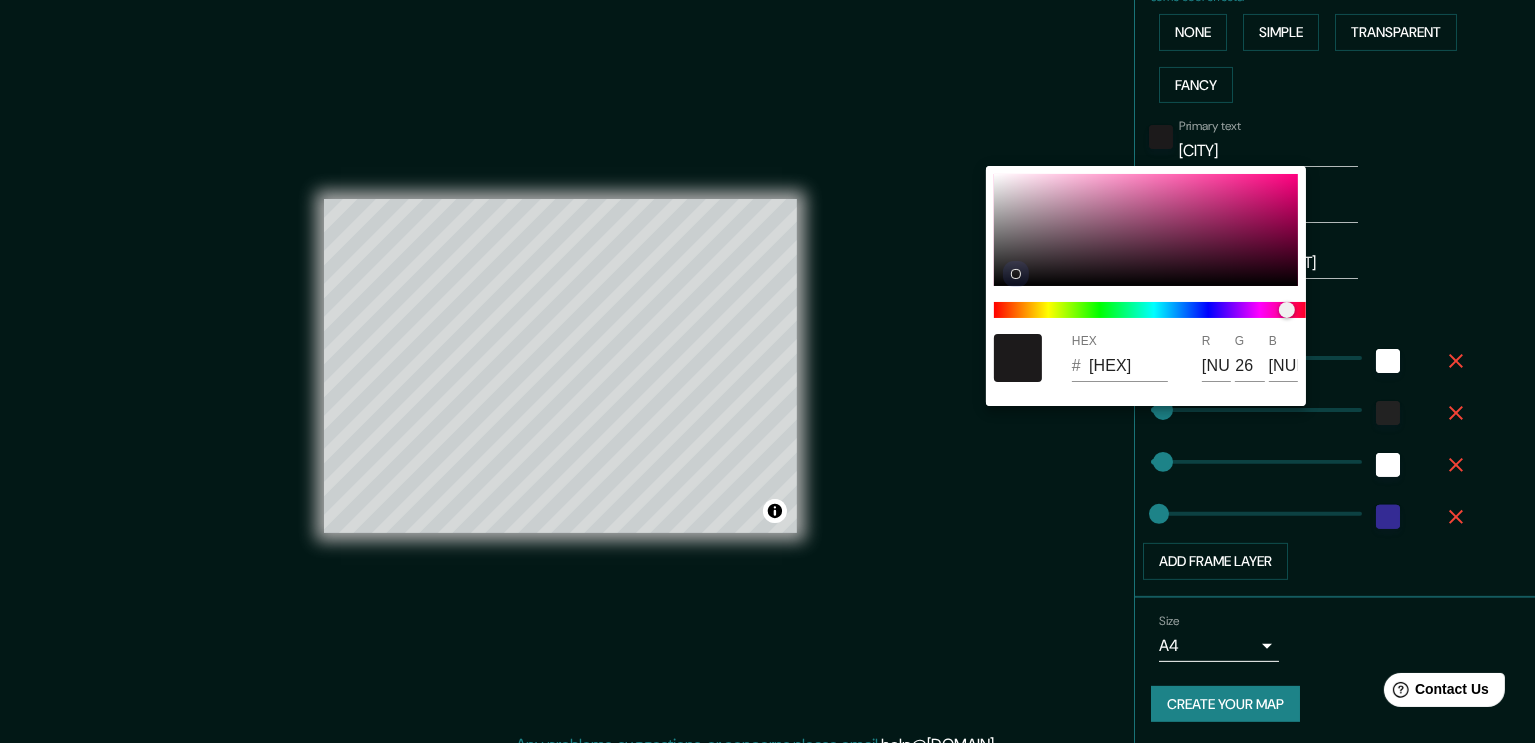 drag, startPoint x: 1081, startPoint y: 251, endPoint x: 932, endPoint y: 319, distance: 163.78339 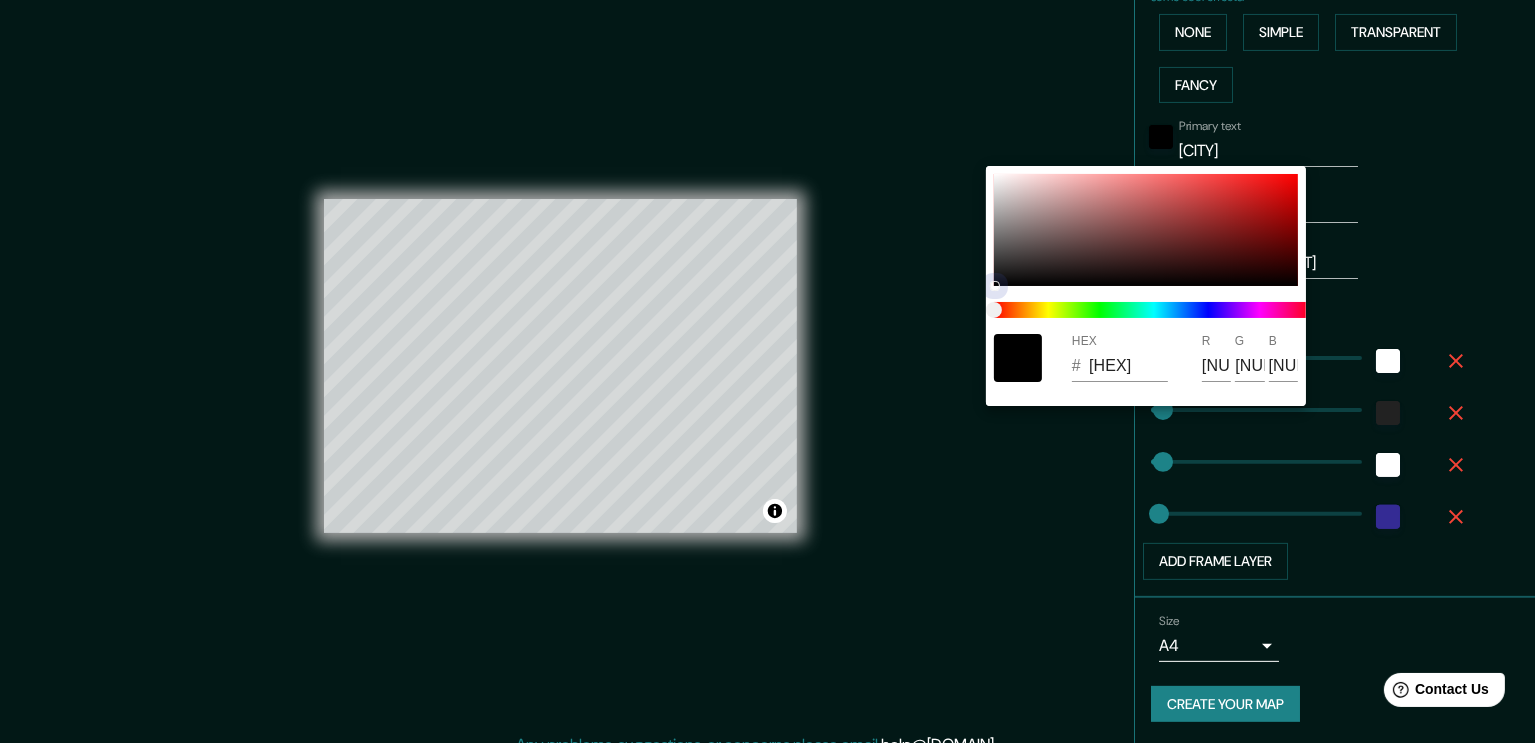 drag, startPoint x: 1021, startPoint y: 271, endPoint x: 994, endPoint y: 291, distance: 33.600594 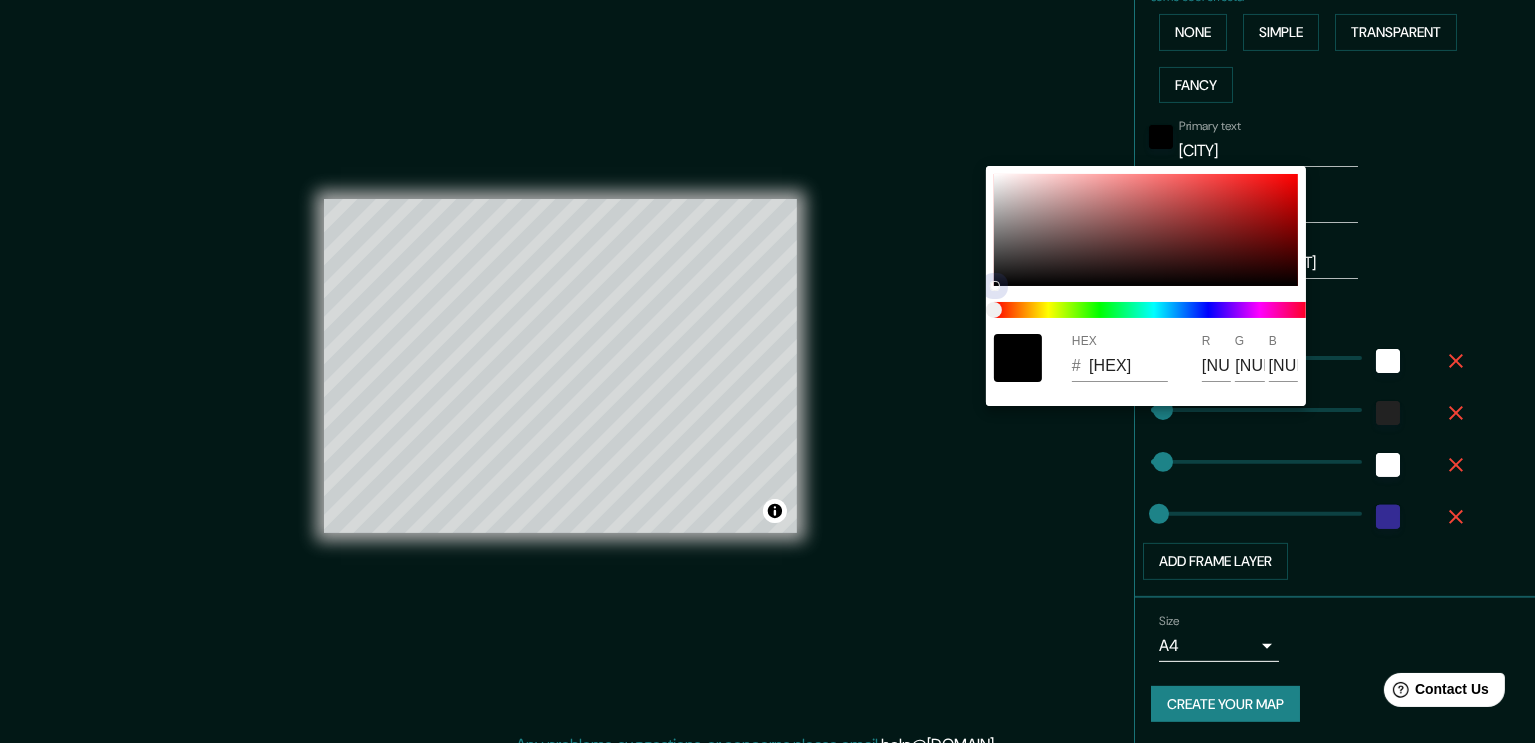 click on "HEX # [HEX] R [NUMBER] G [NUMBER] B [NUMBER]" at bounding box center [1146, 286] 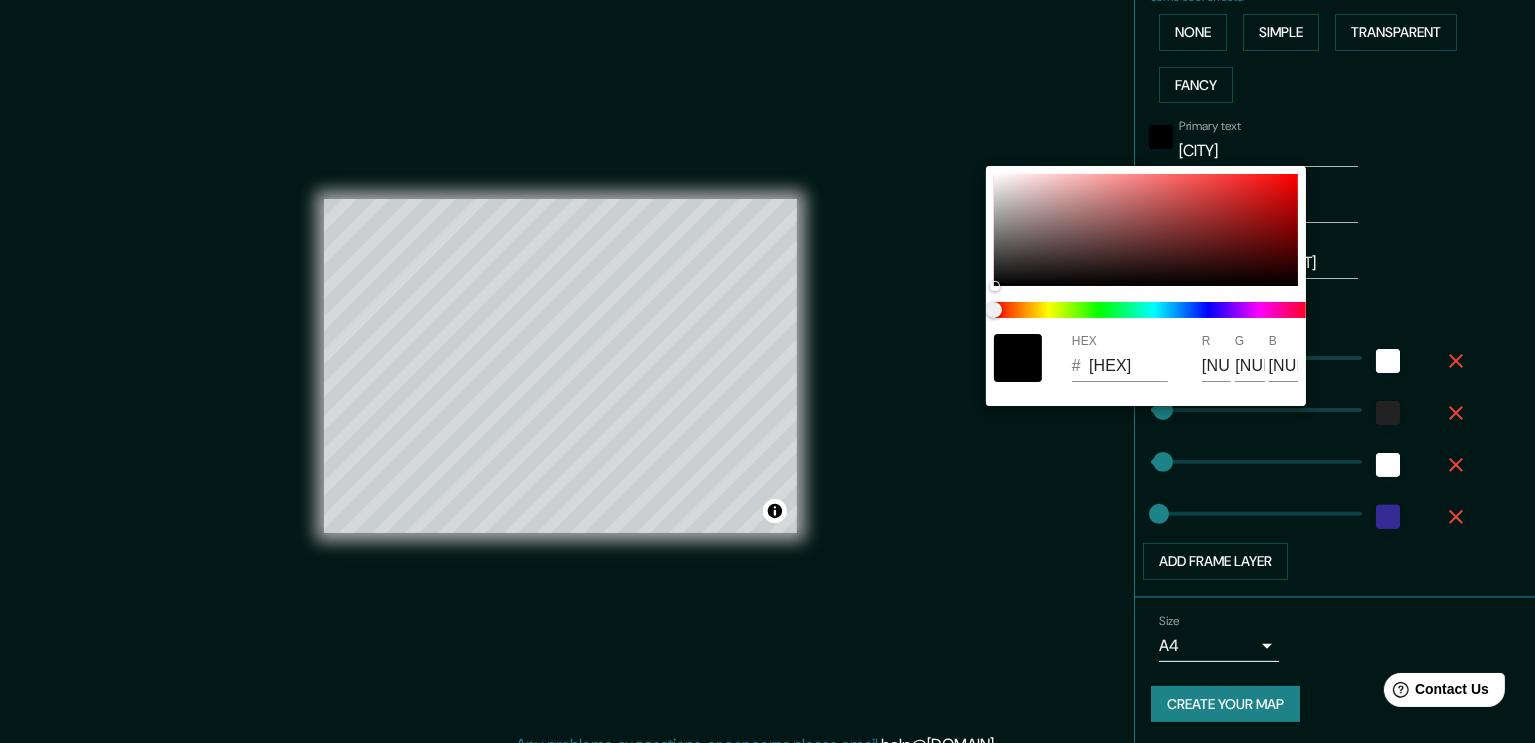 click at bounding box center [767, 371] 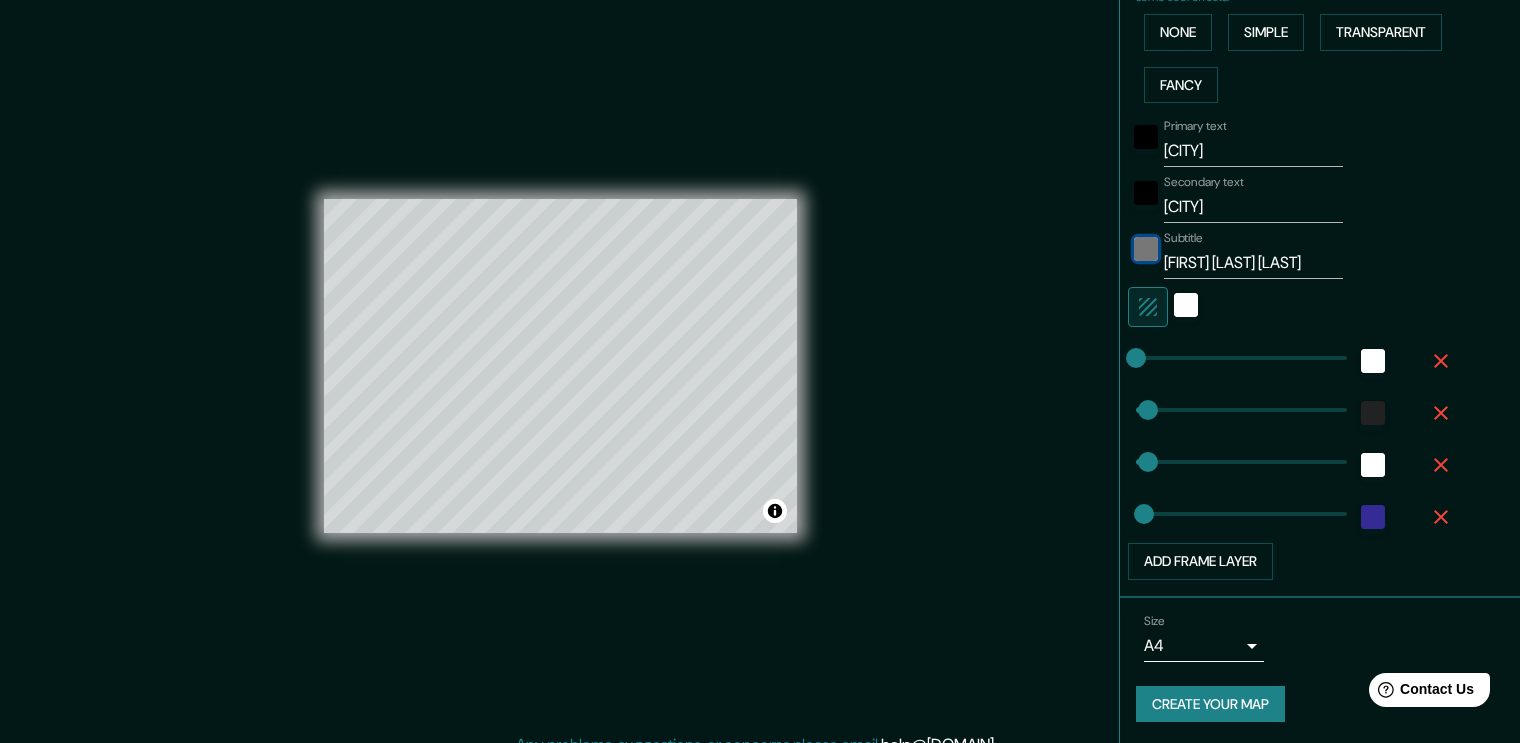 click at bounding box center [1146, 249] 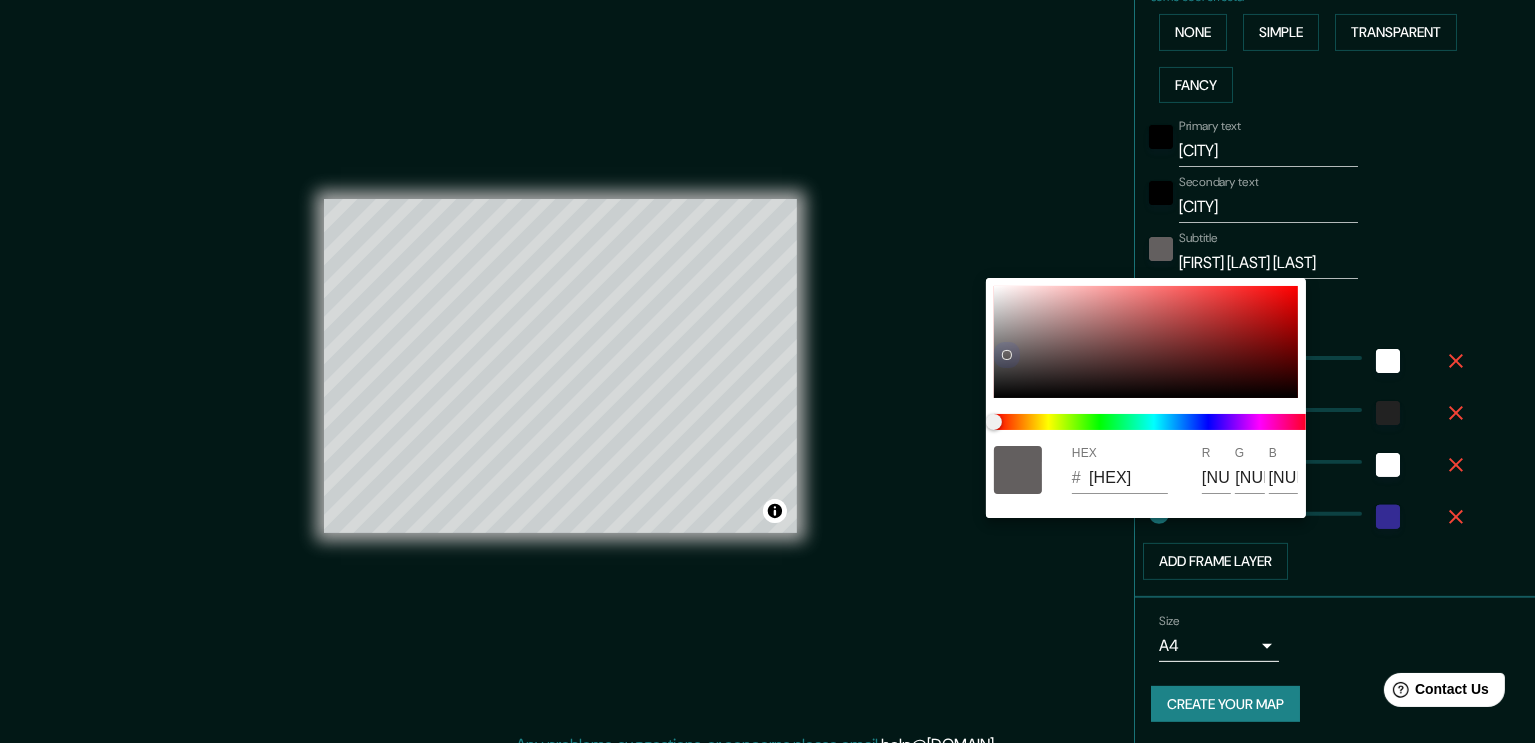 drag, startPoint x: 1004, startPoint y: 376, endPoint x: 1006, endPoint y: 354, distance: 22.090721 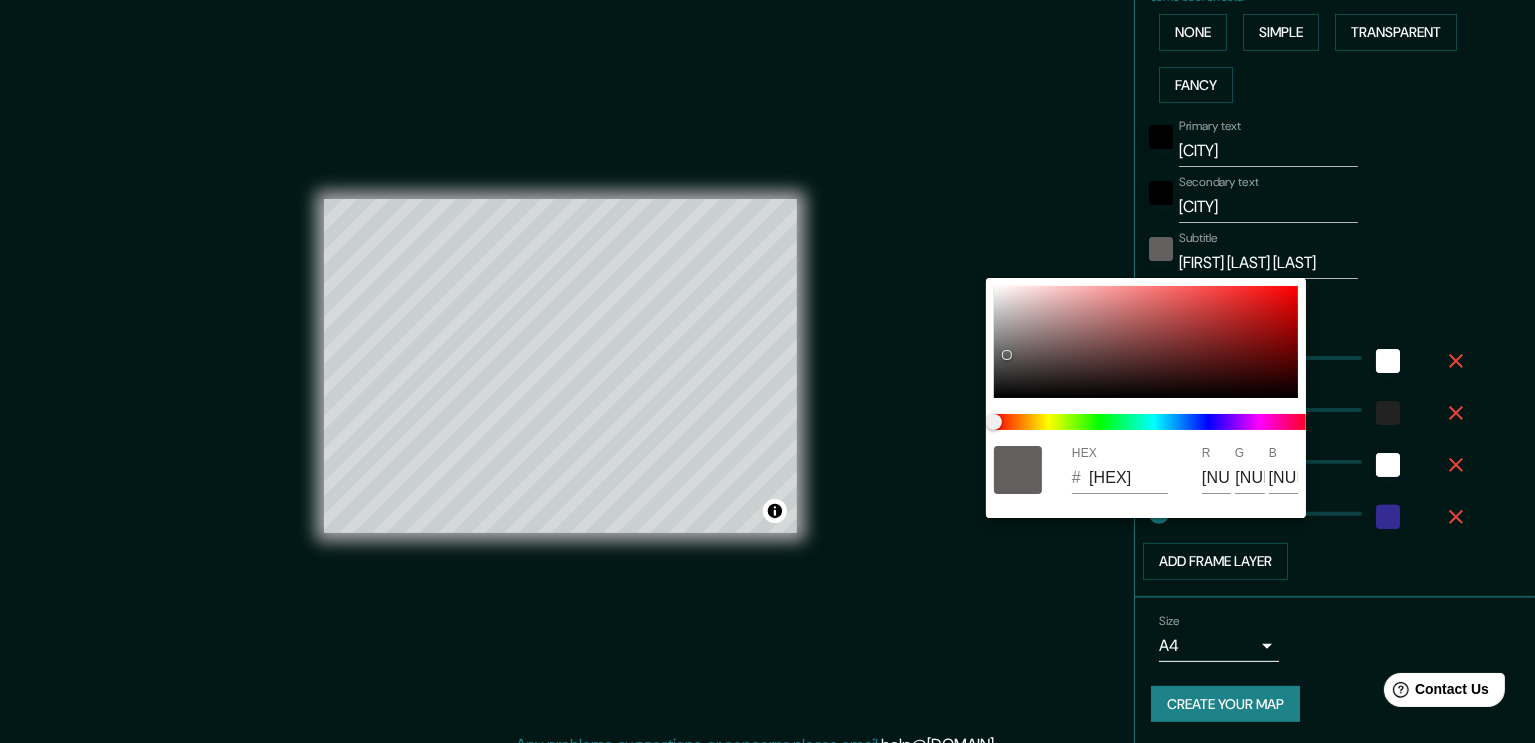 click at bounding box center (767, 371) 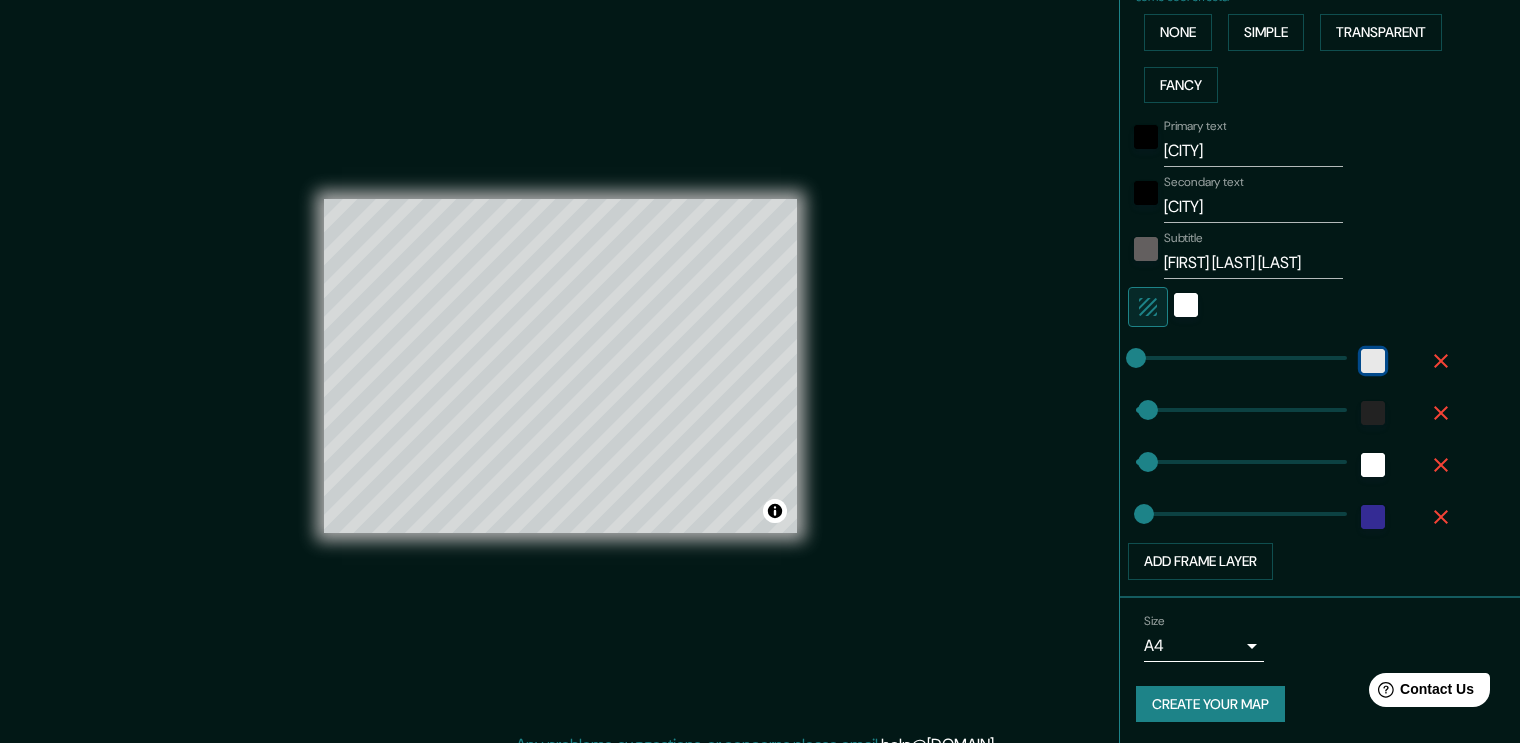 click at bounding box center [1373, 361] 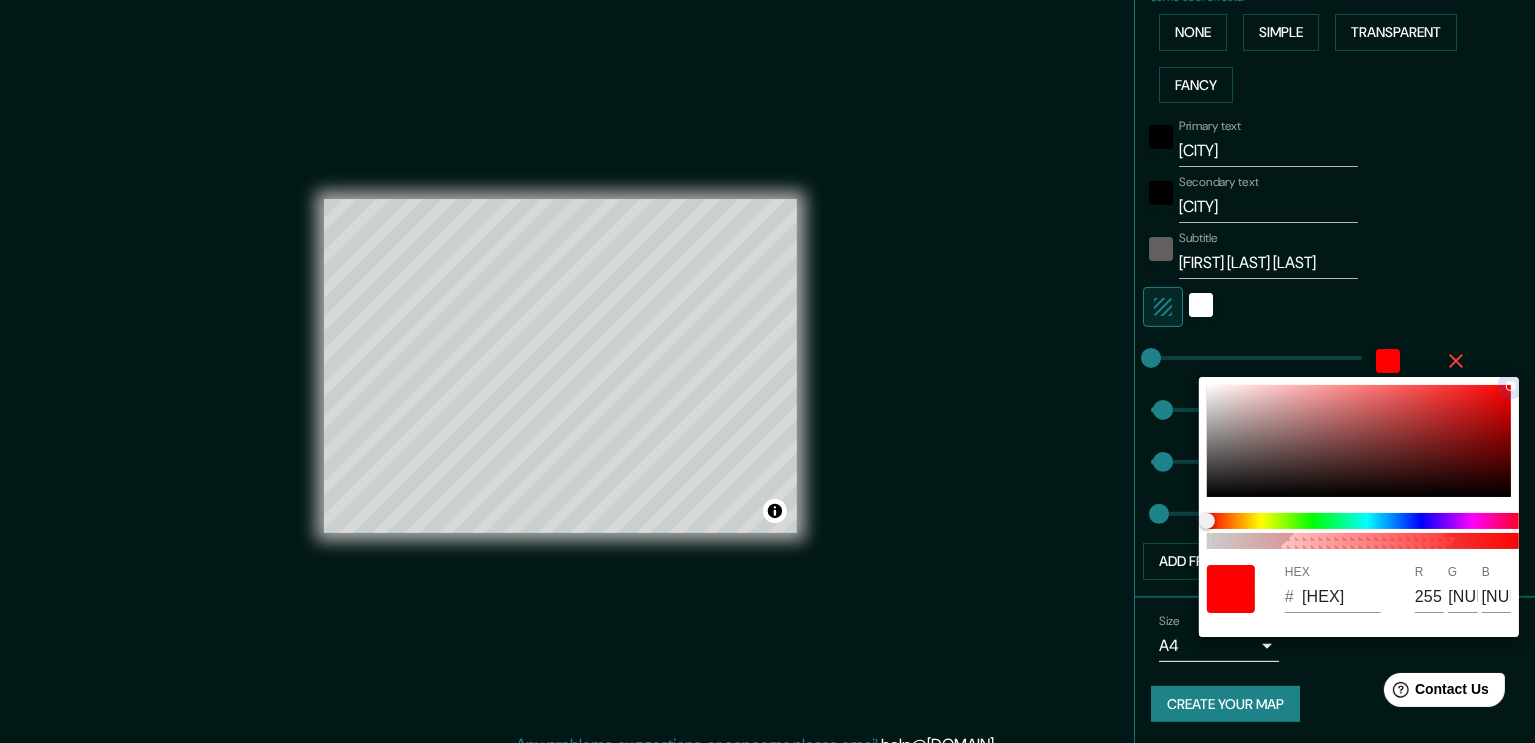 drag, startPoint x: 1499, startPoint y: 387, endPoint x: 1510, endPoint y: 384, distance: 11.401754 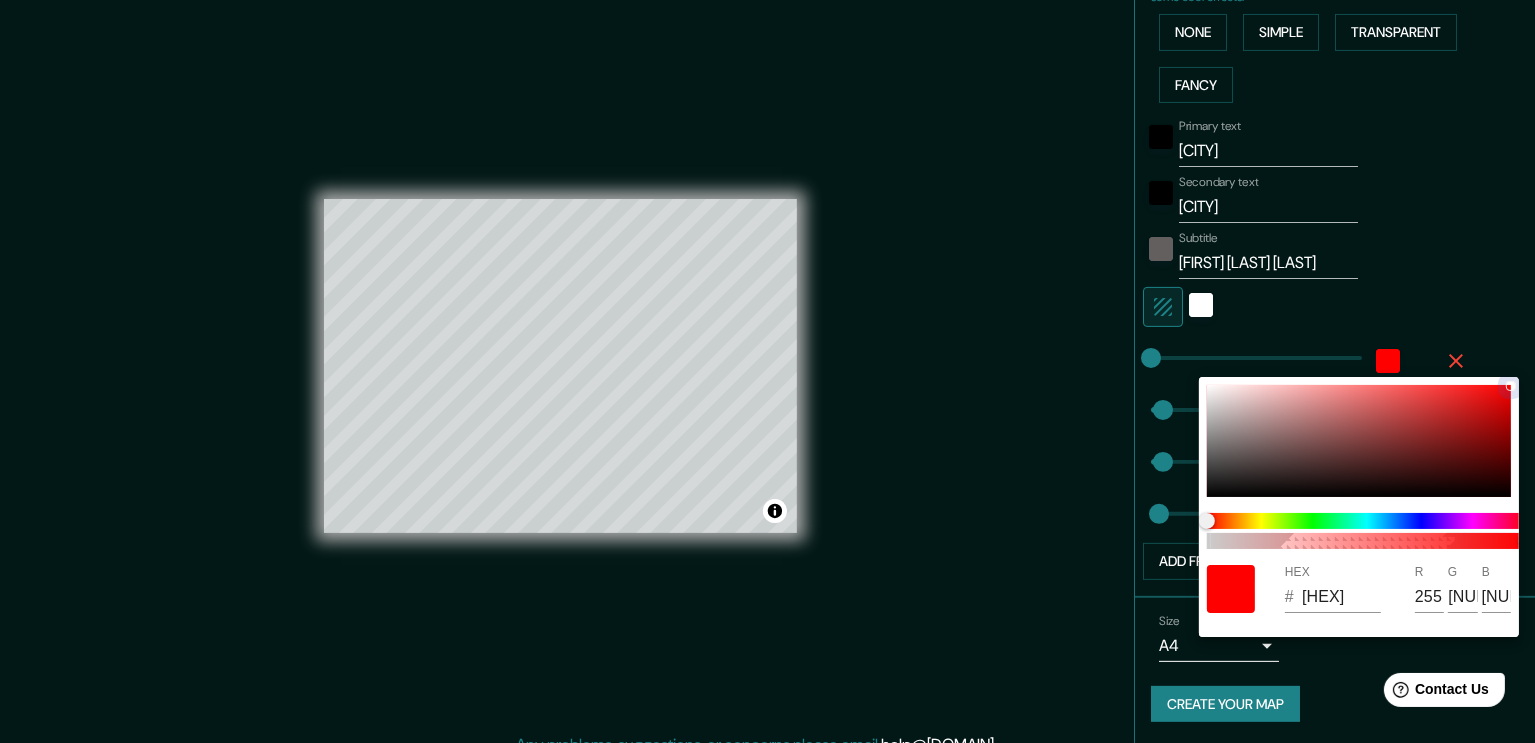 click at bounding box center [1359, 441] 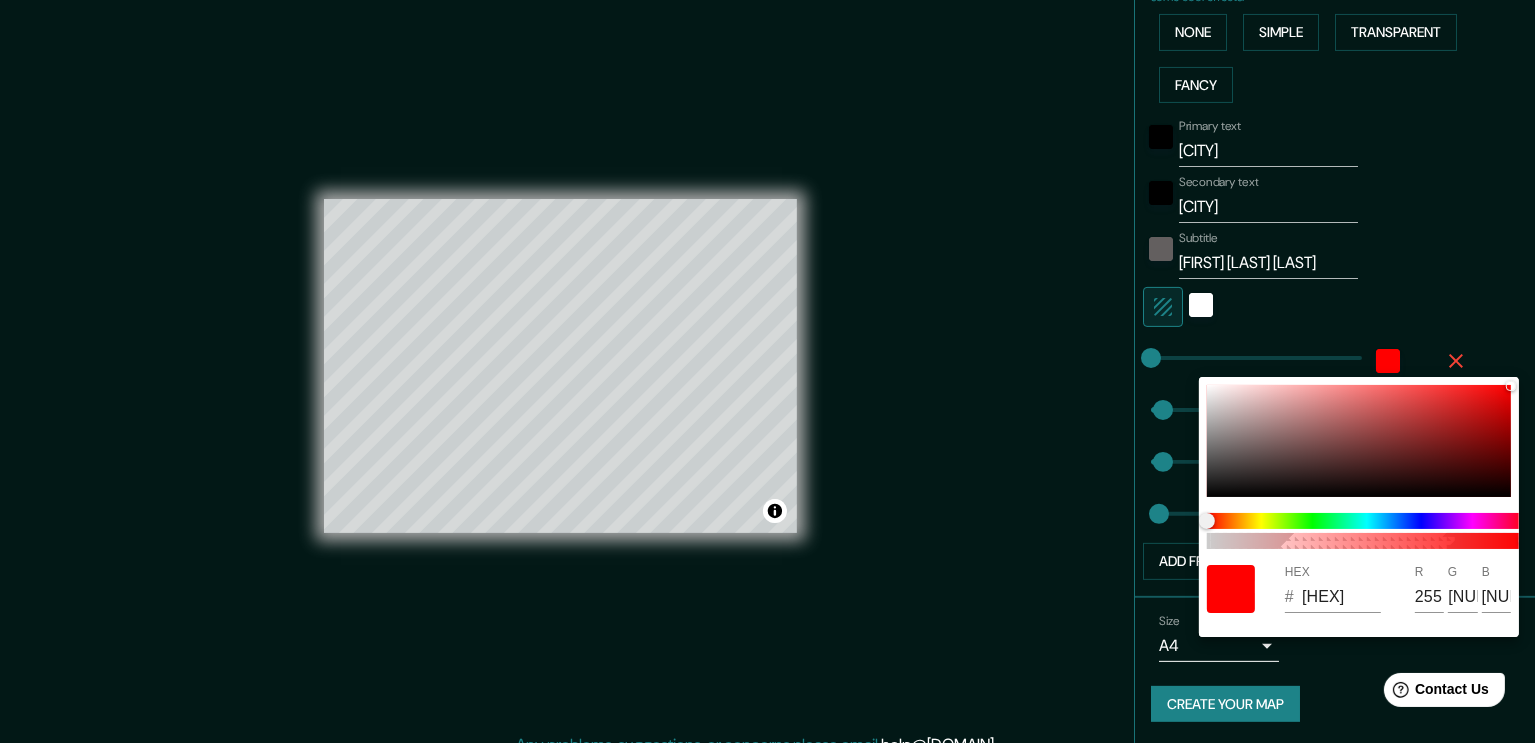 click at bounding box center (767, 371) 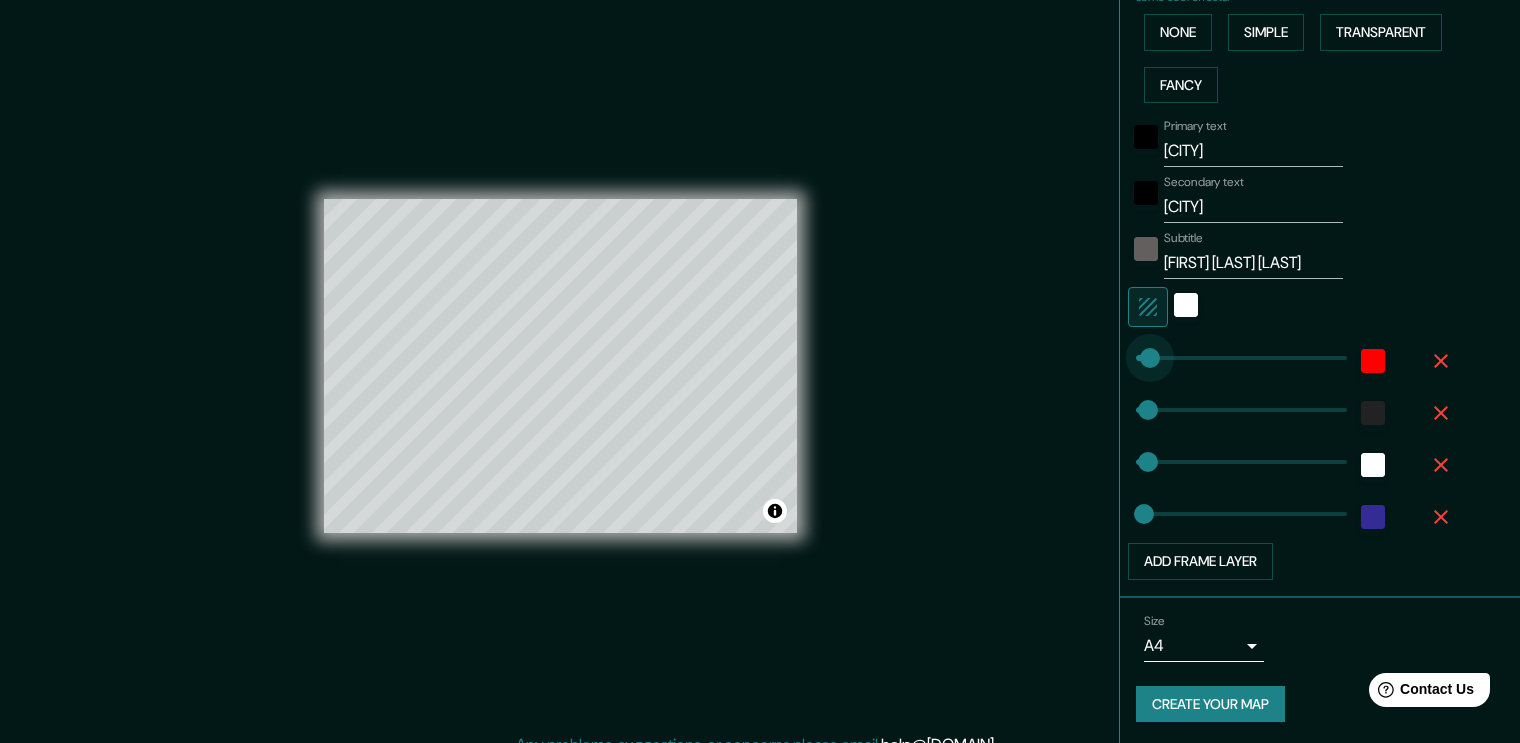 drag, startPoint x: 1125, startPoint y: 352, endPoint x: 1135, endPoint y: 354, distance: 10.198039 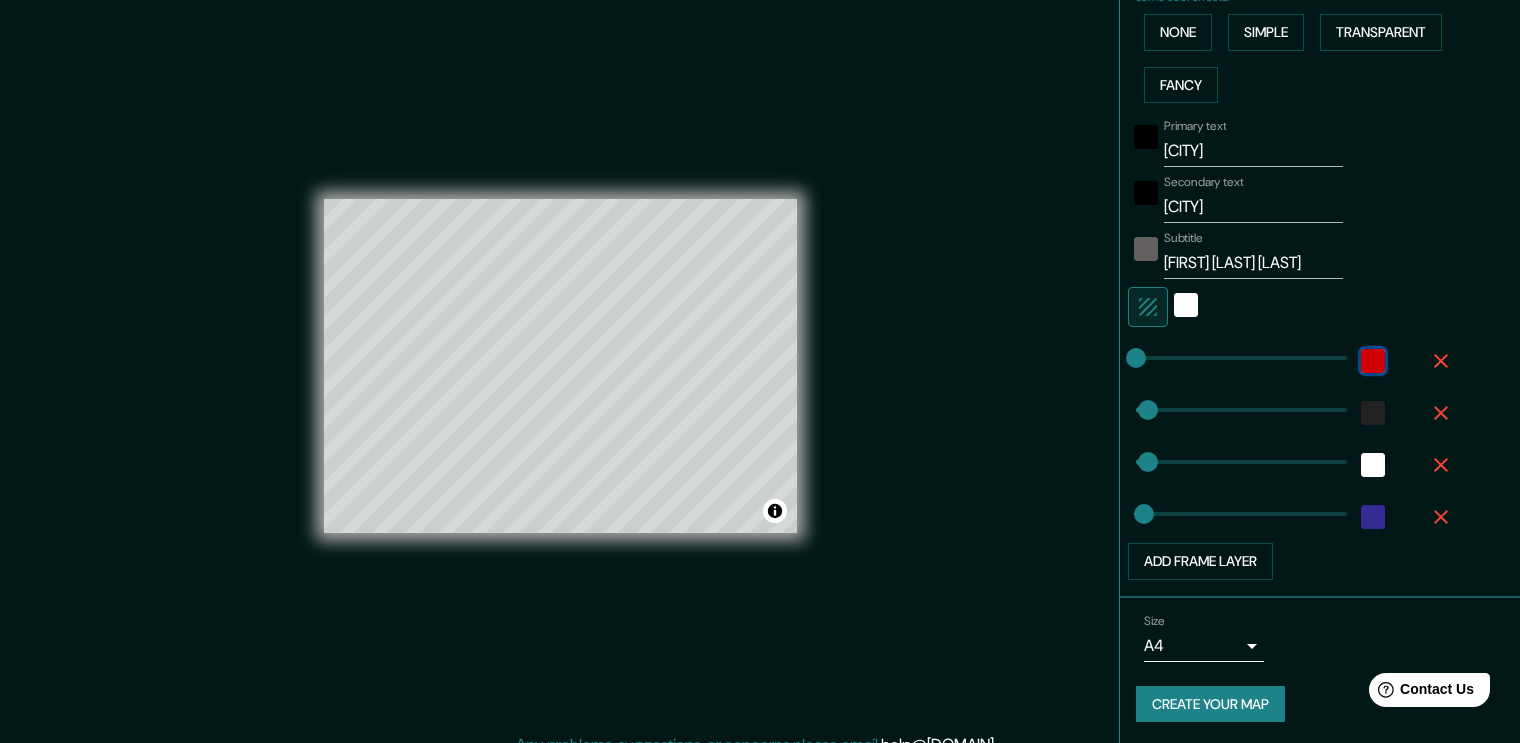 click at bounding box center [1373, 361] 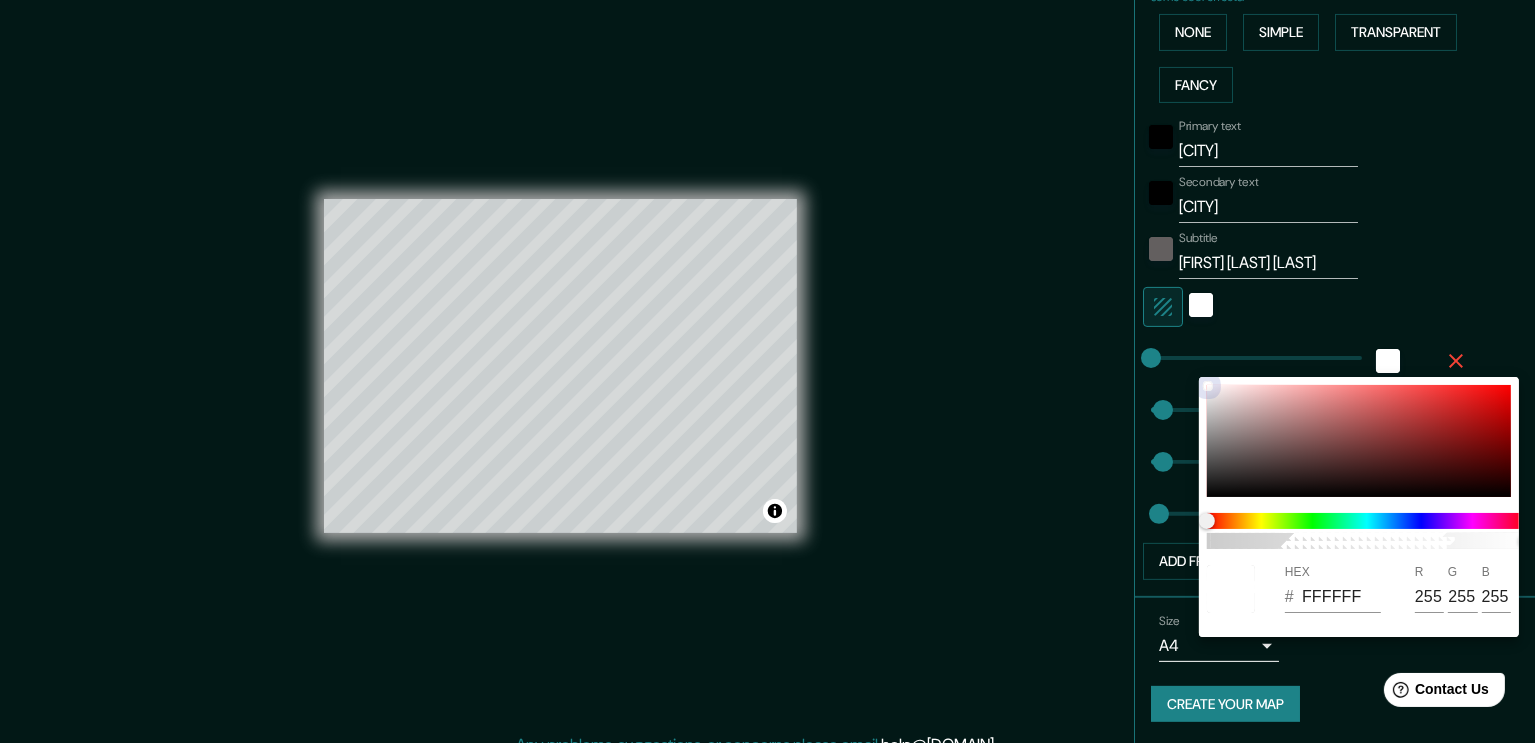click at bounding box center (1359, 441) 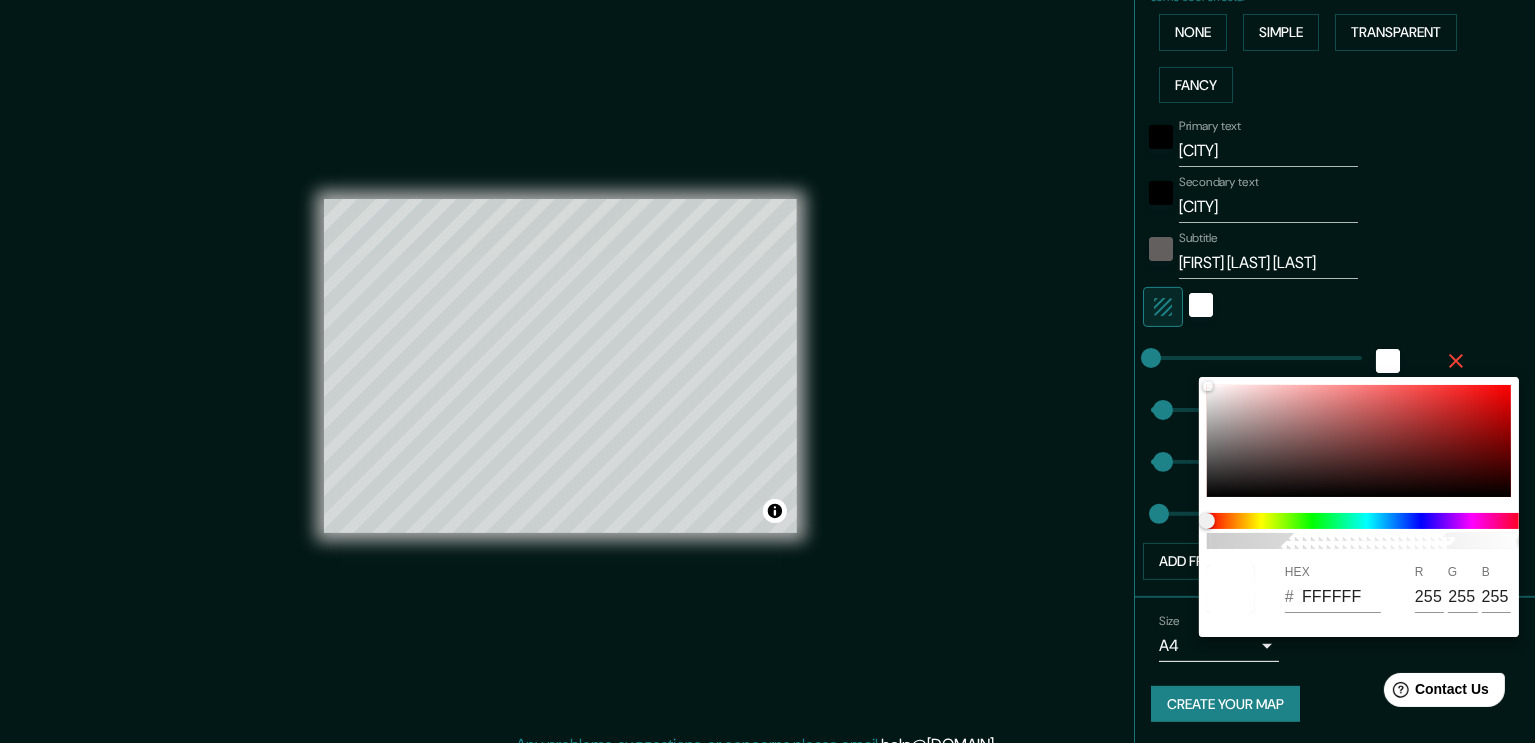 click at bounding box center (767, 371) 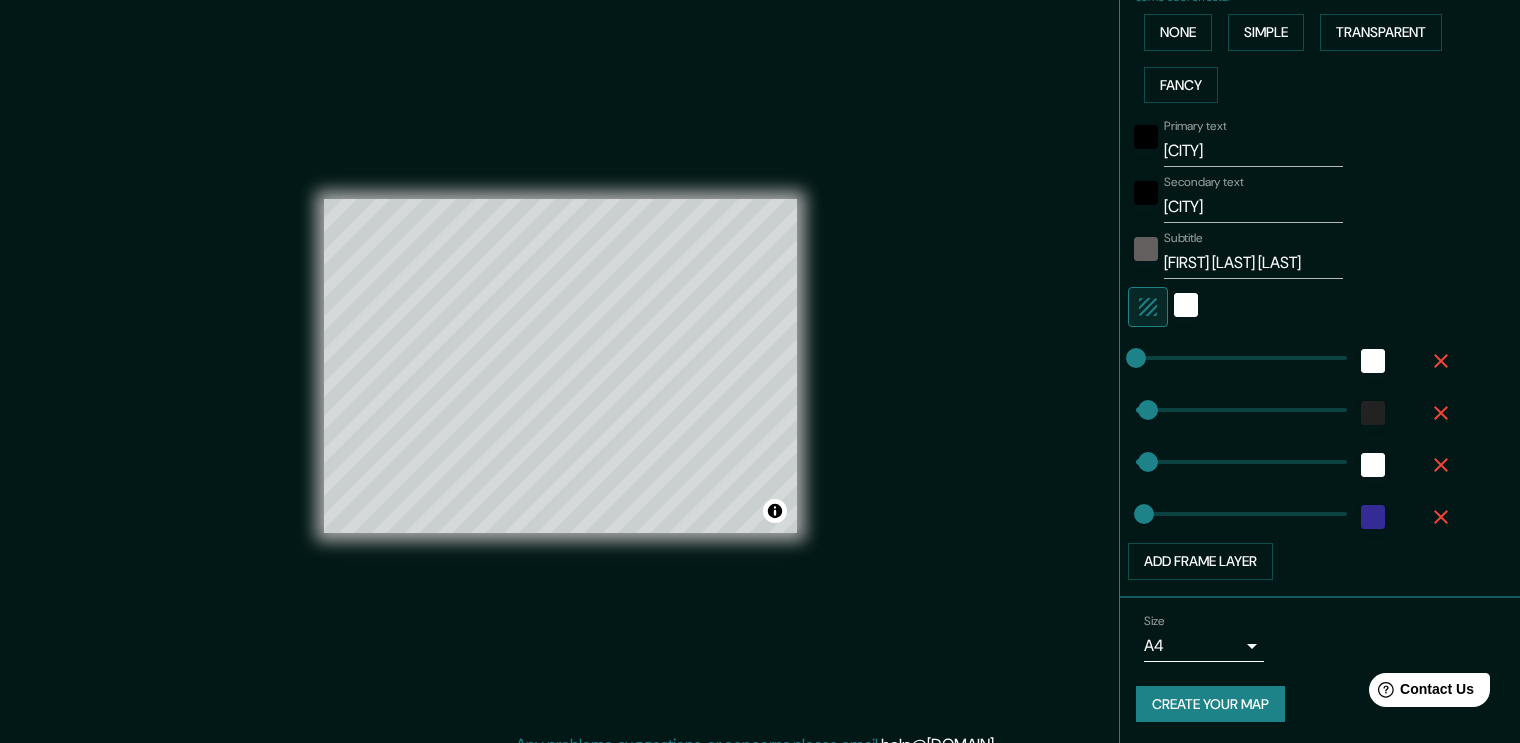 click at bounding box center [1373, 413] 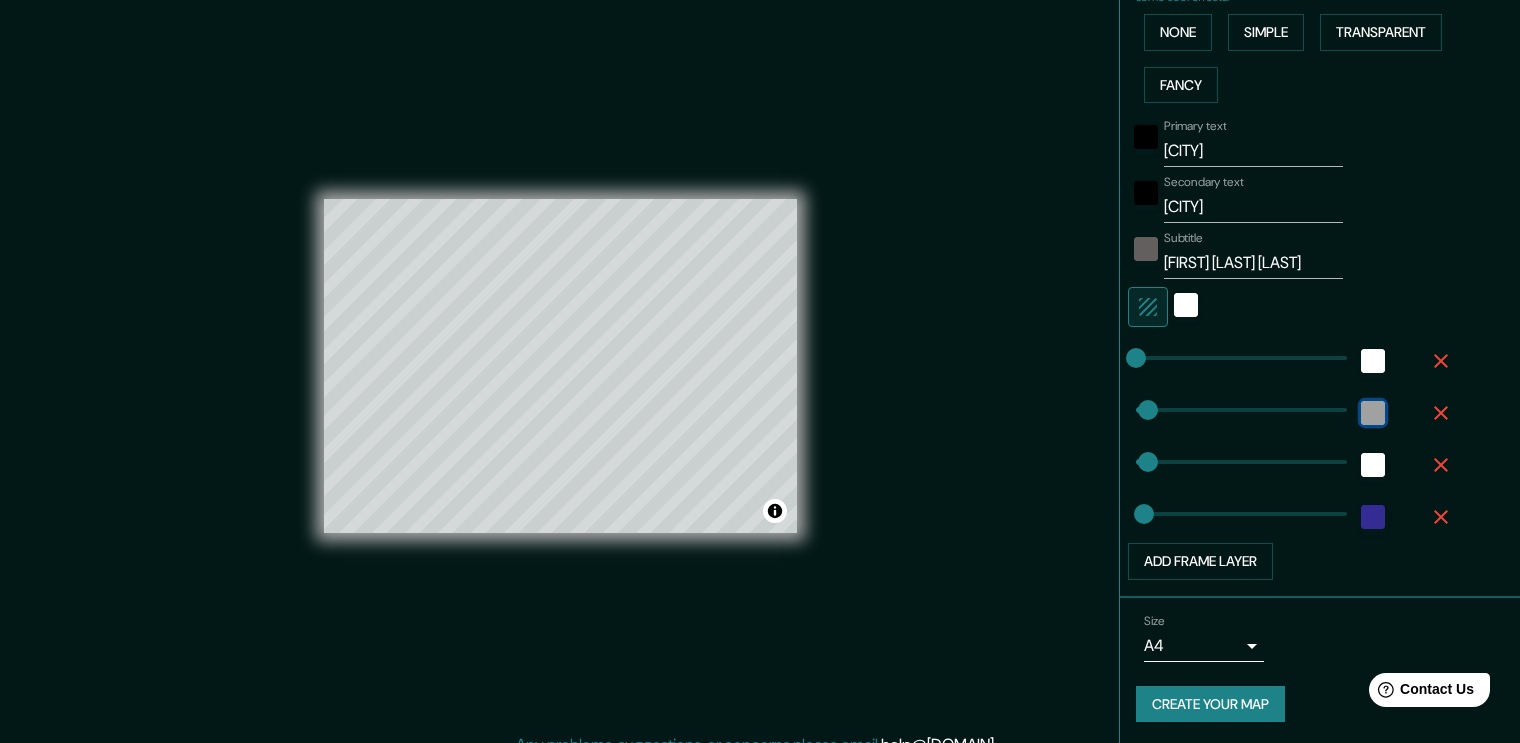 click at bounding box center (1373, 413) 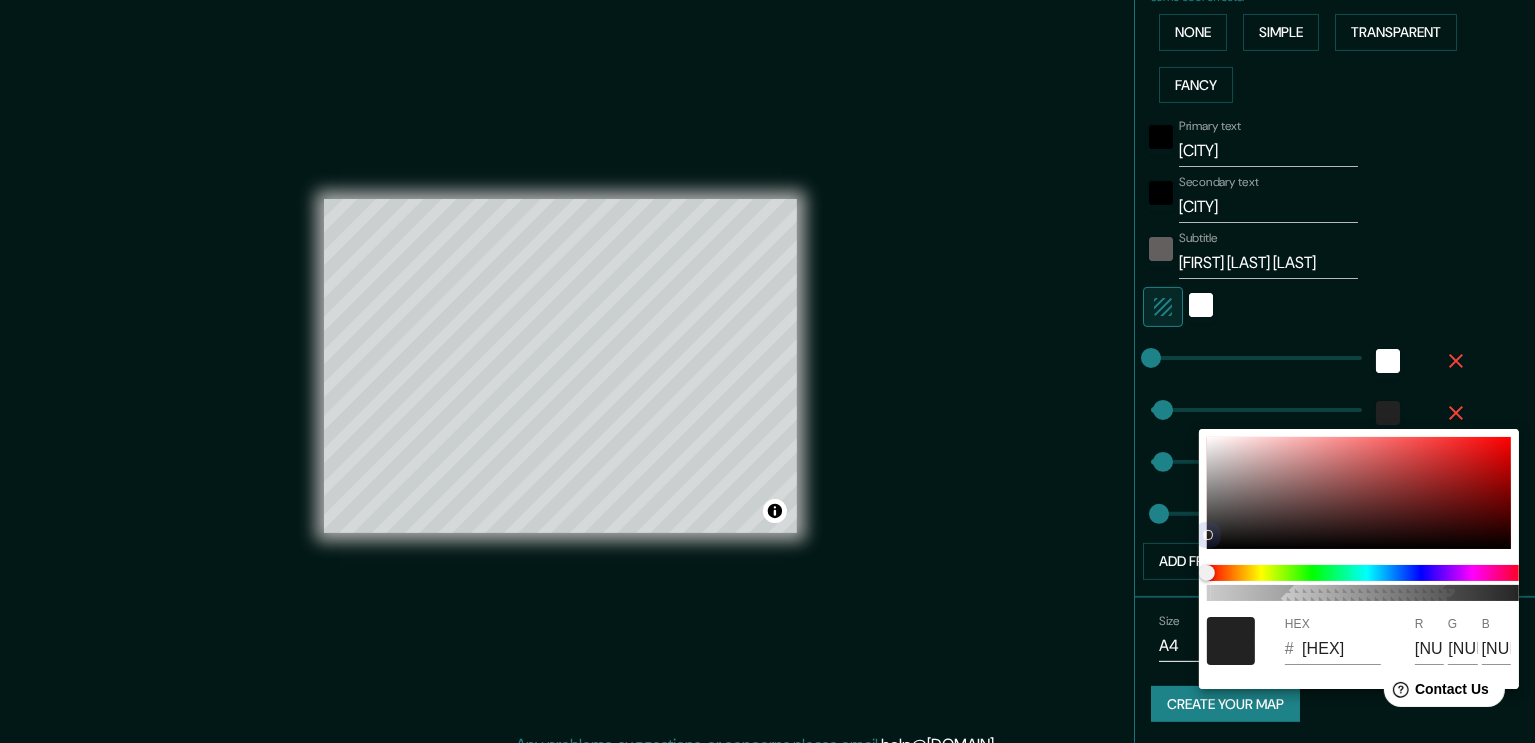 click at bounding box center [1359, 493] 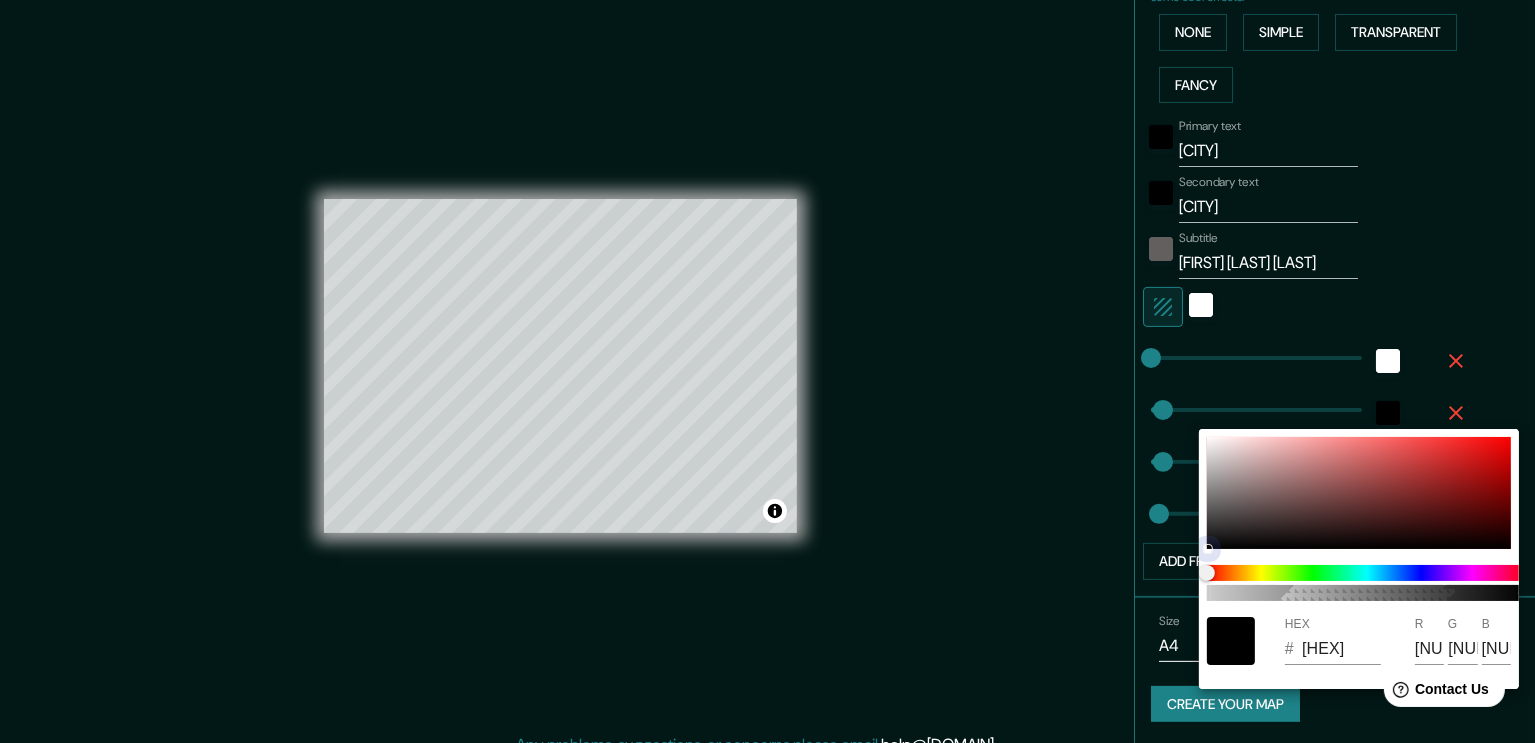 drag, startPoint x: 1206, startPoint y: 551, endPoint x: 1432, endPoint y: 549, distance: 226.00885 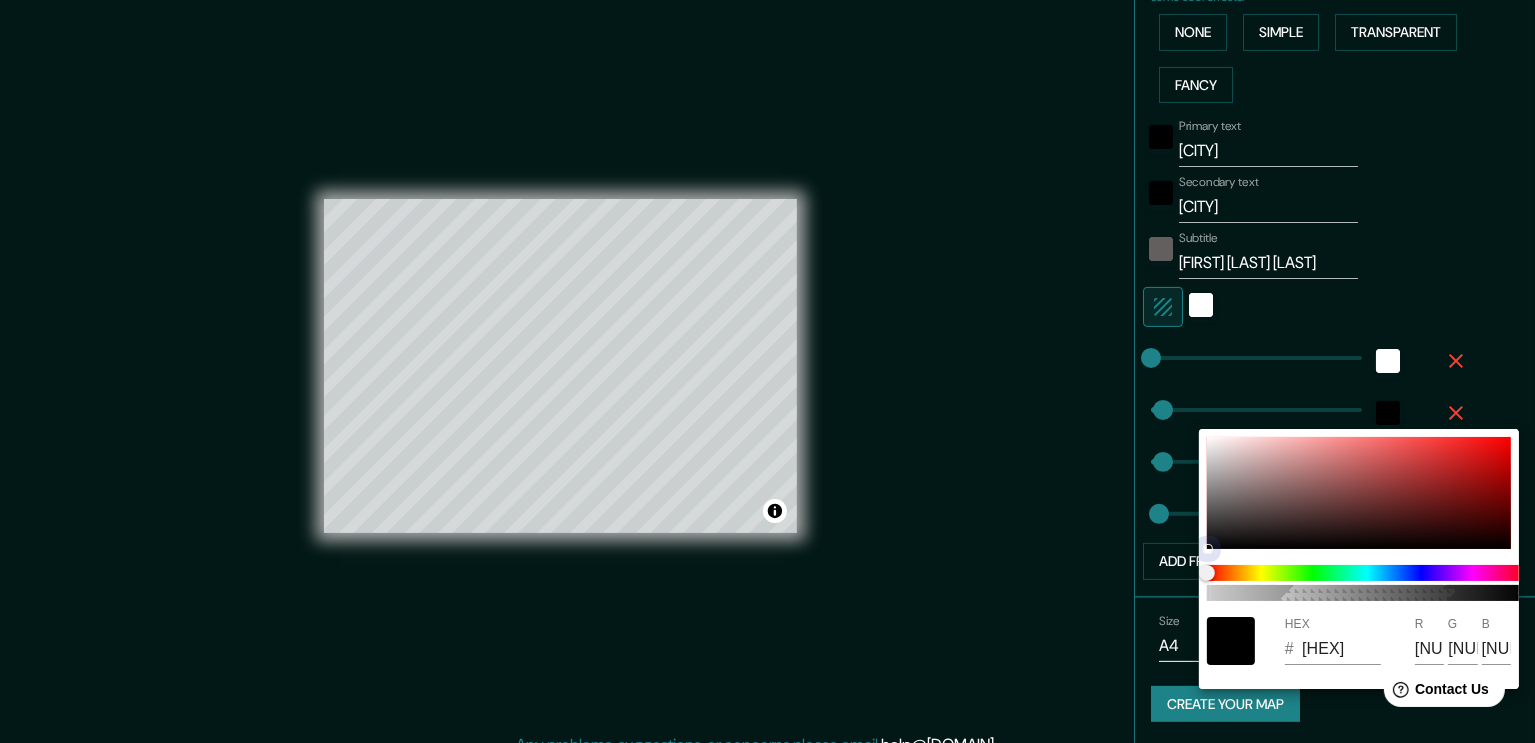 click on "[NUMBER] HEX # [HEX] R [NUMBER] G [NUMBER] B [NUMBER]" at bounding box center (1359, 559) 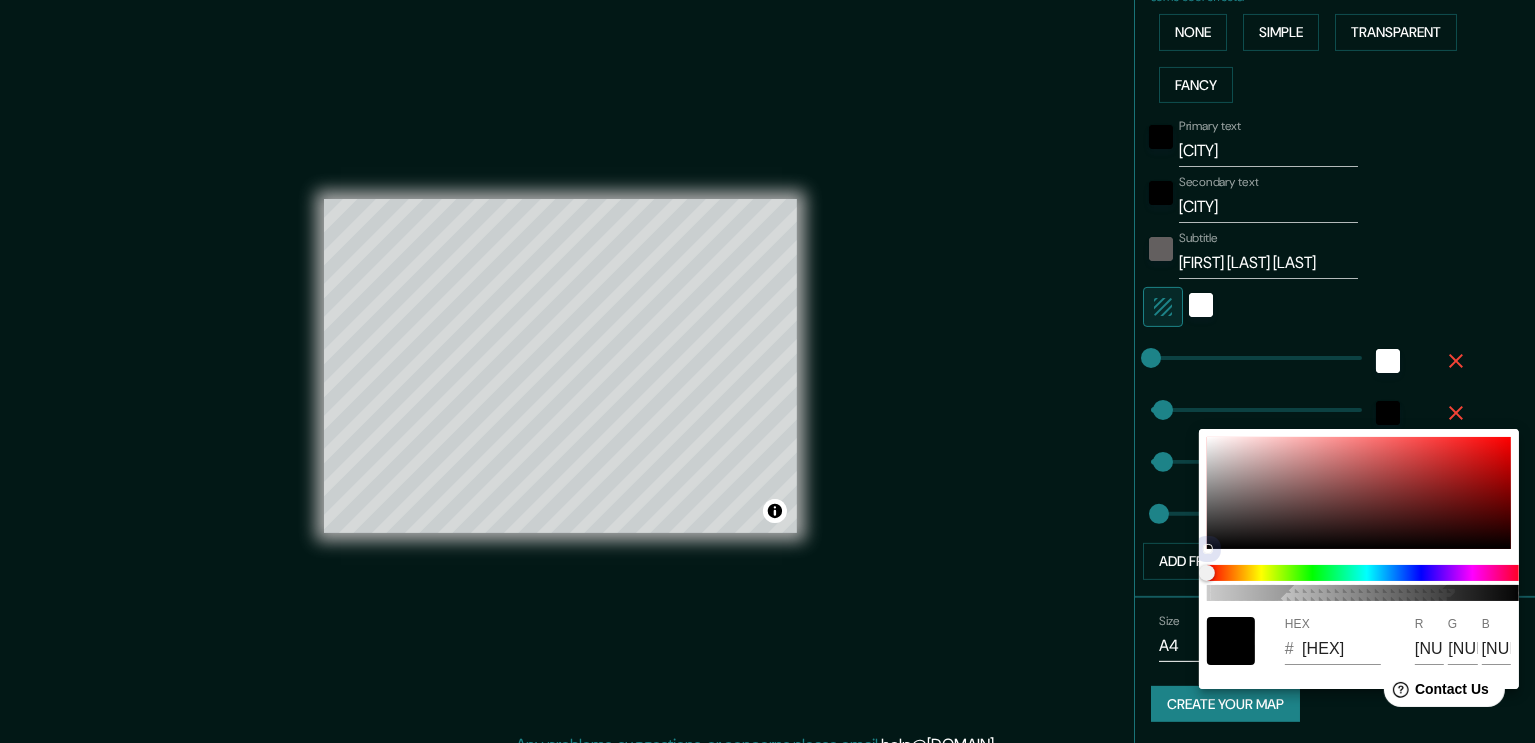 click at bounding box center [1359, 493] 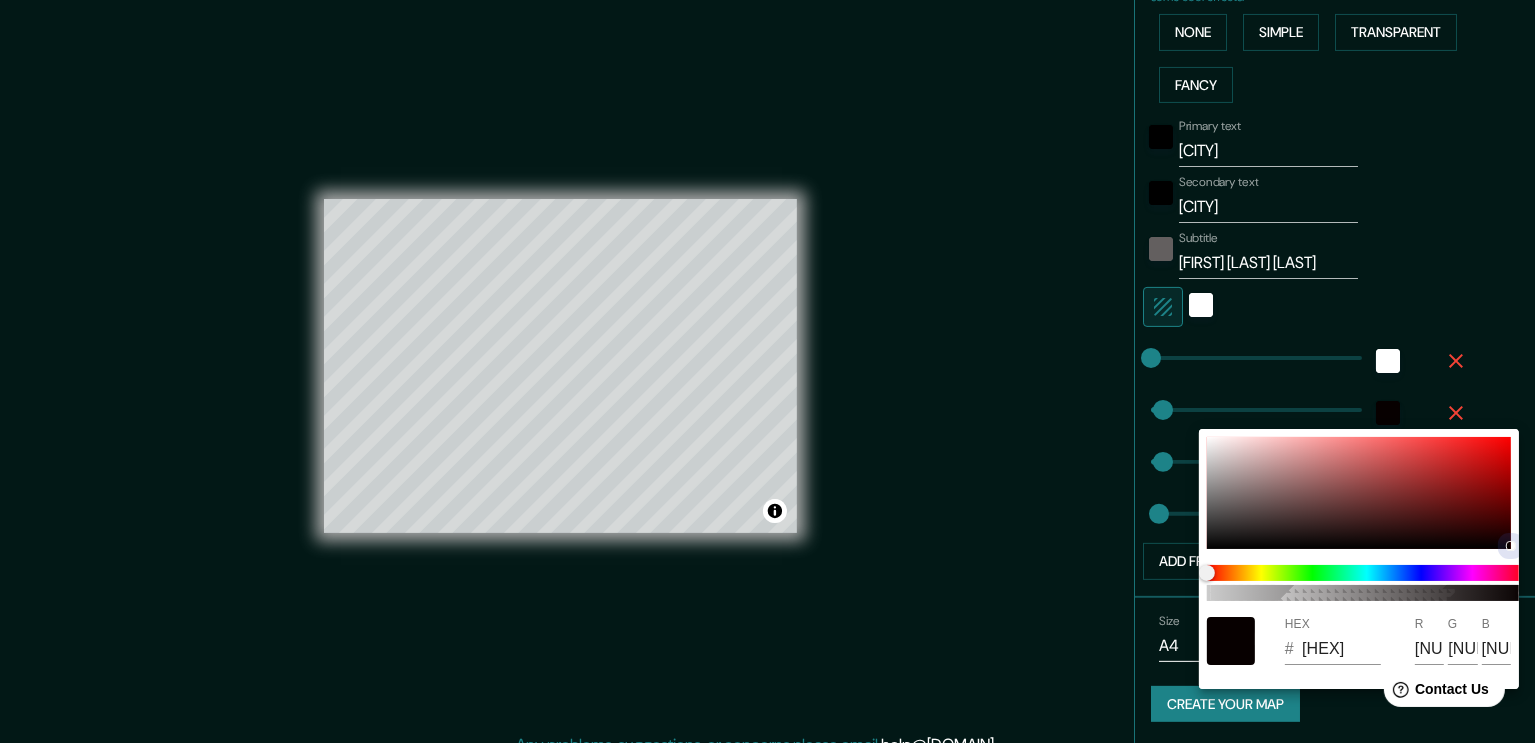 click at bounding box center (1359, 493) 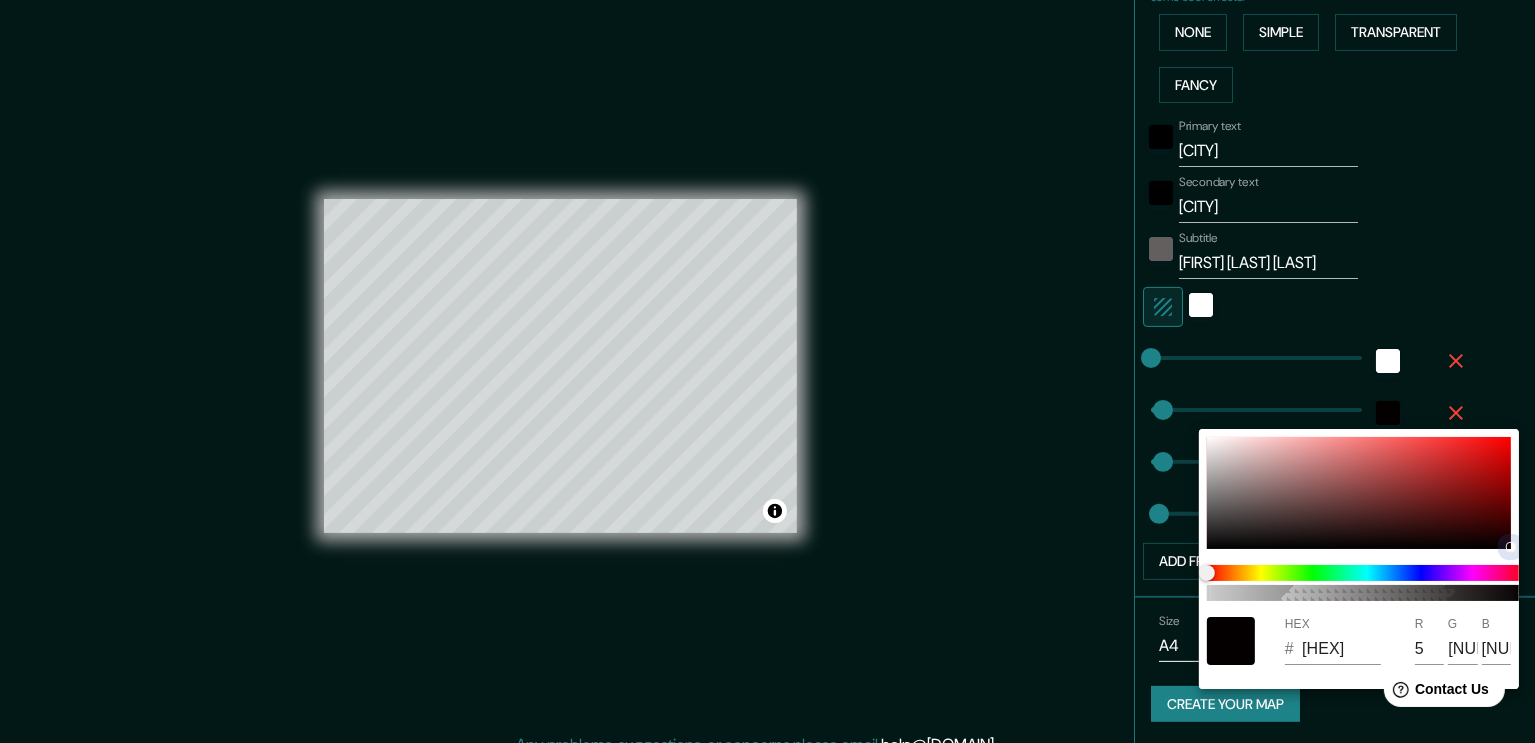 drag, startPoint x: 1497, startPoint y: 540, endPoint x: 1508, endPoint y: 546, distance: 12.529964 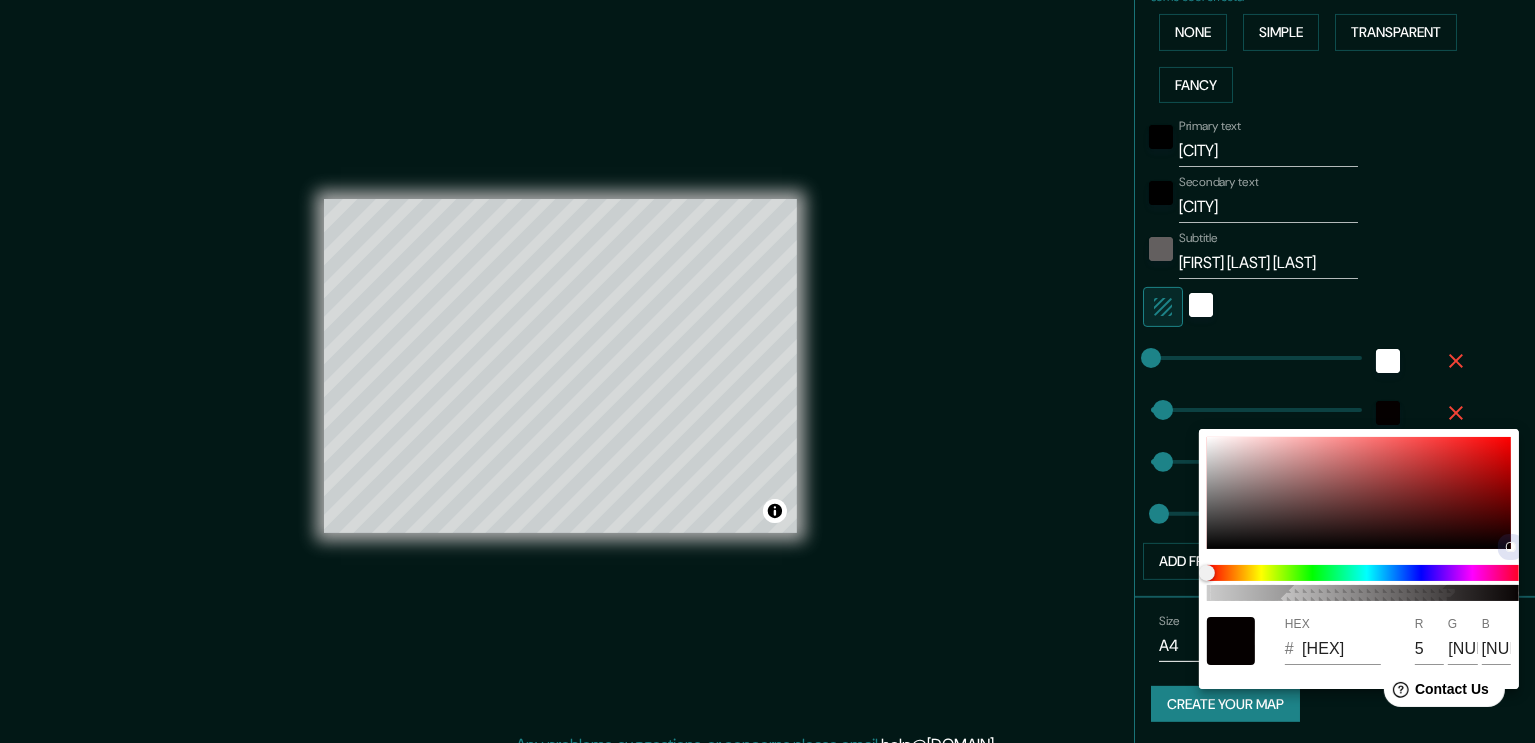 click at bounding box center [1359, 493] 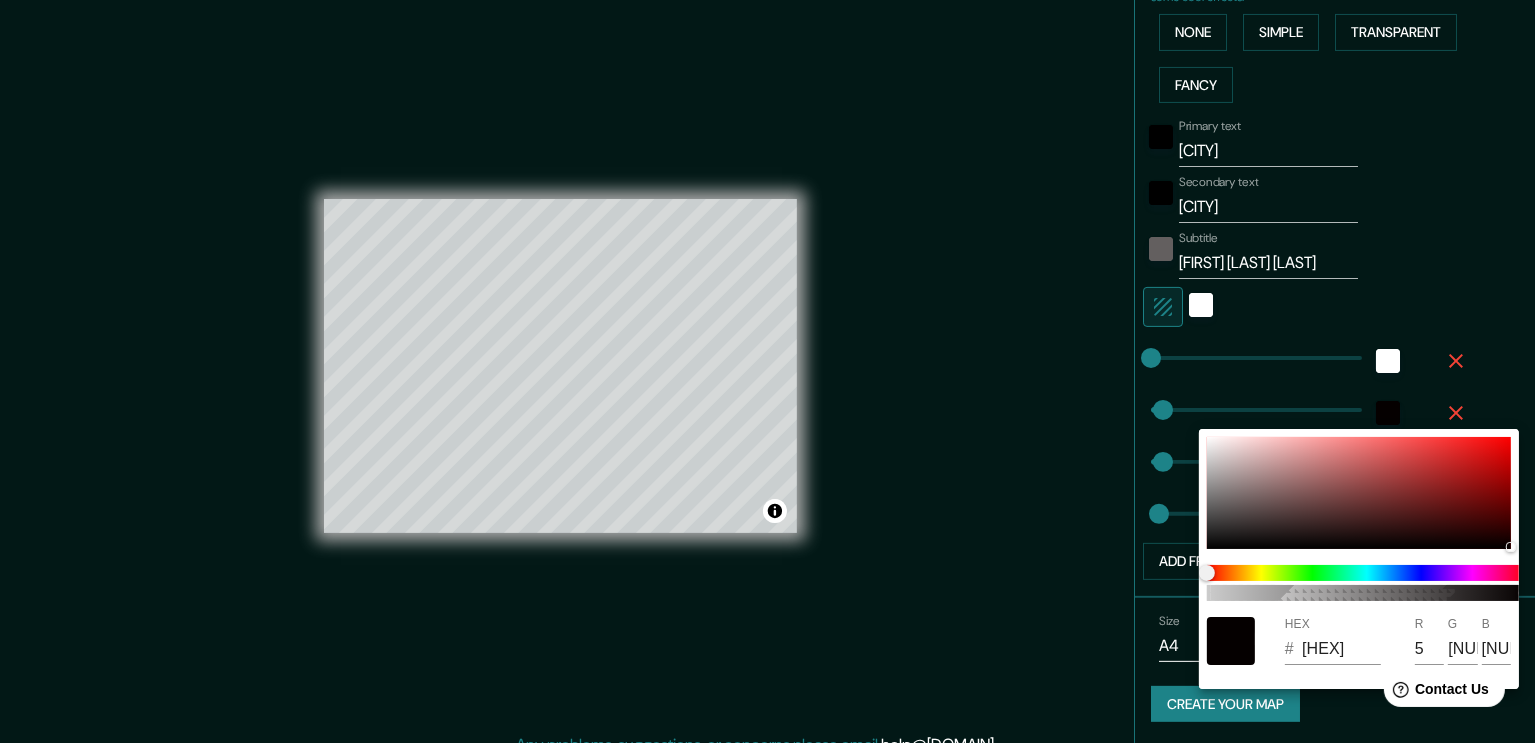 click at bounding box center (767, 371) 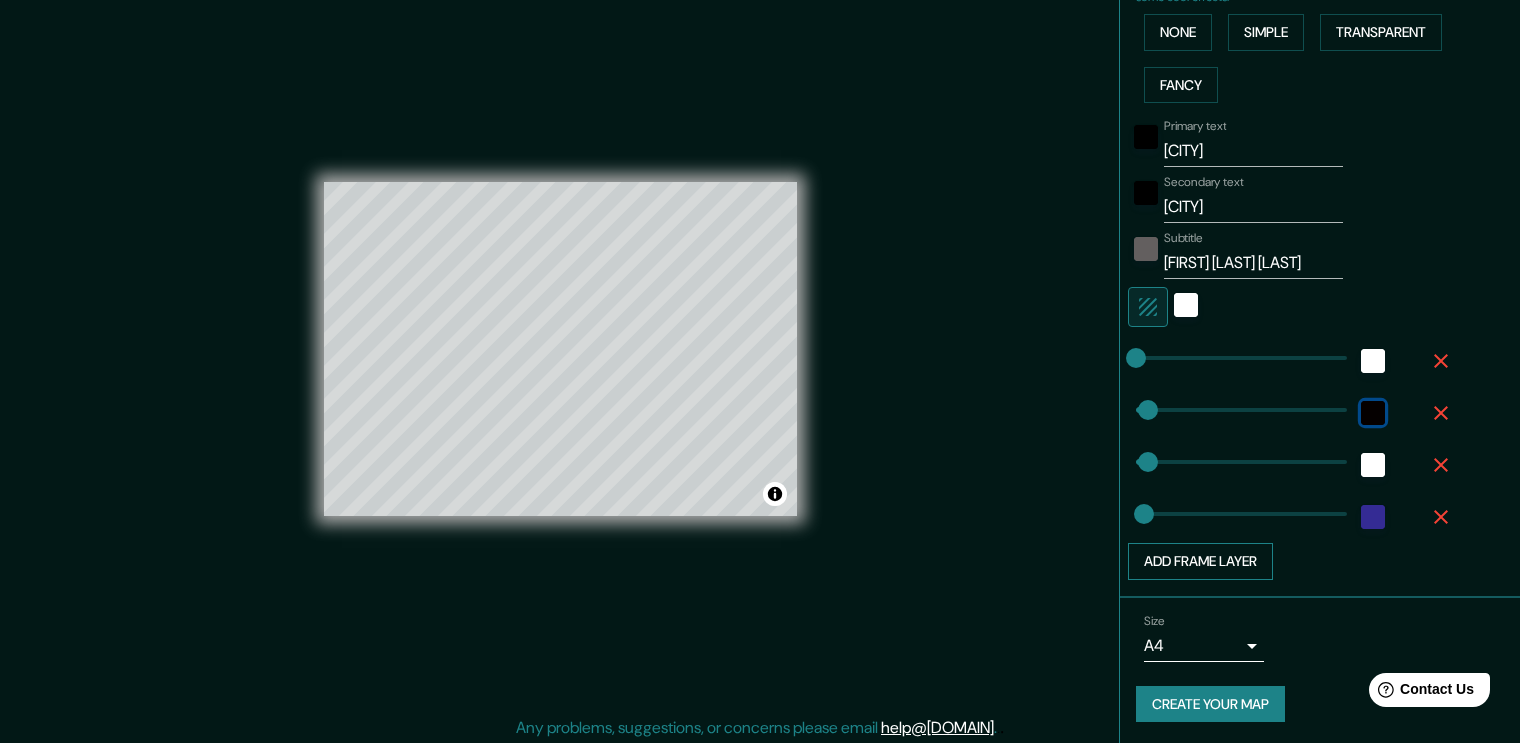 scroll, scrollTop: 21, scrollLeft: 0, axis: vertical 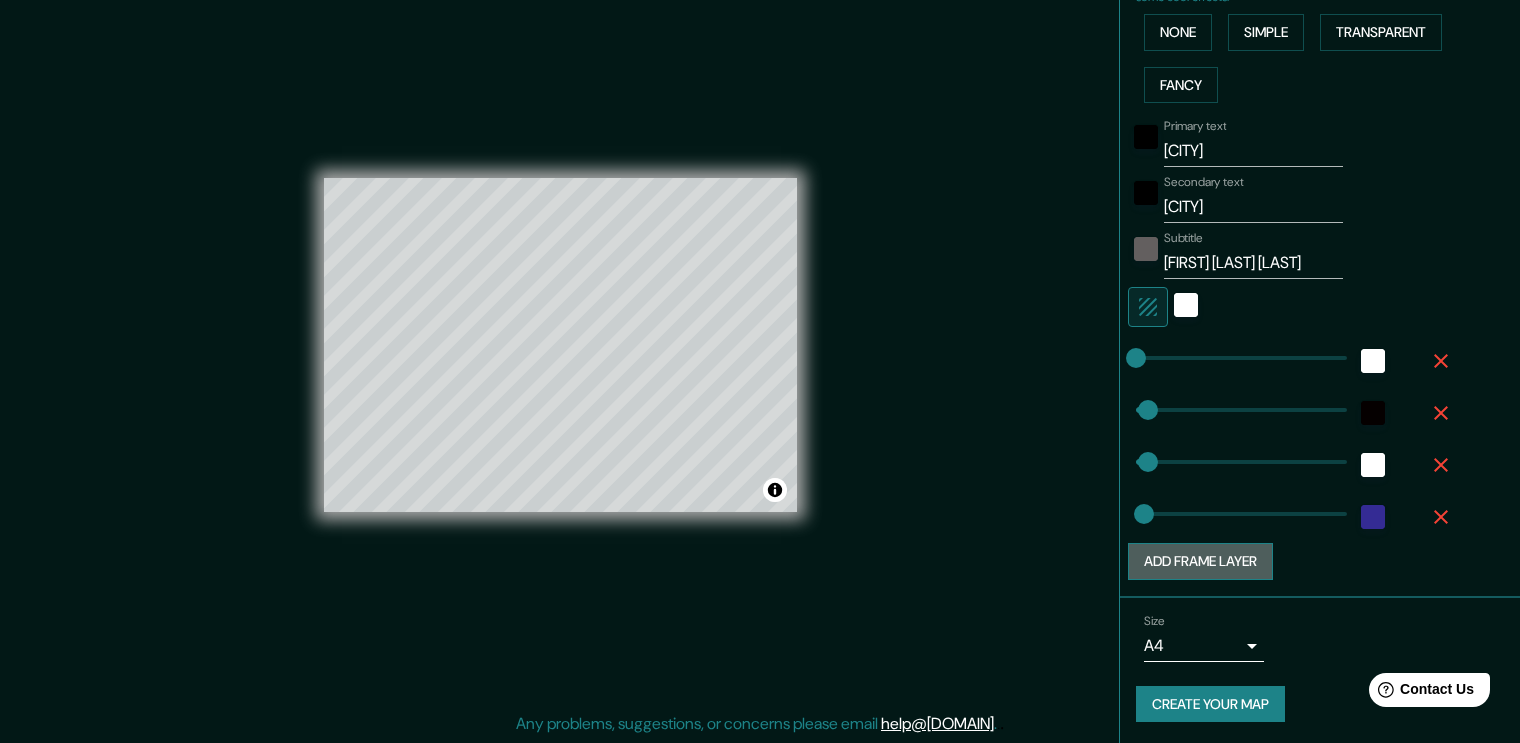 click on "Add frame layer" at bounding box center (1200, 561) 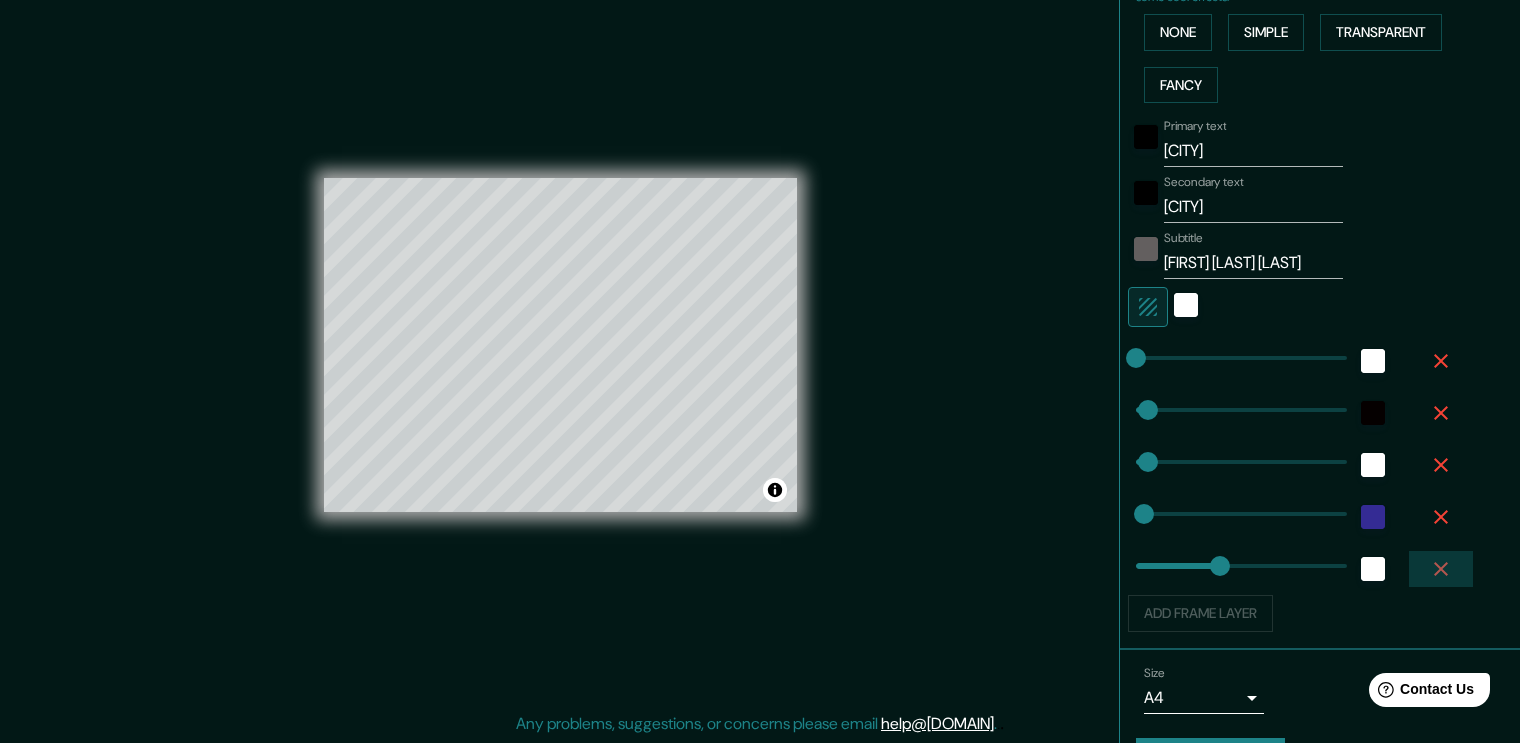 click 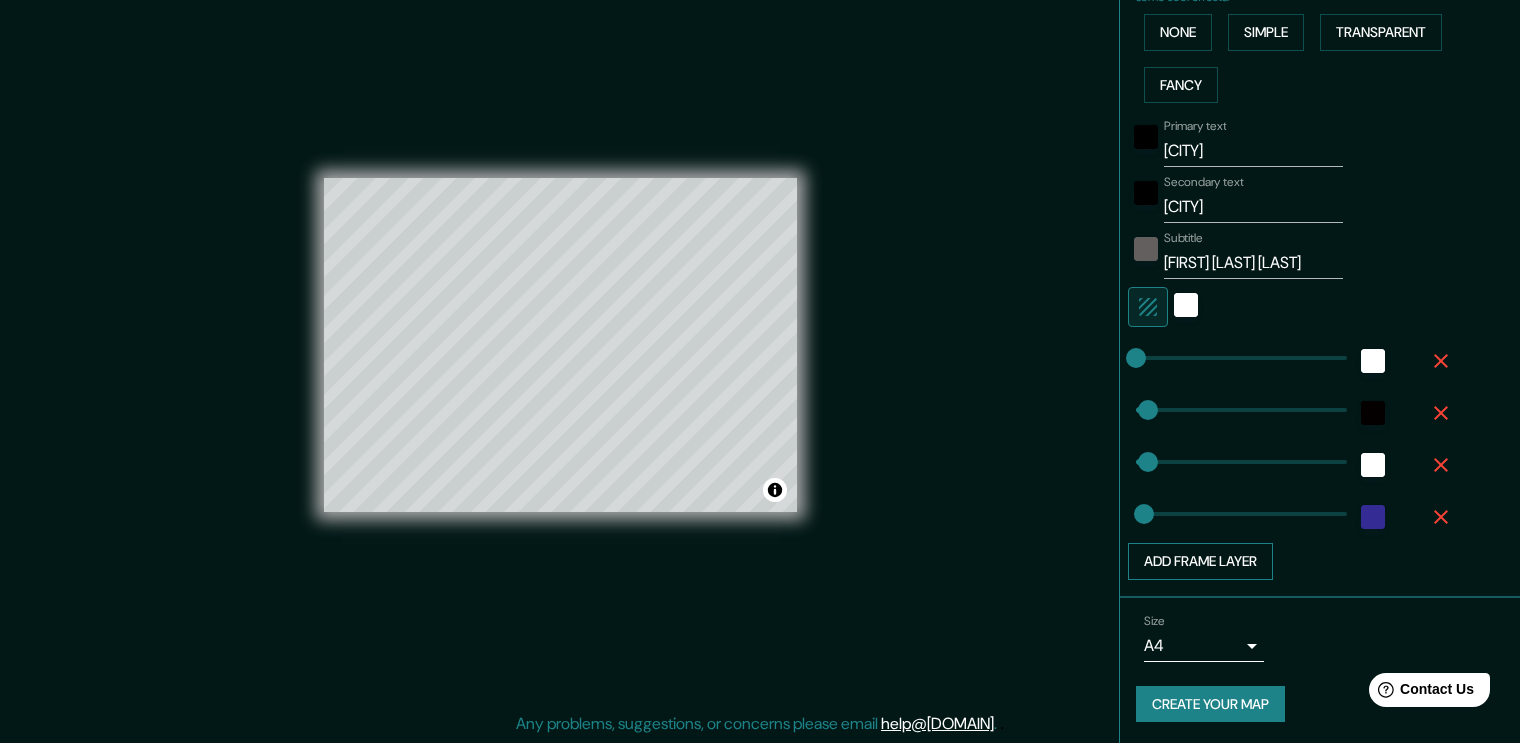 click on "Add frame layer" at bounding box center (1200, 561) 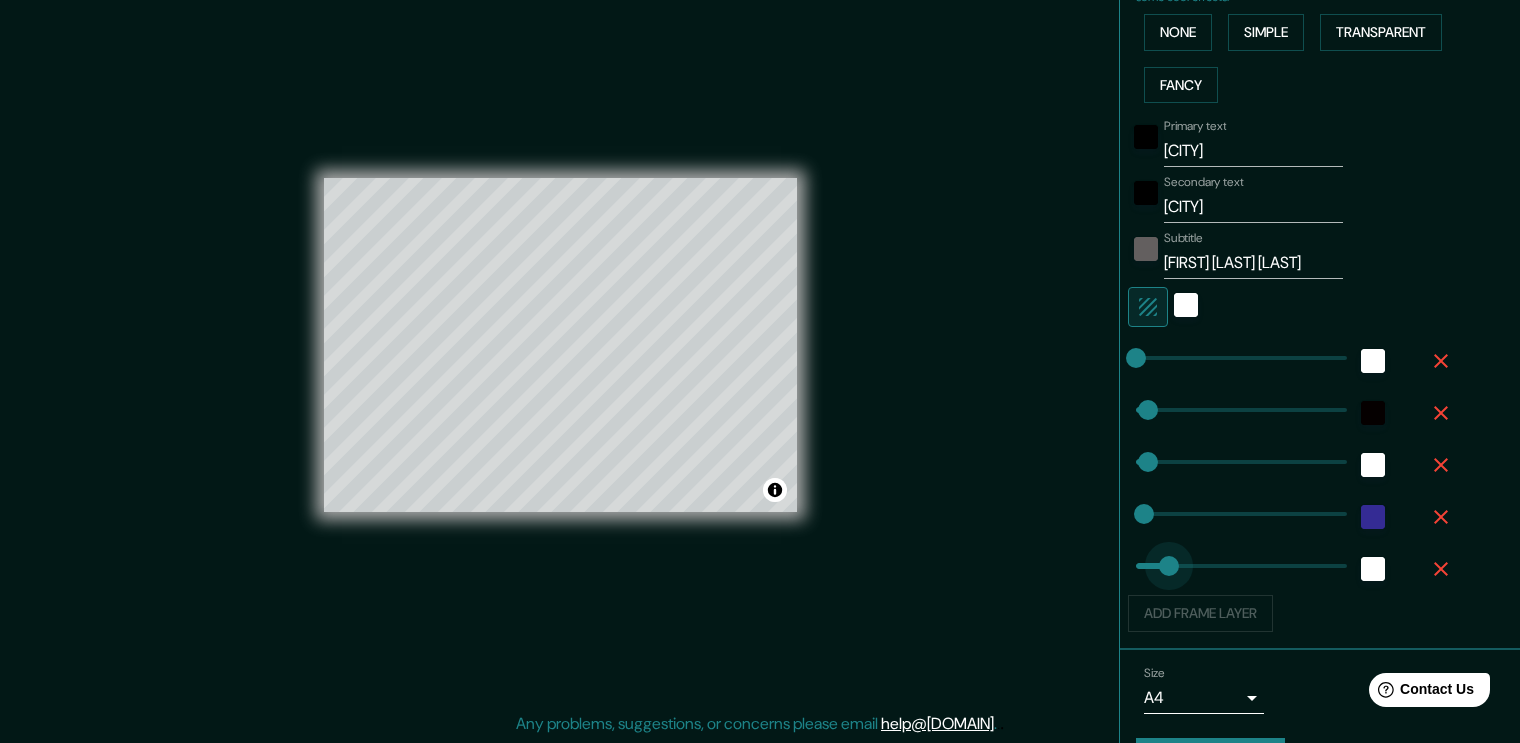 drag, startPoint x: 1204, startPoint y: 562, endPoint x: 1148, endPoint y: 570, distance: 56.568542 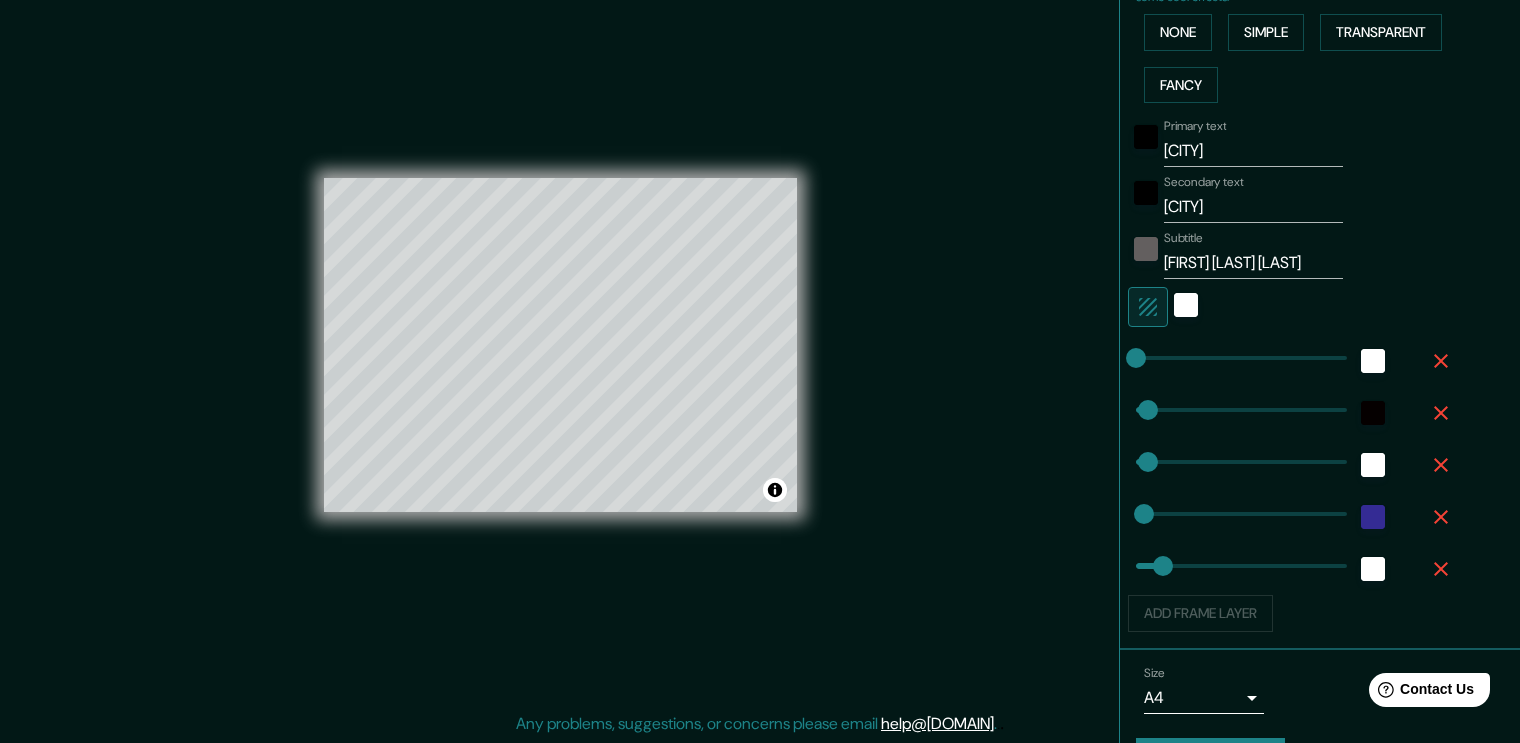 click 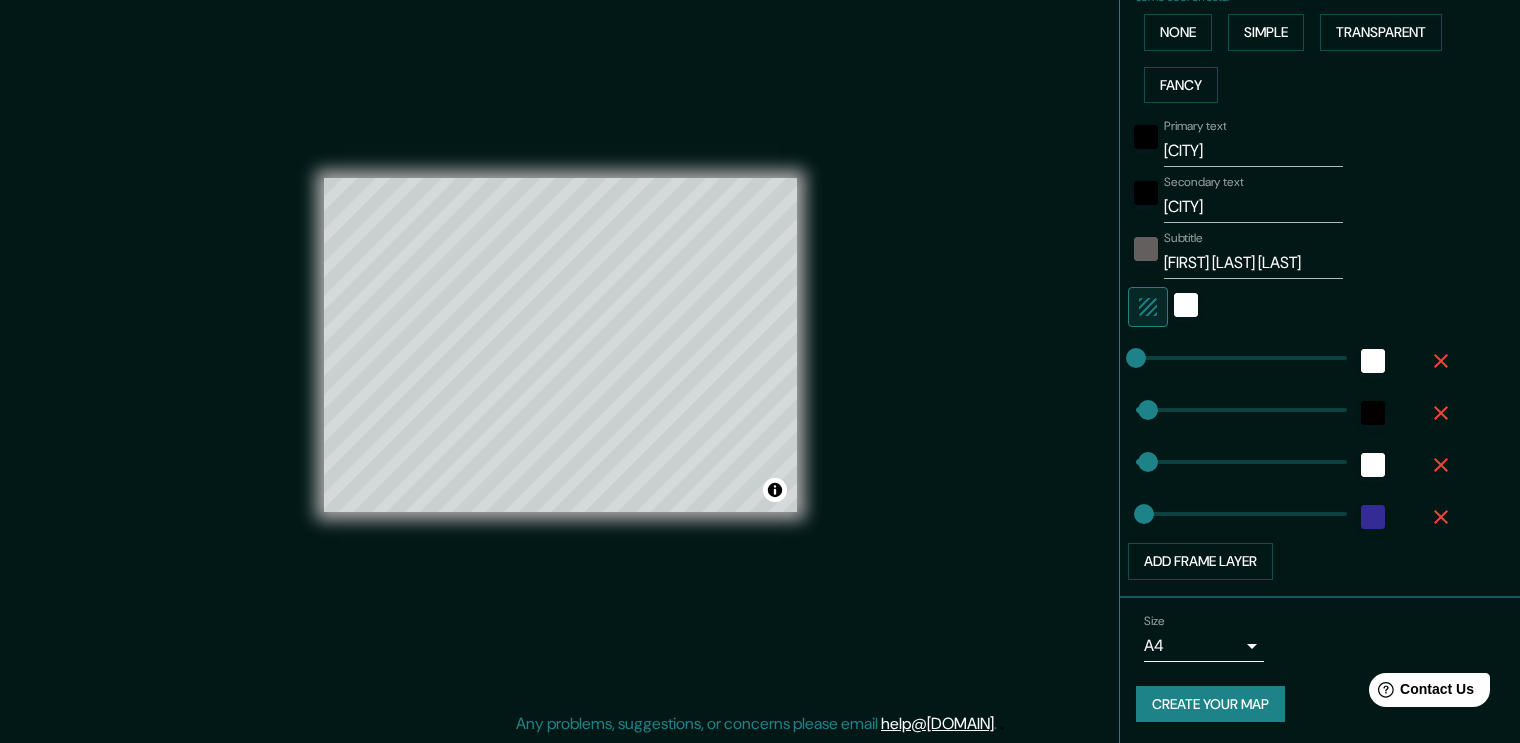 click on "Mappin Location [CITY], [CITY], [COUNTRY] Pins Style Layout Border Choose a border. Hint : you can make layers of the frame opaque to create some cool effects. None Simple Transparent Fancy Primary text [CITY] Secondary text [CITY] Subtitle [FIRST] [LAST] [LAST] Add frame layer Size A4 single Create your map © Mapbox © OpenStreetMap Improve this map Any problems, suggestions, or concerns please email help@[DOMAIN] . . ." at bounding box center [760, 350] 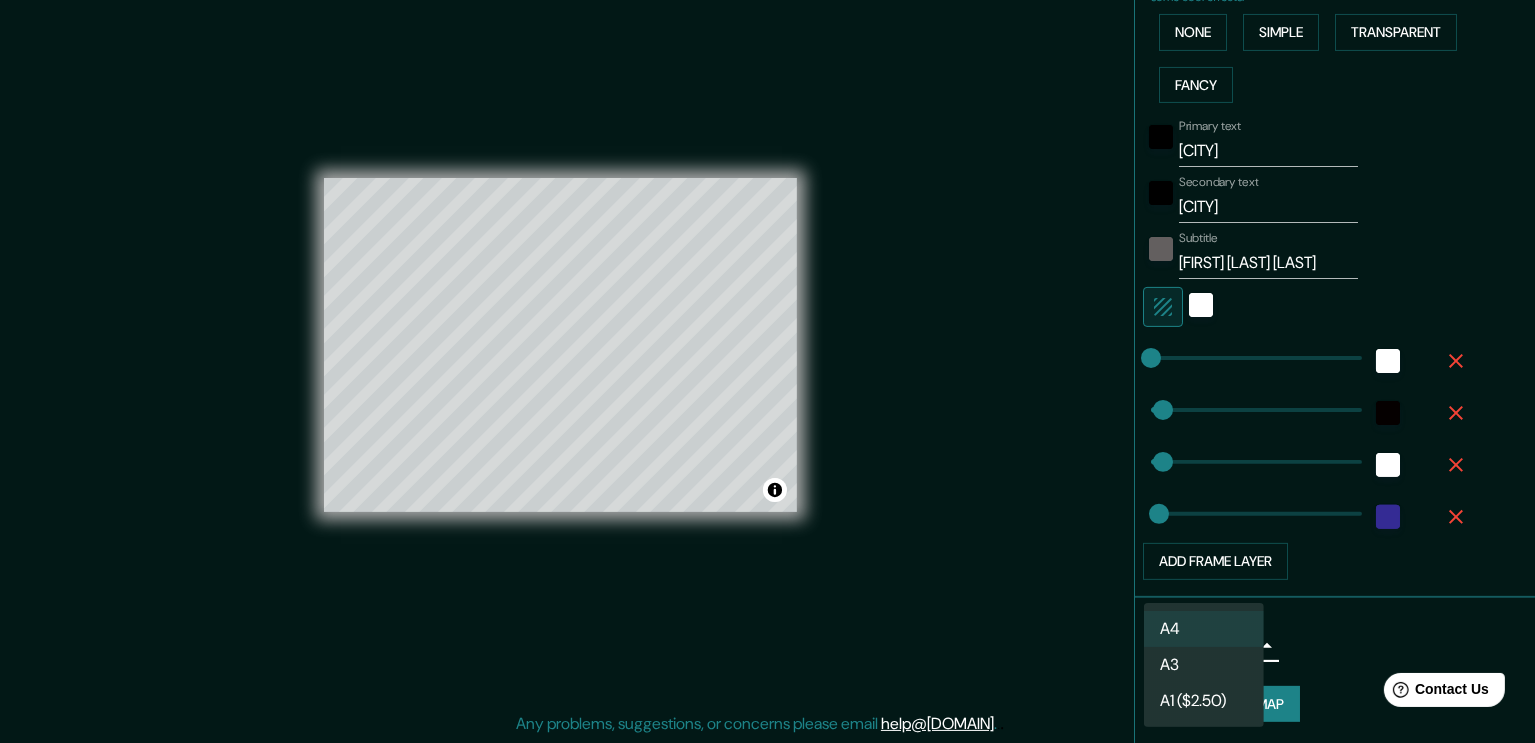 click at bounding box center [767, 371] 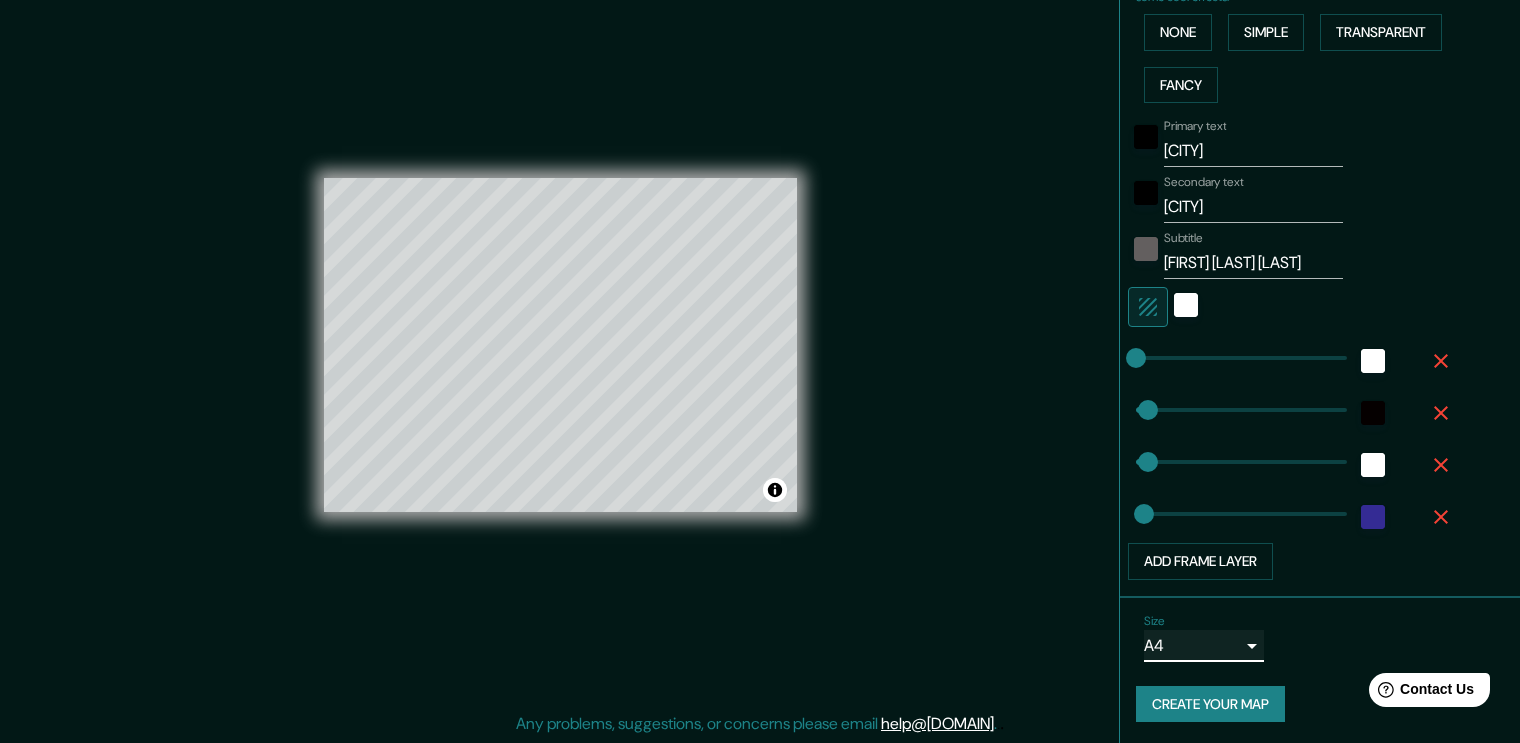 scroll, scrollTop: 0, scrollLeft: 0, axis: both 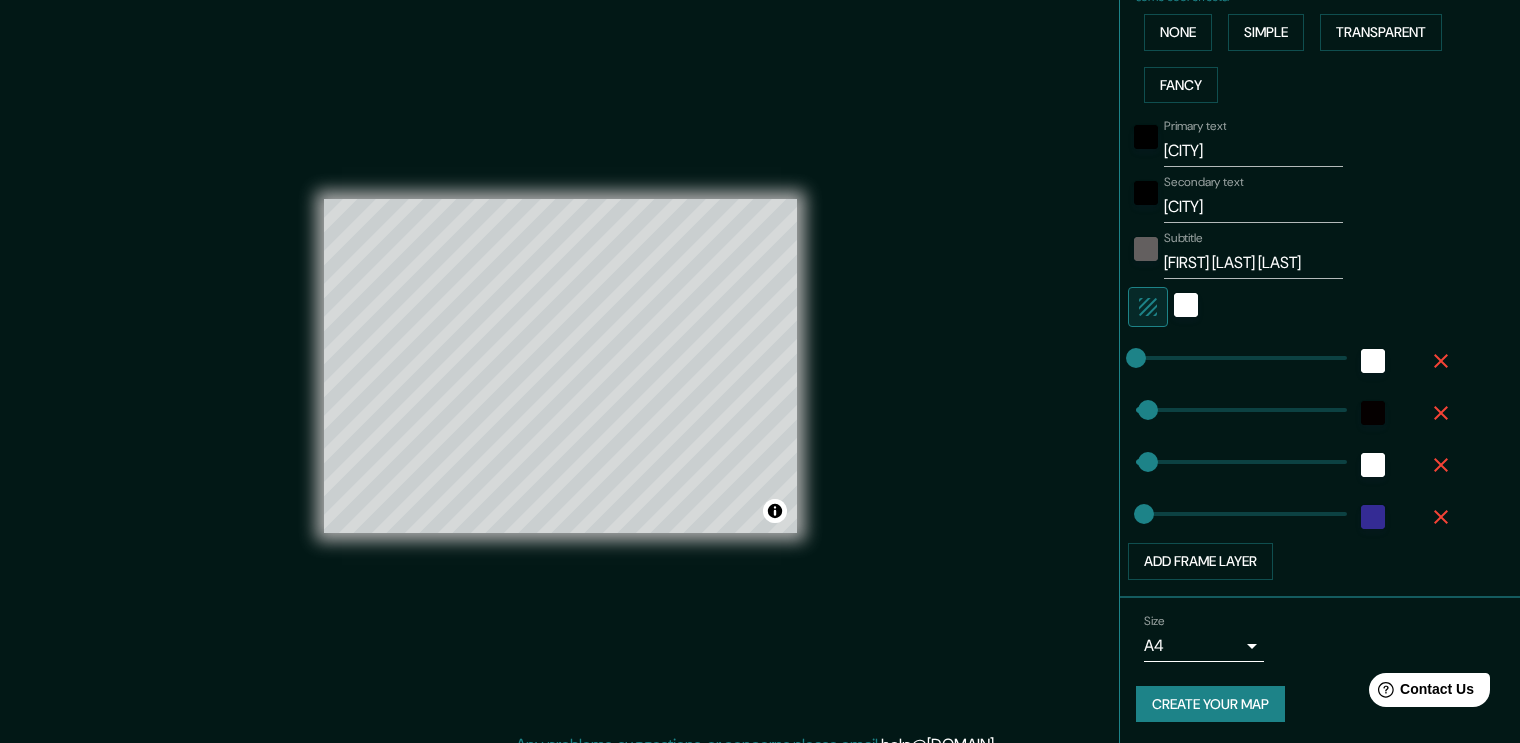 click on "Create your map" at bounding box center (1210, 704) 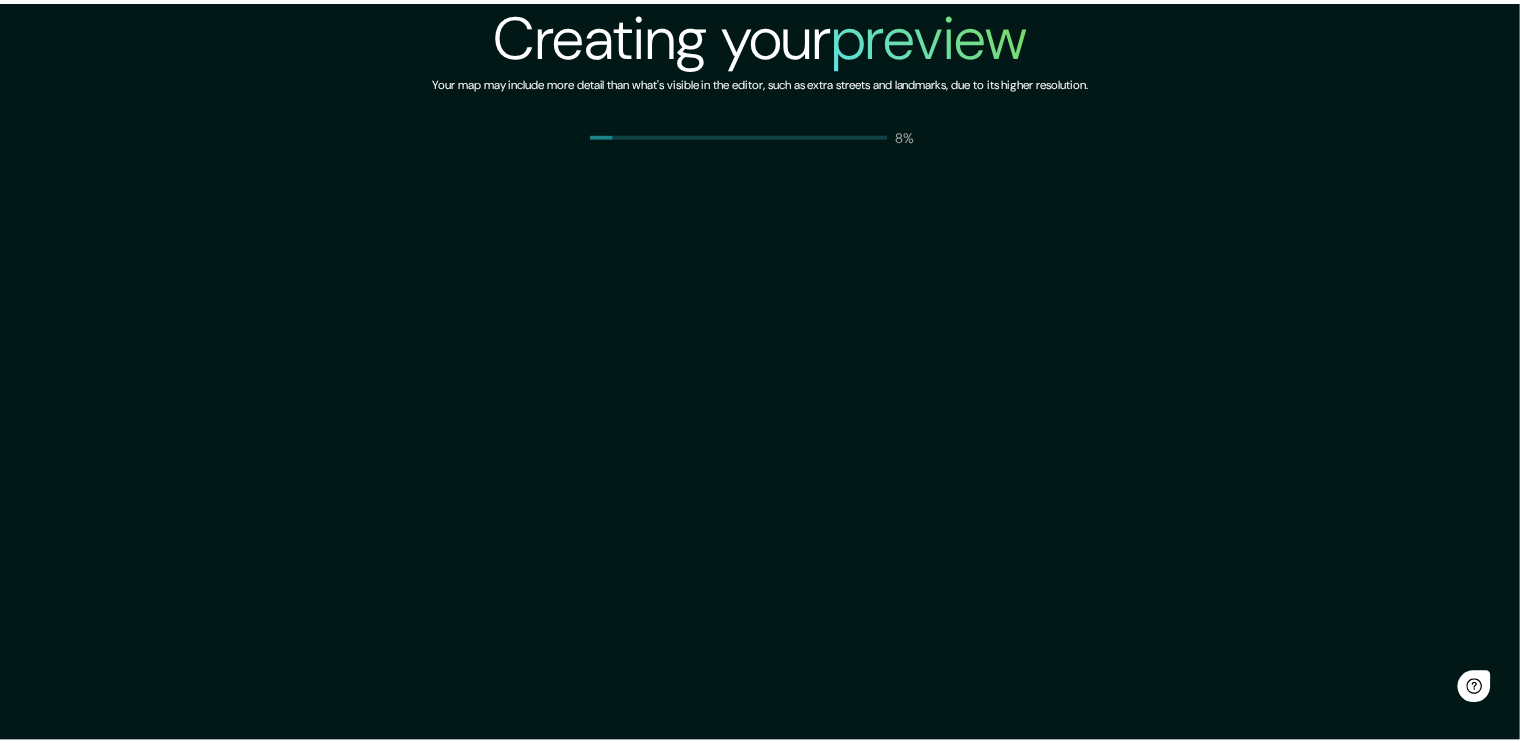 scroll, scrollTop: 0, scrollLeft: 0, axis: both 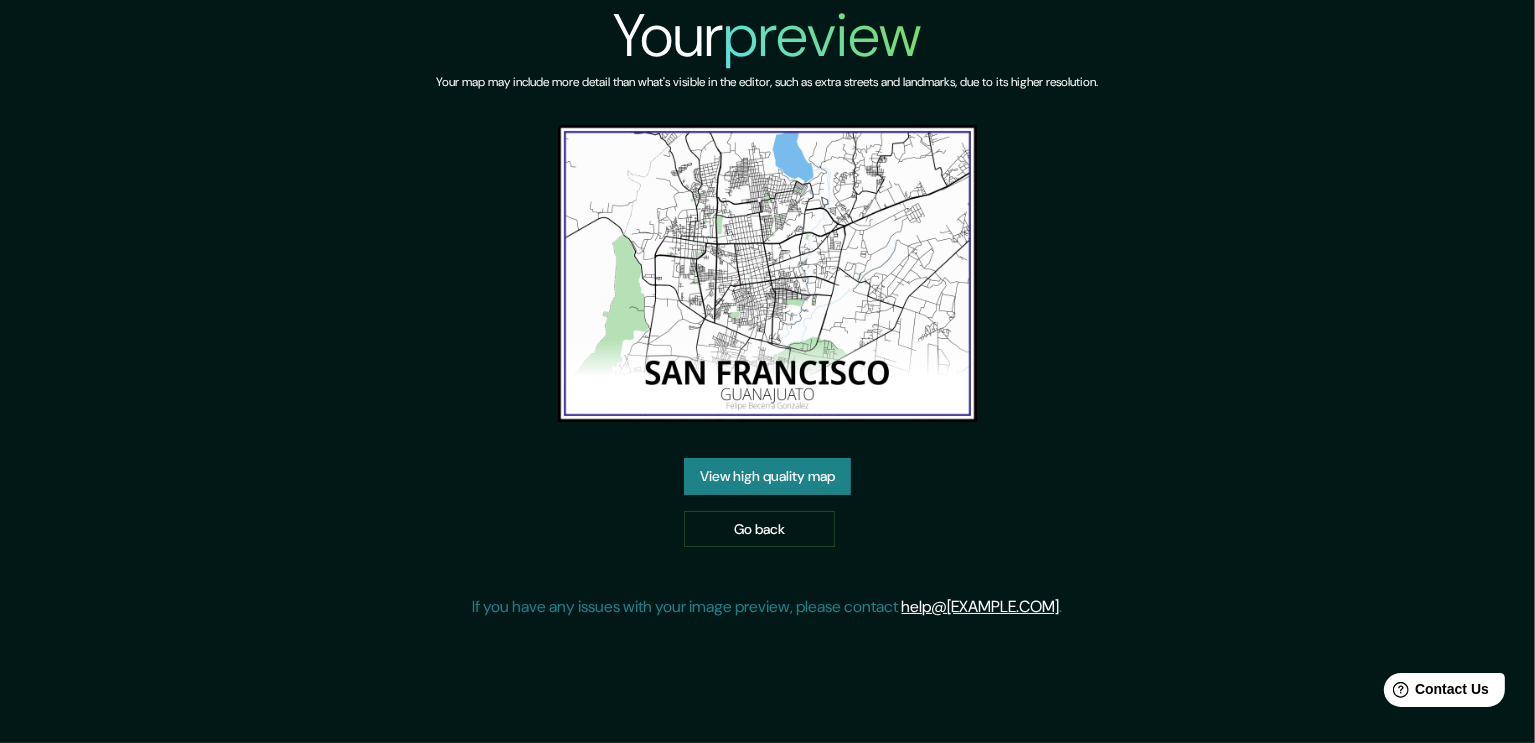 click on "View high quality map" at bounding box center [767, 476] 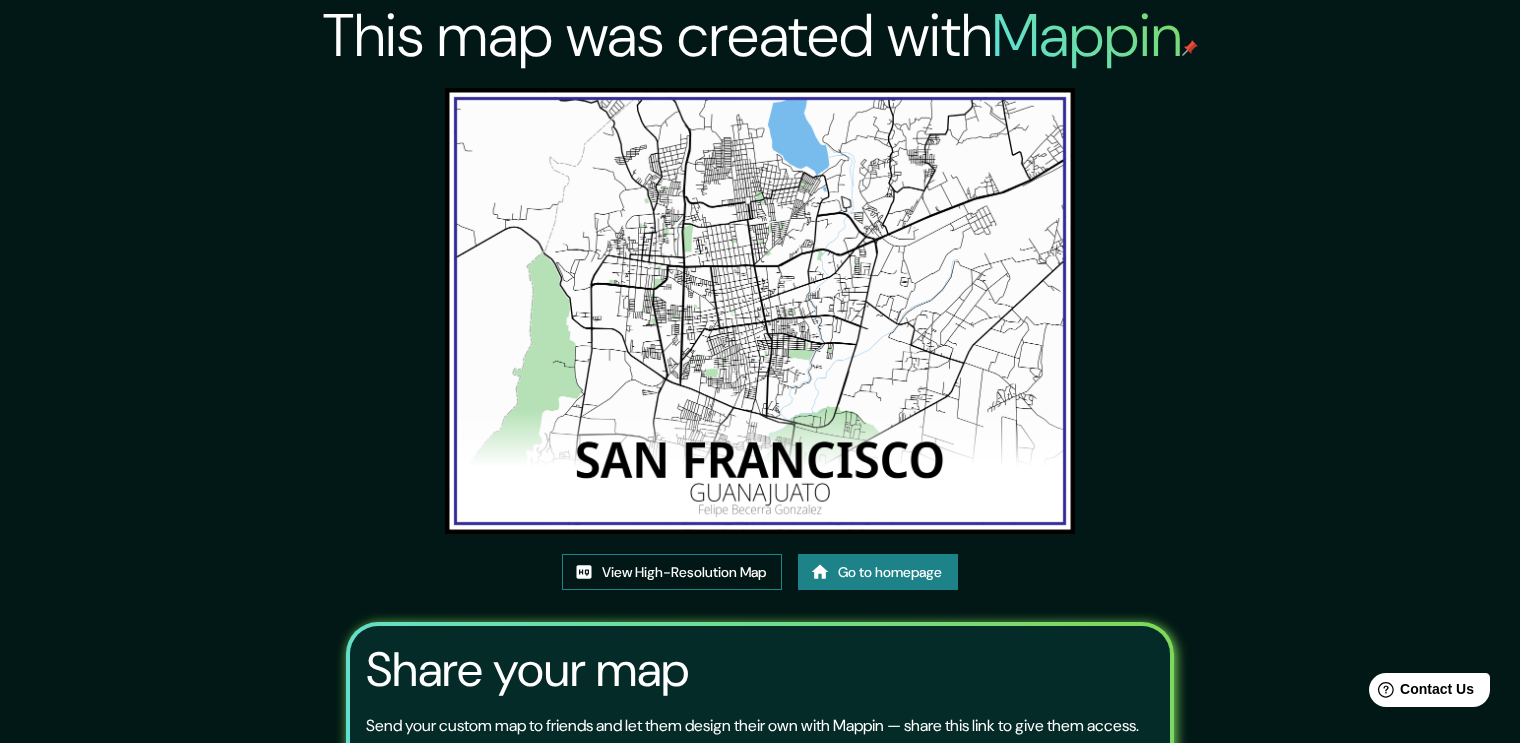 click on "View High-Resolution Map" at bounding box center (672, 572) 